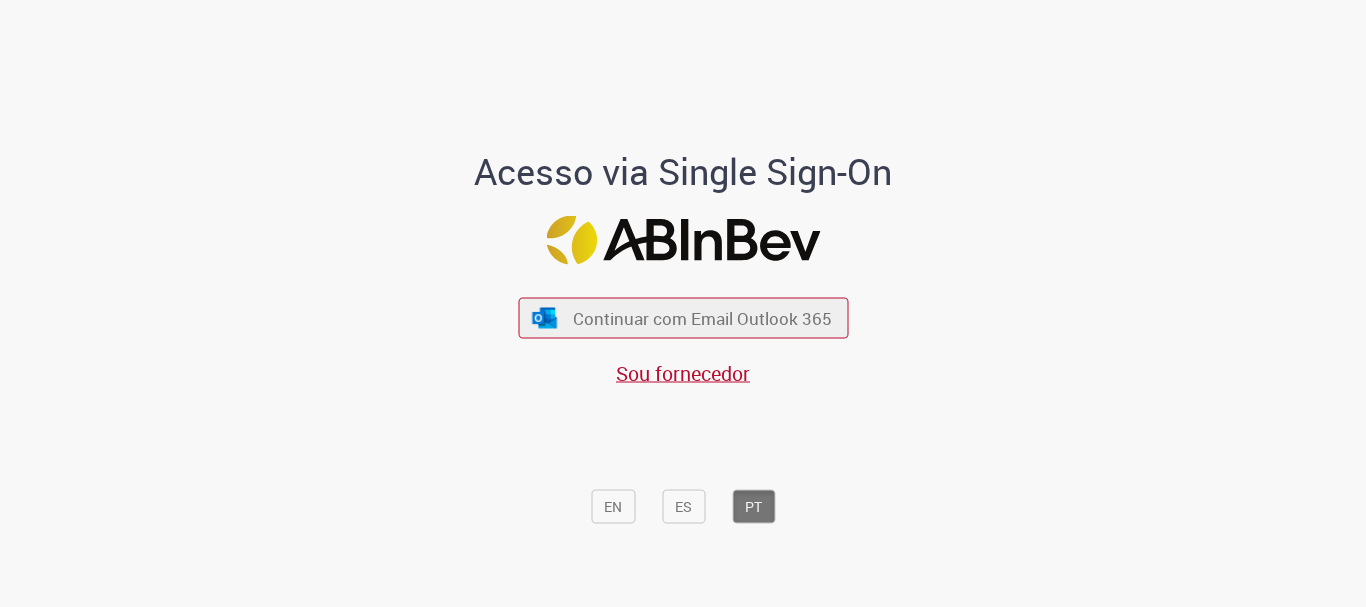 scroll, scrollTop: 0, scrollLeft: 0, axis: both 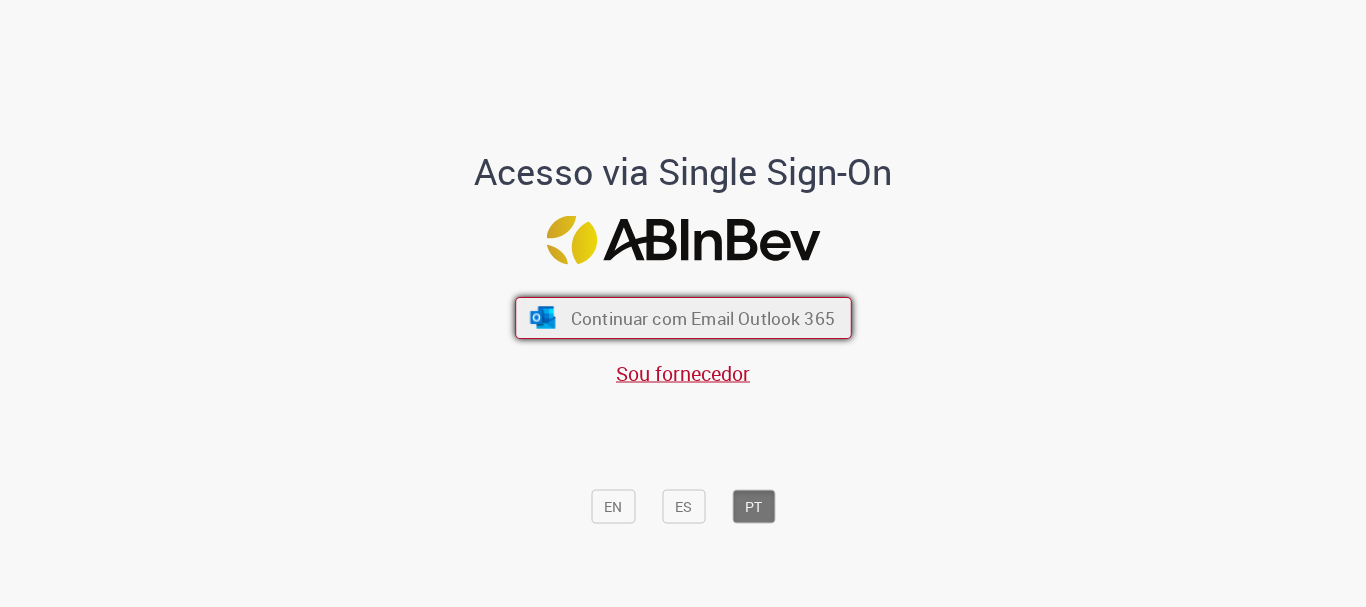 click on "Continuar com Email Outlook 365" at bounding box center [702, 318] 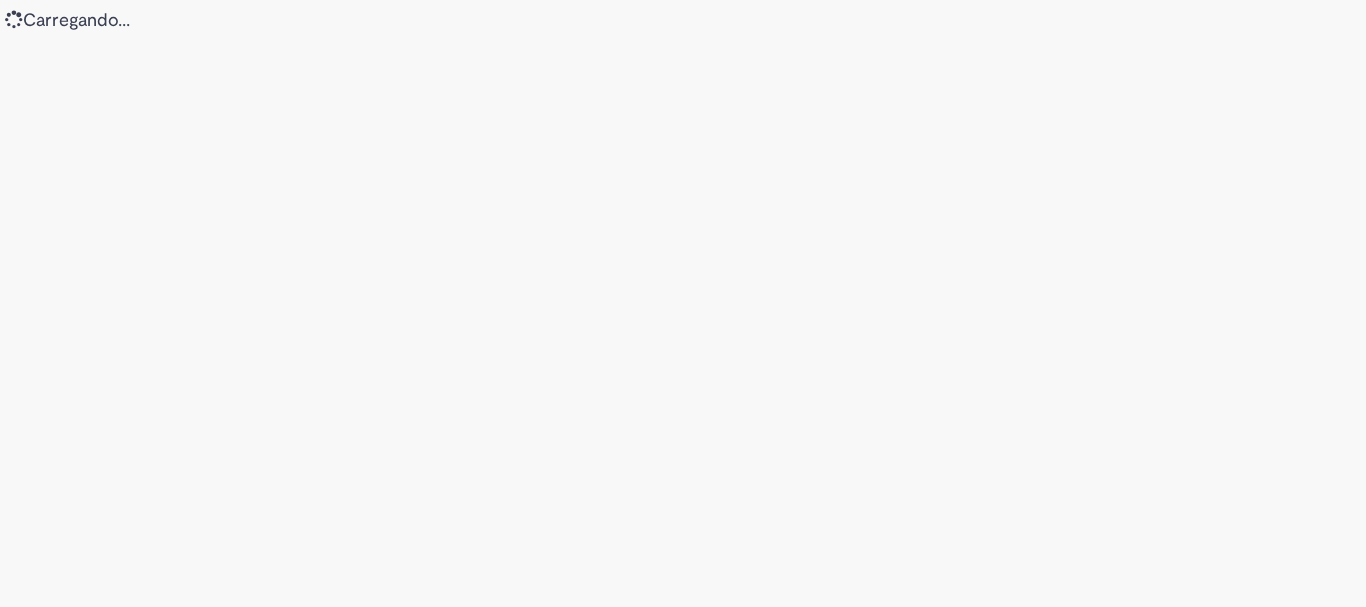 scroll, scrollTop: 0, scrollLeft: 0, axis: both 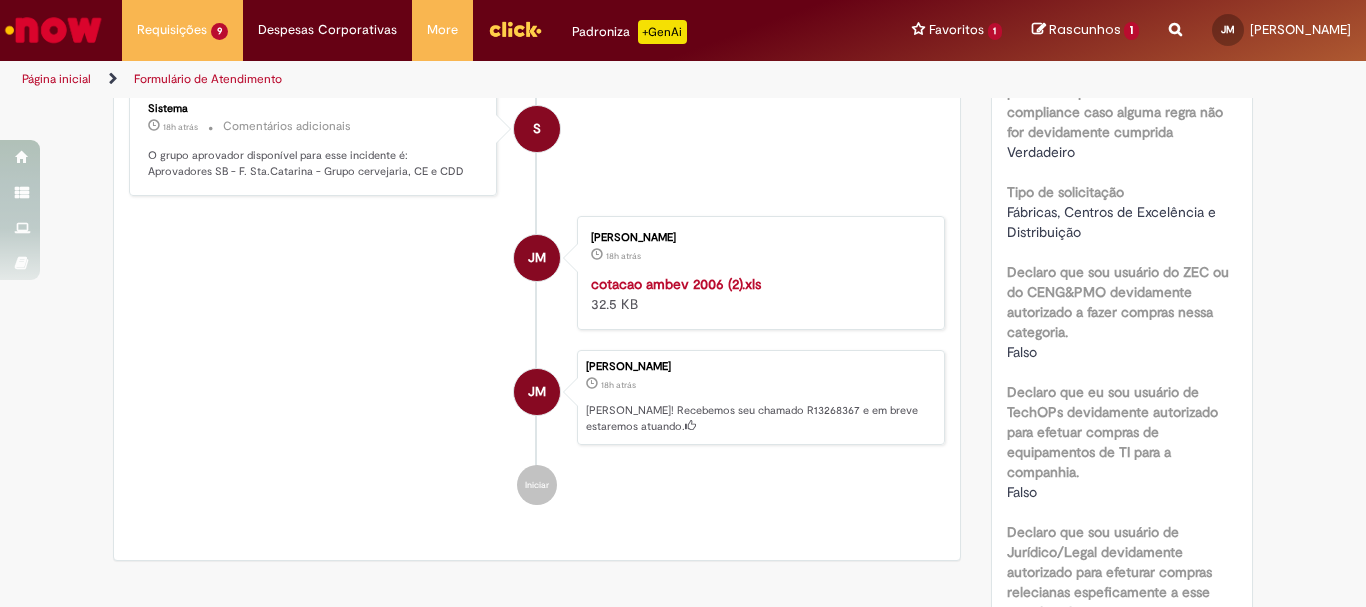 click on "Julia De Liz Maria
18h atrás 18 horas atrás
Ola! Recebemos seu chamado R13268367 e em breve estaremos atuando." at bounding box center [761, 398] 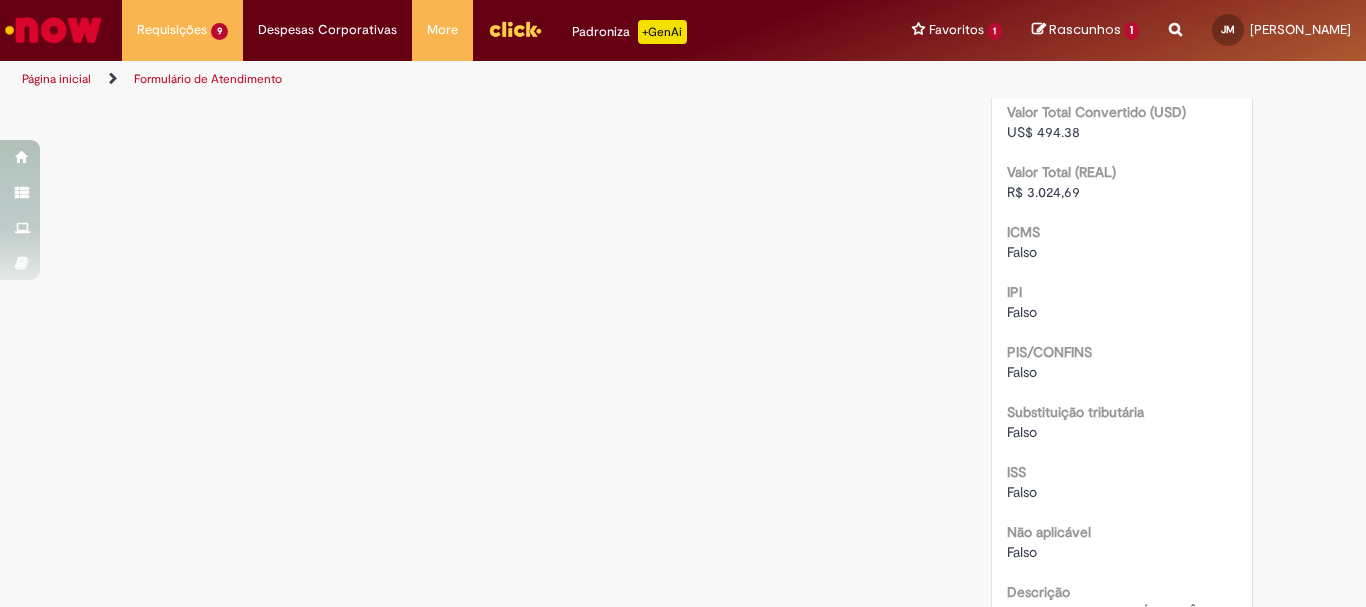 scroll, scrollTop: 2633, scrollLeft: 0, axis: vertical 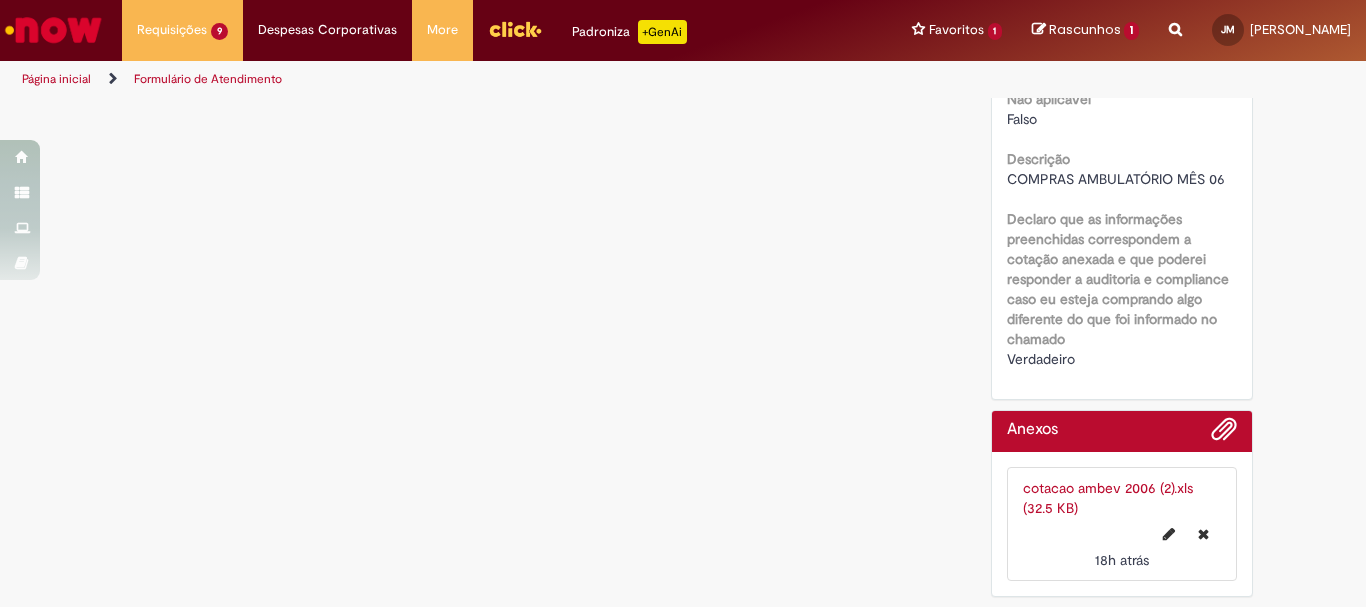 click on "cotacao ambev 2006 (2).xls (32.5 KB)" at bounding box center [1108, 498] 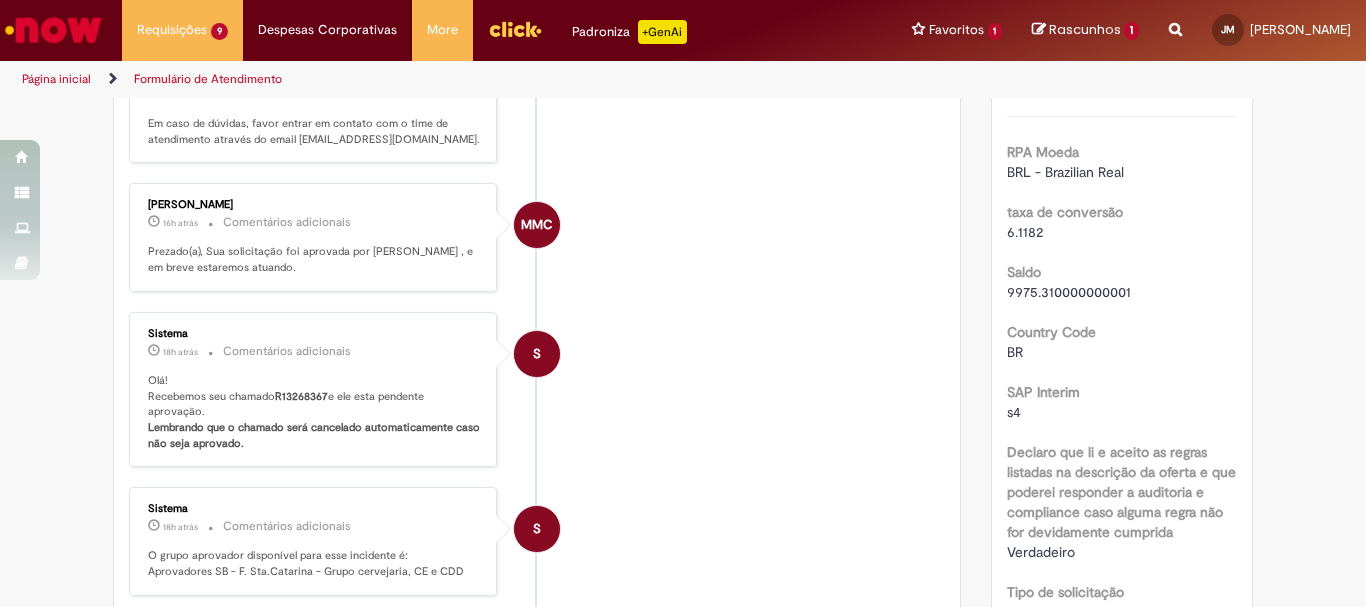 scroll, scrollTop: 100, scrollLeft: 0, axis: vertical 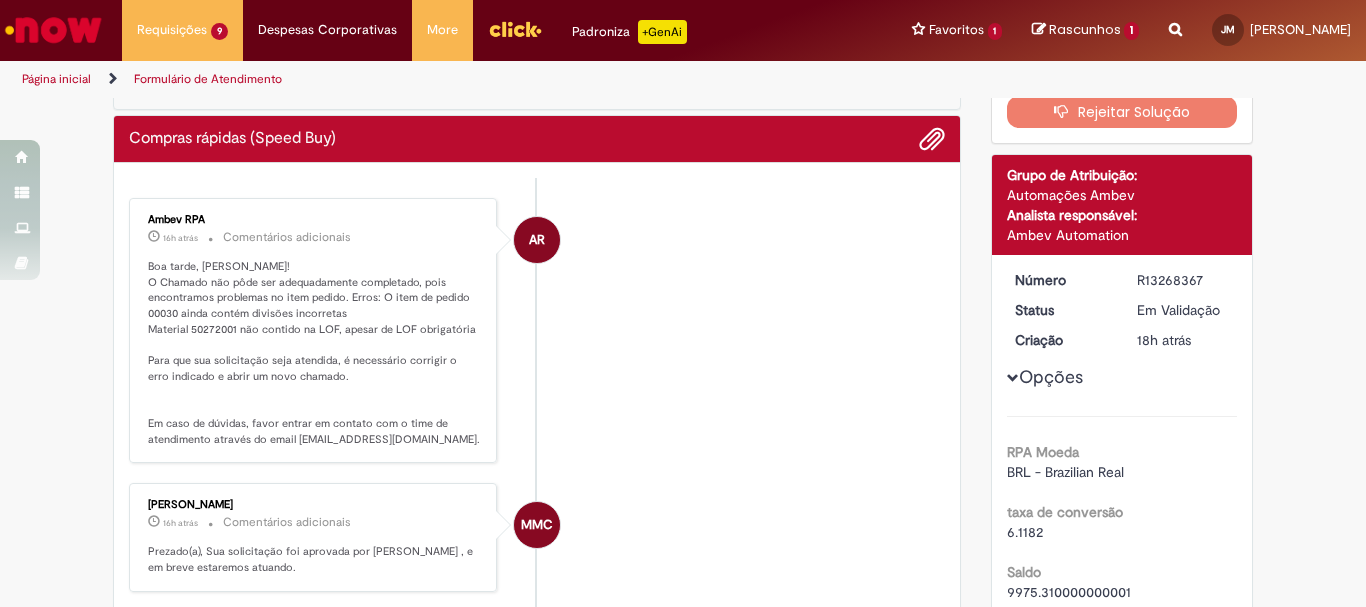 click on "Opções" at bounding box center (0, 0) 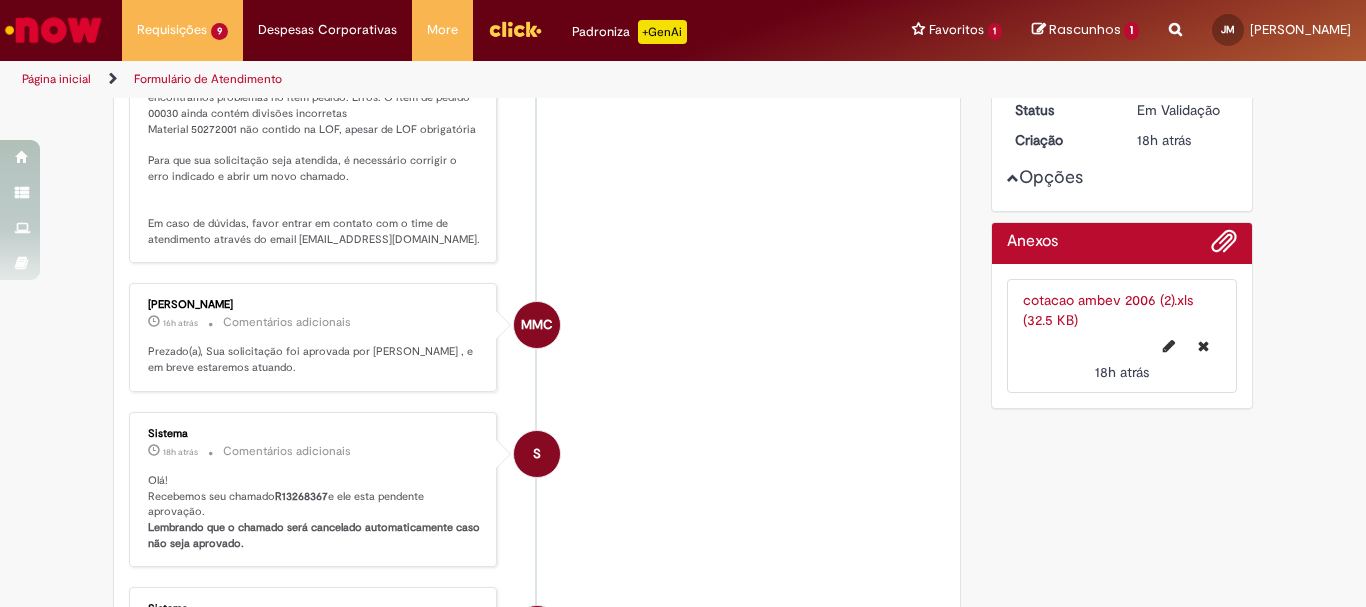 scroll, scrollTop: 0, scrollLeft: 0, axis: both 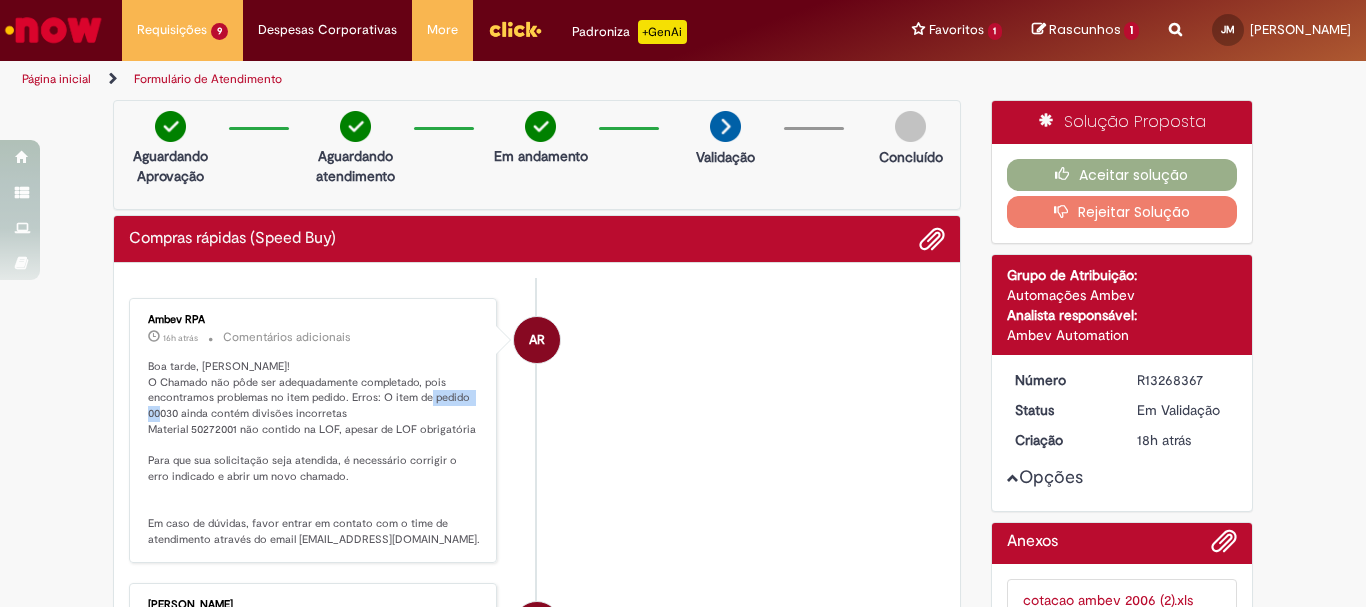 drag, startPoint x: 138, startPoint y: 409, endPoint x: 199, endPoint y: 415, distance: 61.294373 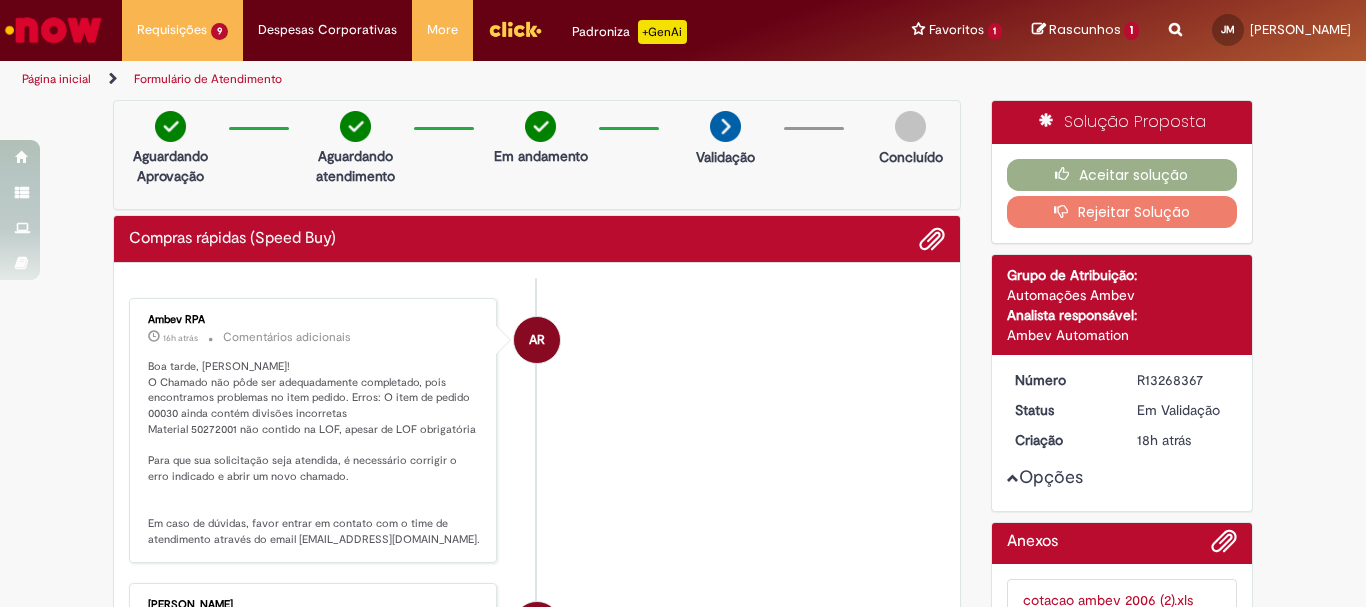 click on "AR
Ambev RPA
16h atrás 16 horas atrás     Comentários adicionais
Boa tarde, Julia!
O Chamado não pôde ser adequadamente completado, pois encontramos problemas no item pedido. Erros: O item de pedido 00030 ainda contém divisões incorretas
Material 50272001 não contido na LOF, apesar de LOF obrigatória
Para que sua solicitação seja atendida, é necessário corrigir o erro indicado e abrir um novo chamado.
Em caso de dúvidas, favor entrar em contato com o time de atendimento através do email atendimentopss@ambev.com.br." at bounding box center (537, 431) 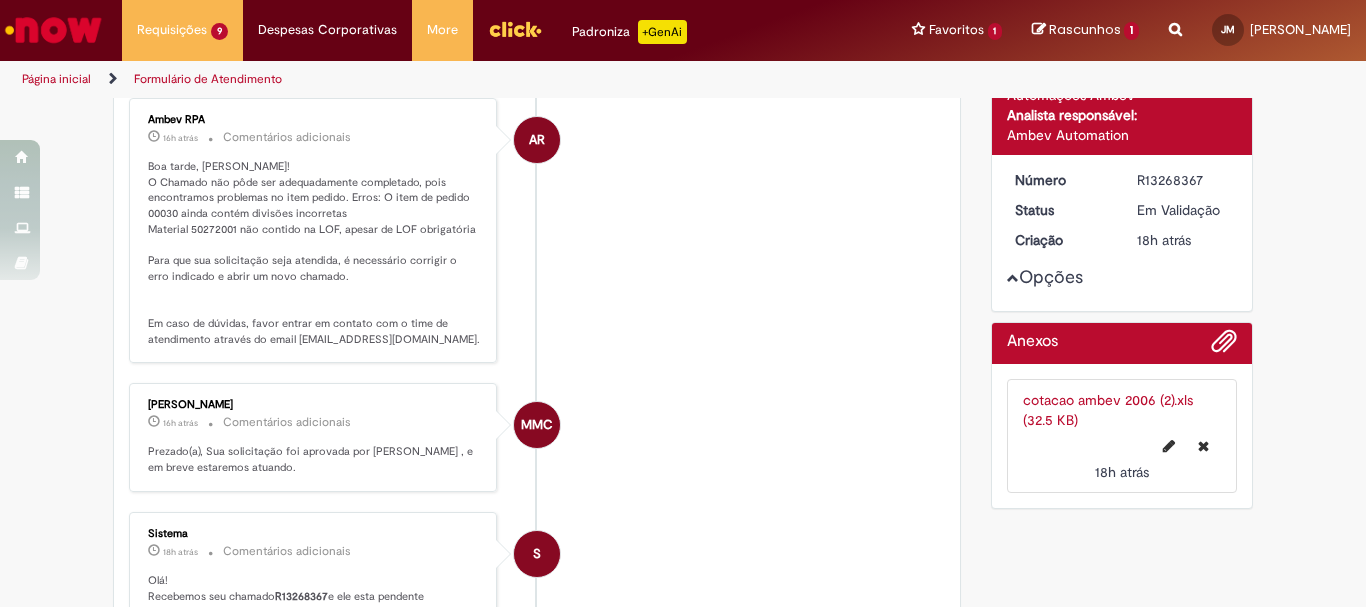 scroll, scrollTop: 0, scrollLeft: 0, axis: both 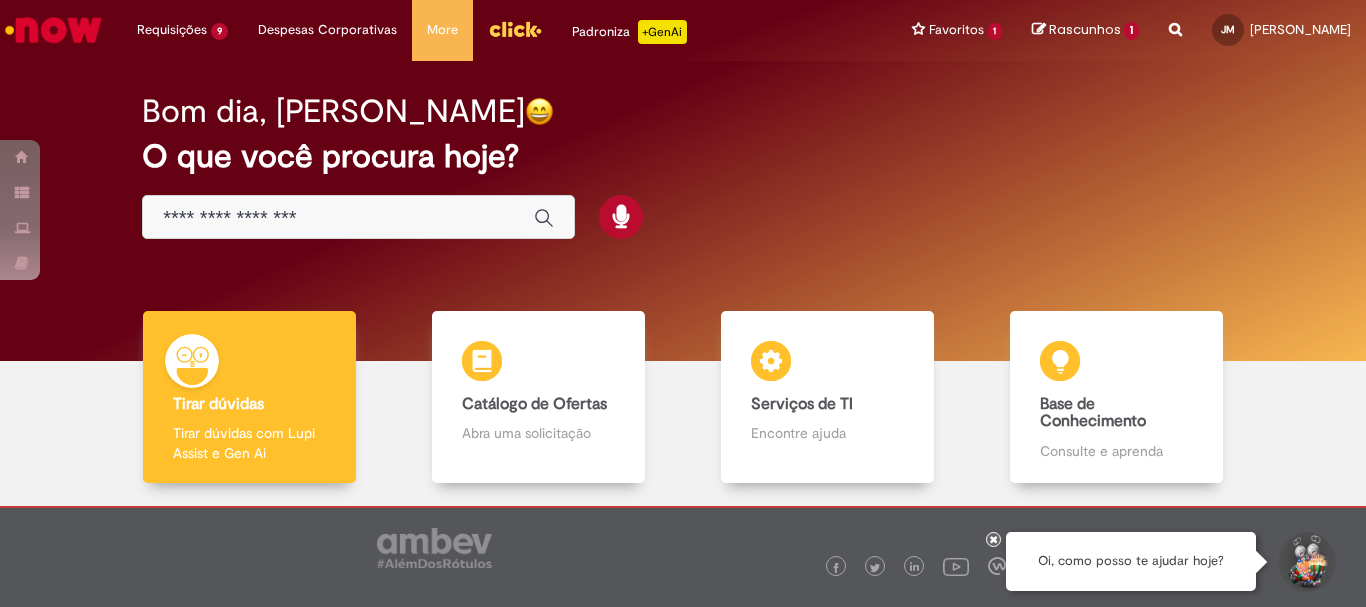 click at bounding box center [358, 217] 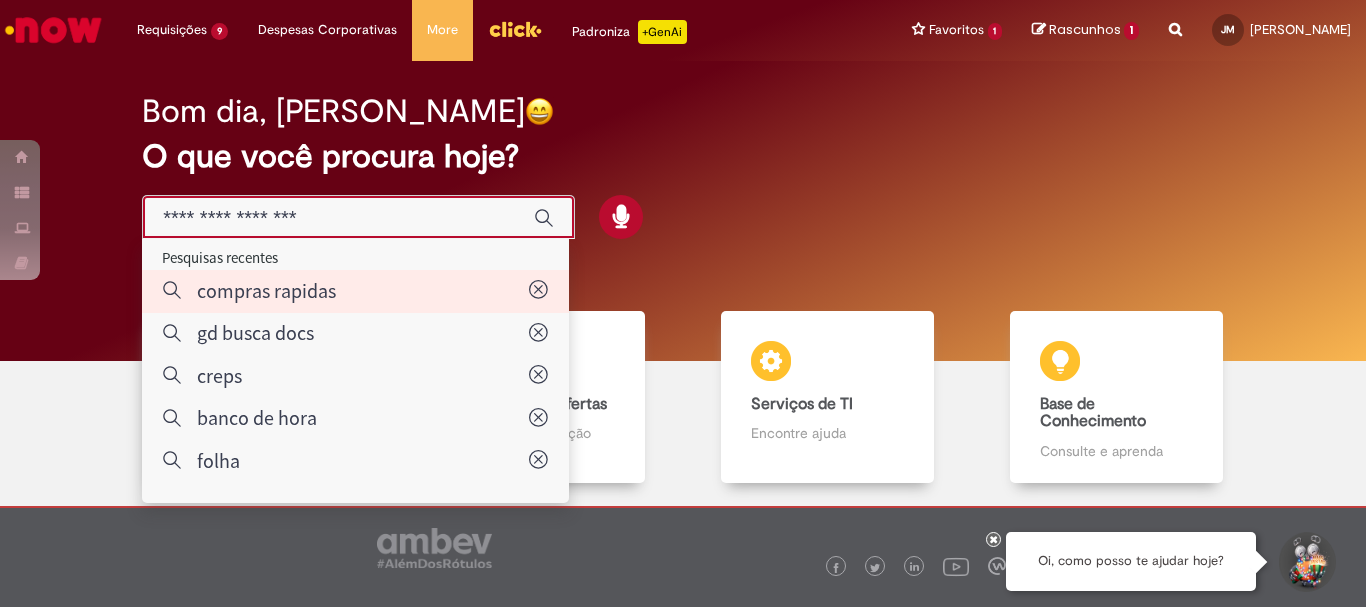 type on "**********" 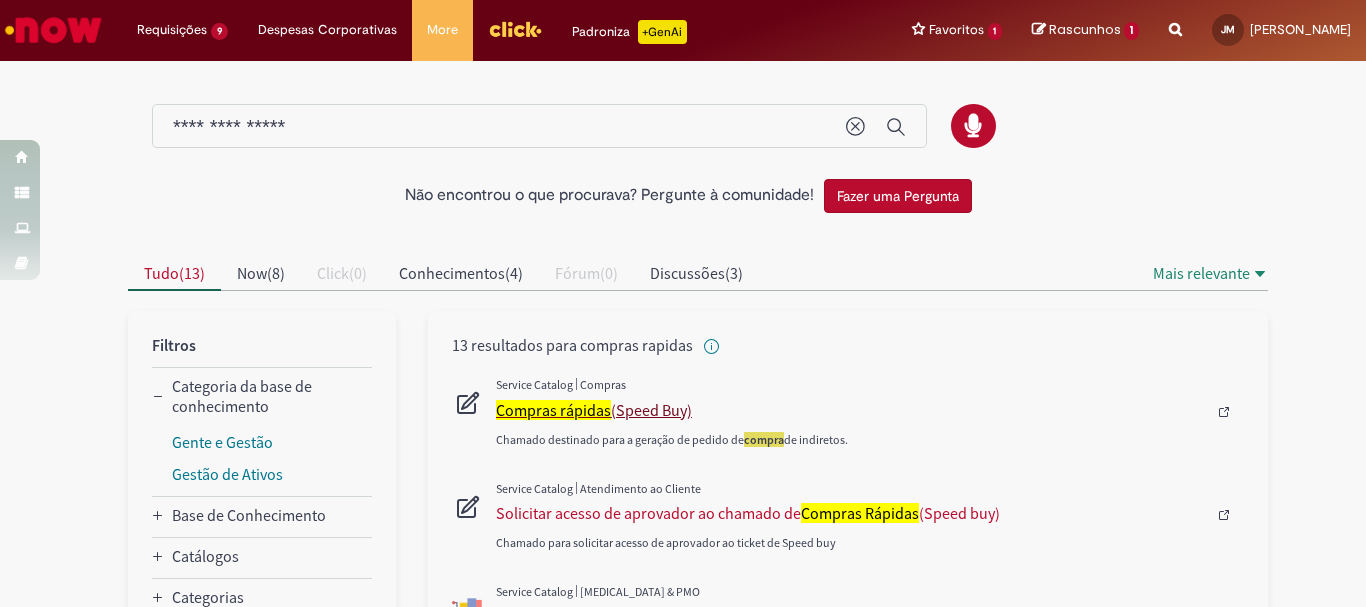 click on "Compras rápidas  (Speed Buy)" at bounding box center (851, 410) 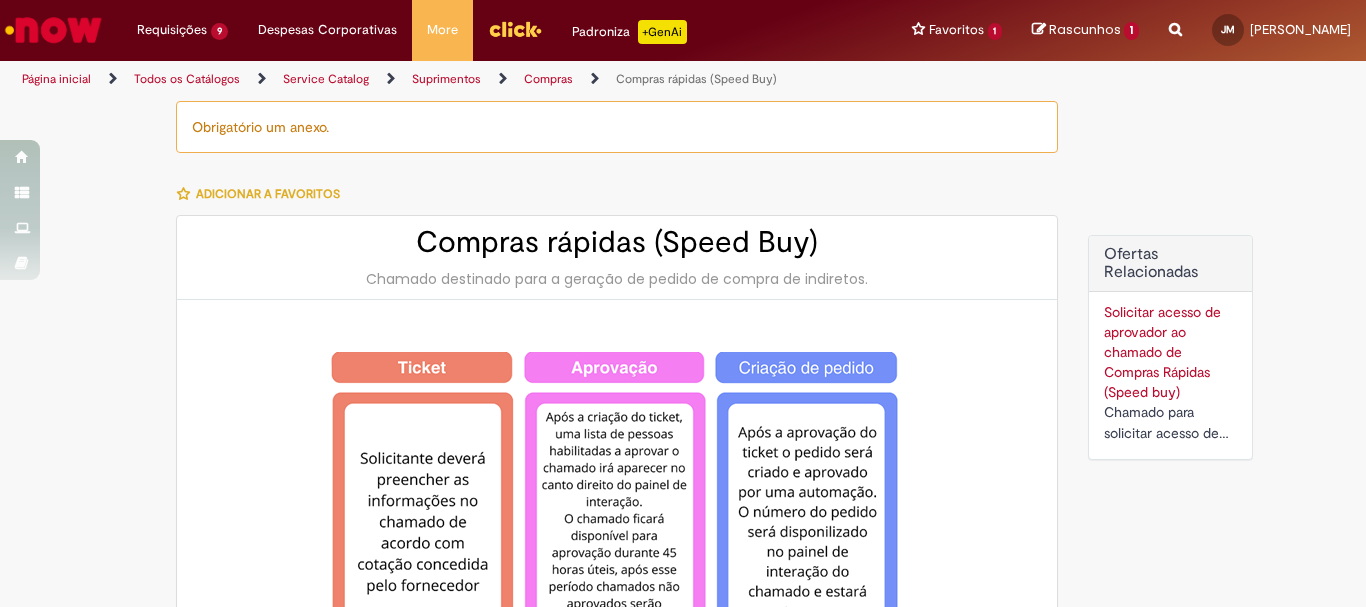 type on "********" 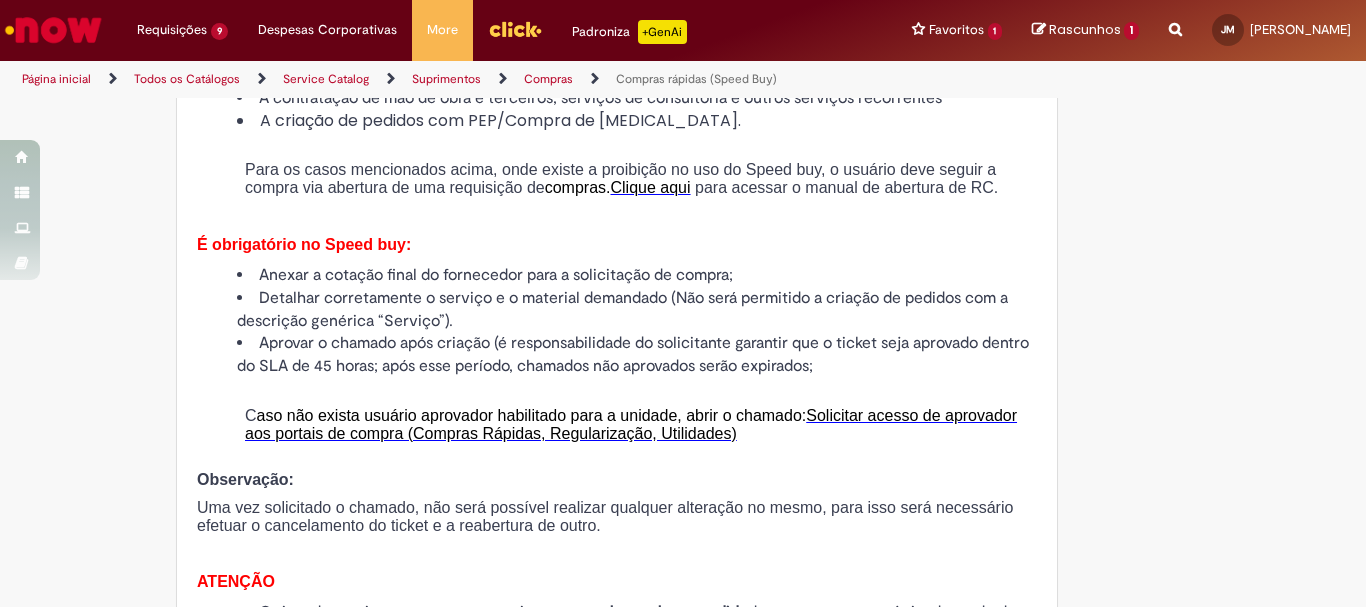 scroll, scrollTop: 2300, scrollLeft: 0, axis: vertical 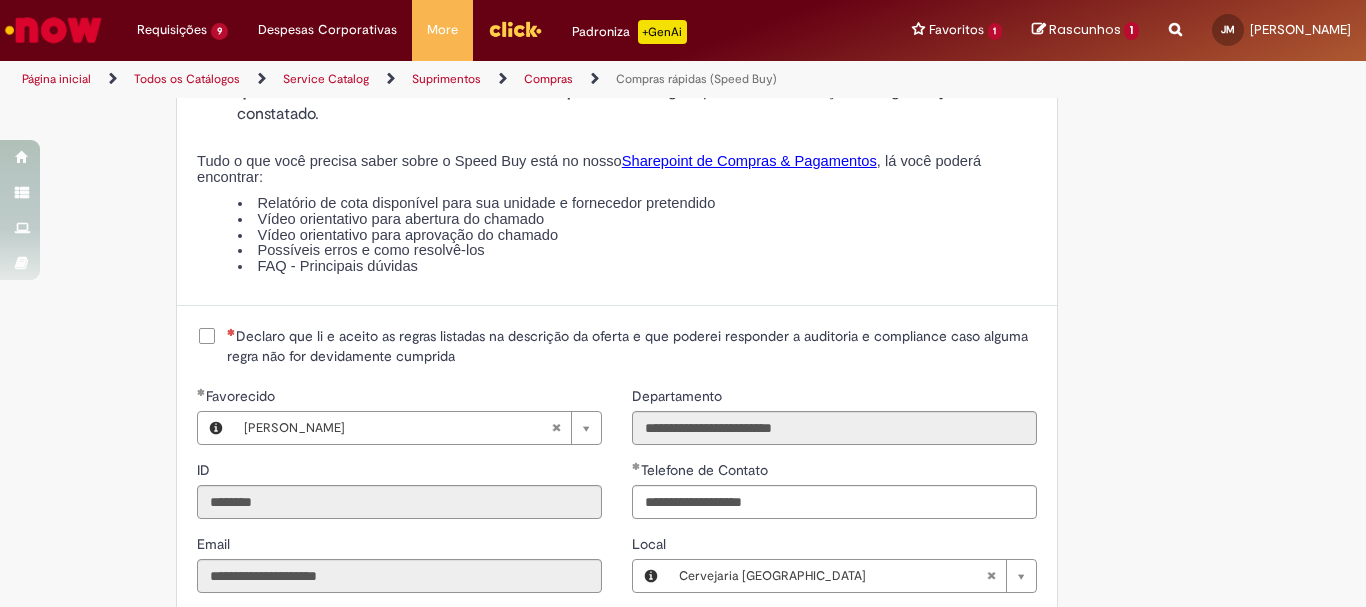 click on "Declaro que li e aceito as regras listadas na descrição da oferta e que poderei responder a auditoria e compliance caso alguma regra não for devidamente cumprida" at bounding box center (632, 346) 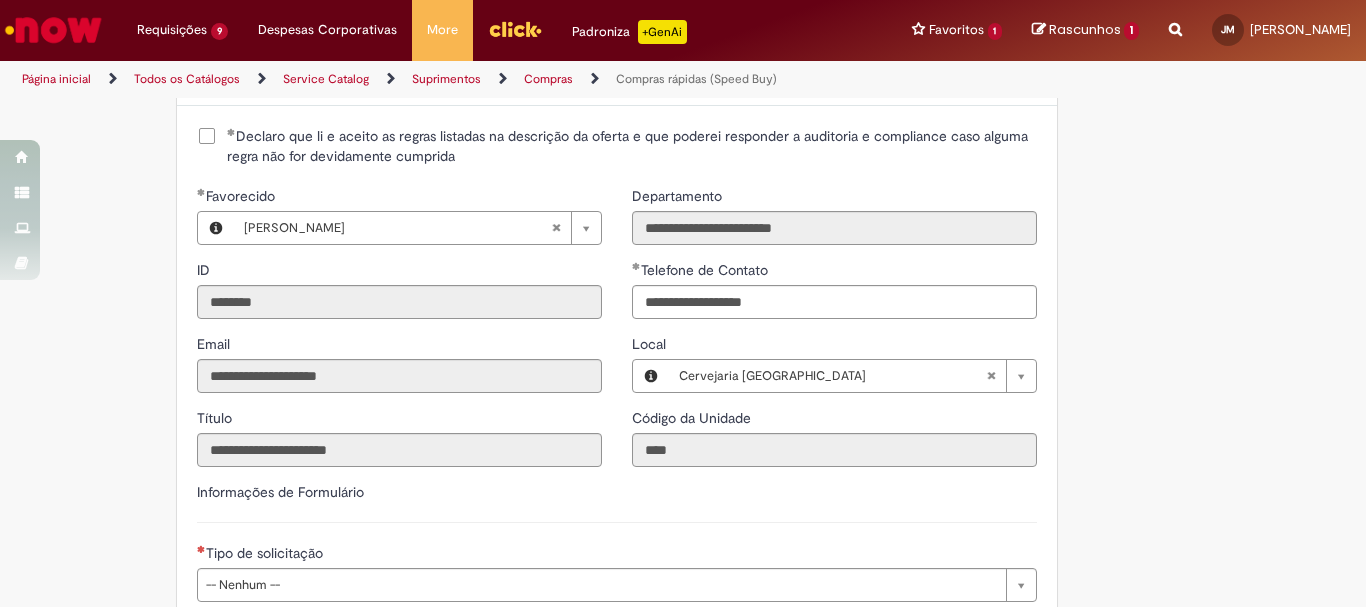 scroll, scrollTop: 2700, scrollLeft: 0, axis: vertical 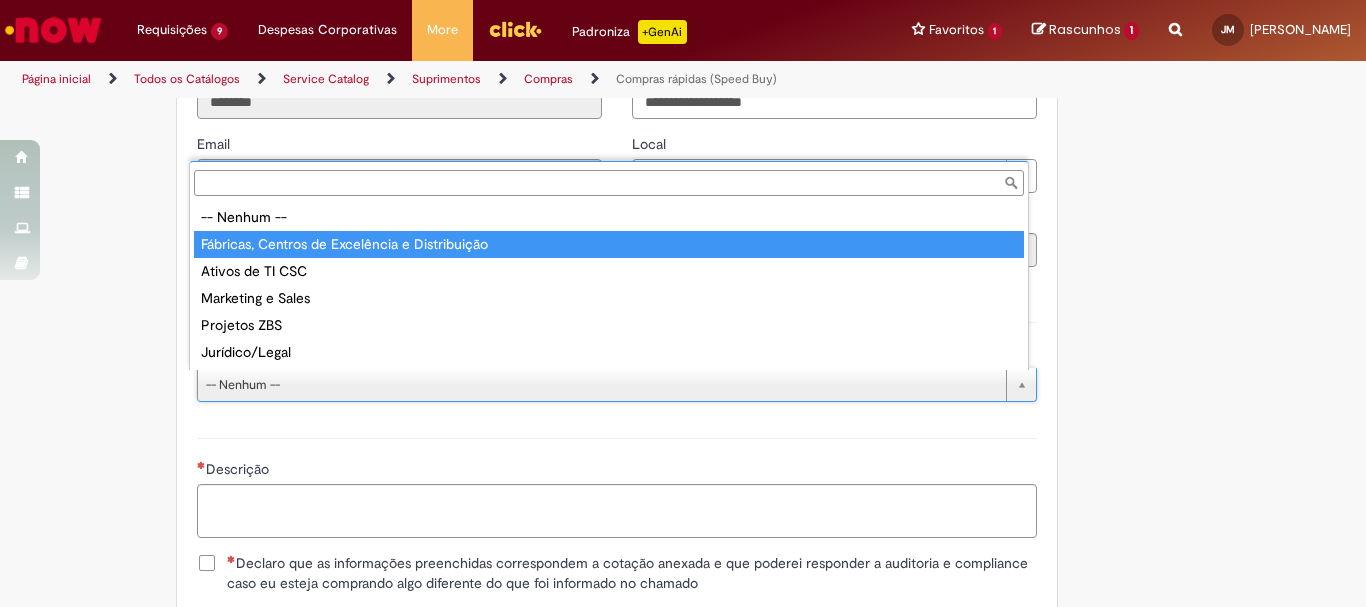 type on "**********" 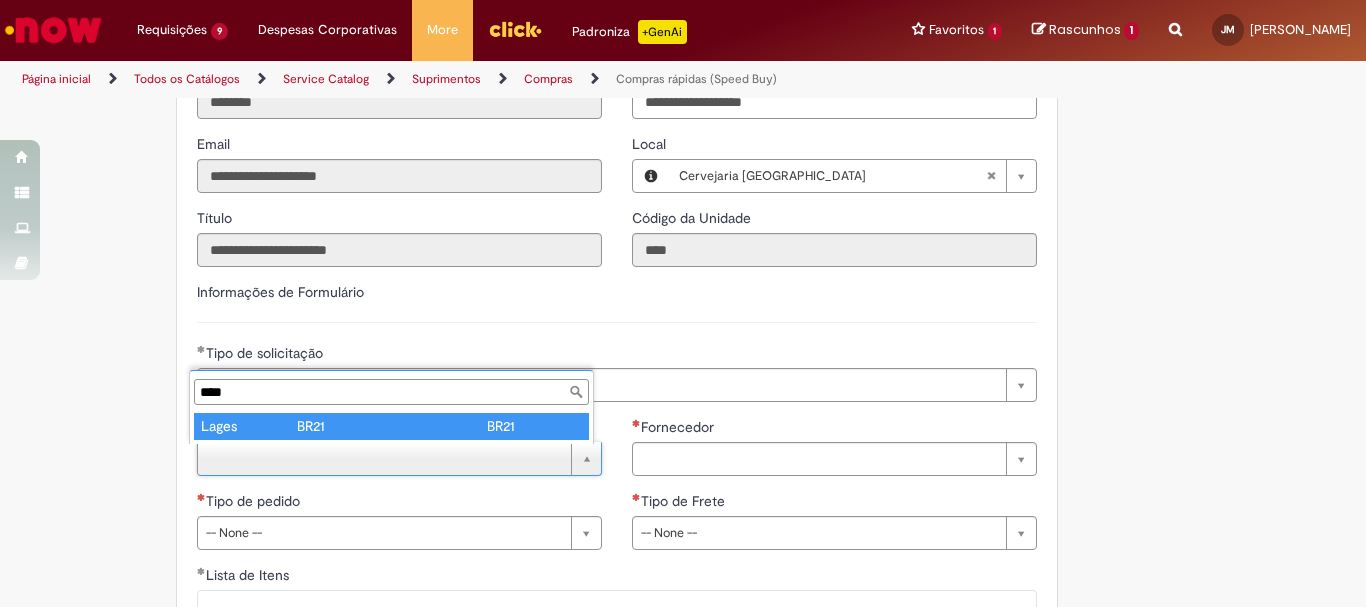 type on "****" 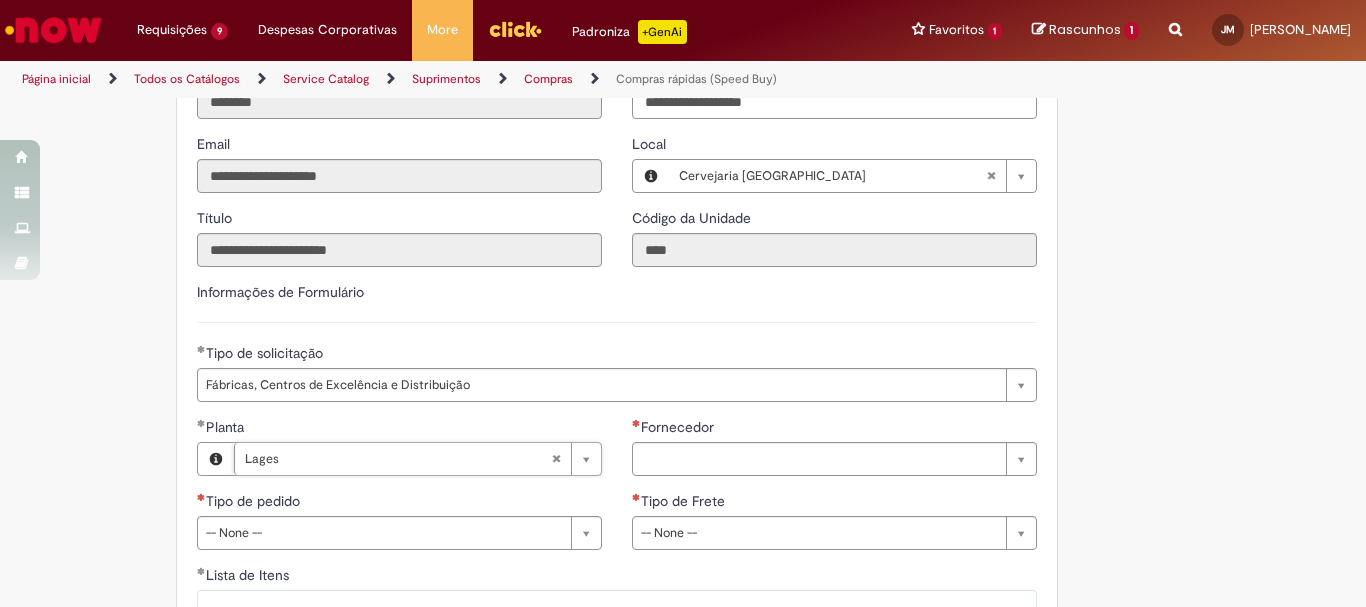 scroll, scrollTop: 2900, scrollLeft: 0, axis: vertical 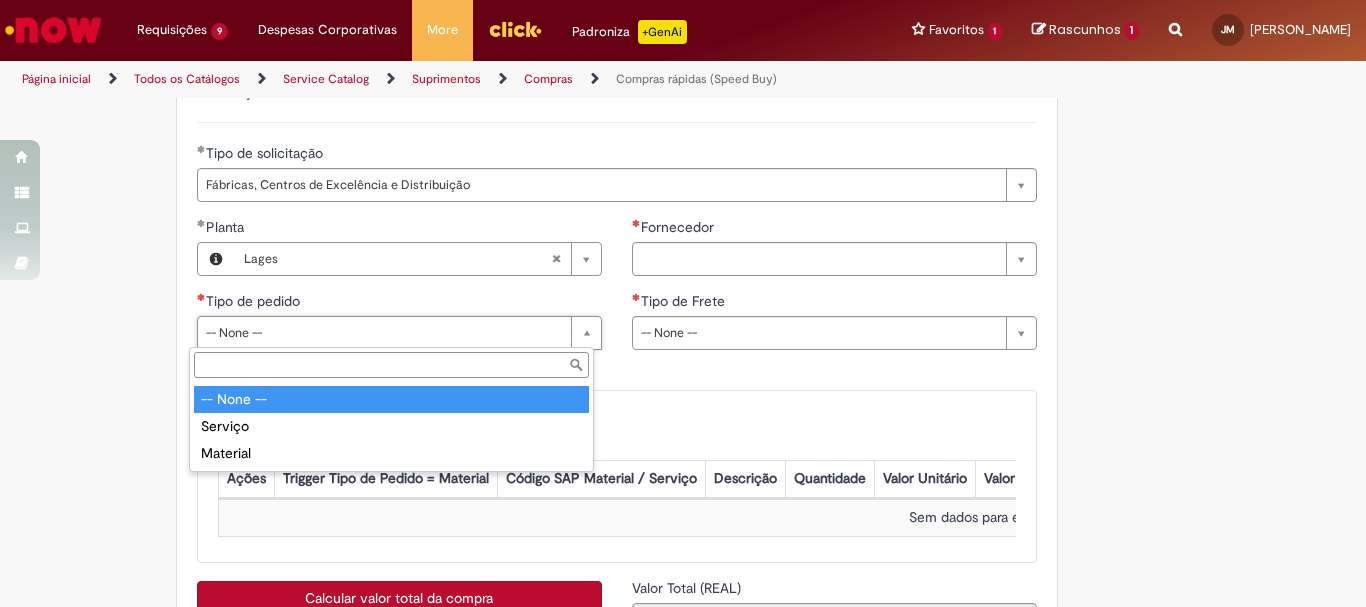 drag, startPoint x: 426, startPoint y: 330, endPoint x: 404, endPoint y: 353, distance: 31.827662 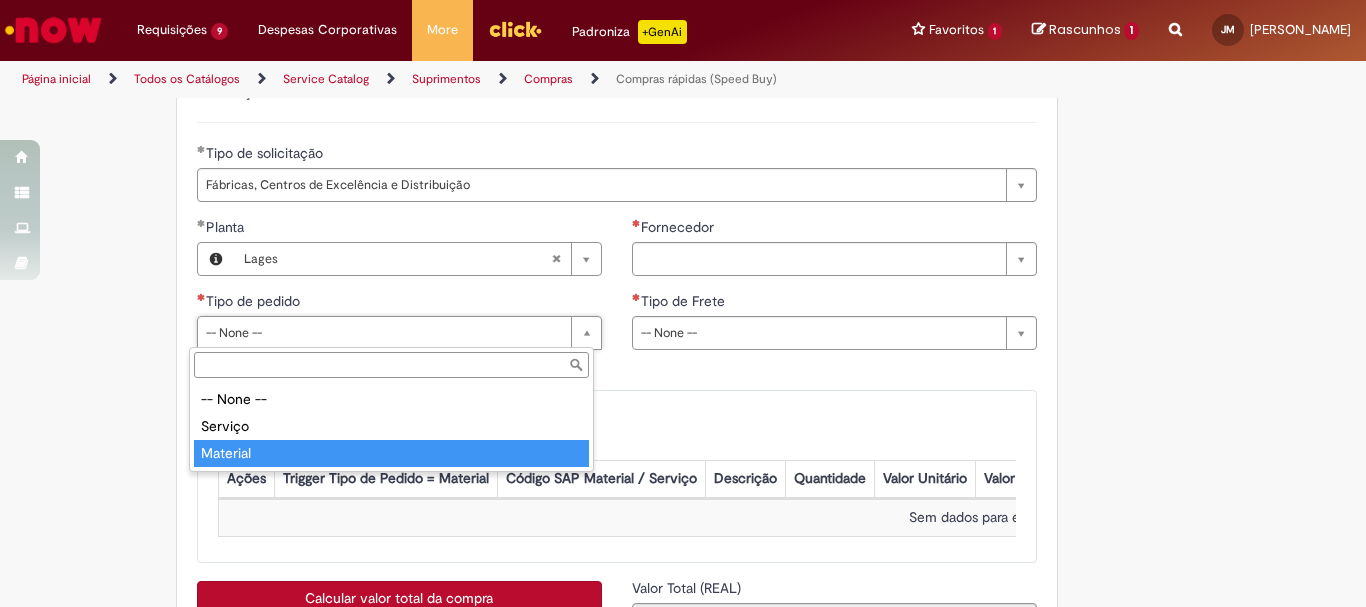 type on "********" 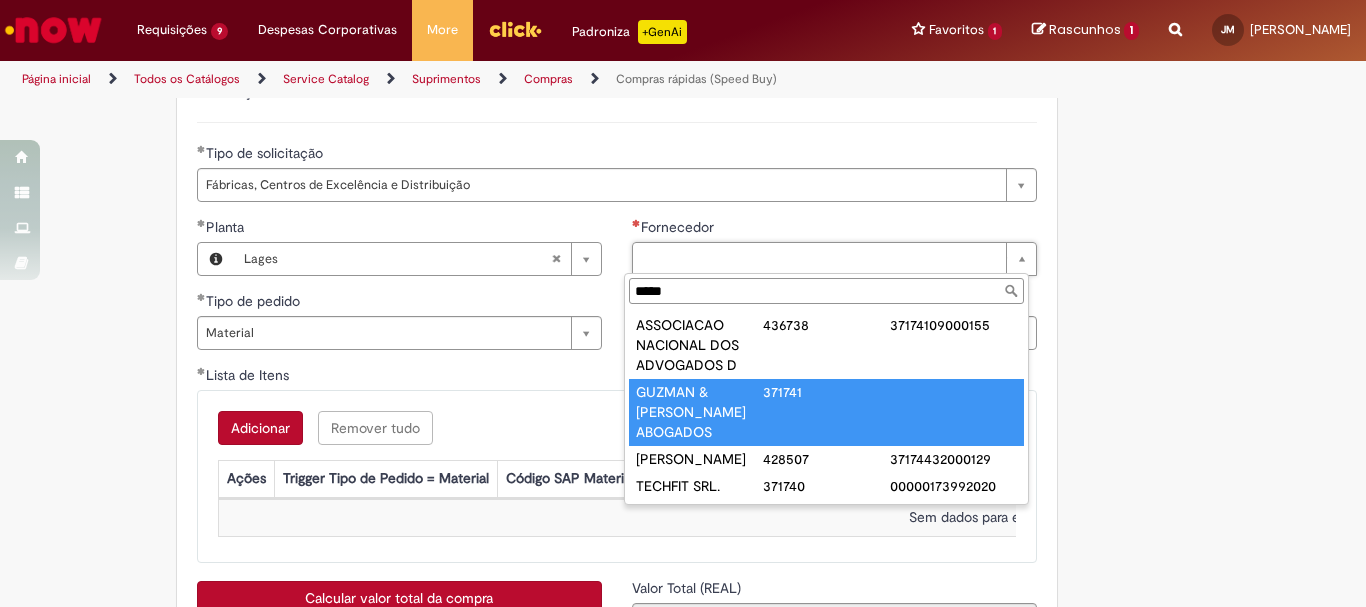 scroll, scrollTop: 8, scrollLeft: 0, axis: vertical 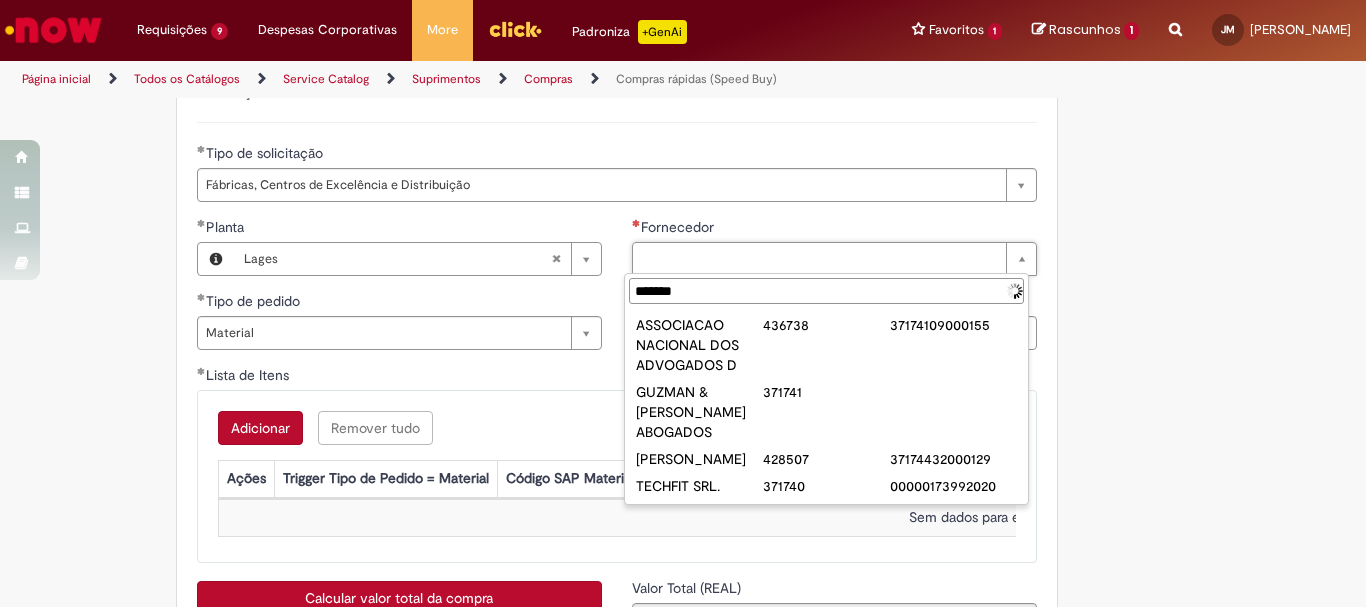 type on "********" 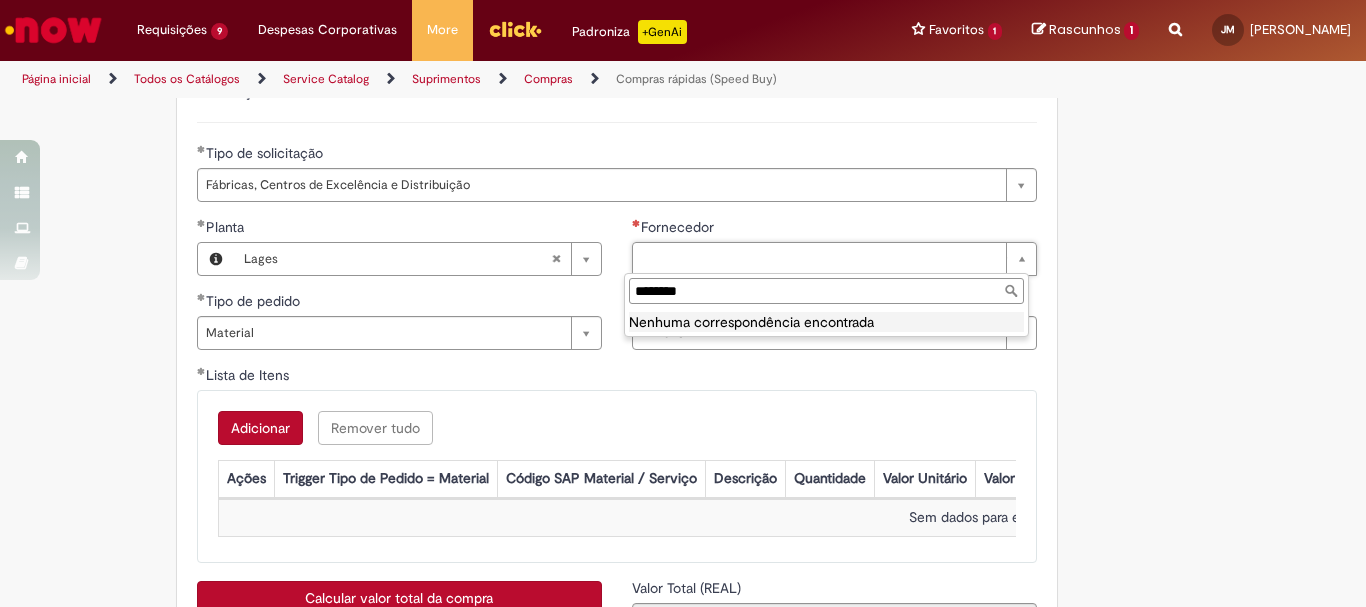 scroll, scrollTop: 0, scrollLeft: 0, axis: both 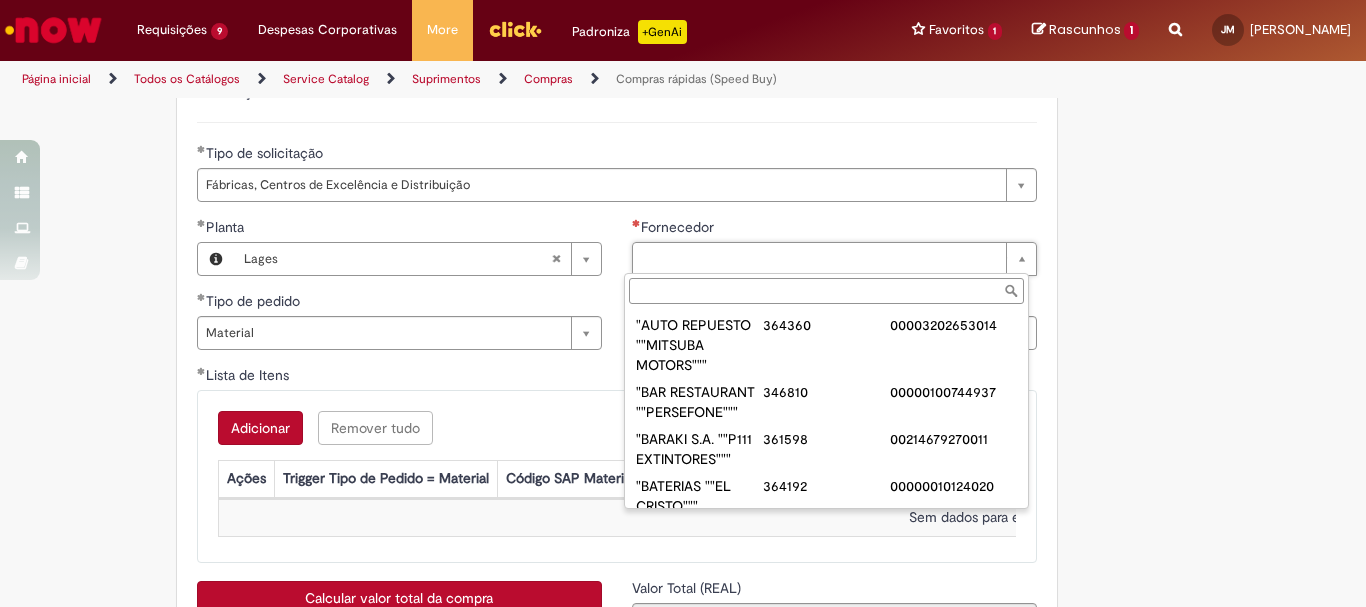 paste on "******" 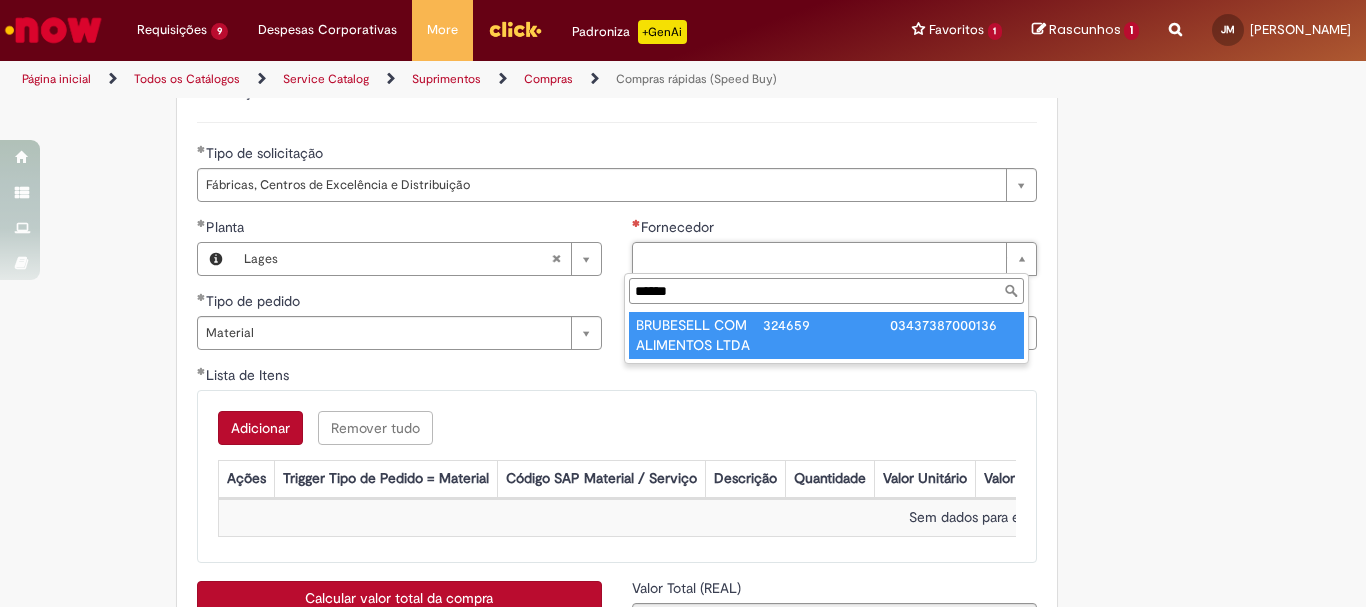 type on "******" 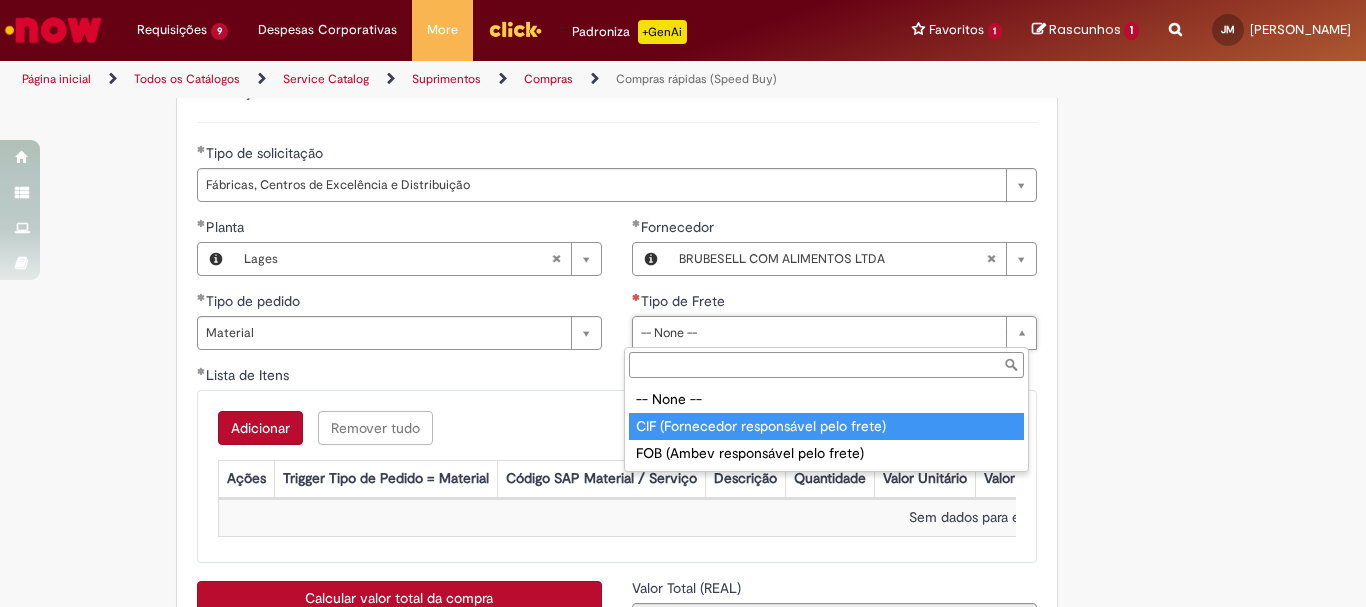 type on "**********" 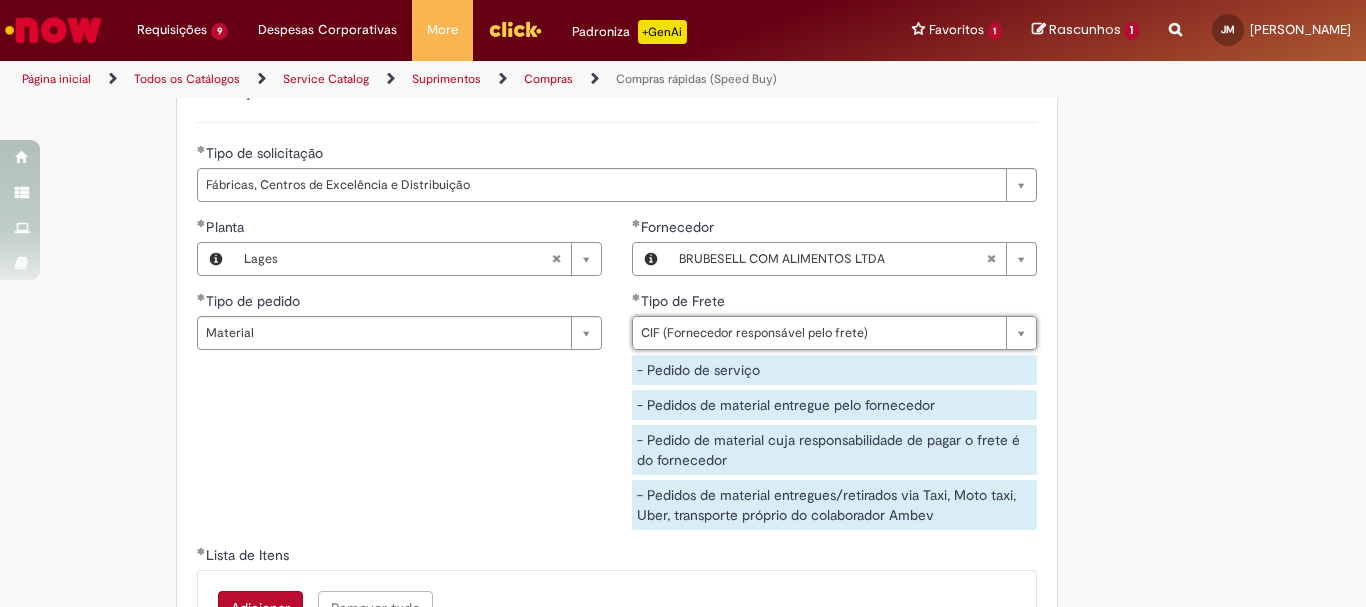 scroll, scrollTop: 3100, scrollLeft: 0, axis: vertical 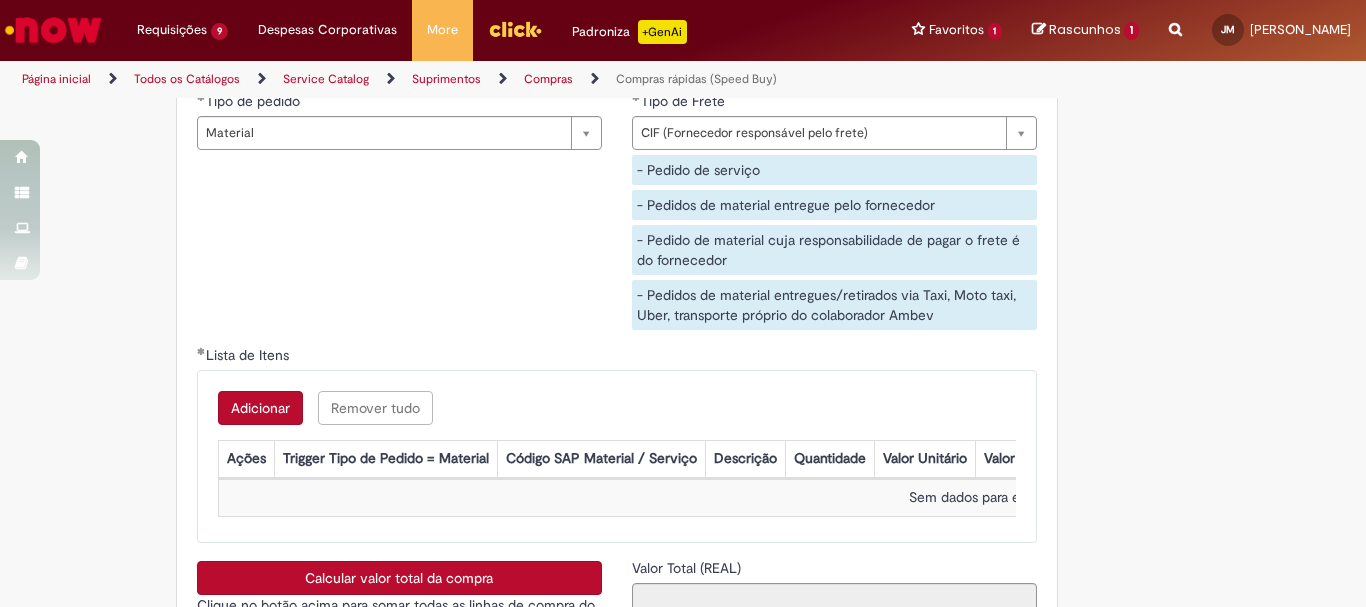 click on "**********" at bounding box center (617, 181) 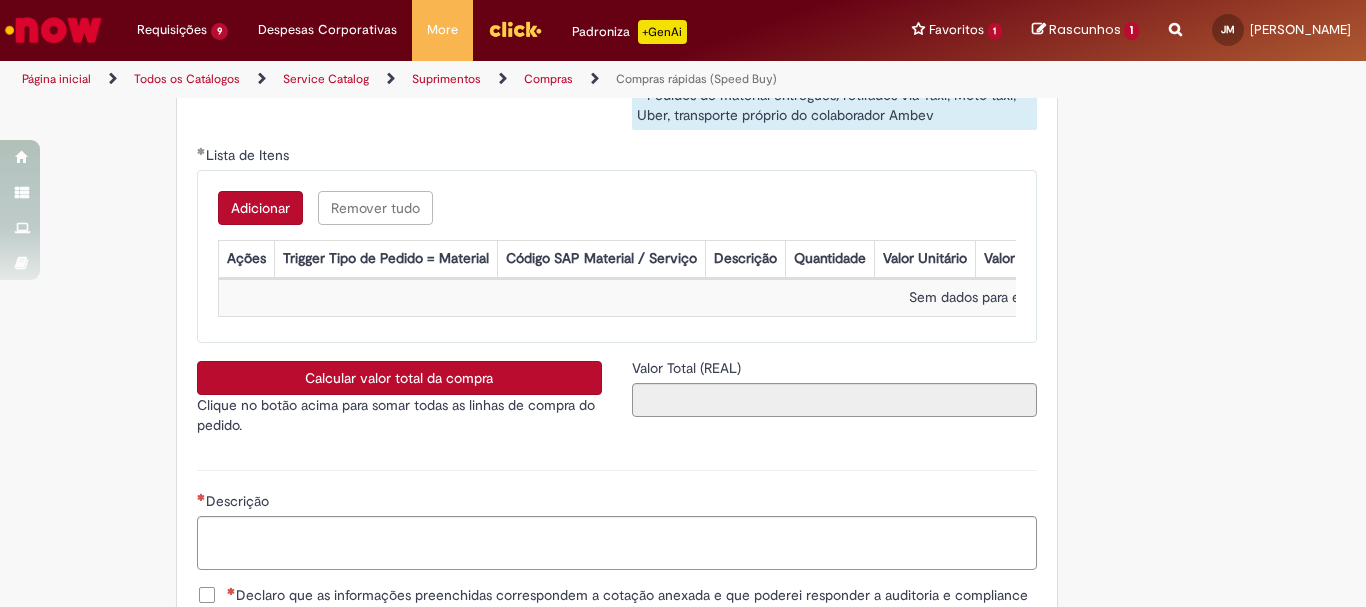 click on "Adicionar" at bounding box center (260, 208) 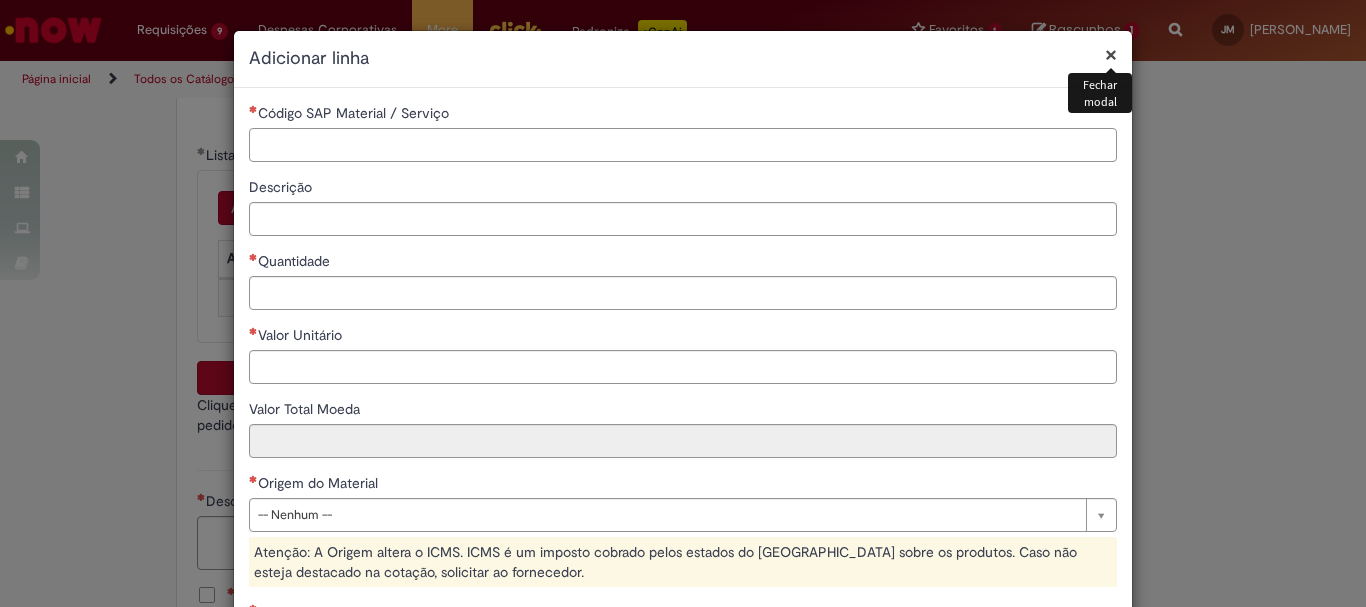 click on "Código SAP Material / Serviço" at bounding box center (683, 145) 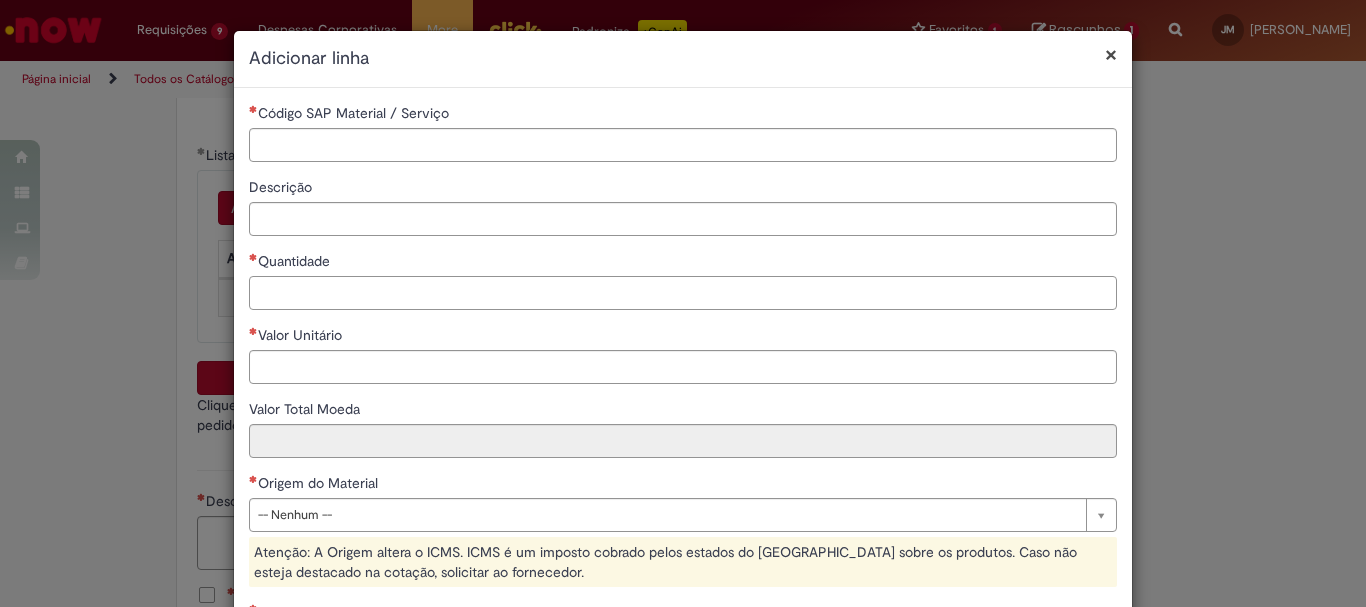 click on "Quantidade" at bounding box center [683, 293] 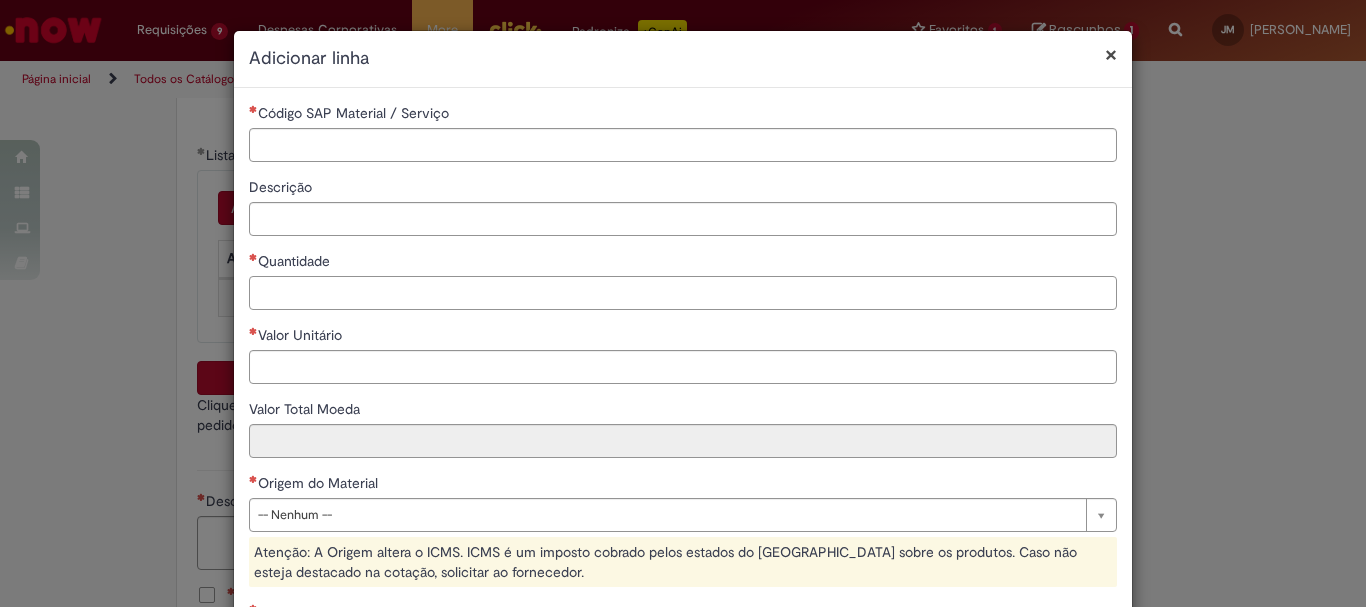 scroll, scrollTop: 300, scrollLeft: 0, axis: vertical 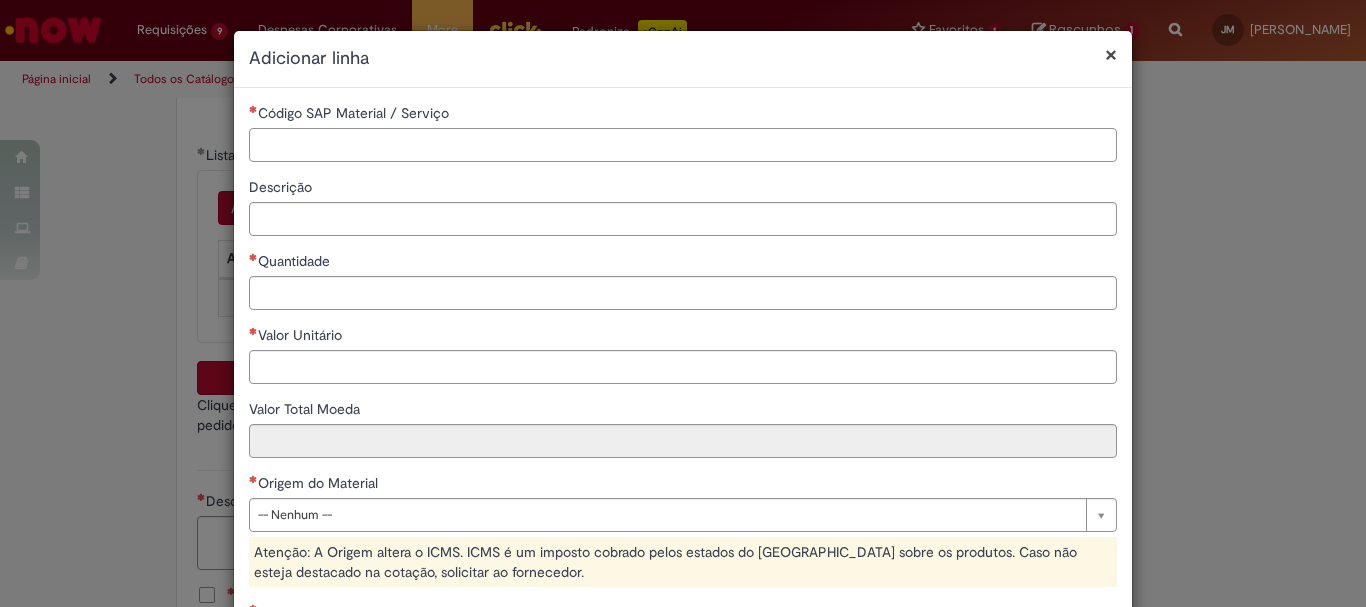 click on "Código SAP Material / Serviço" at bounding box center [683, 145] 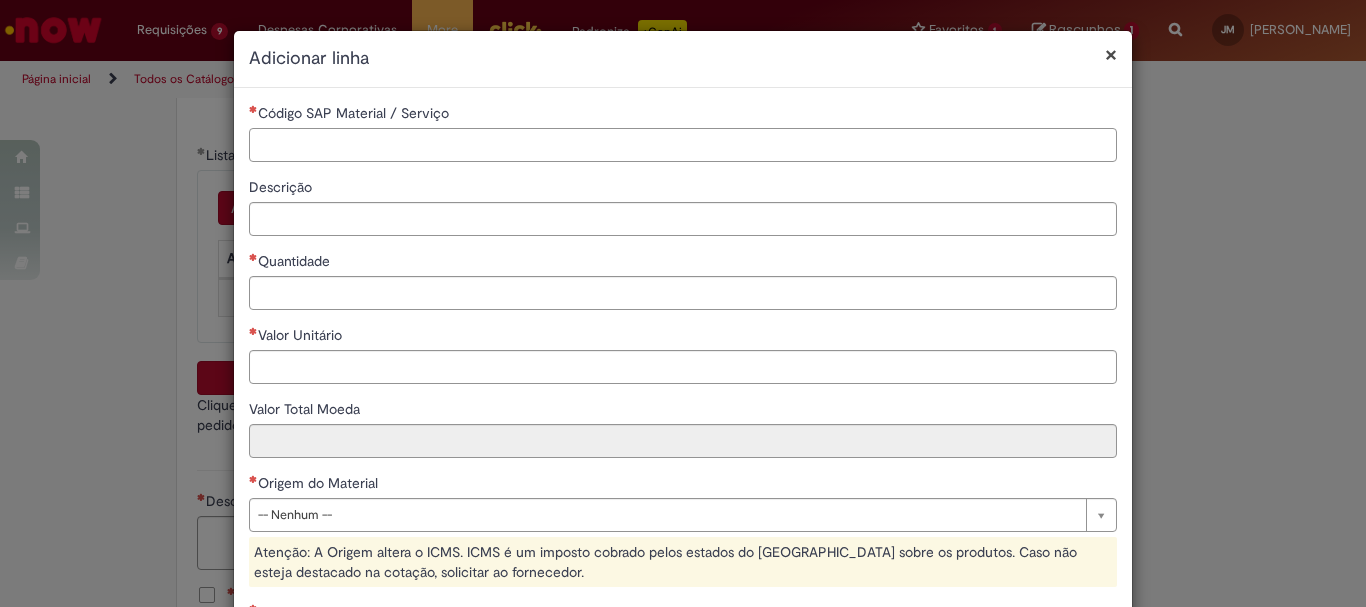 paste on "********" 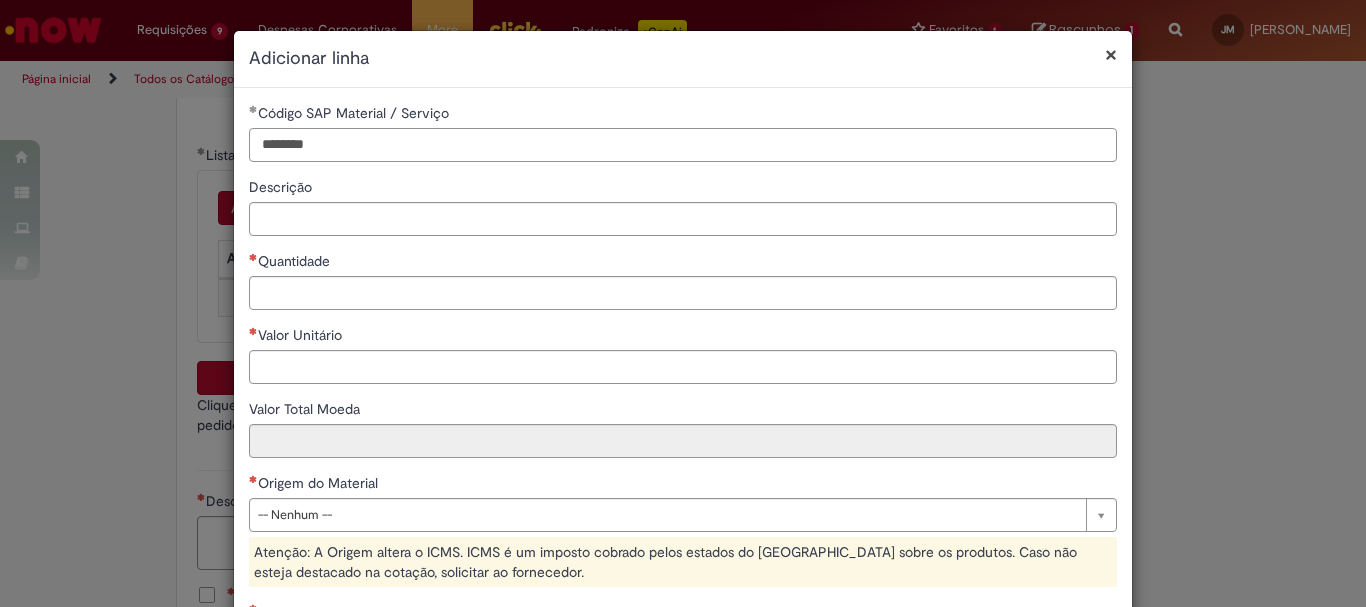 type on "********" 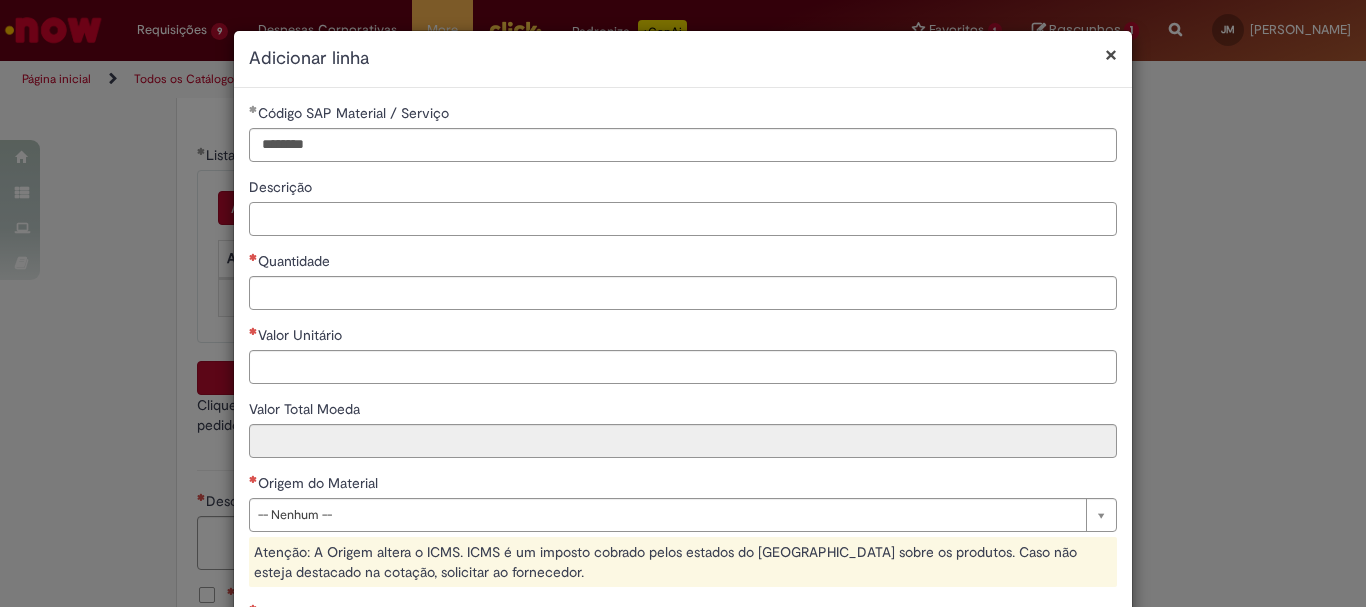 click on "Descrição" at bounding box center (683, 219) 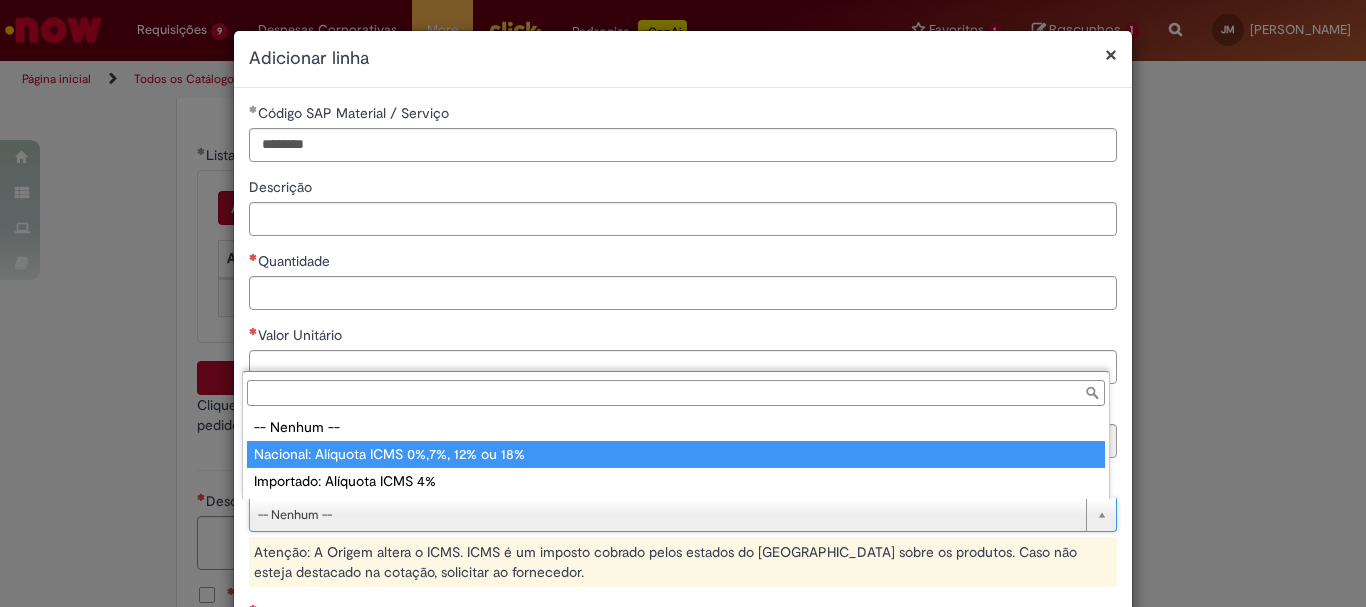 type on "**********" 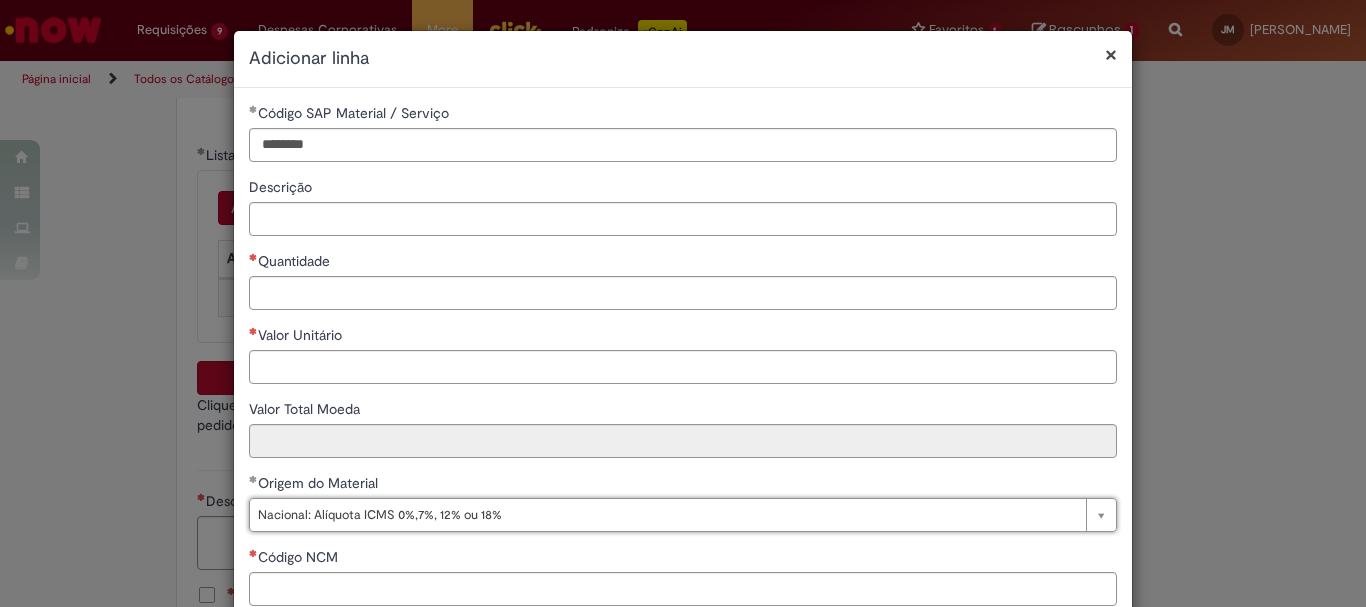 scroll, scrollTop: 100, scrollLeft: 0, axis: vertical 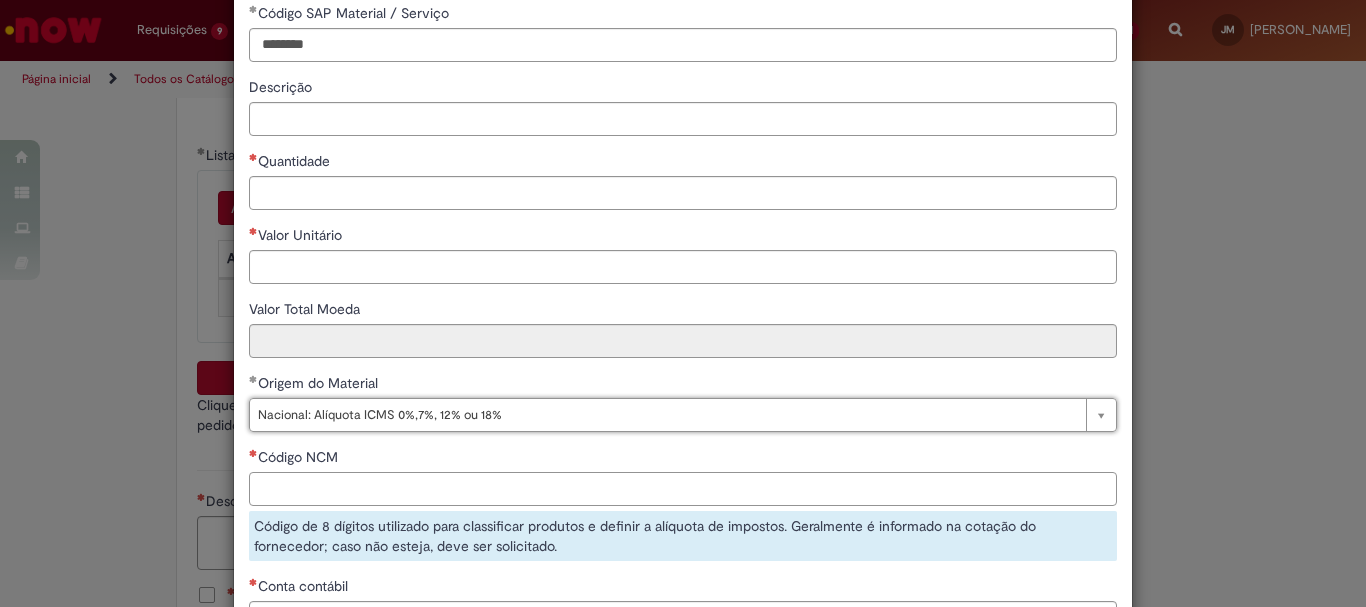 click on "Código NCM" at bounding box center (683, 489) 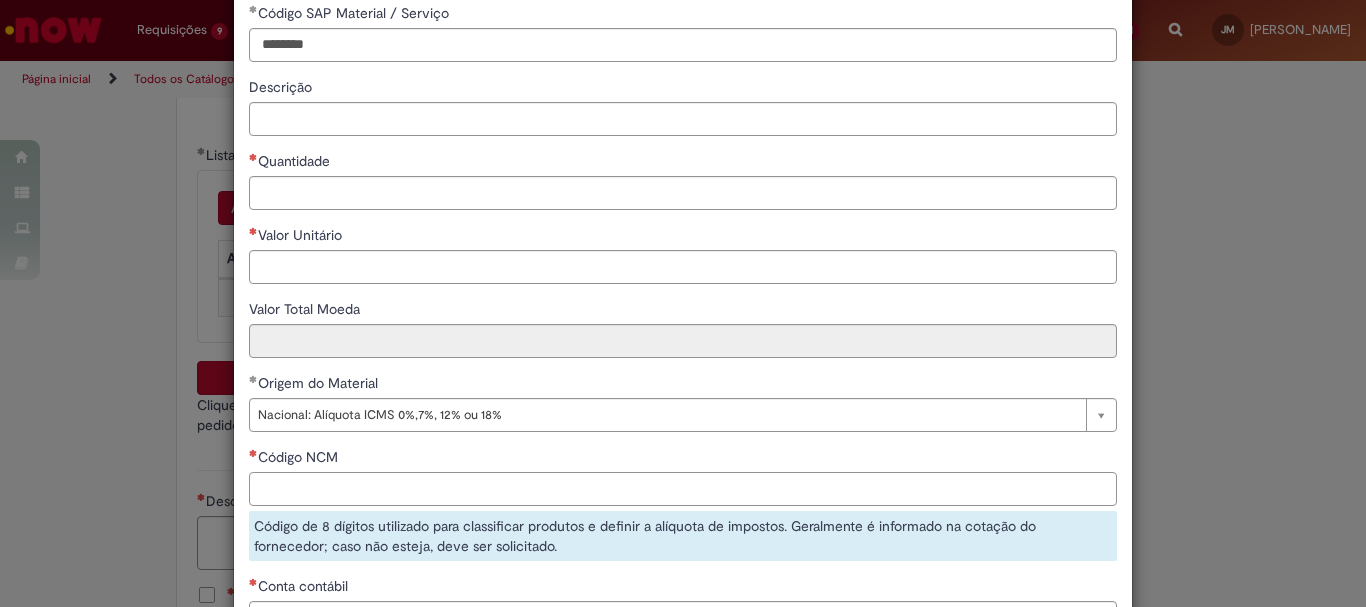 paste on "********" 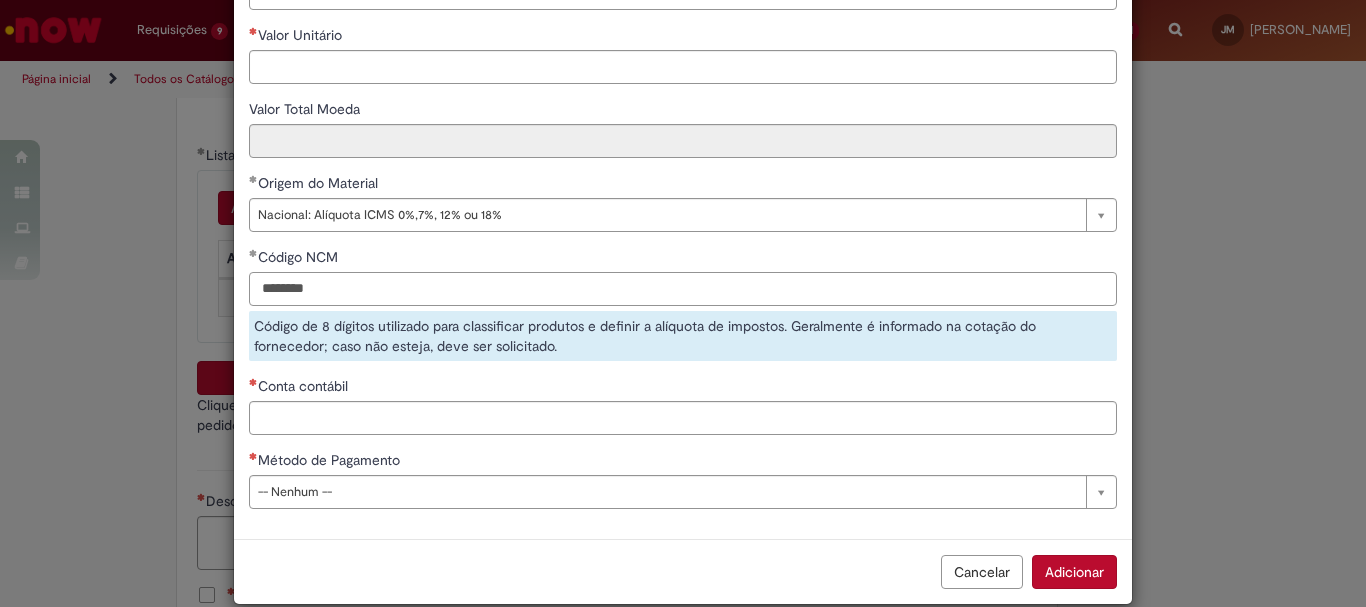 scroll, scrollTop: 0, scrollLeft: 0, axis: both 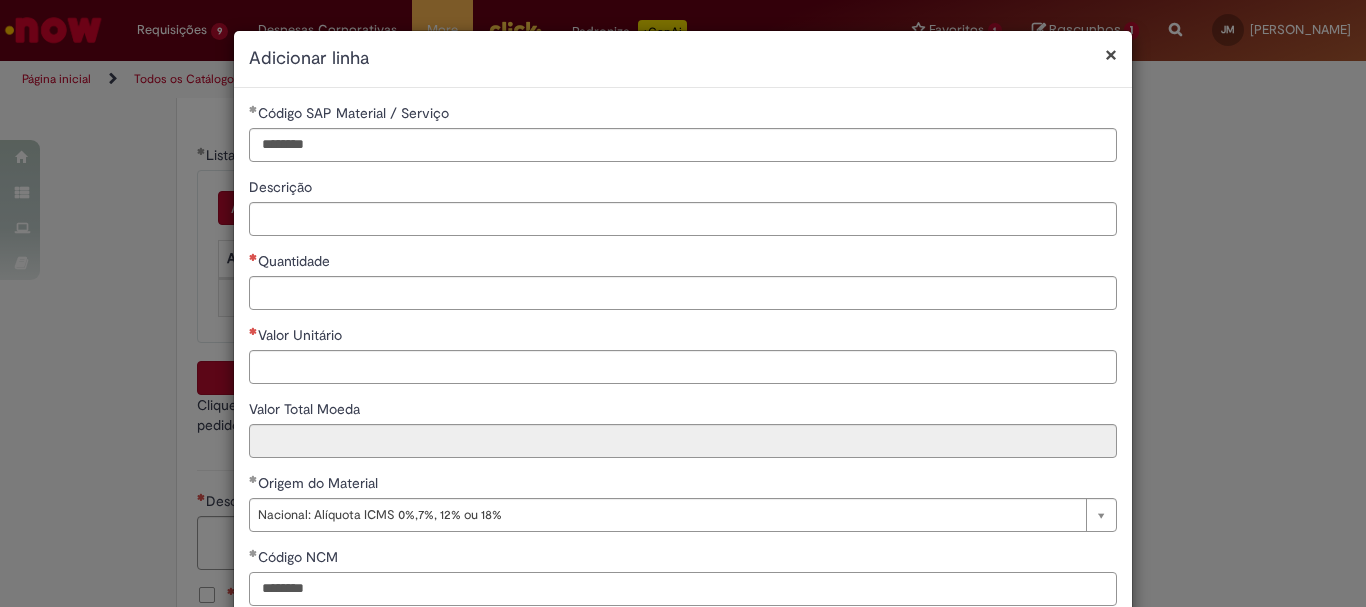 type on "********" 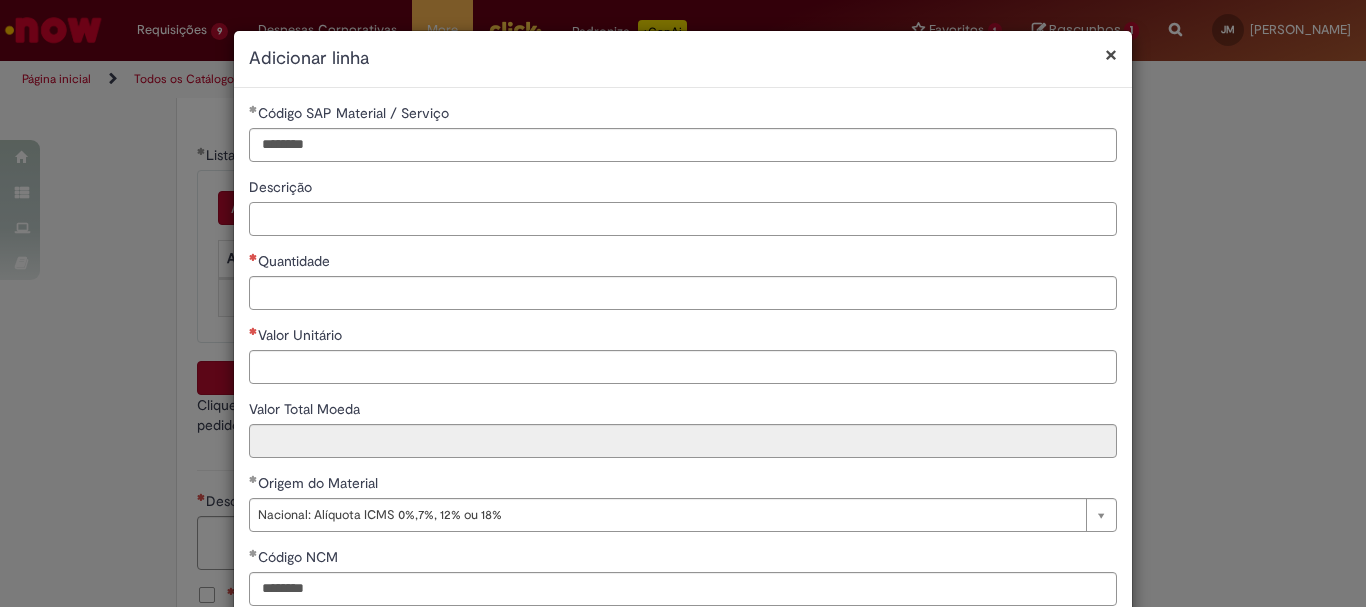 click on "Descrição" at bounding box center (683, 219) 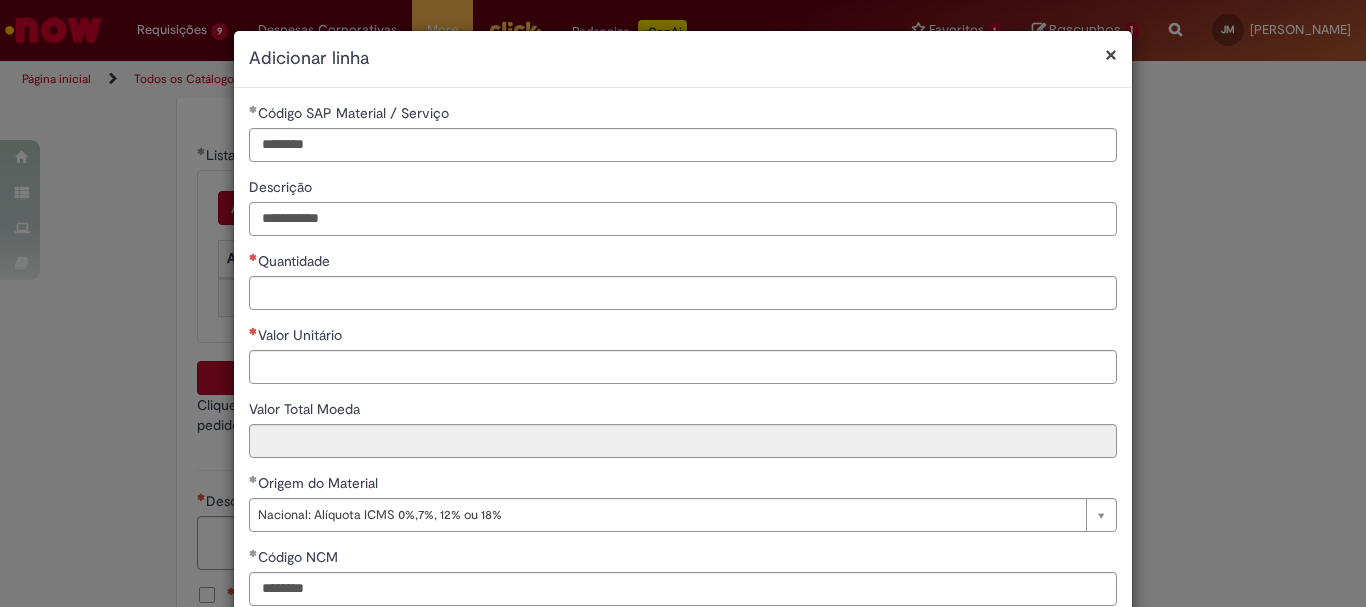 type on "**********" 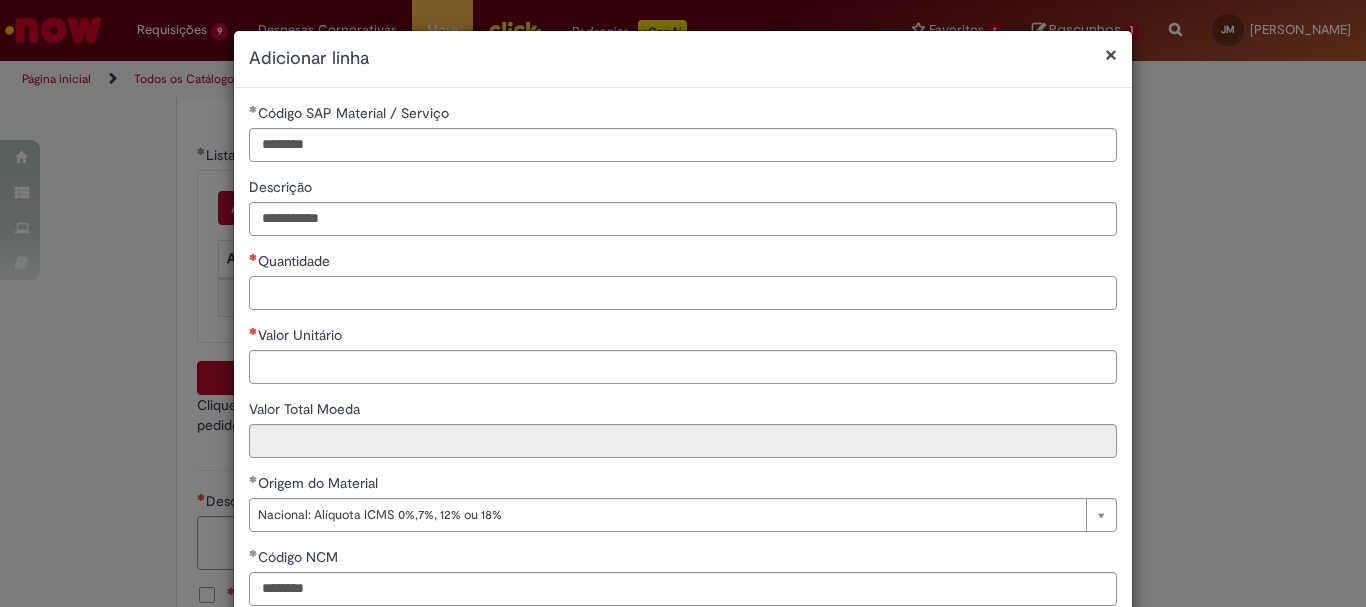 click on "Quantidade" at bounding box center (683, 293) 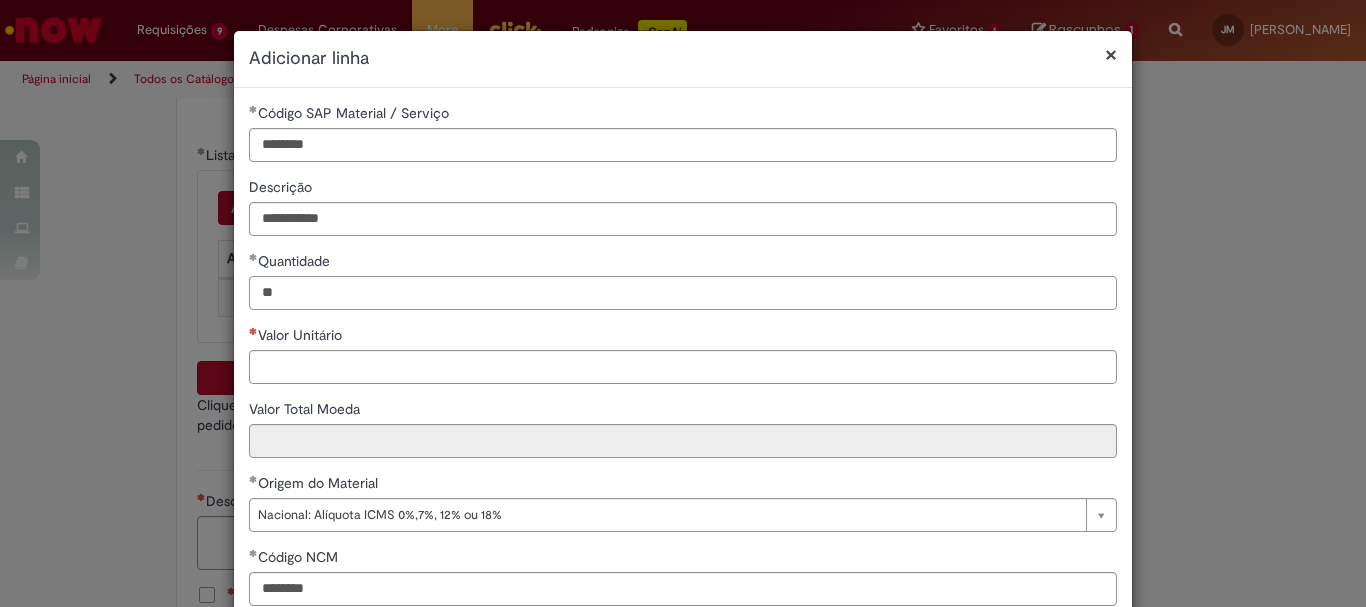type on "**" 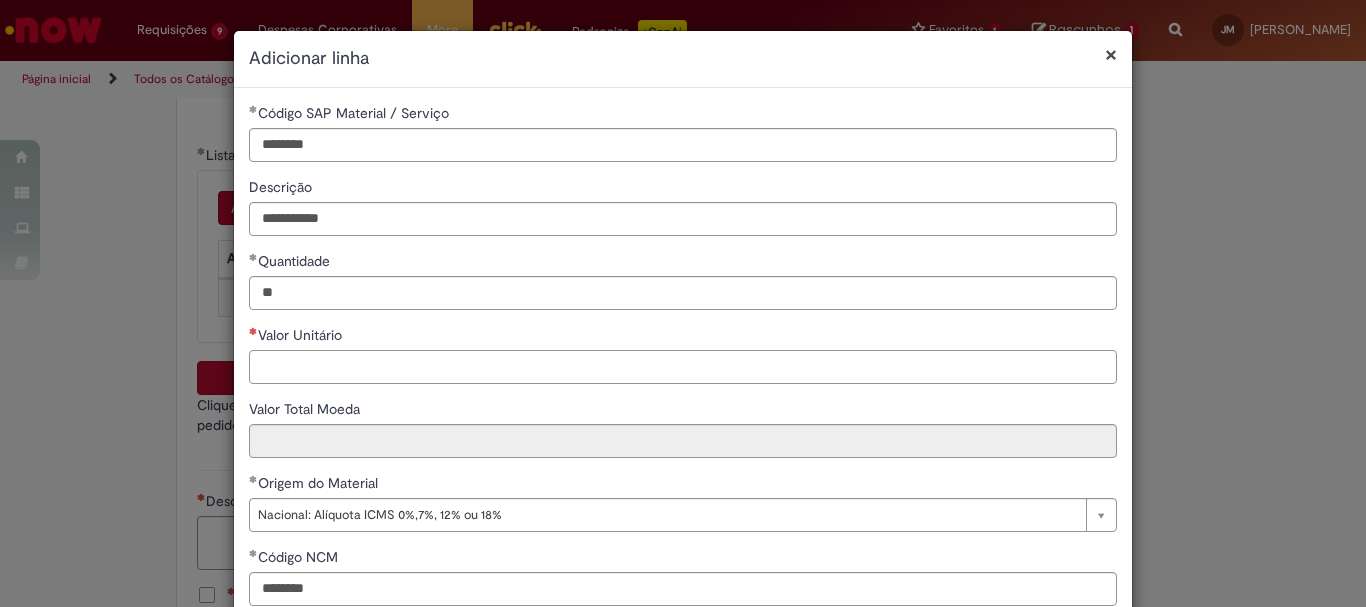 click on "Valor Unitário" at bounding box center [683, 367] 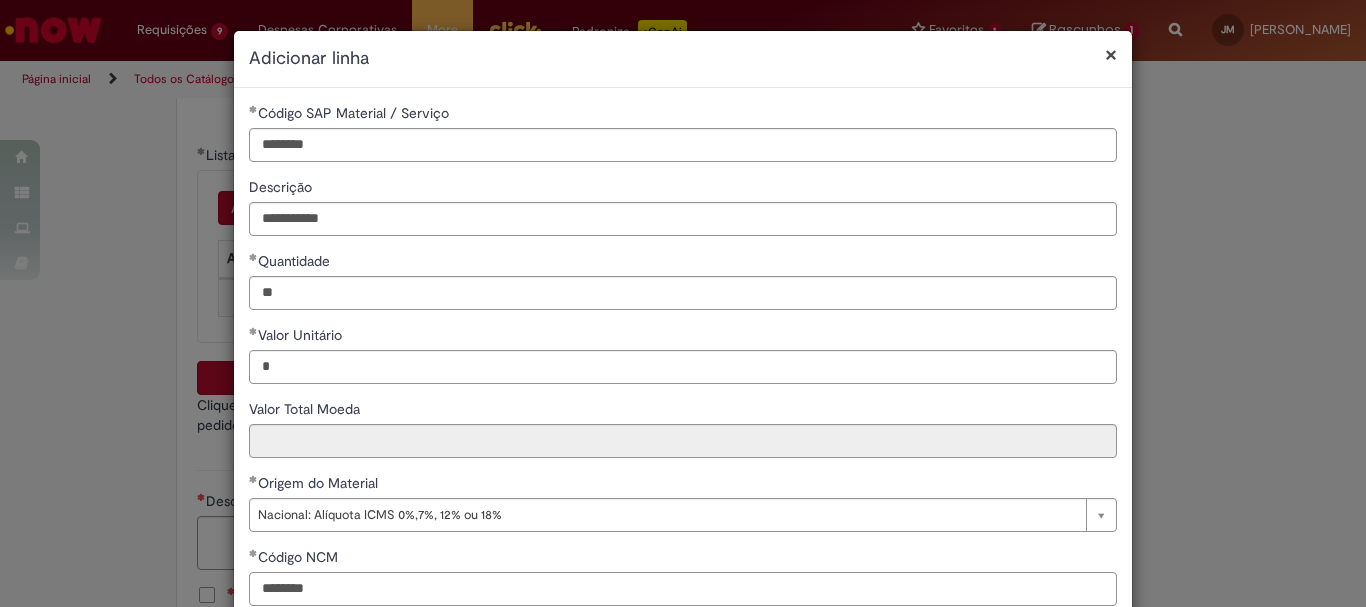 type on "****" 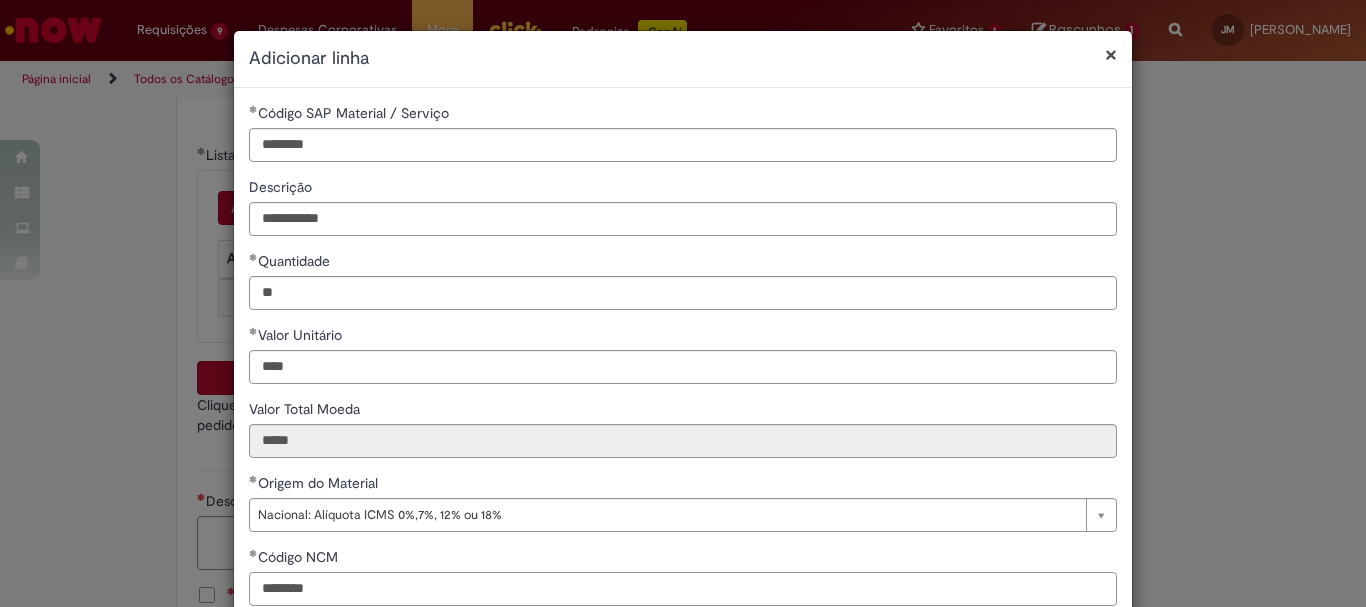 click on "********" at bounding box center [683, 589] 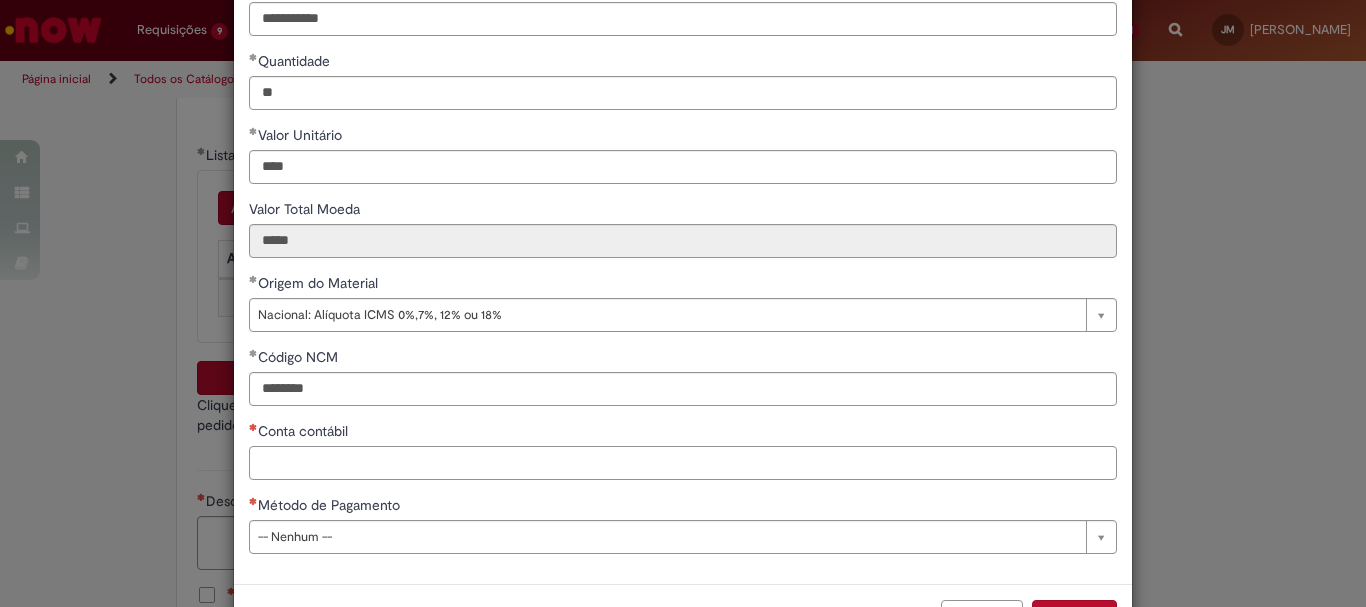 click on "Conta contábil" at bounding box center (683, 463) 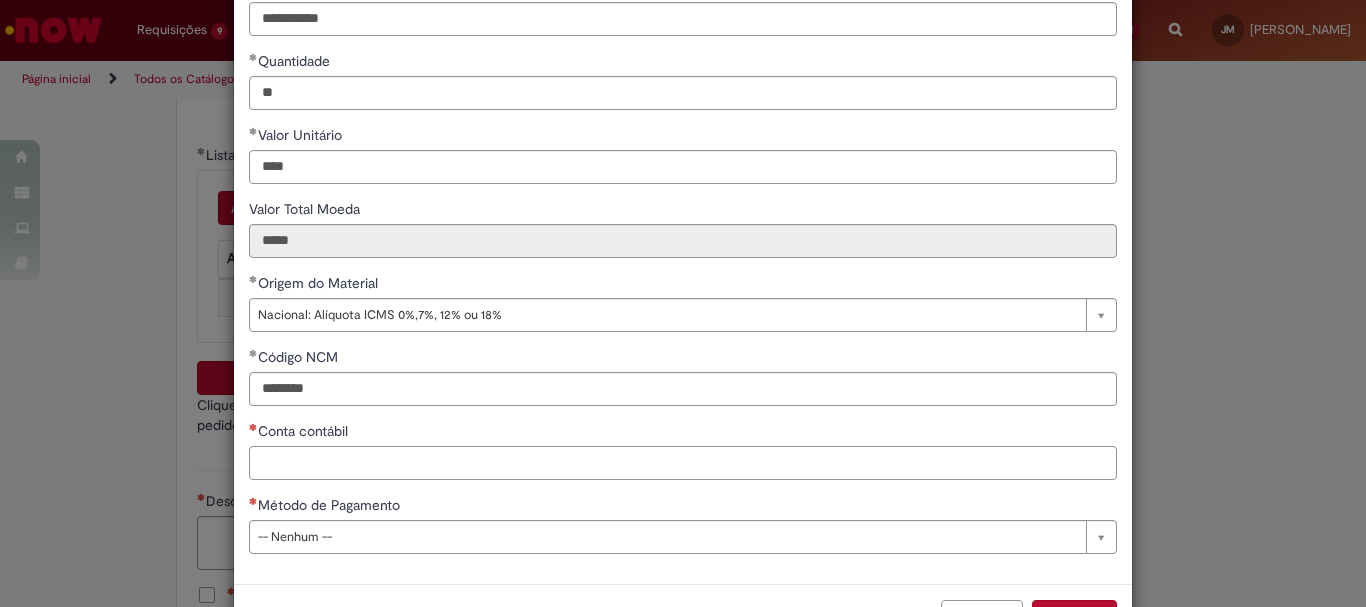 click on "Conta contábil" at bounding box center (683, 463) 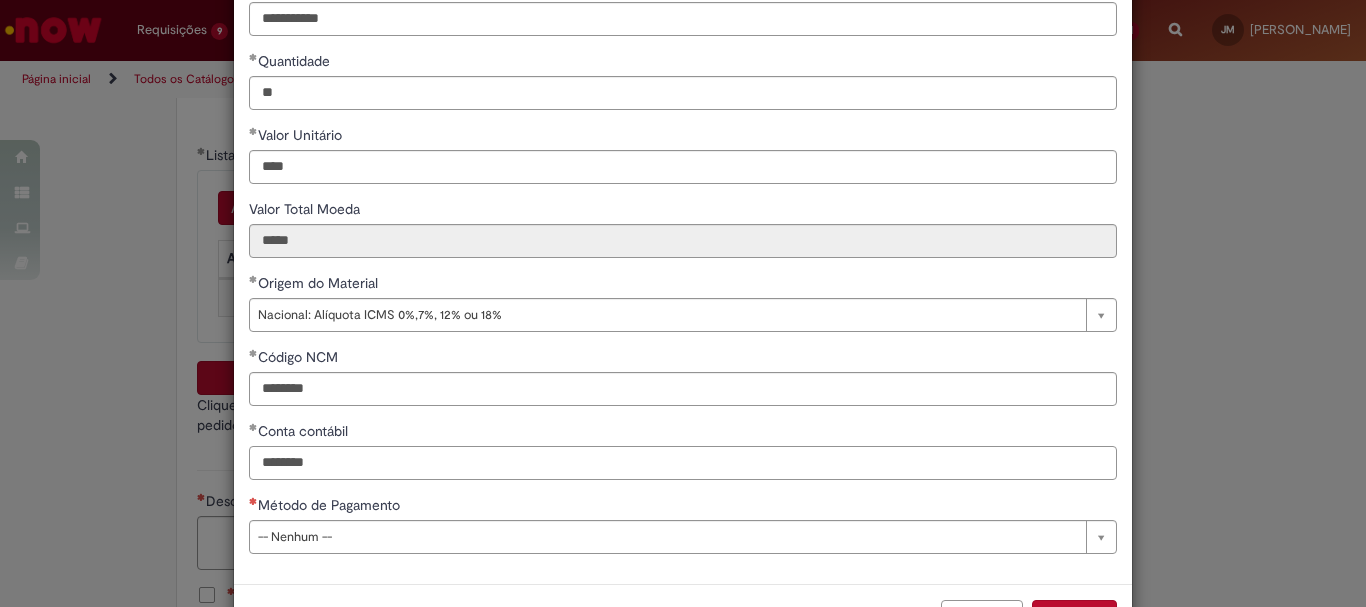 type on "********" 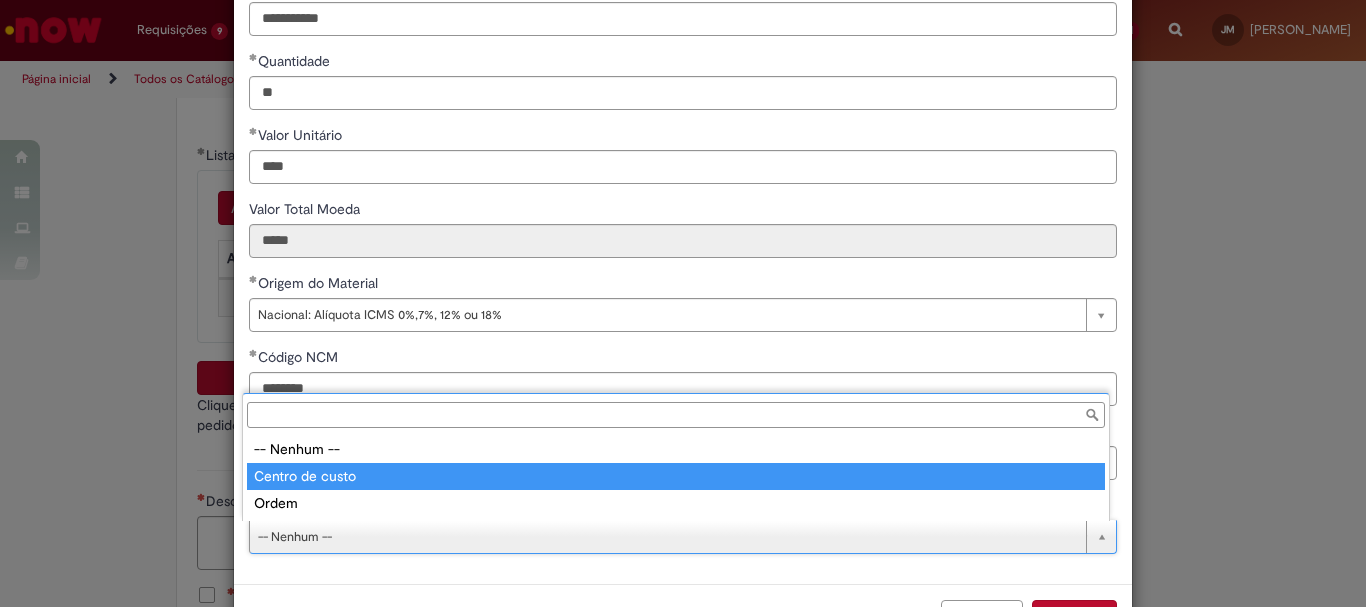 type on "**********" 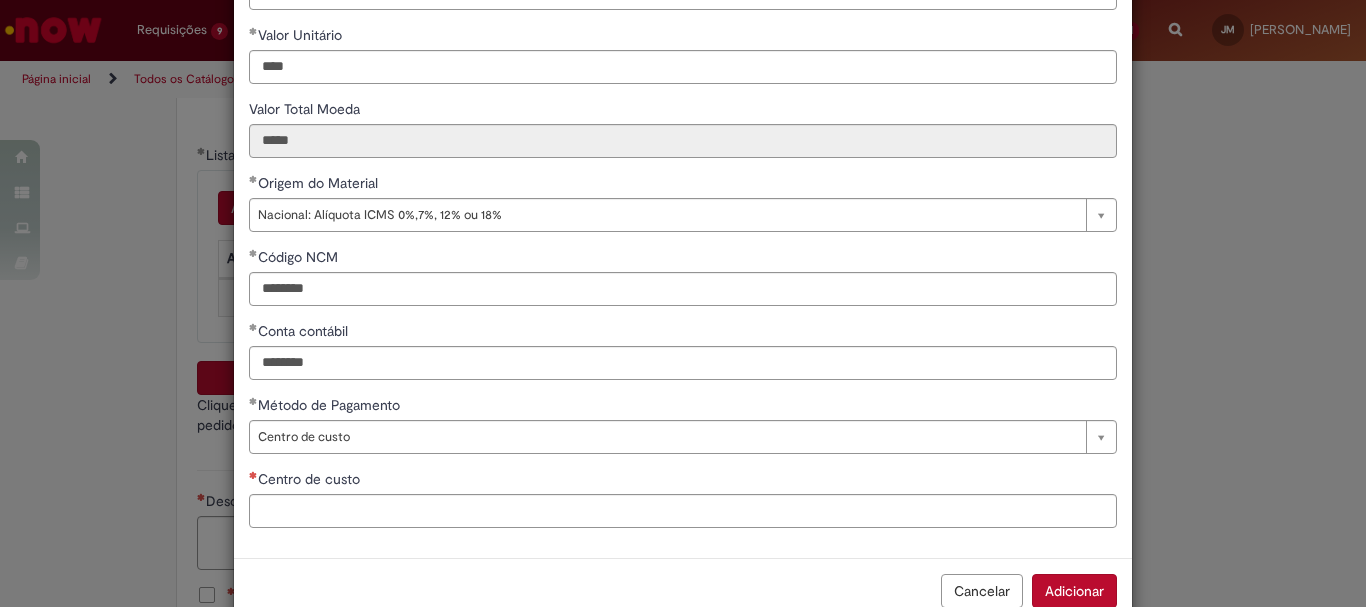 click on "Centro de custo" at bounding box center [683, 481] 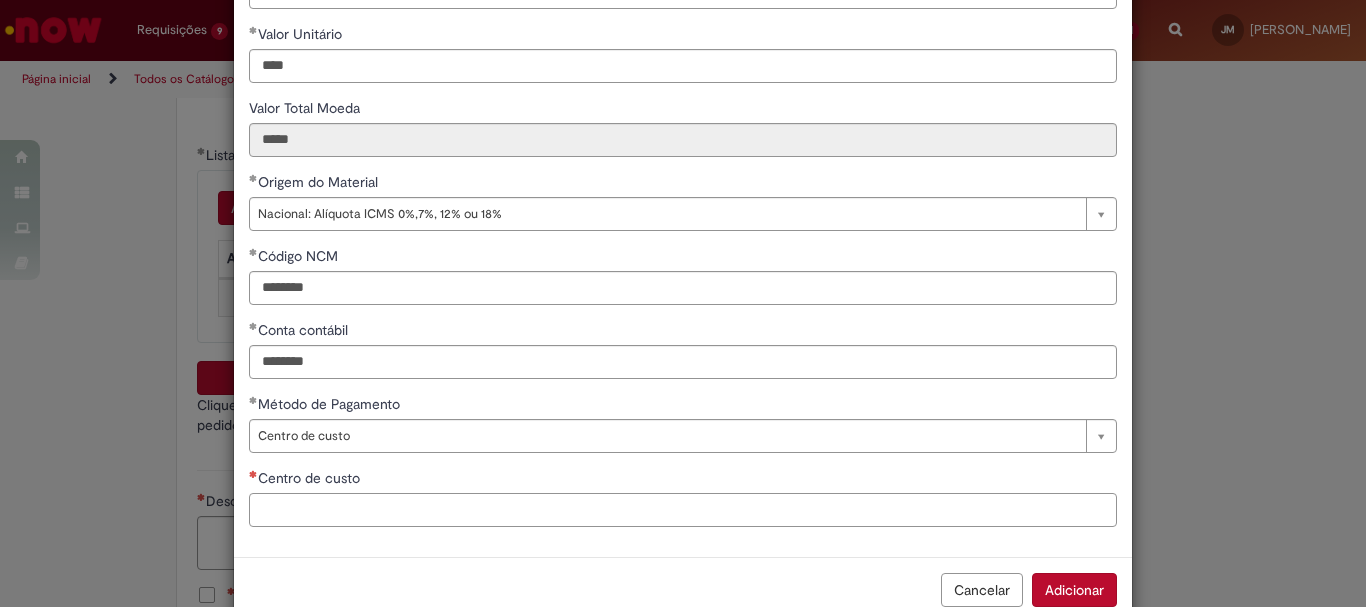 click on "Centro de custo" at bounding box center [683, 510] 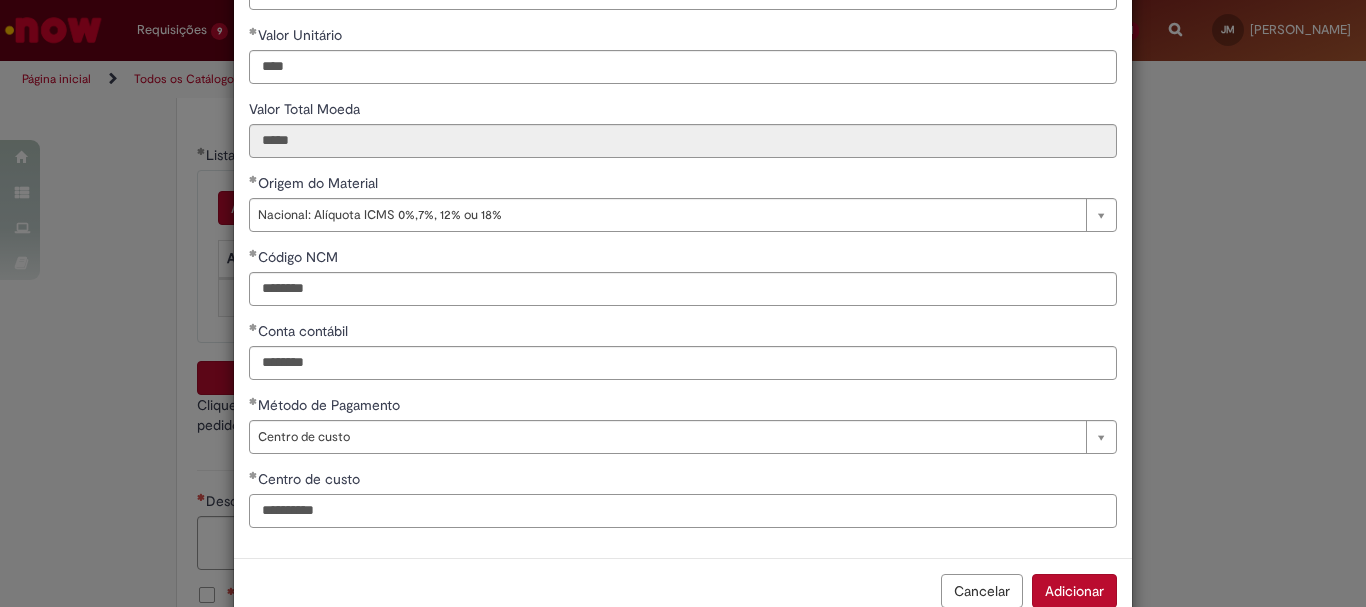 scroll, scrollTop: 347, scrollLeft: 0, axis: vertical 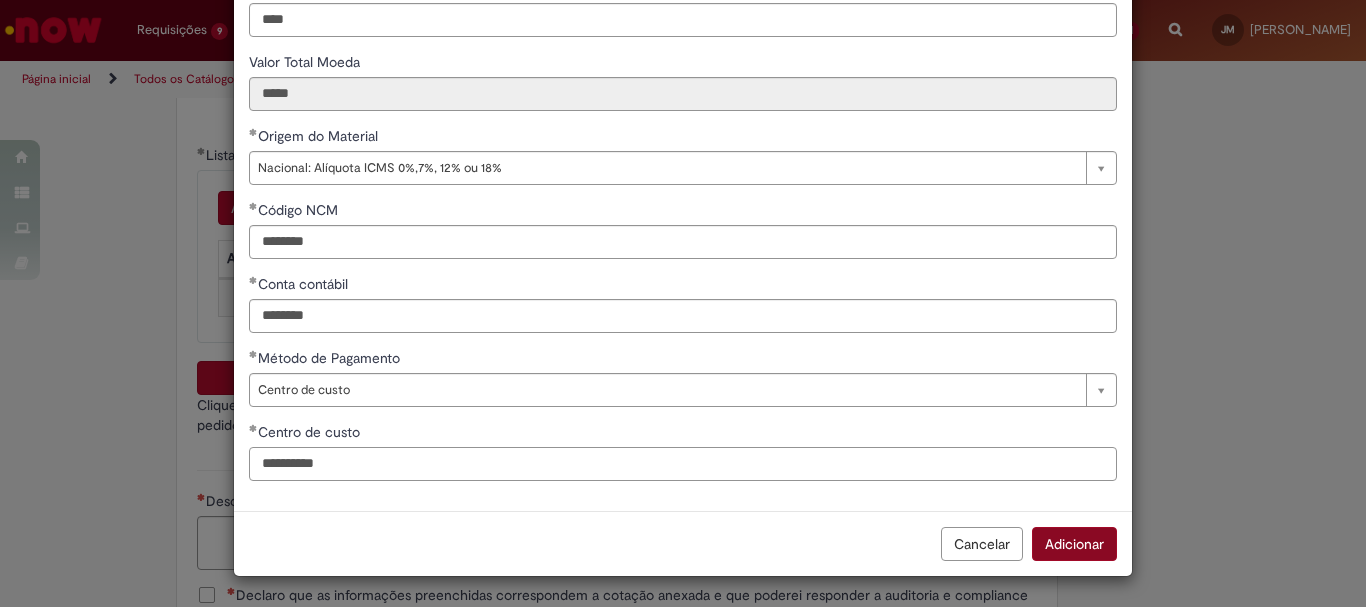 type on "**********" 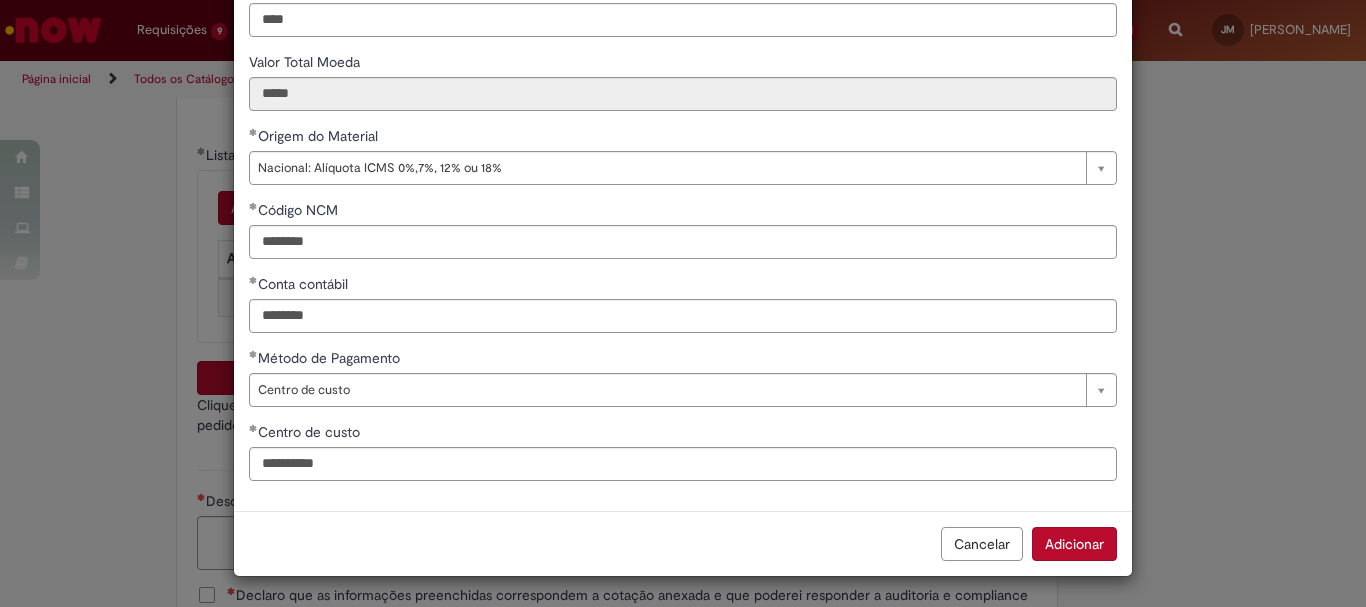 click on "Adicionar" at bounding box center (1074, 544) 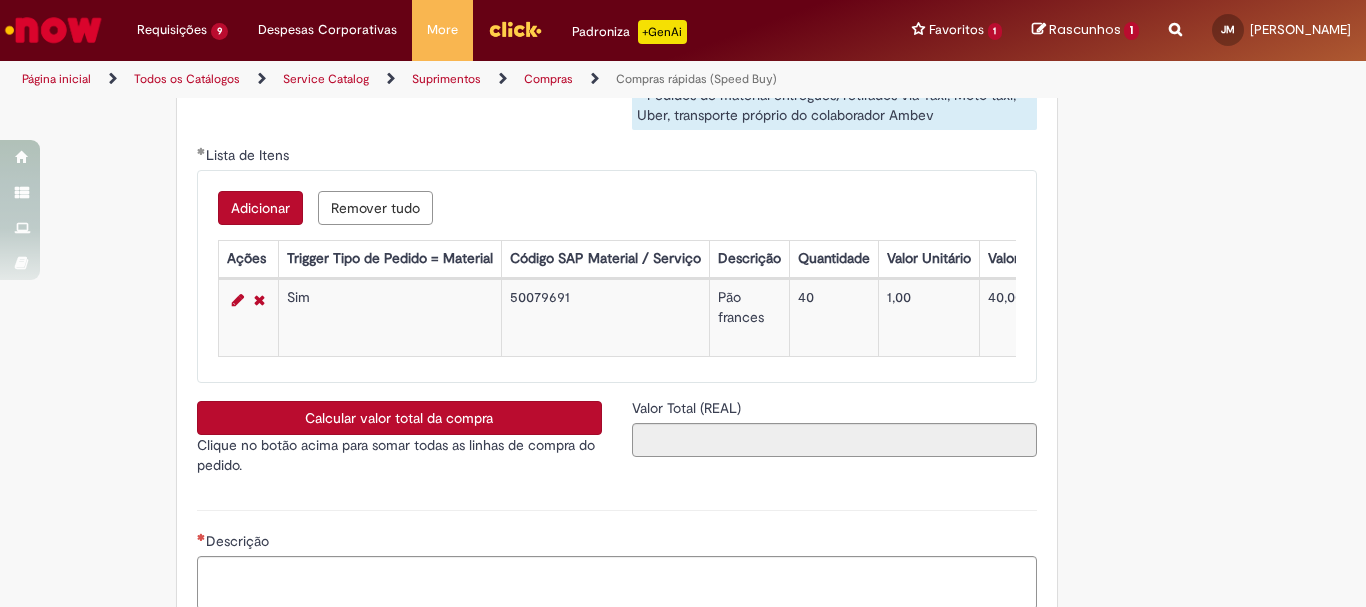 click on "Adicionar" at bounding box center [260, 208] 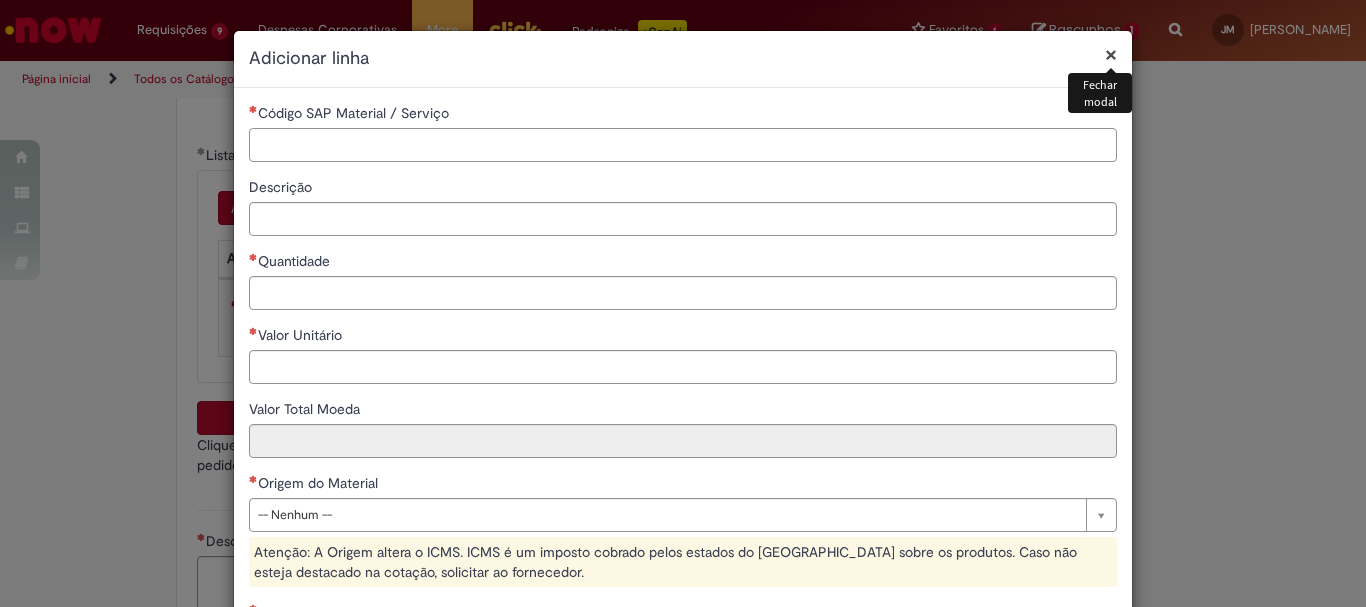 click on "Código SAP Material / Serviço" at bounding box center (683, 145) 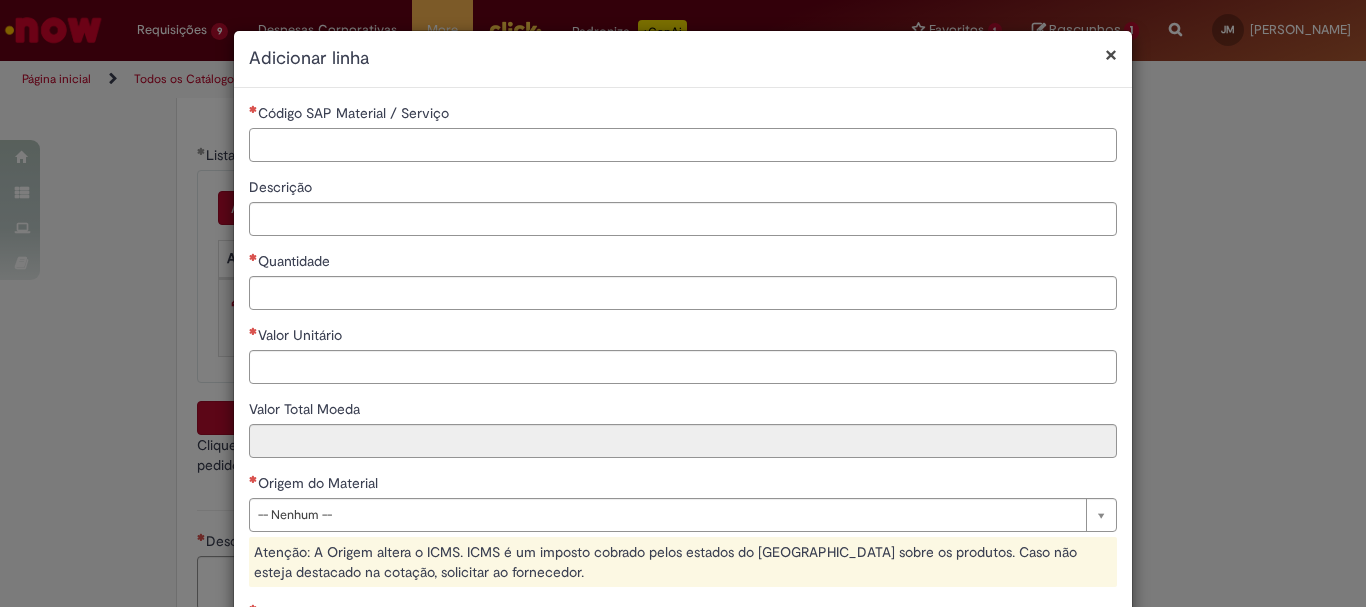 paste on "********" 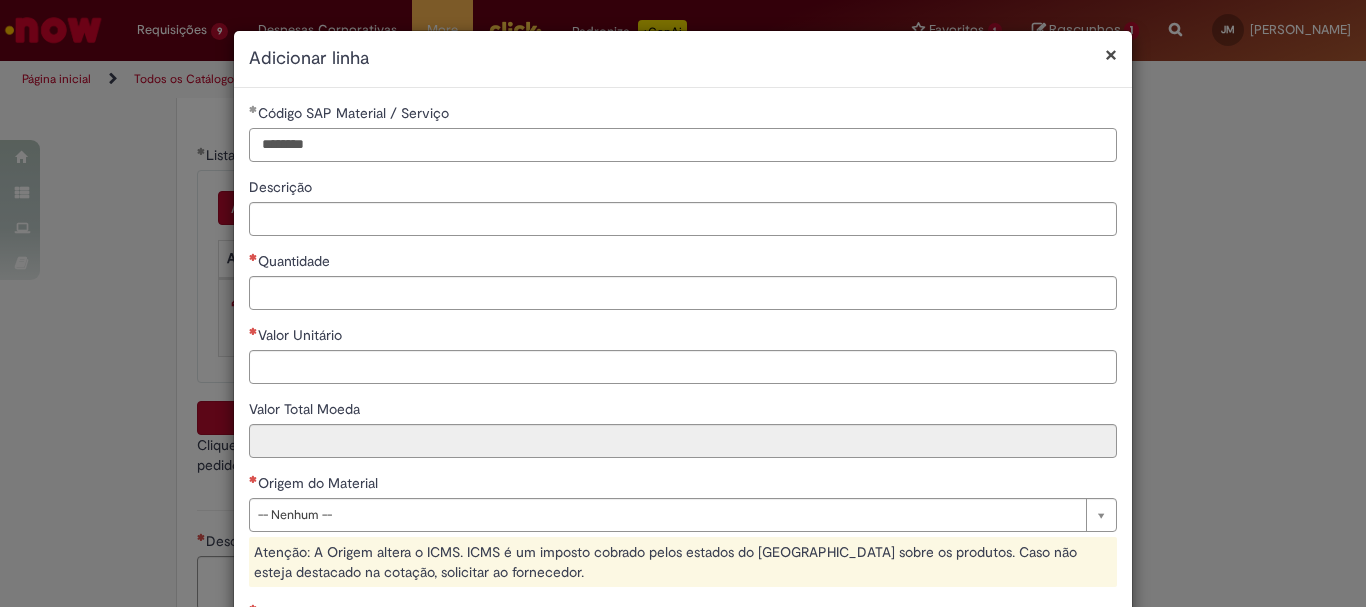 type on "********" 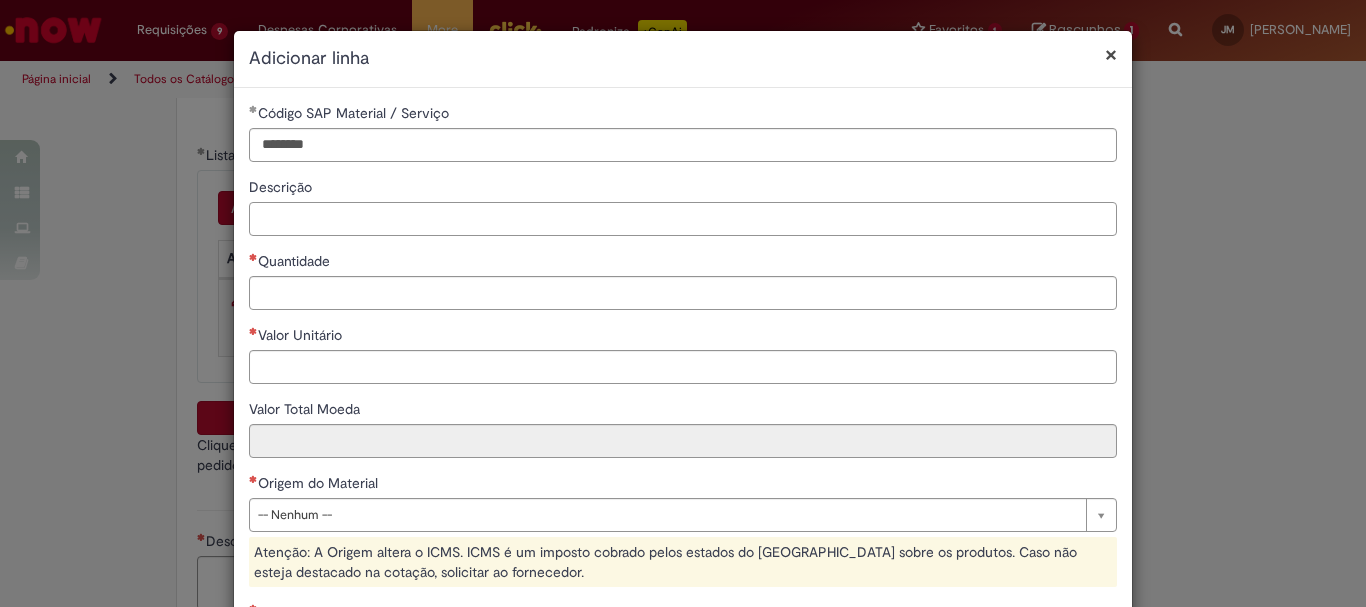 click on "Descrição" at bounding box center [683, 219] 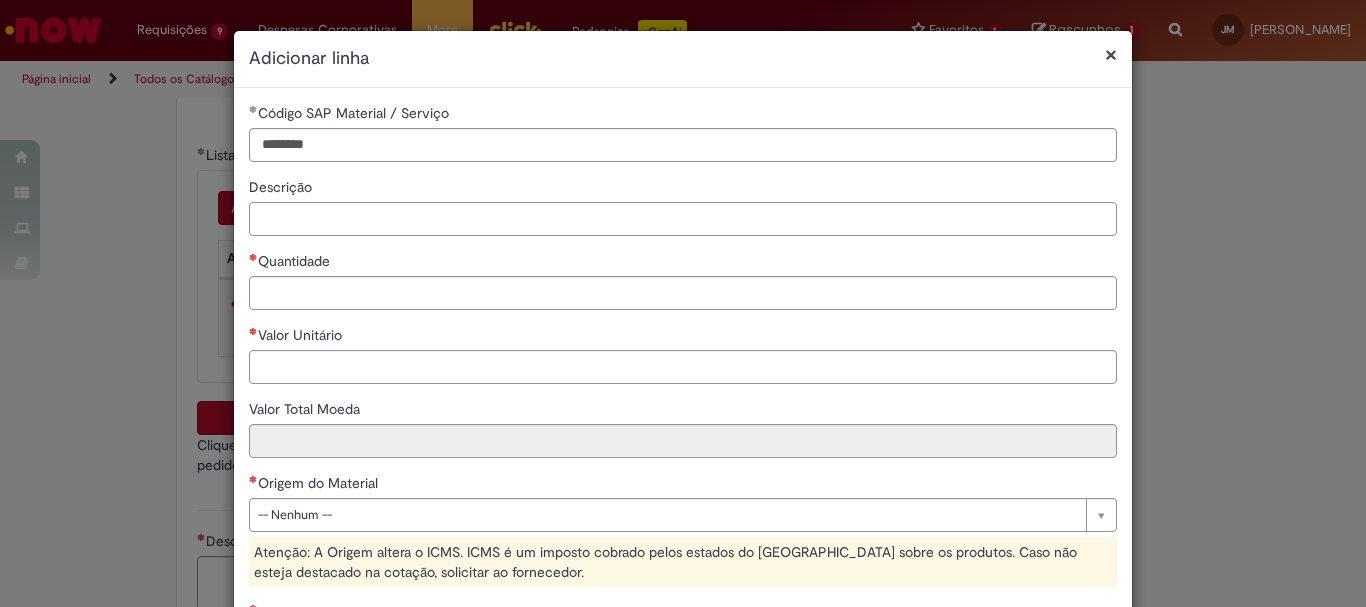 type on "*" 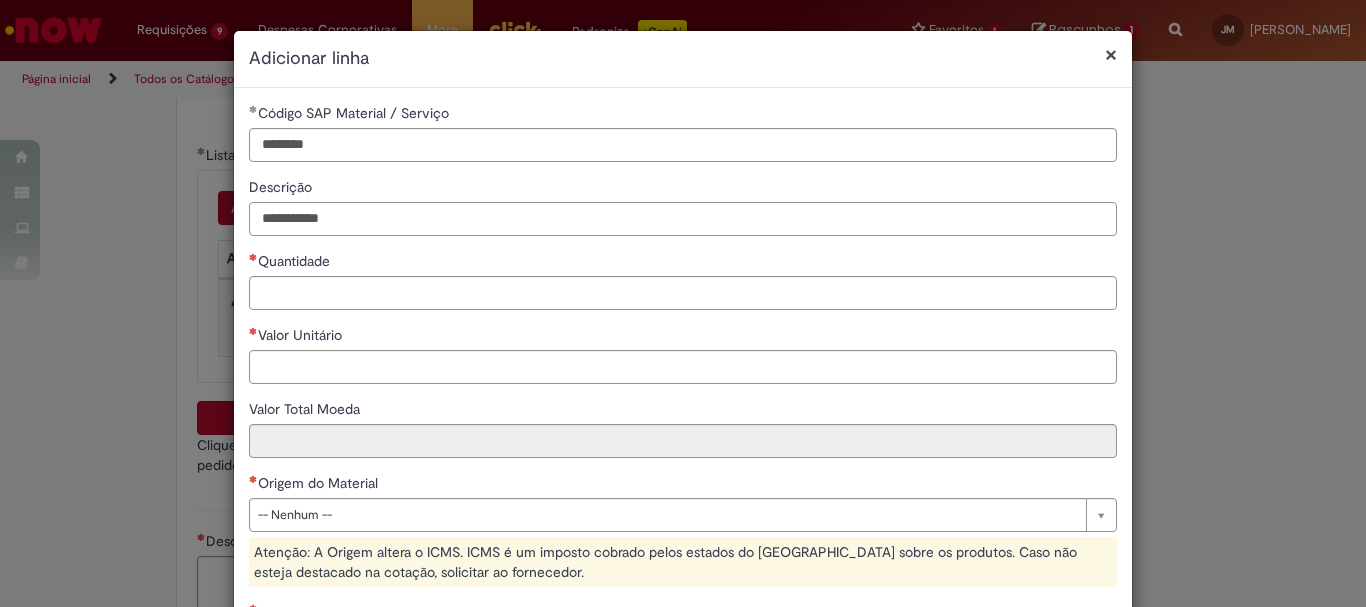 type on "**********" 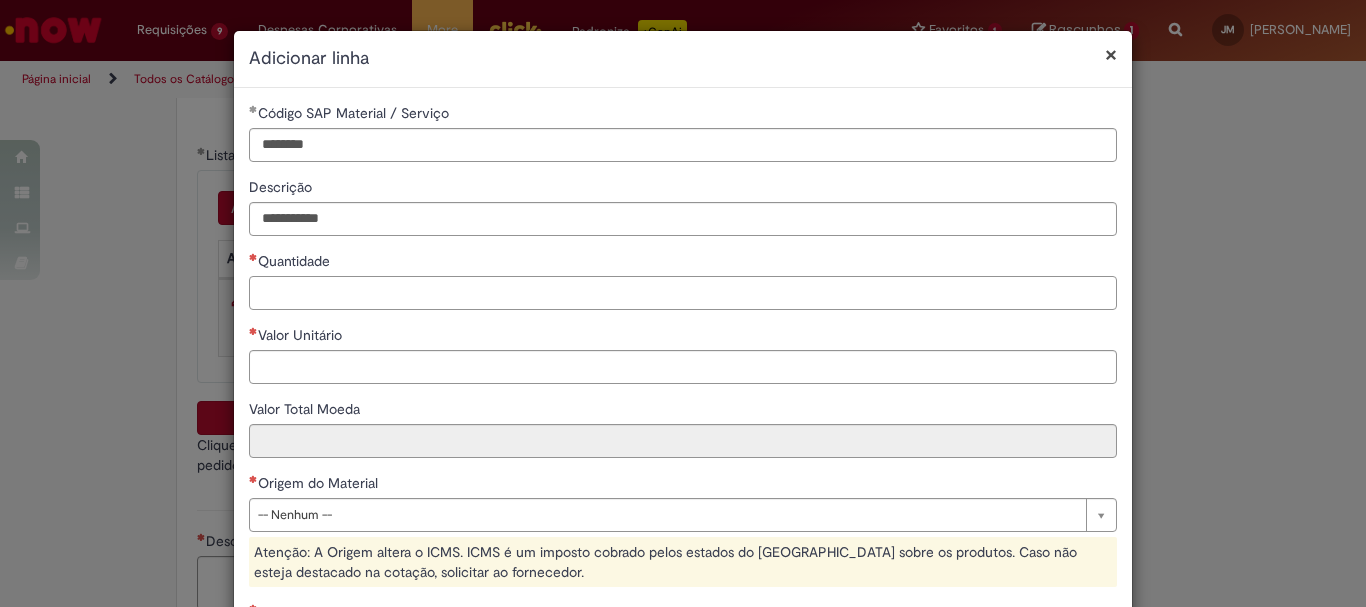 click on "Quantidade" at bounding box center (683, 293) 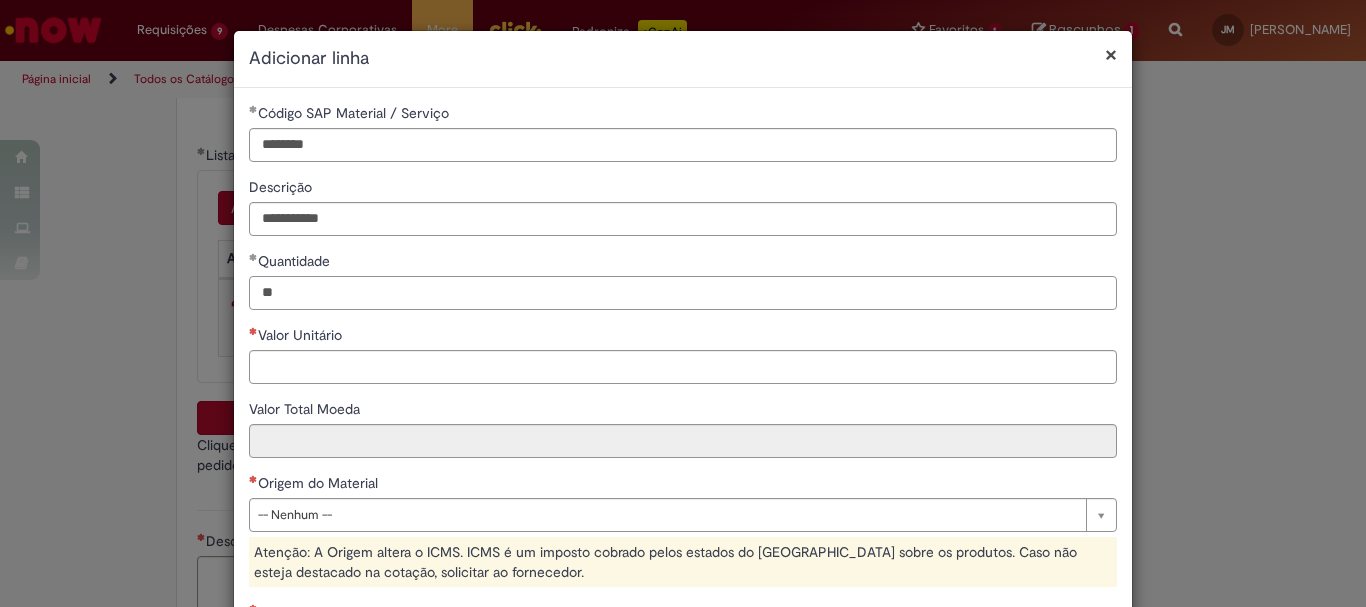 type on "**" 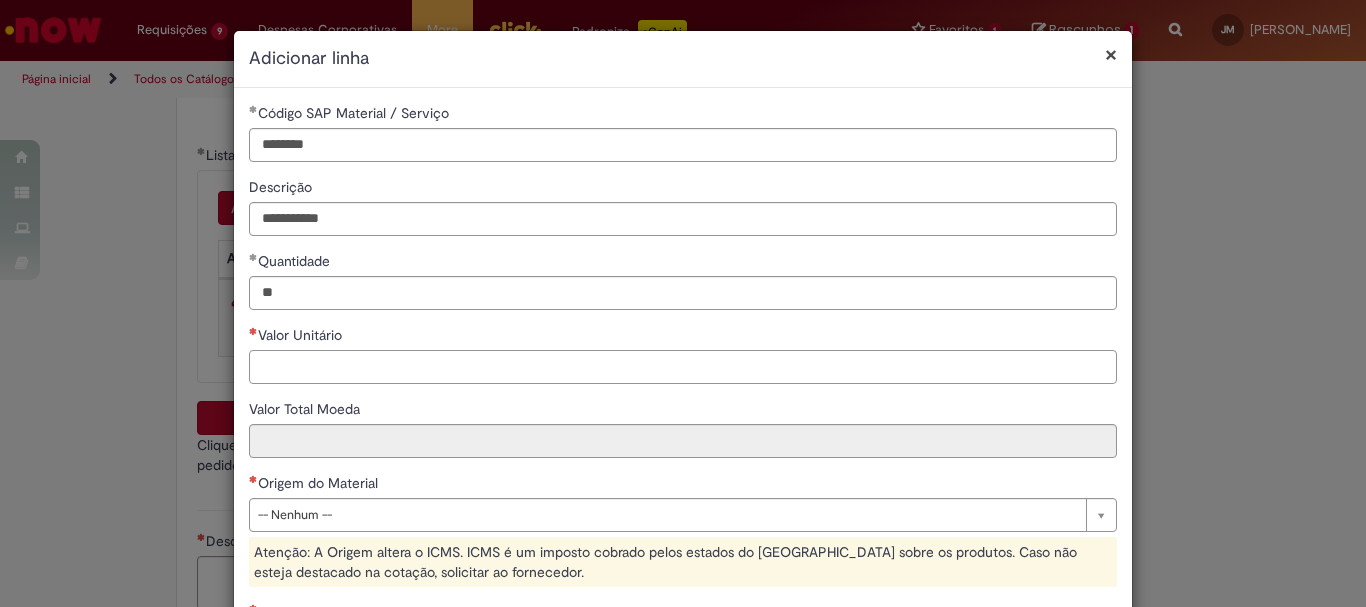 click on "Valor Unitário" at bounding box center (683, 367) 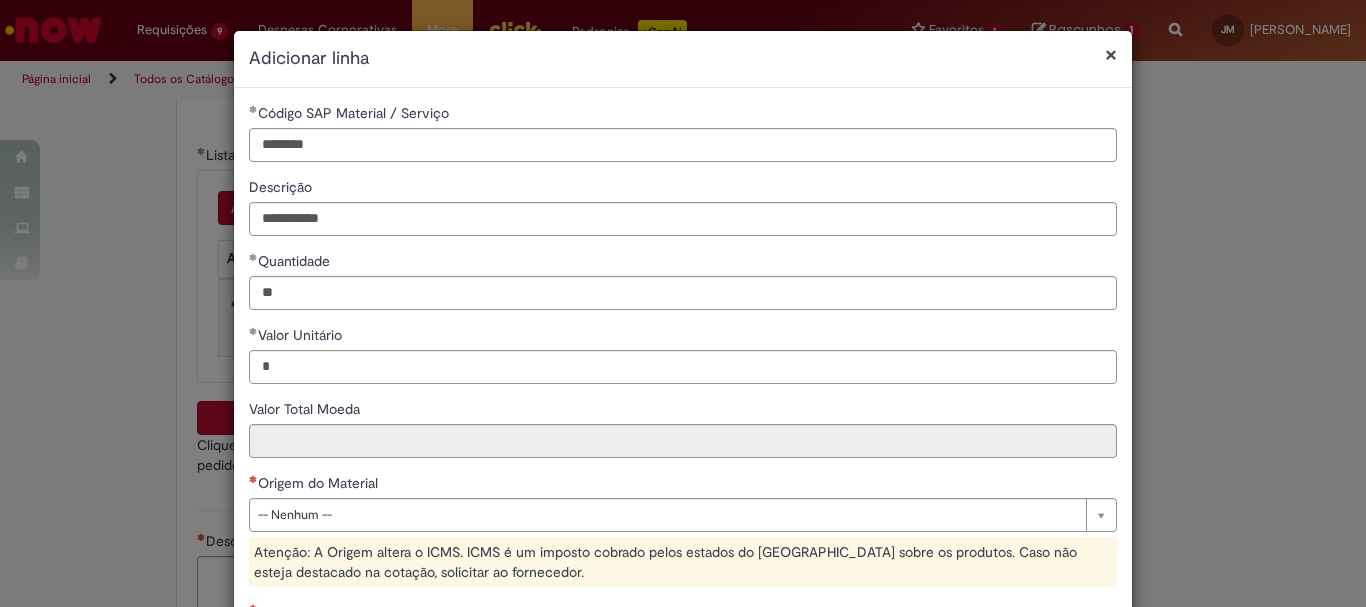 type on "****" 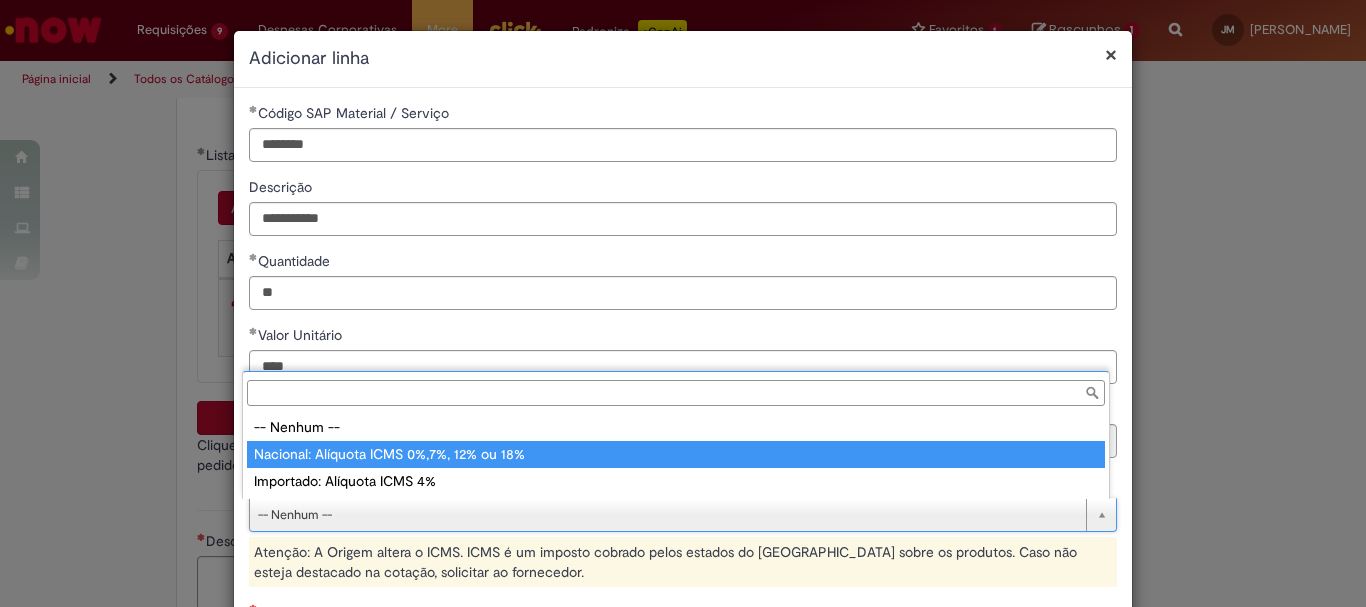 type on "**********" 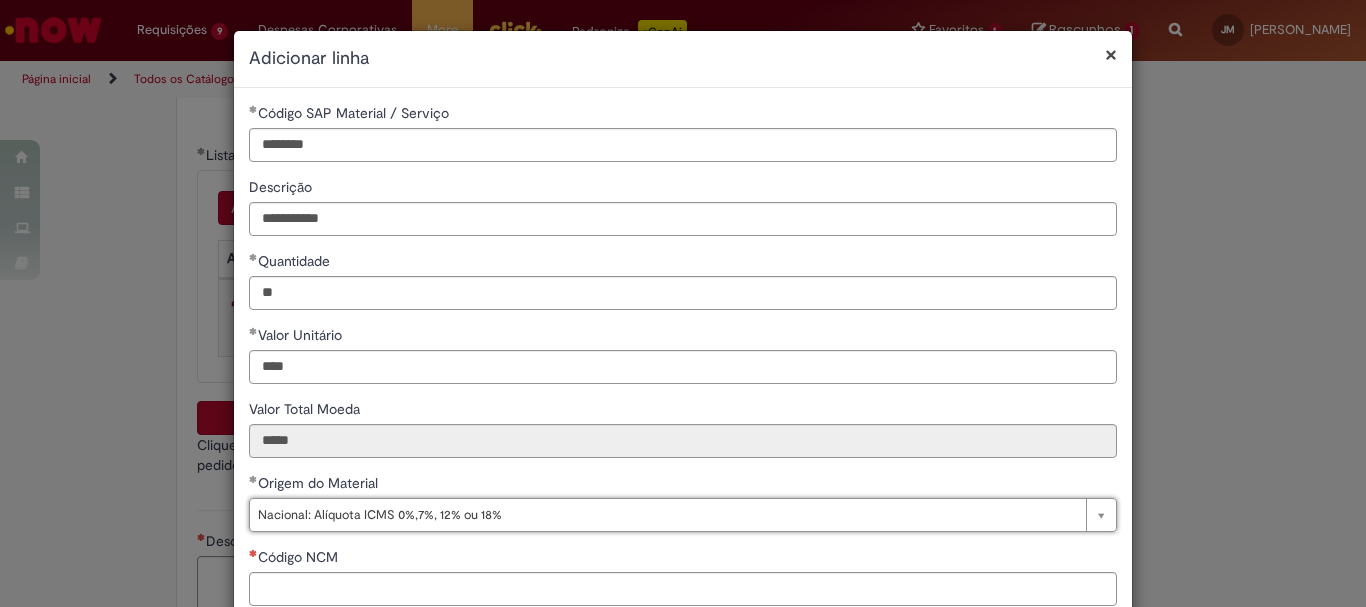 scroll, scrollTop: 200, scrollLeft: 0, axis: vertical 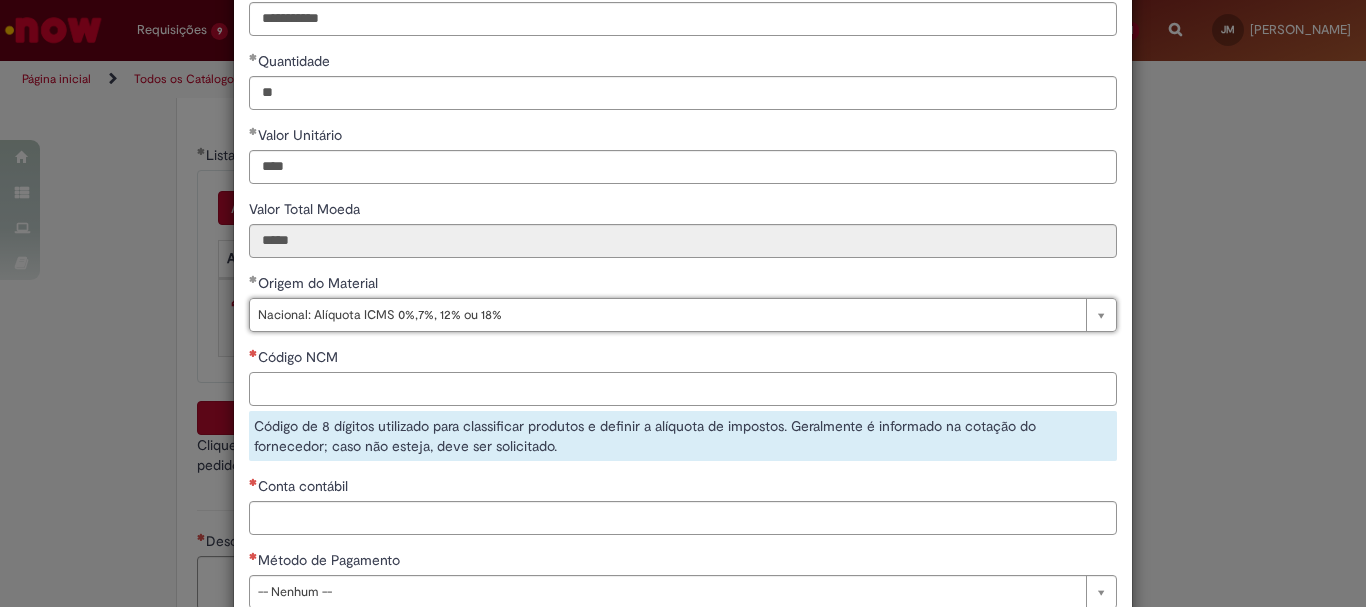 click on "Código NCM" at bounding box center [683, 389] 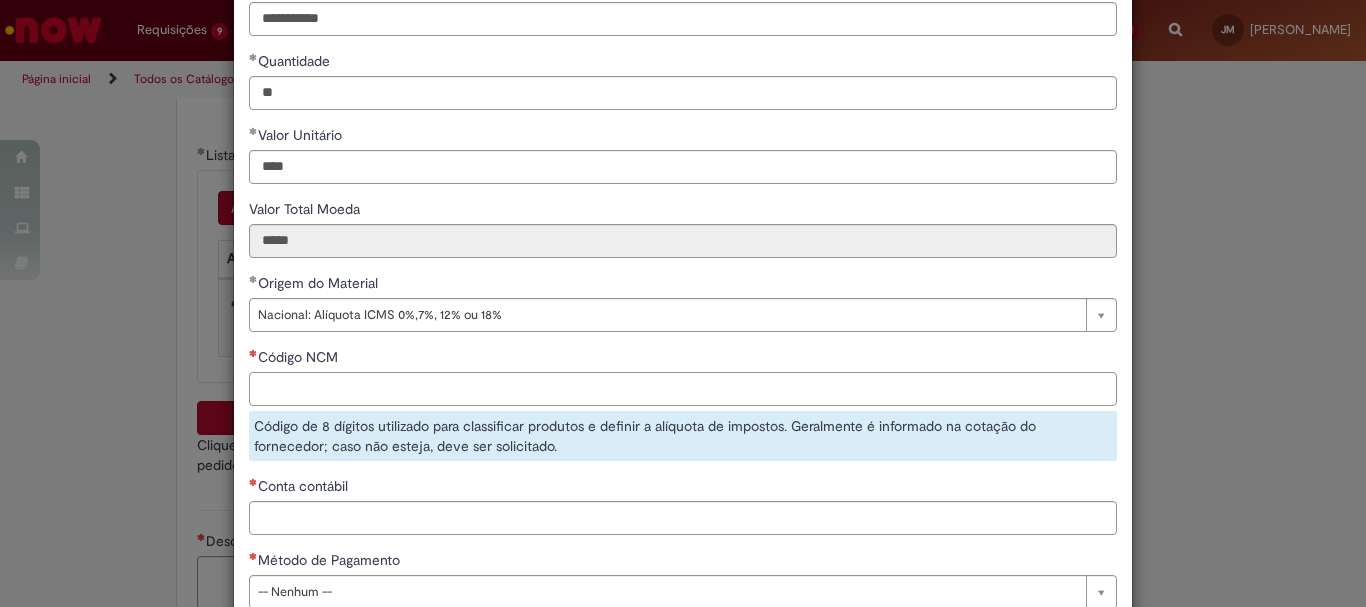 paste on "********" 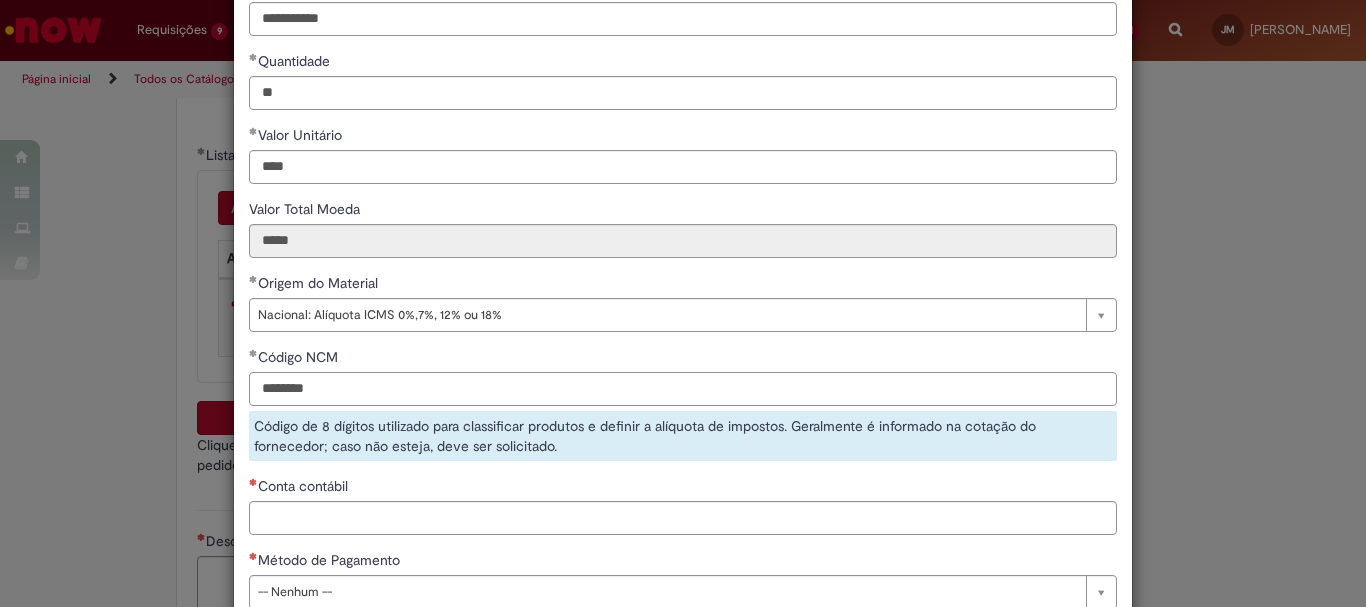 type on "********" 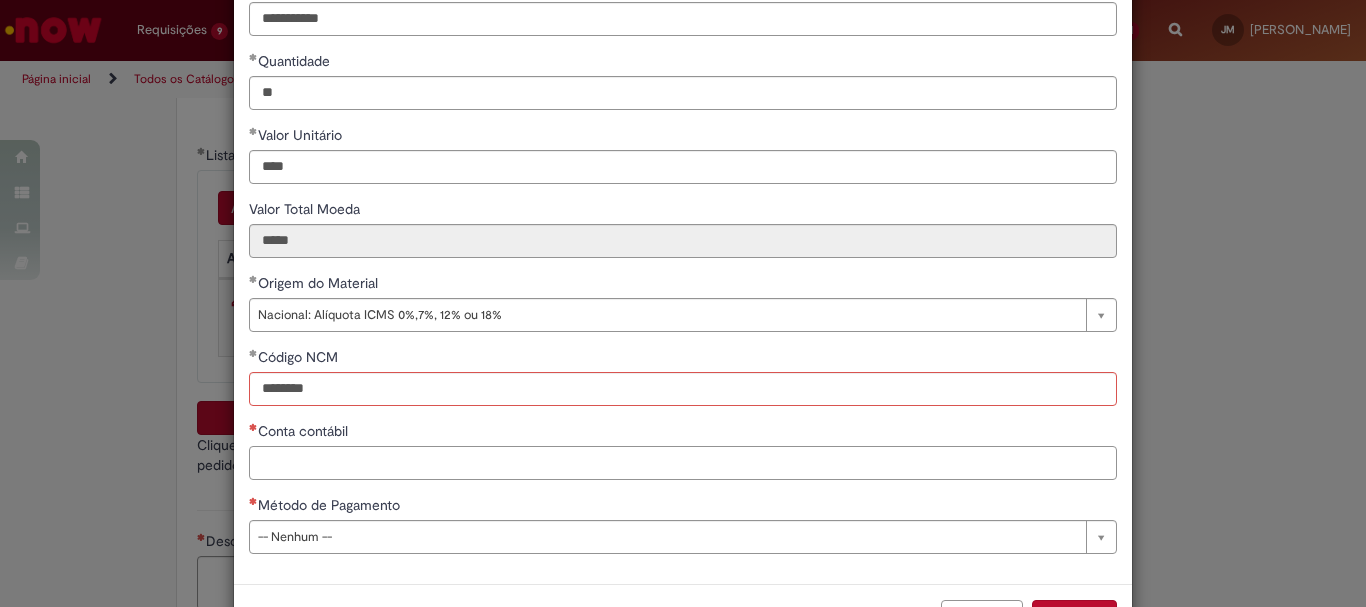 click on "**********" at bounding box center (683, 236) 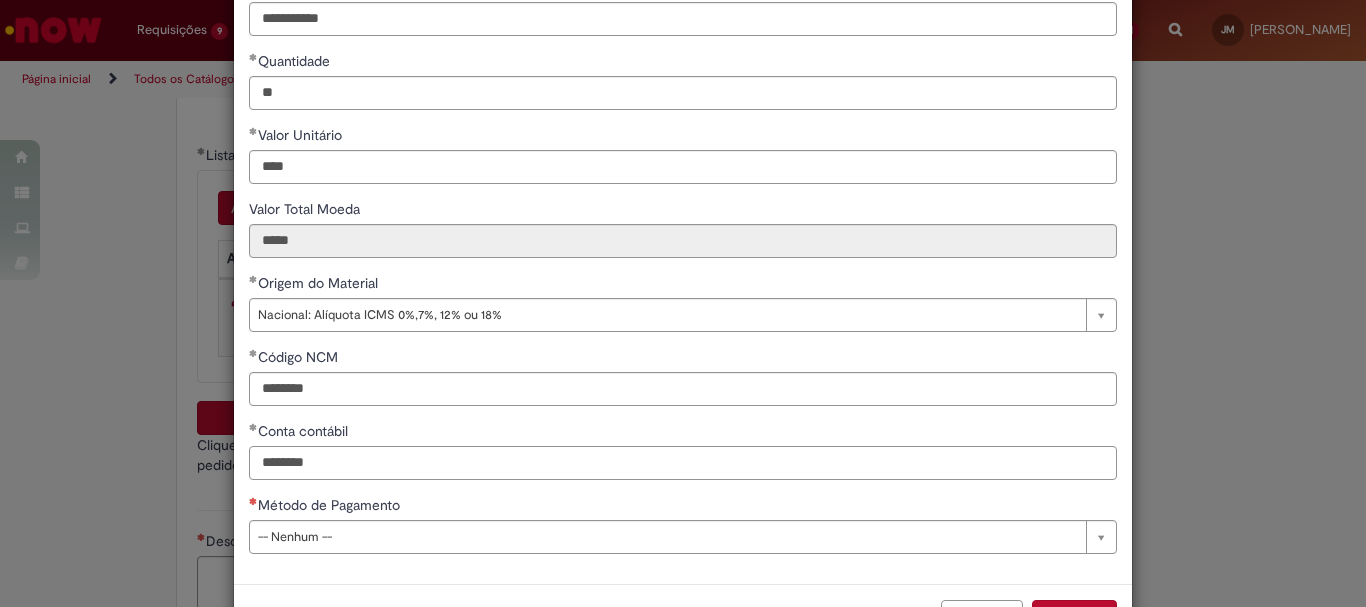scroll, scrollTop: 273, scrollLeft: 0, axis: vertical 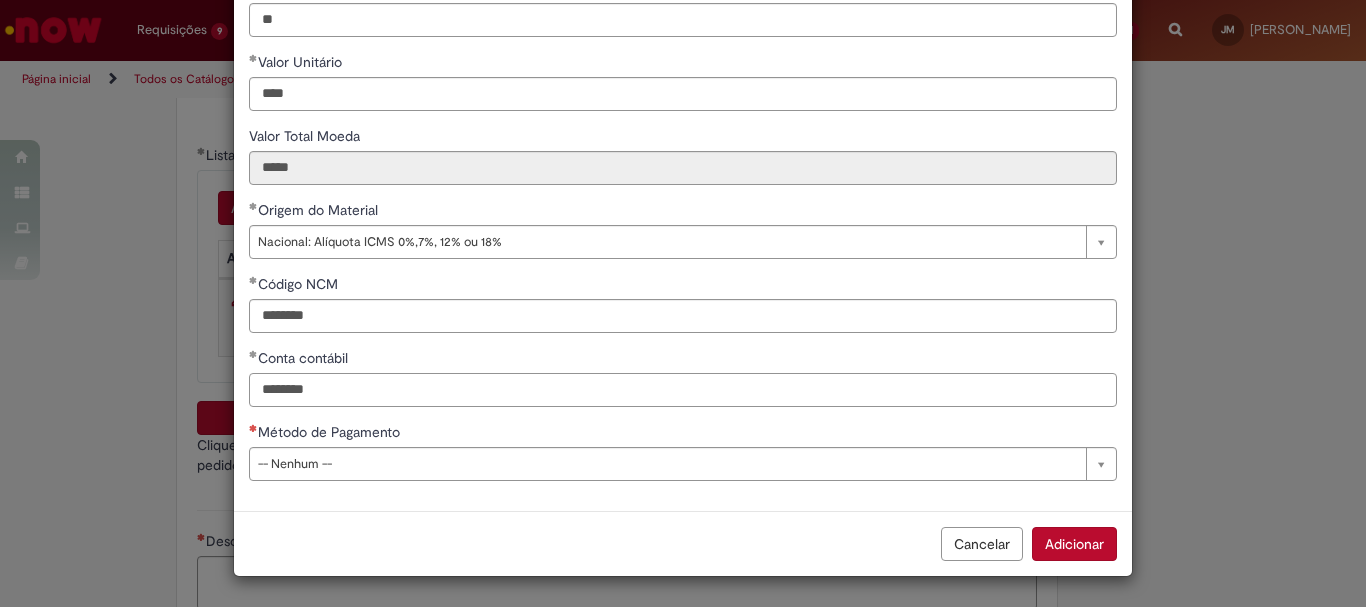 type on "********" 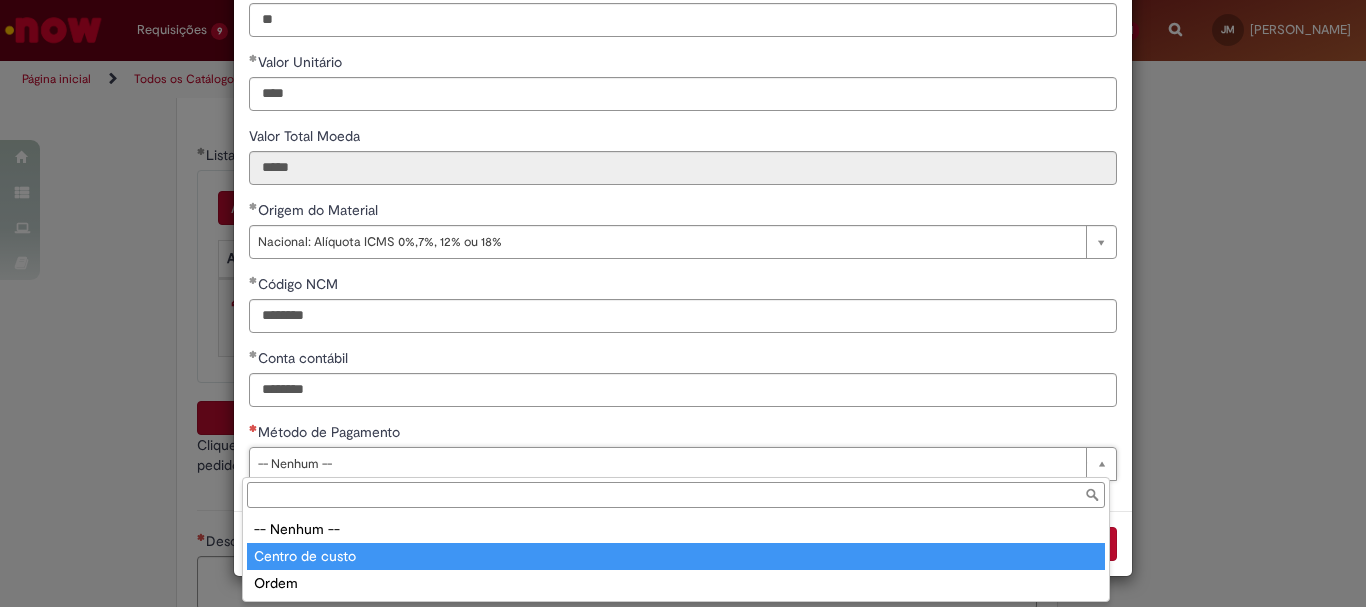 type on "**********" 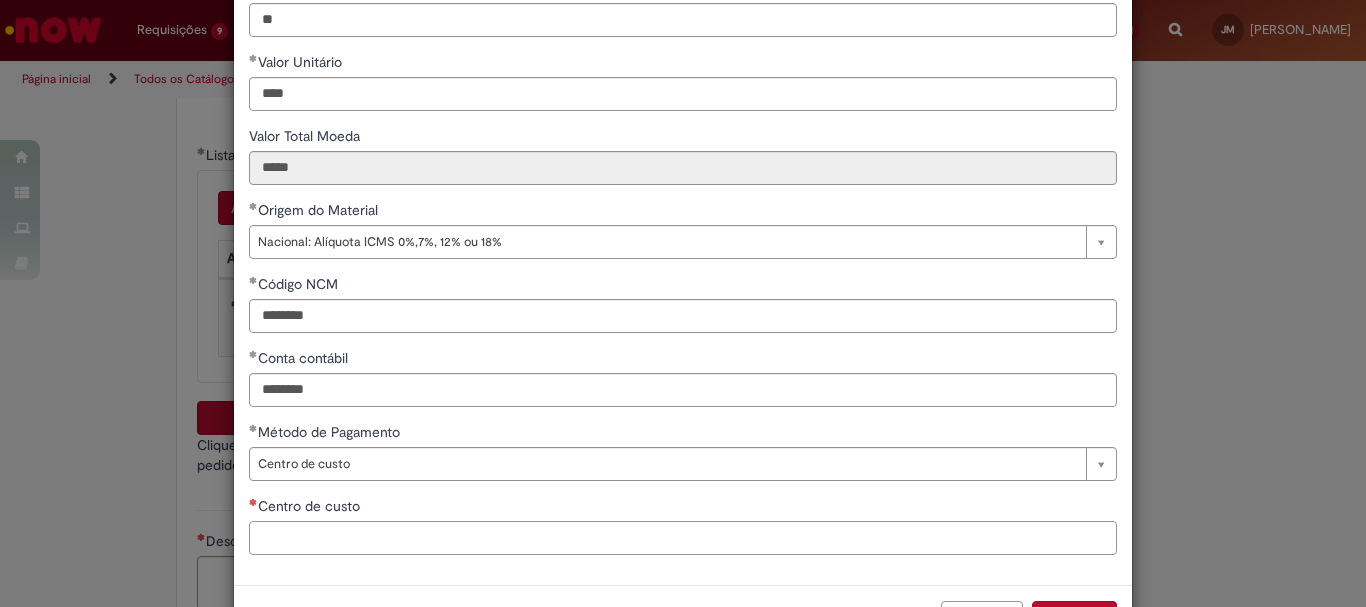 click on "Centro de custo" at bounding box center [683, 538] 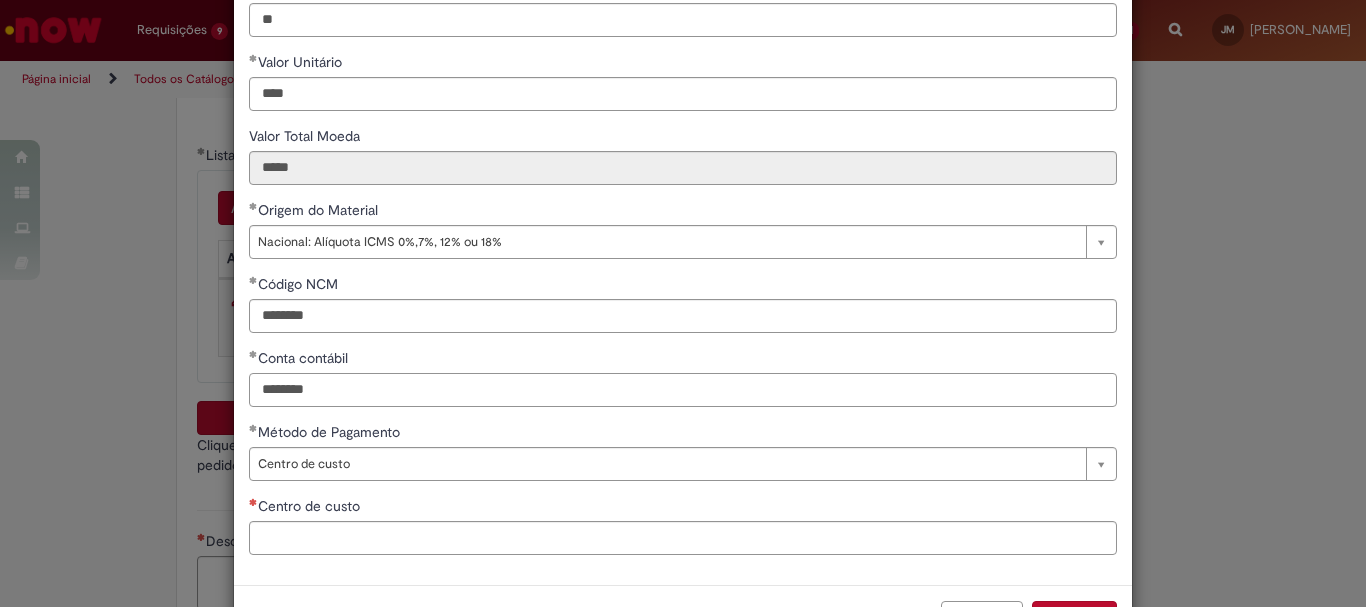 click on "********" at bounding box center [683, 390] 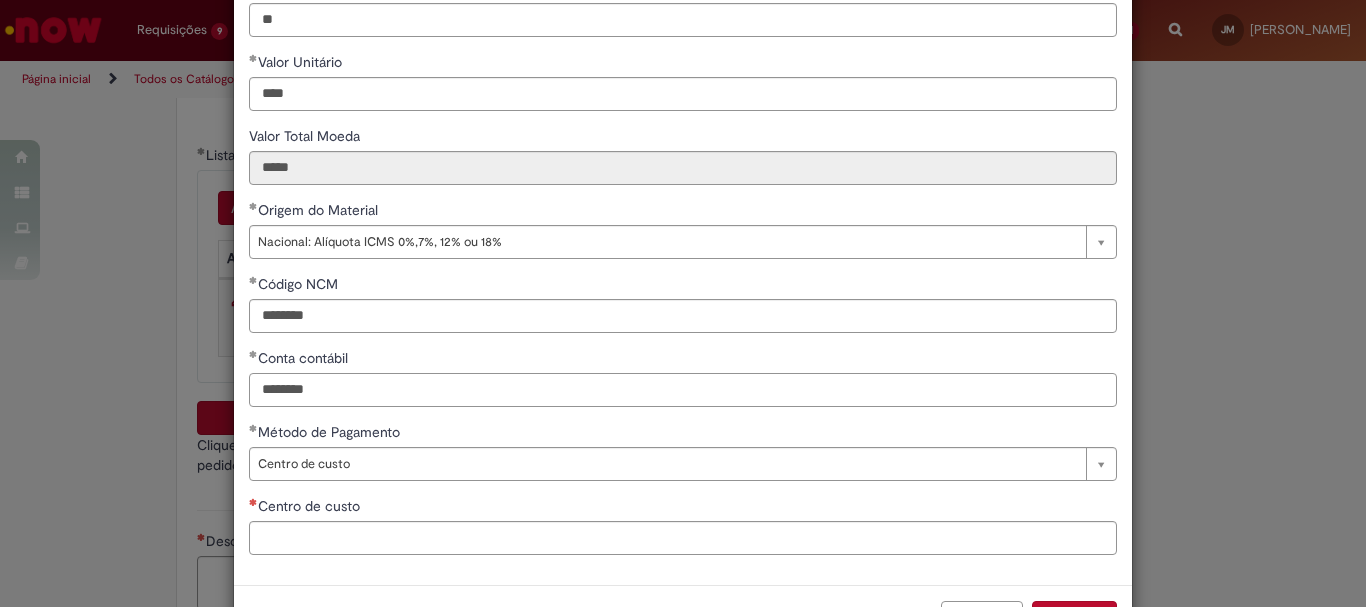 click on "********" at bounding box center [683, 390] 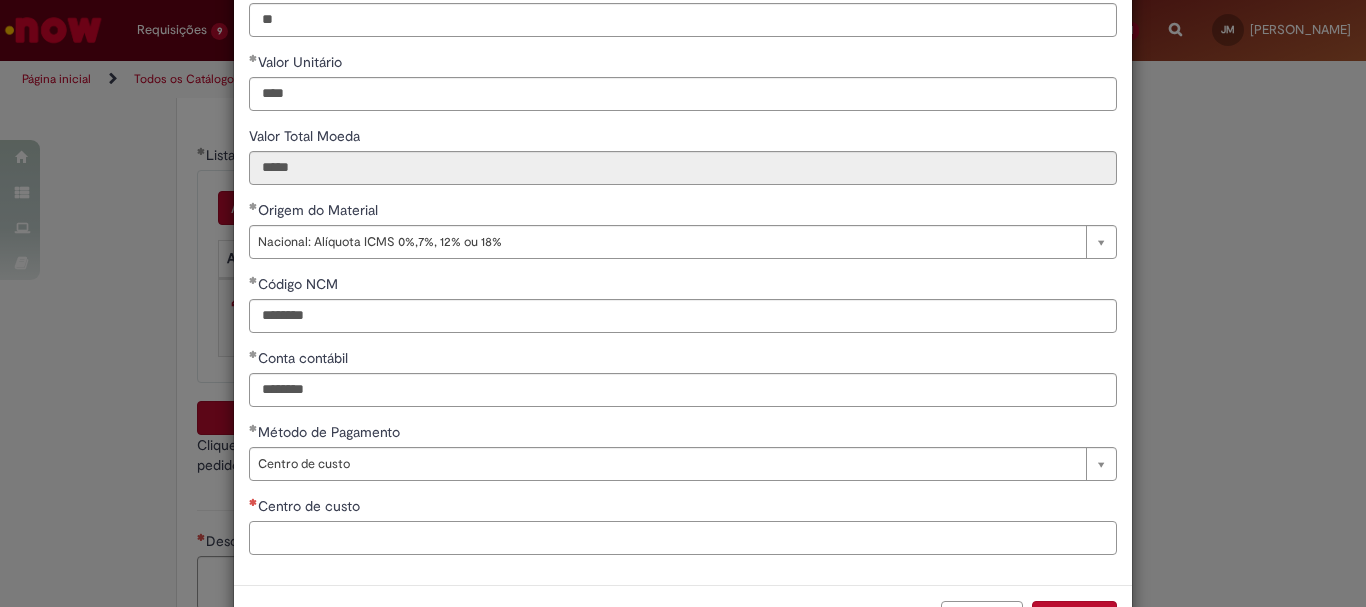 click on "Centro de custo" at bounding box center (683, 538) 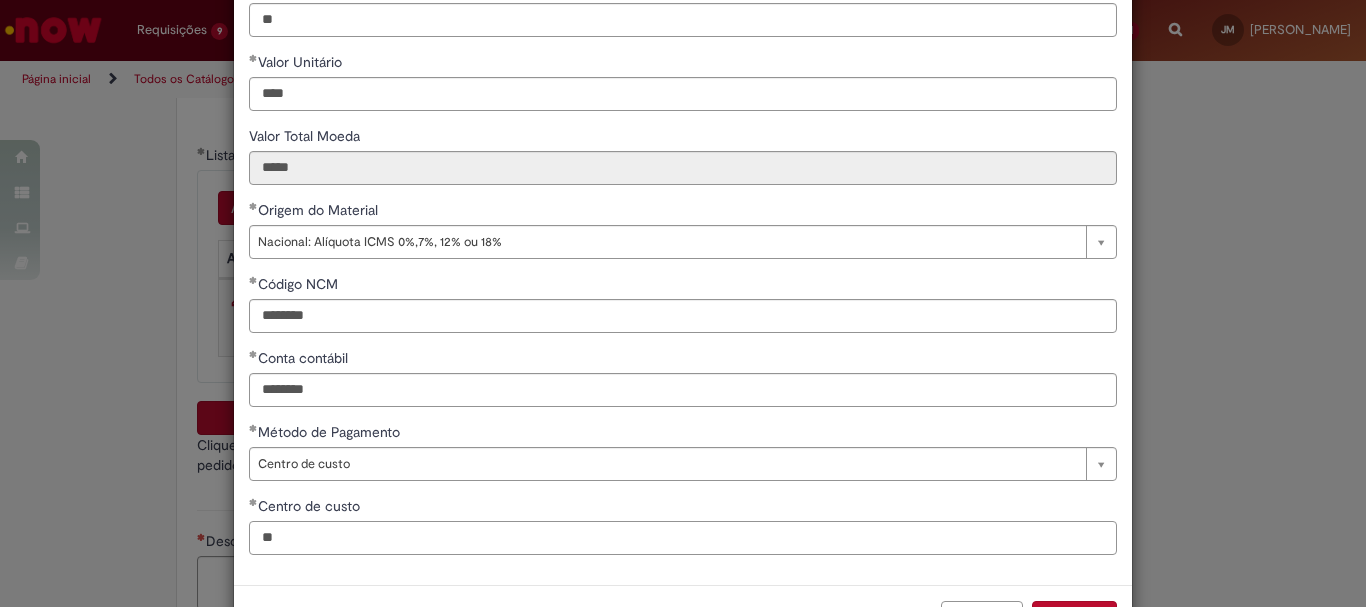type on "*" 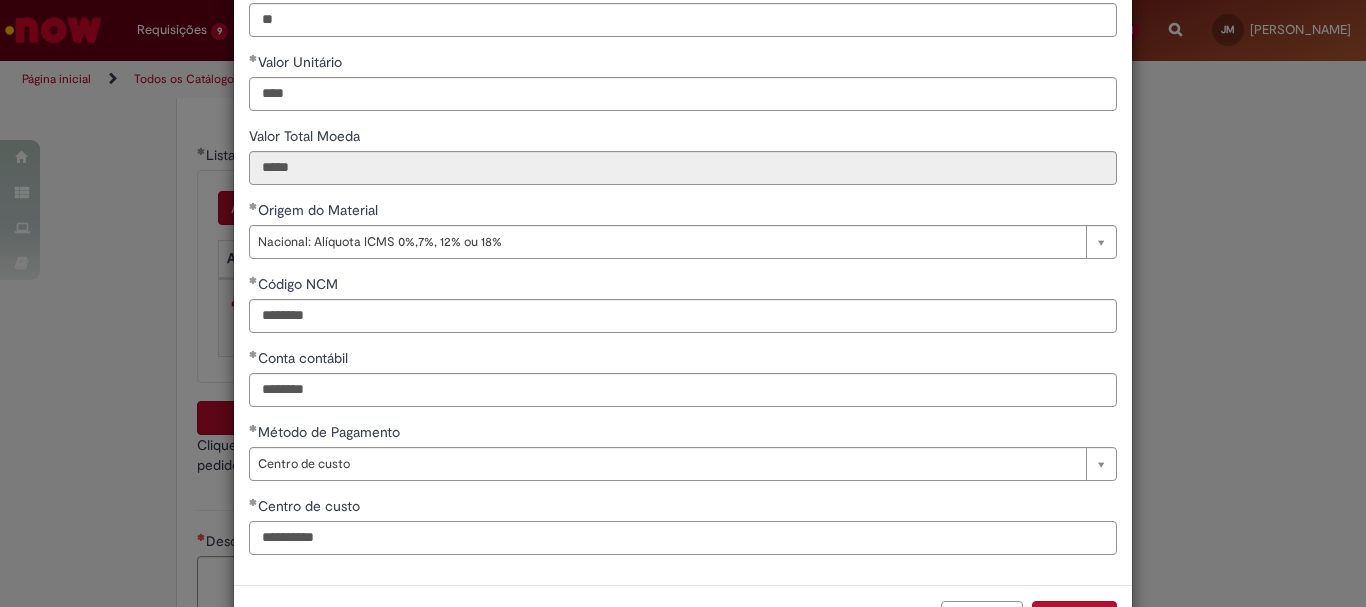 scroll, scrollTop: 347, scrollLeft: 0, axis: vertical 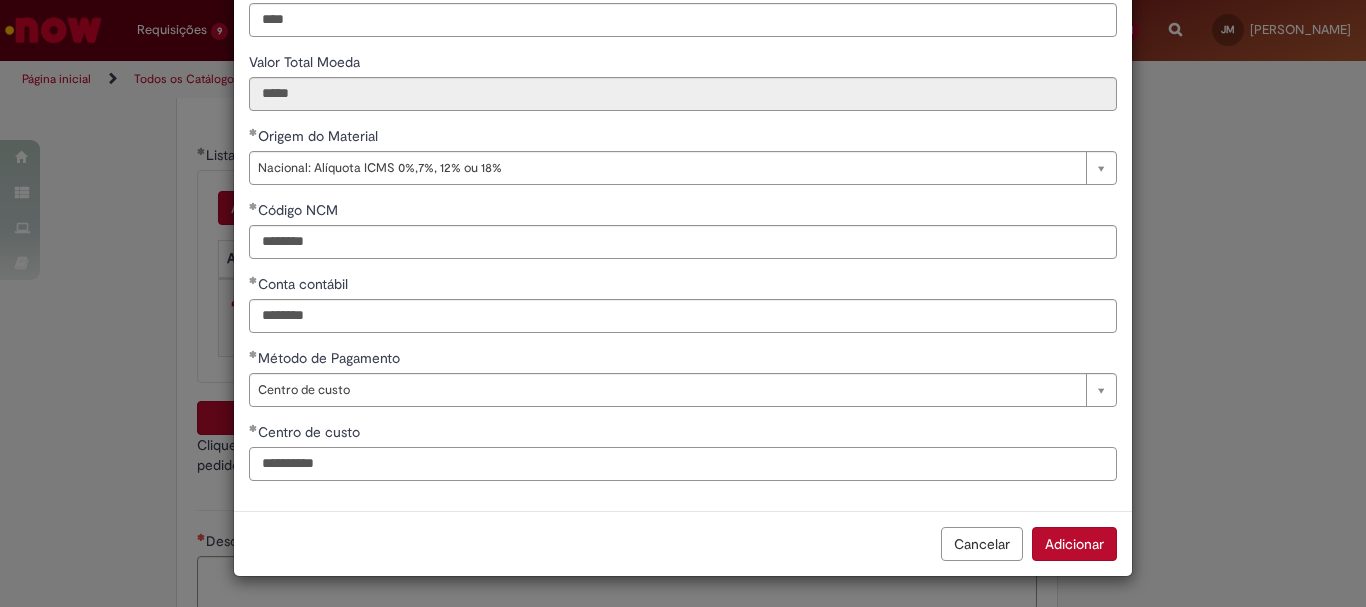 type on "**********" 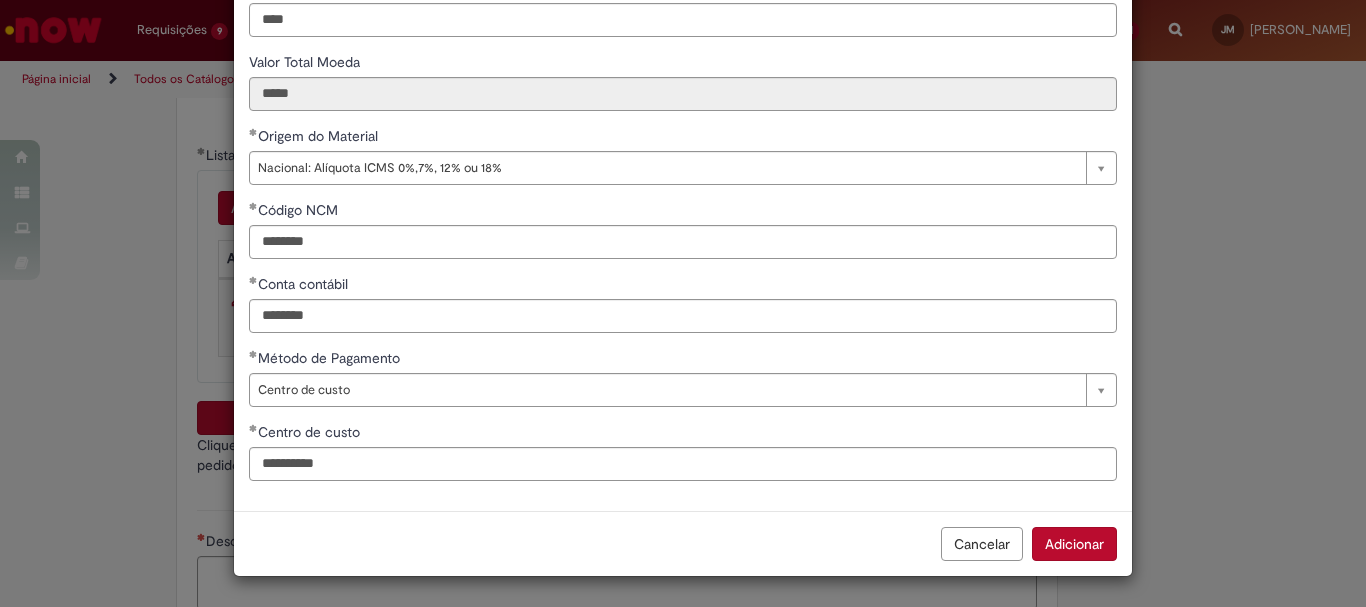 drag, startPoint x: 1135, startPoint y: 562, endPoint x: 1101, endPoint y: 552, distance: 35.44009 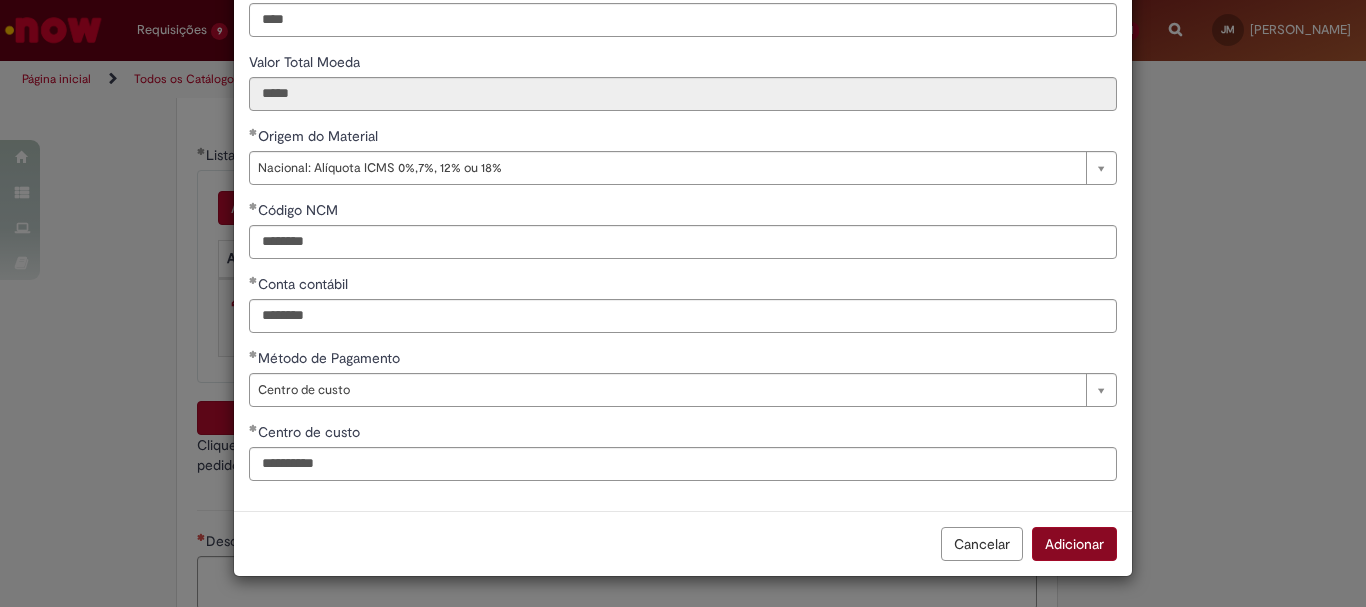 scroll, scrollTop: 347, scrollLeft: 0, axis: vertical 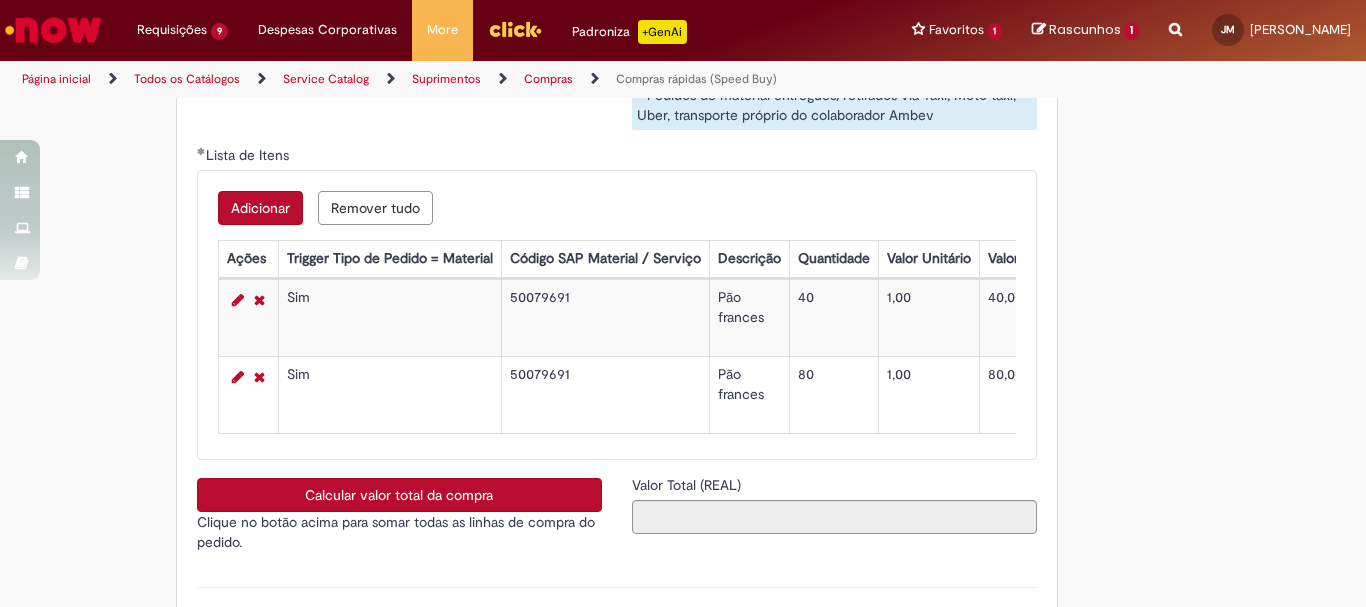 click on "Adicionar" at bounding box center [260, 208] 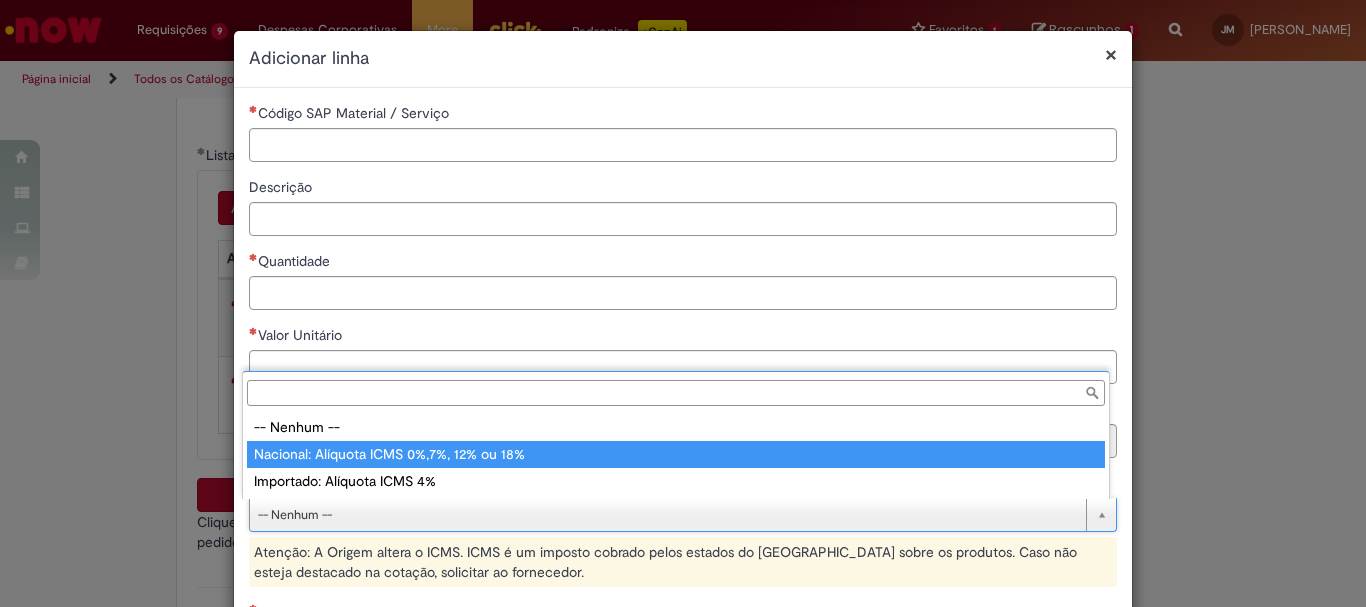 type on "**********" 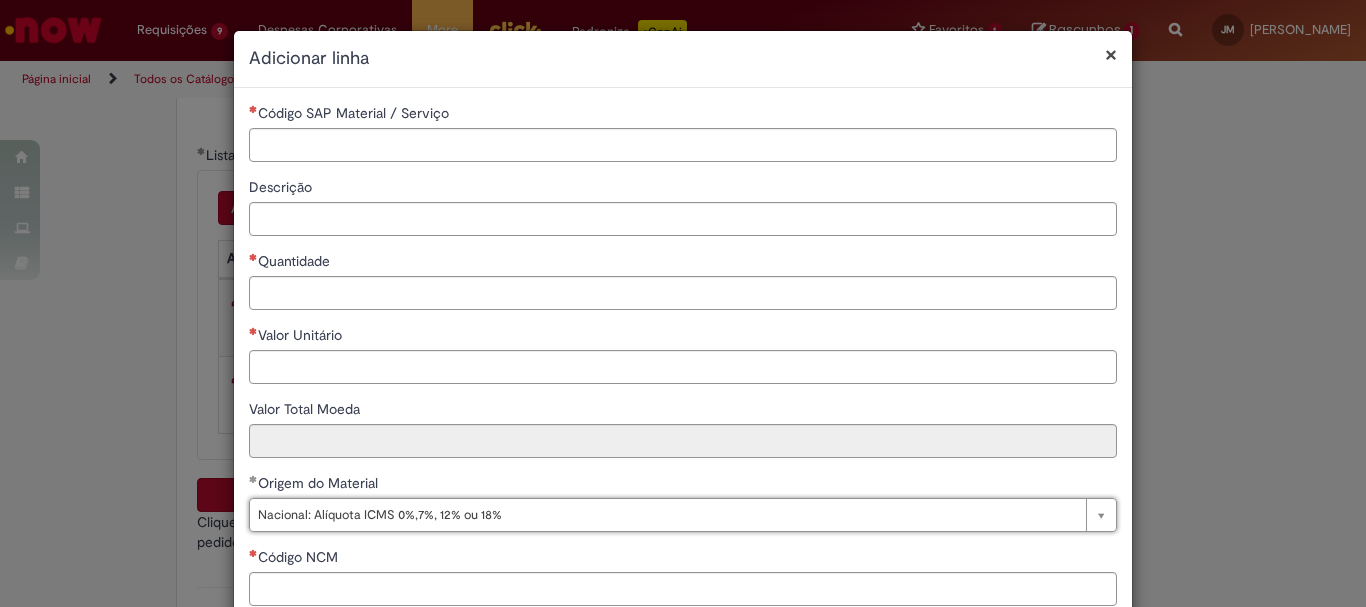 scroll, scrollTop: 200, scrollLeft: 0, axis: vertical 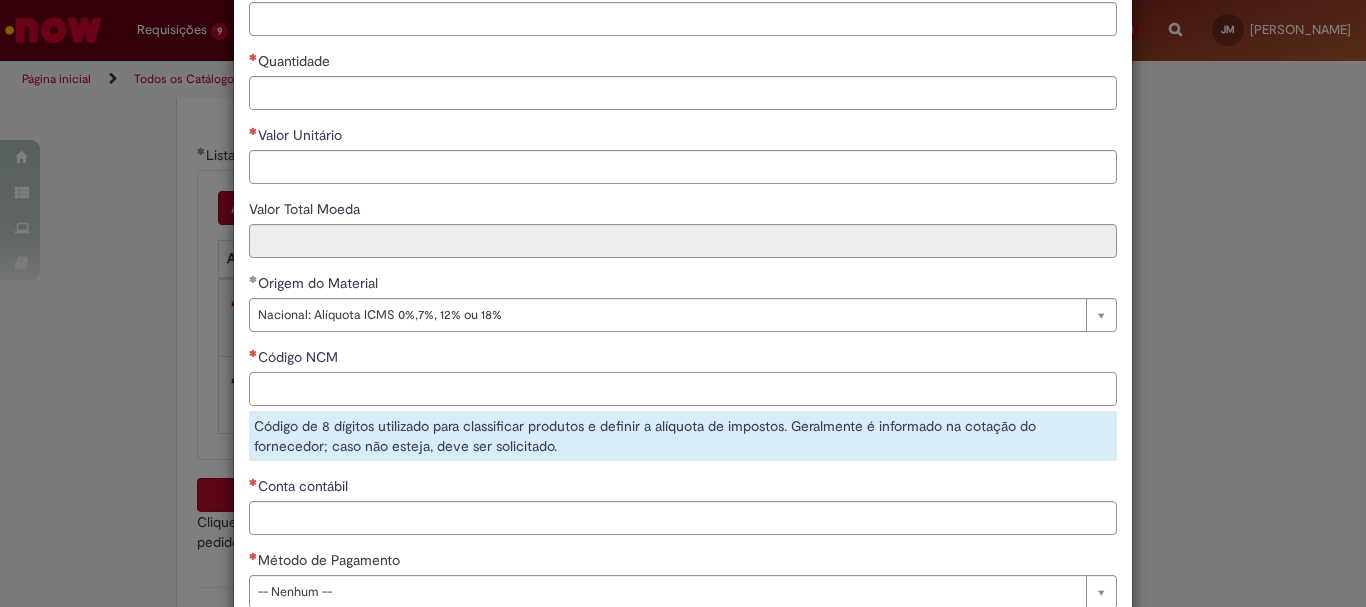 click on "Código NCM" at bounding box center (683, 389) 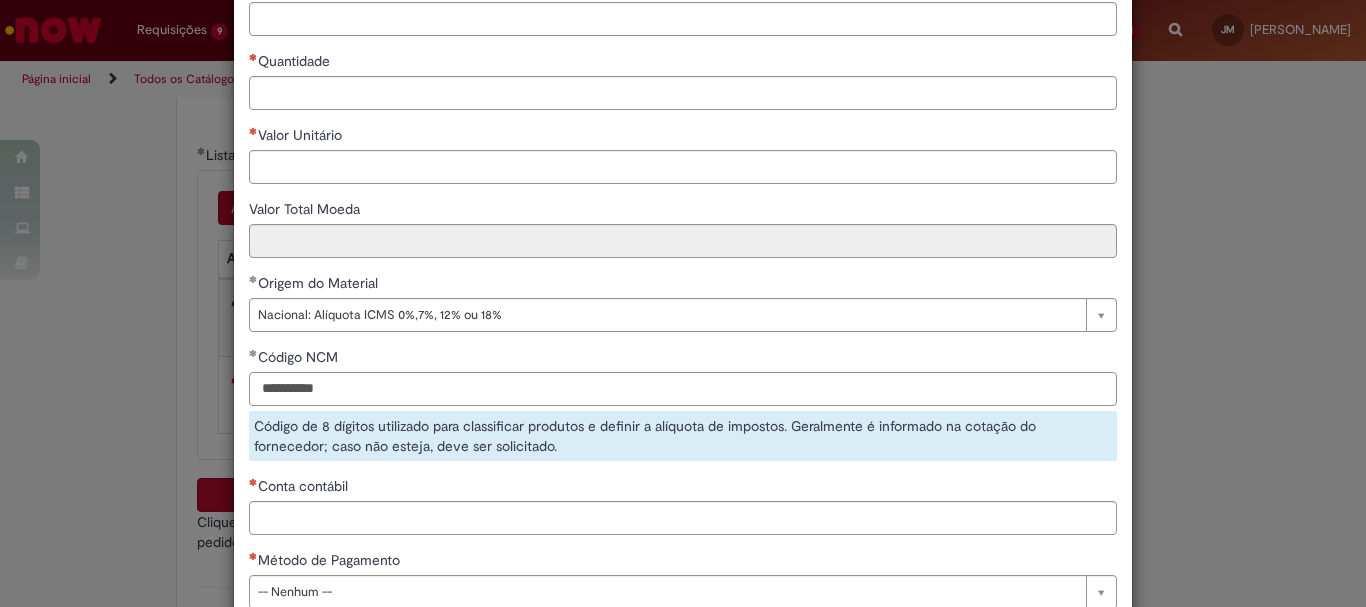 click on "**********" at bounding box center [683, 389] 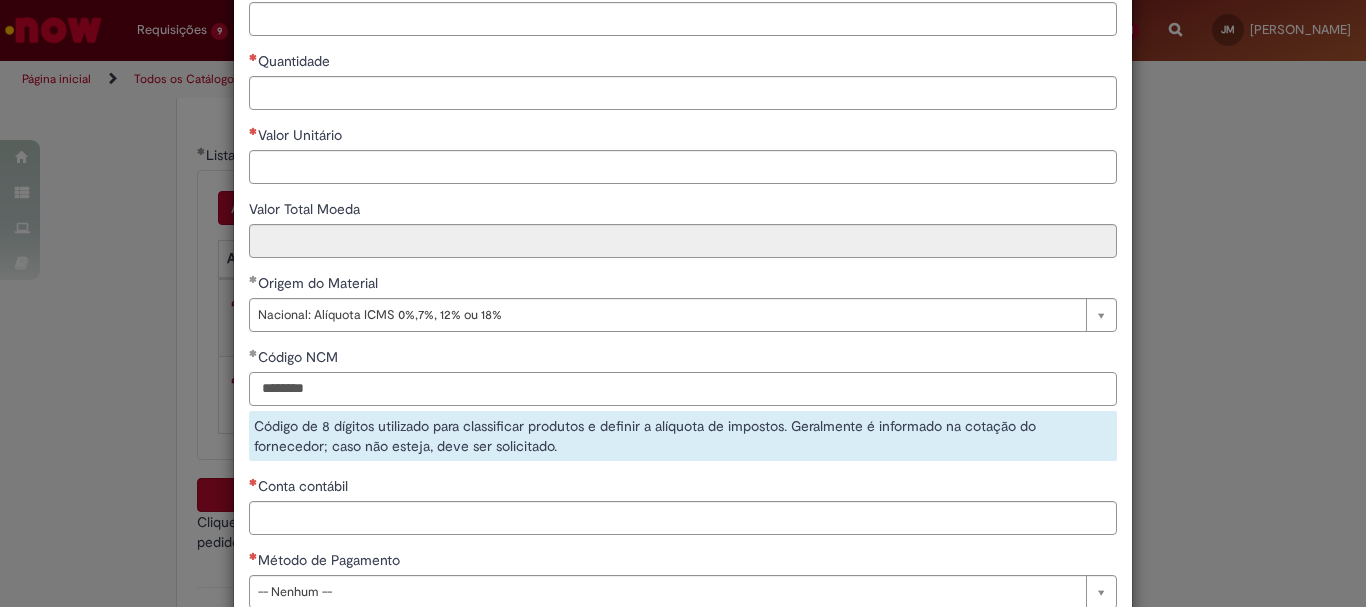 scroll, scrollTop: 0, scrollLeft: 0, axis: both 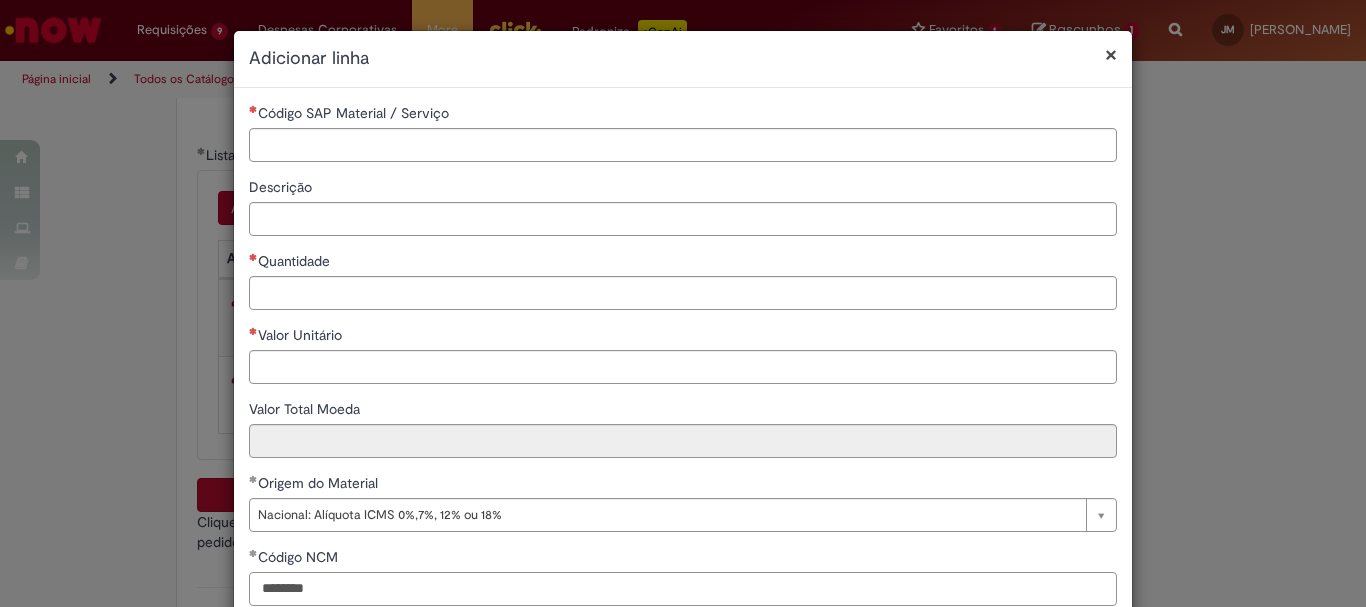type on "********" 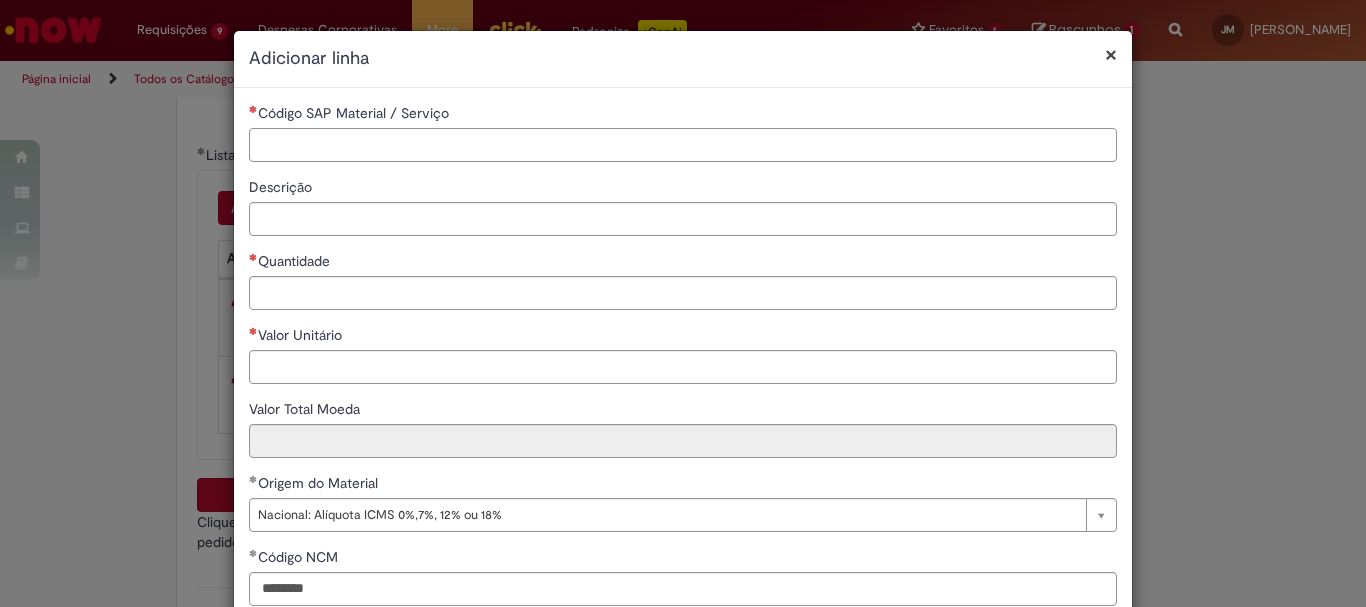 click on "Código SAP Material / Serviço" at bounding box center (683, 145) 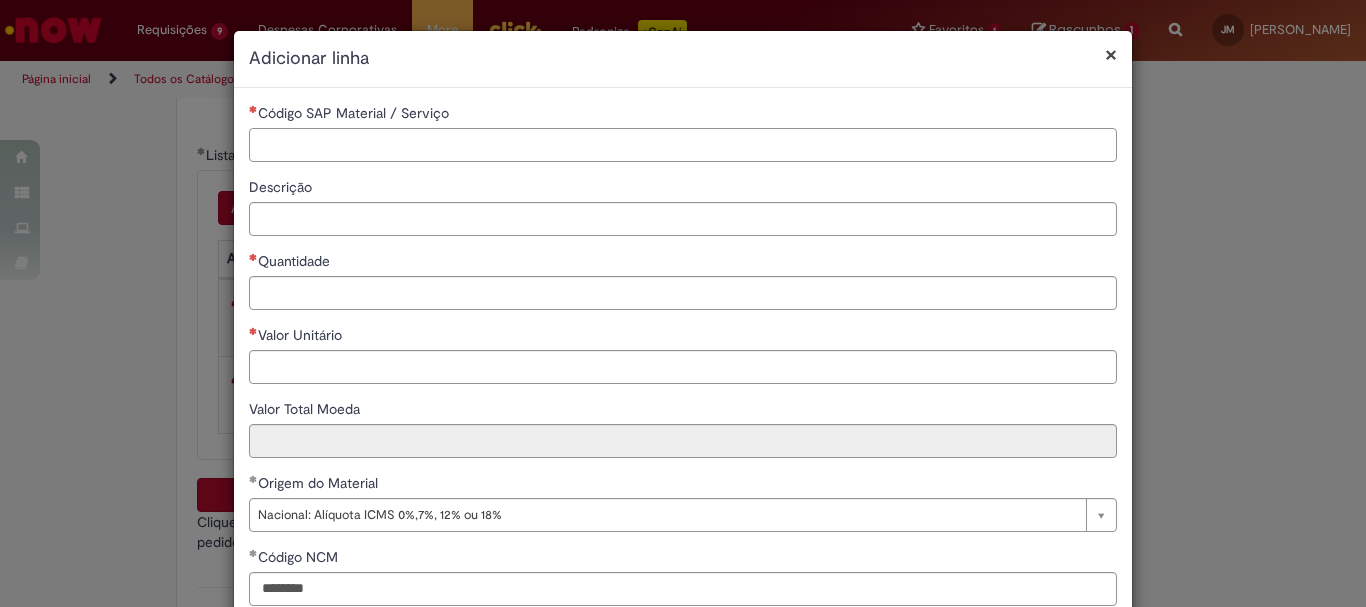 paste on "********" 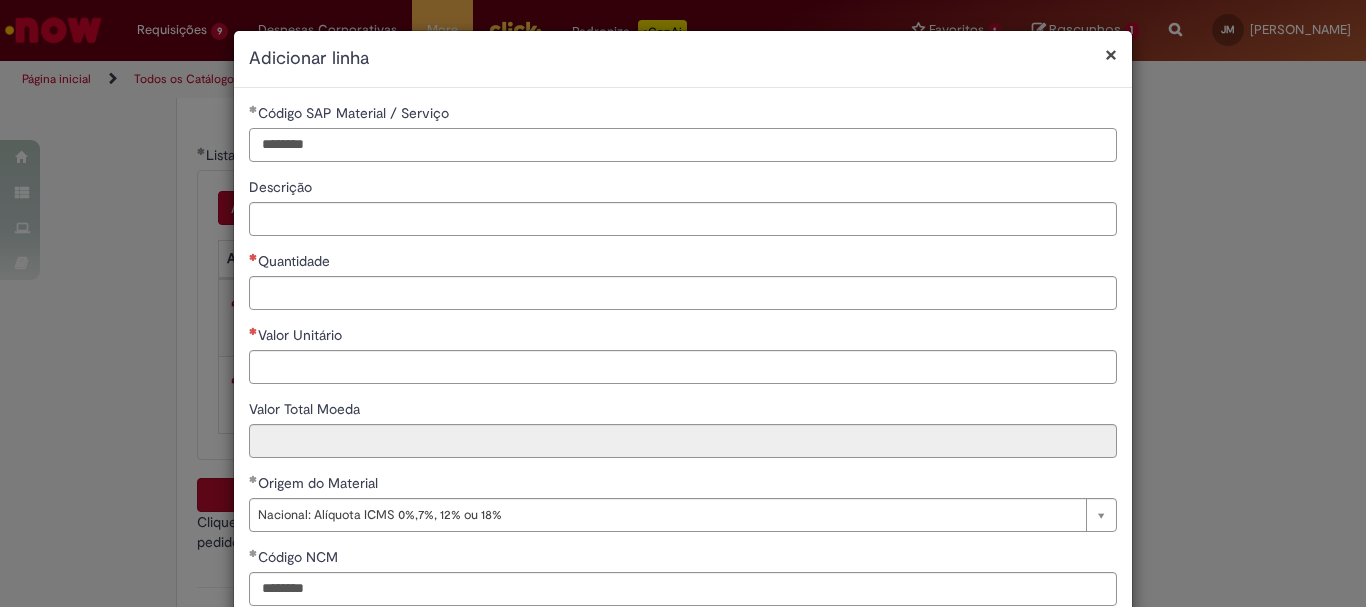type on "********" 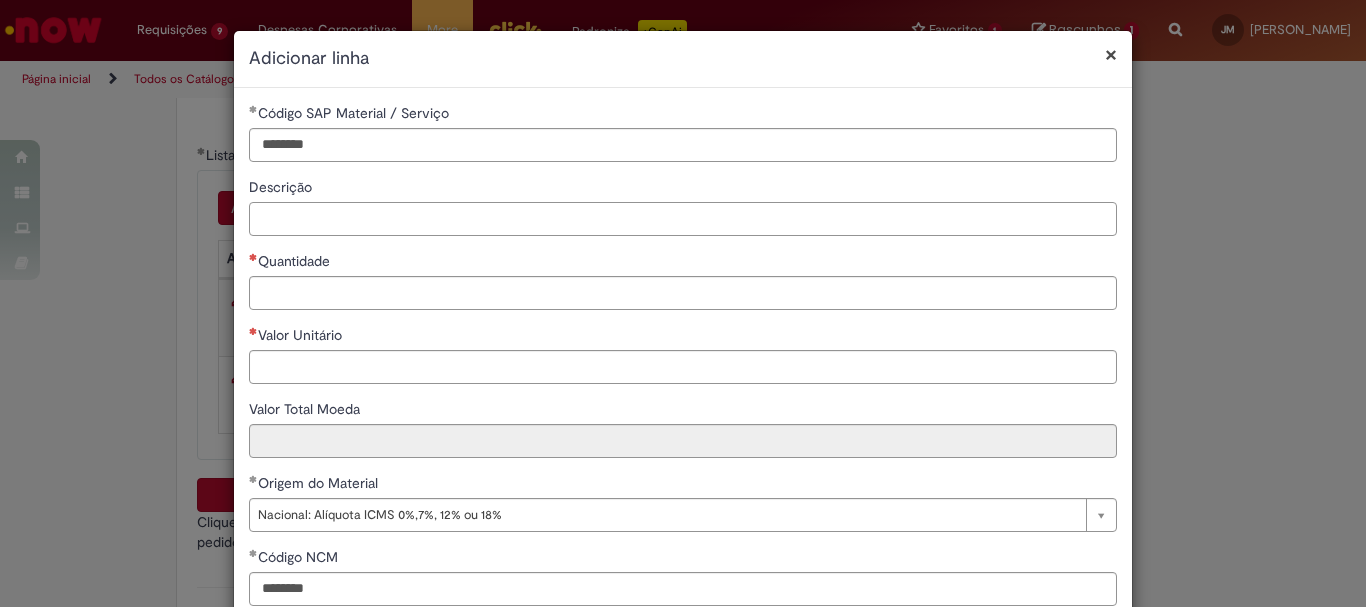 click on "Descrição" at bounding box center [683, 219] 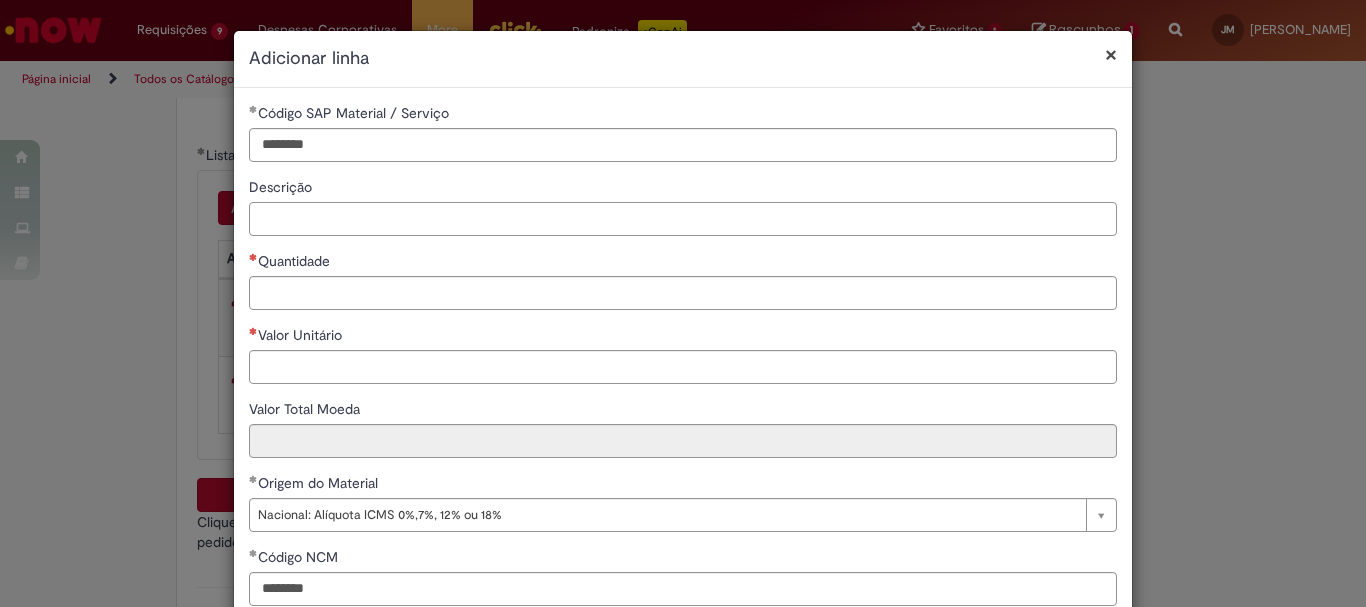 paste on "**********" 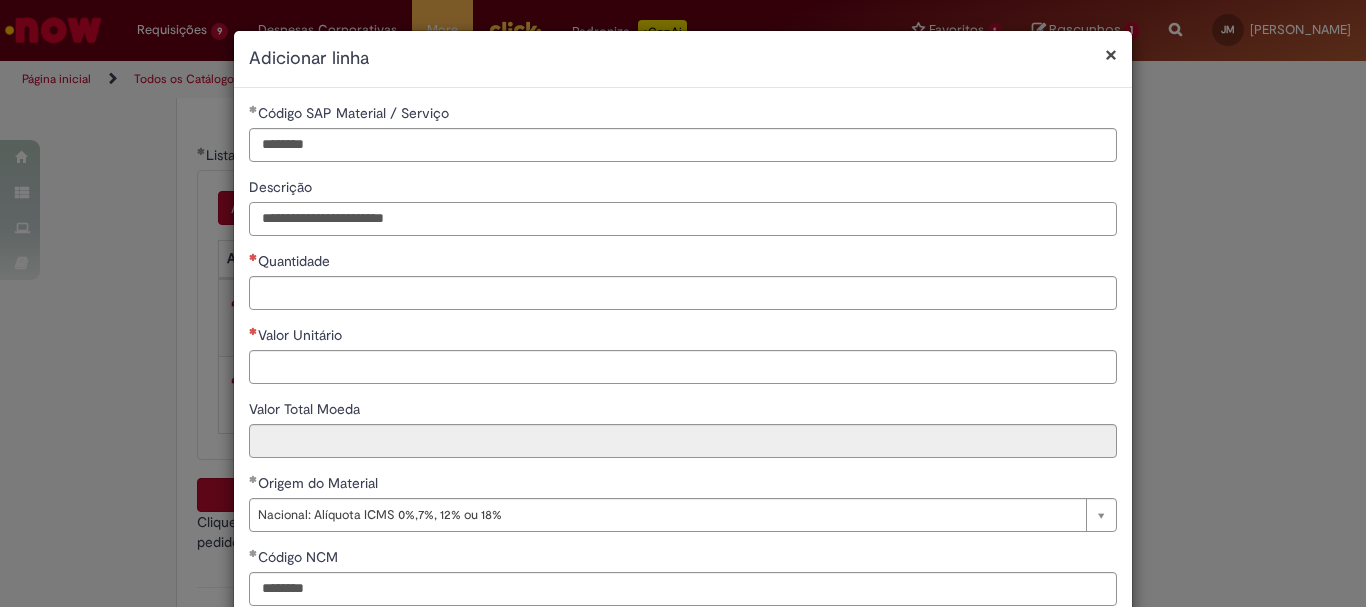 drag, startPoint x: 441, startPoint y: 216, endPoint x: 234, endPoint y: 235, distance: 207.87015 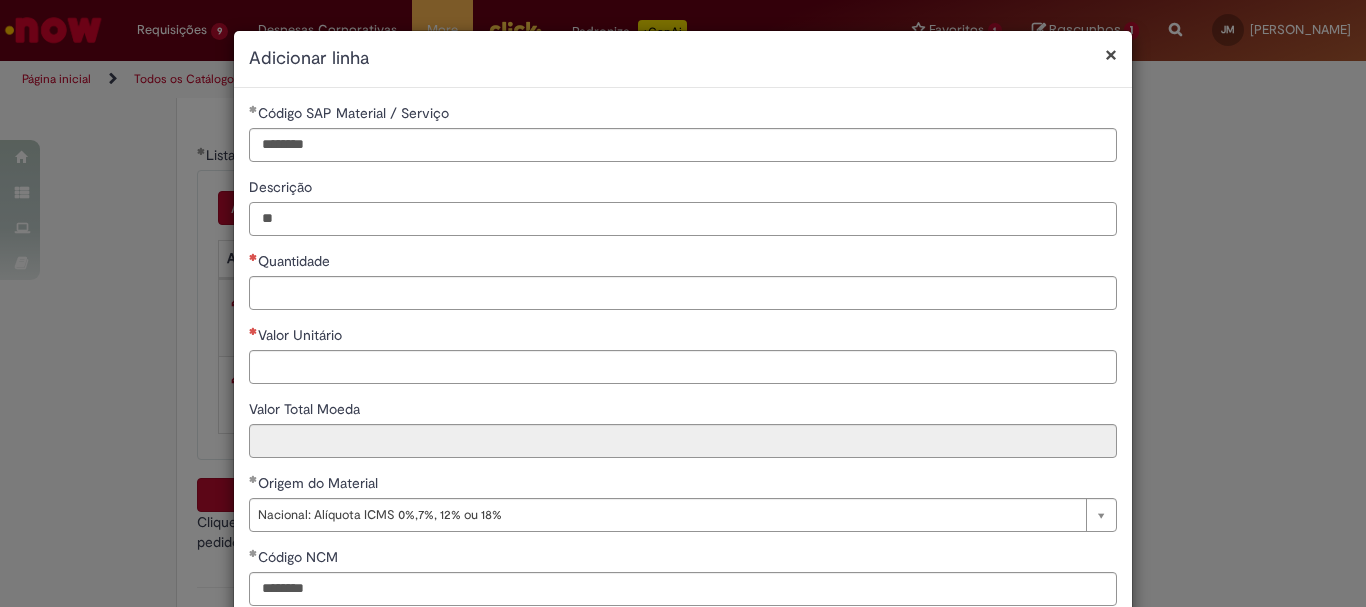 type on "*" 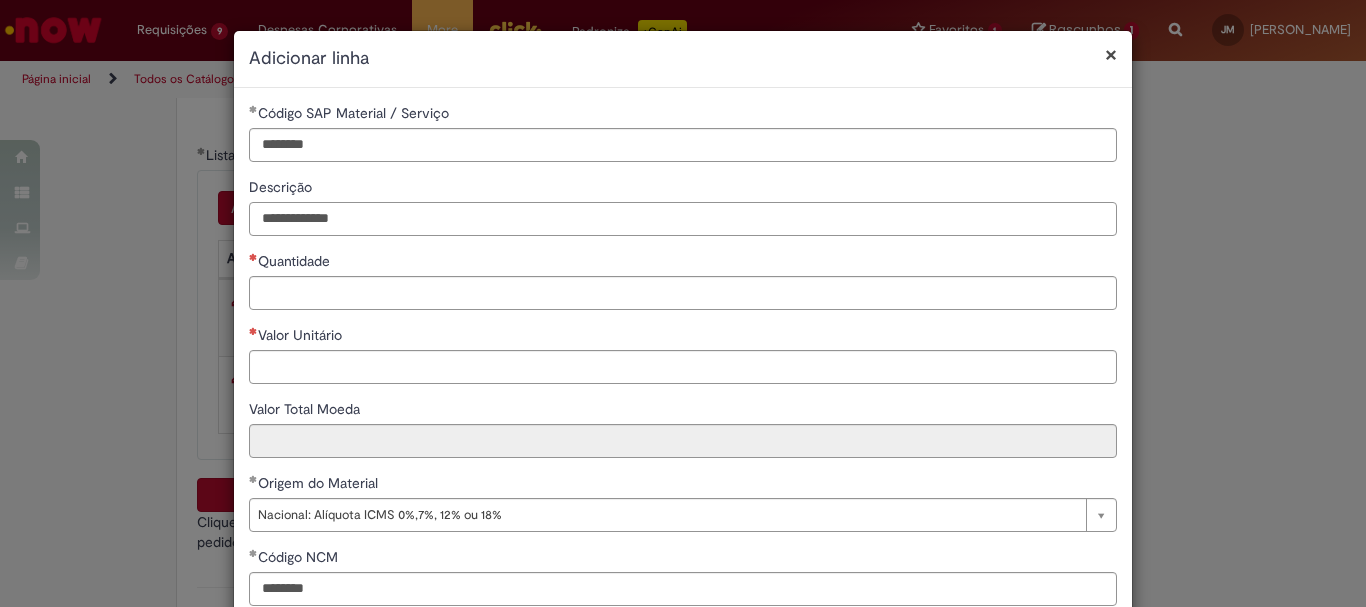 type on "**********" 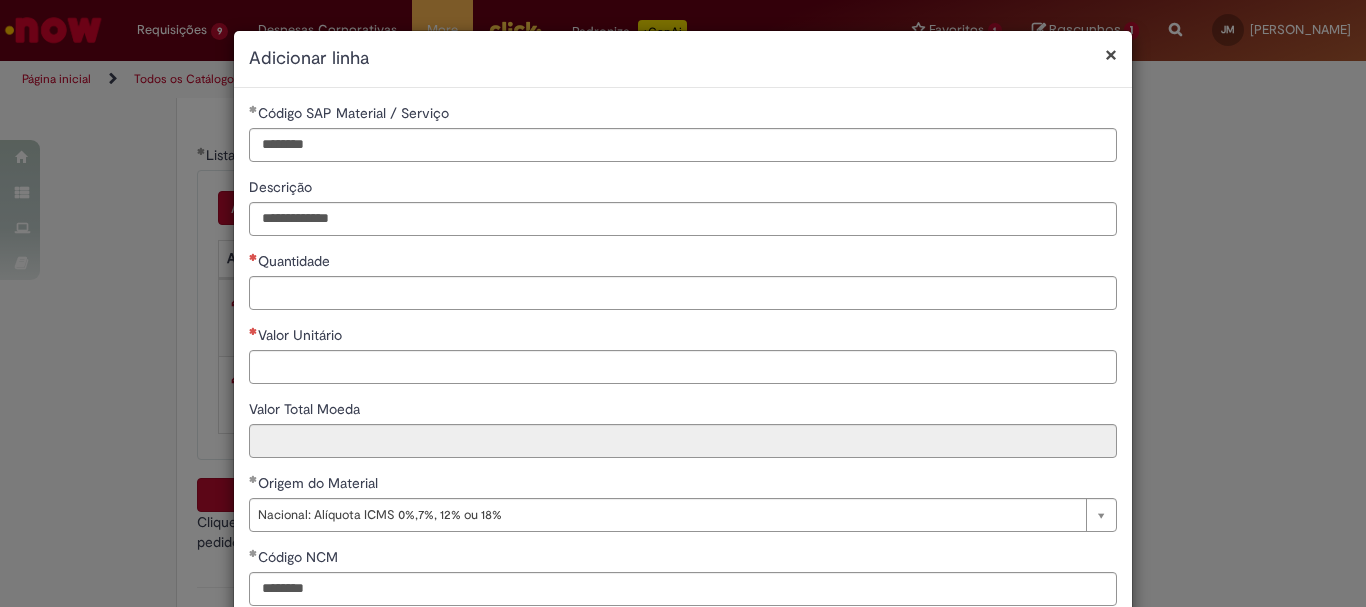 click on "**********" at bounding box center [683, 436] 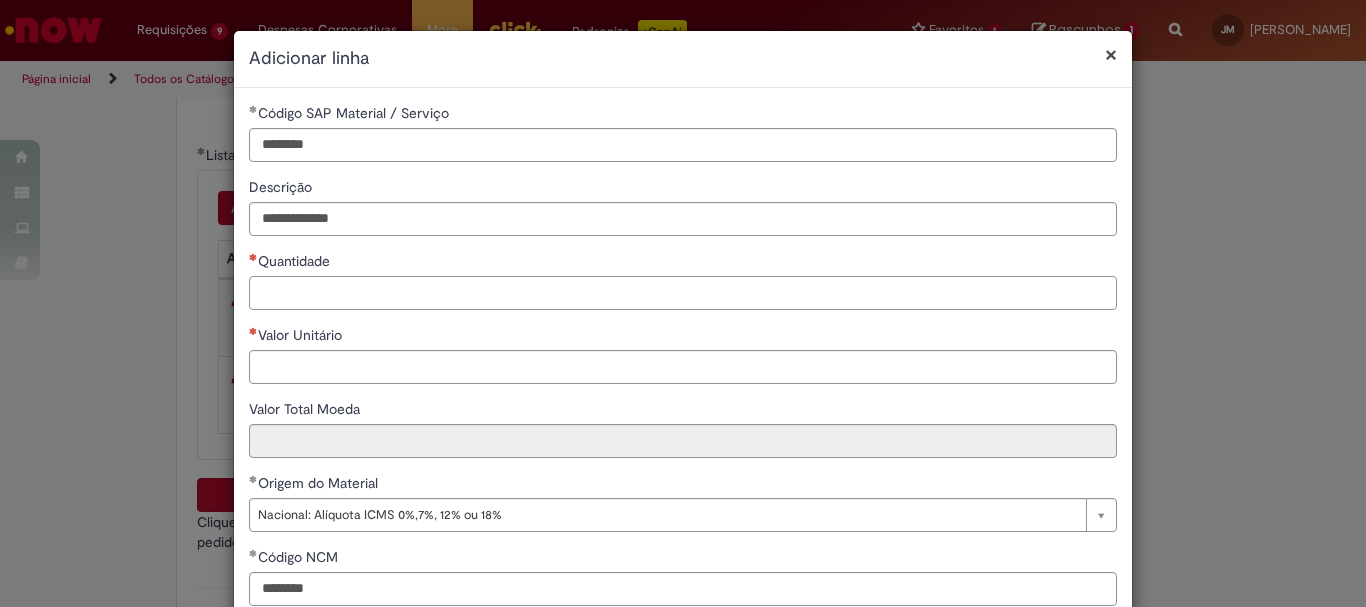 click on "Quantidade" at bounding box center (683, 293) 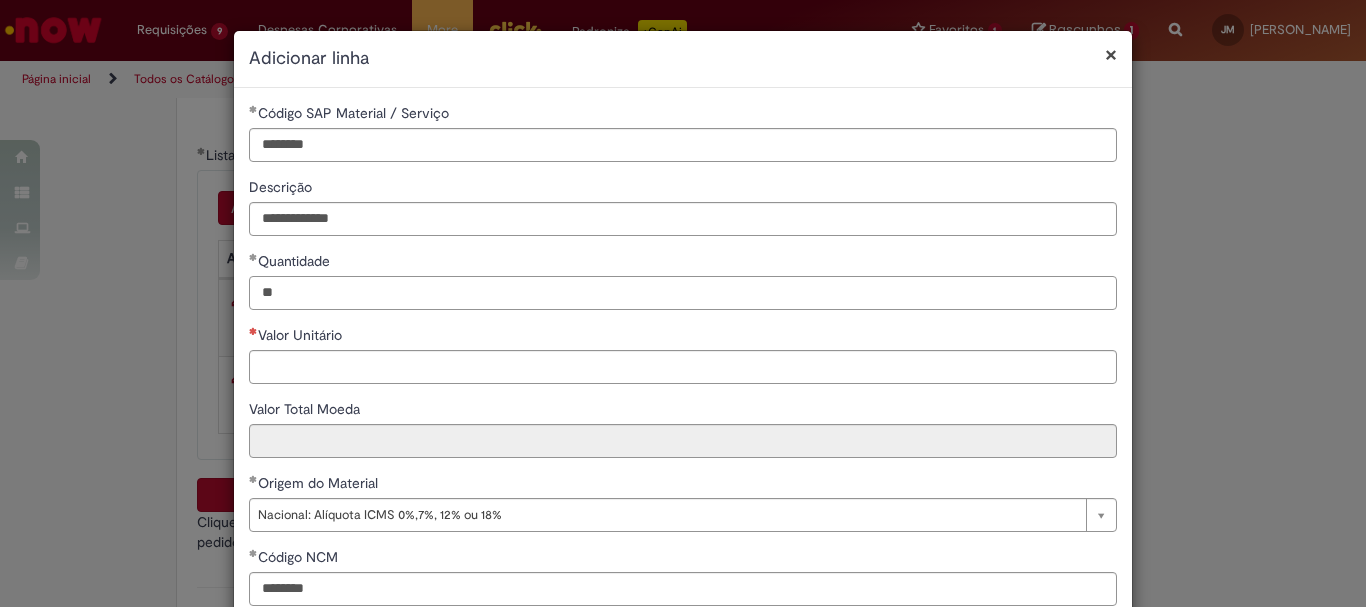 type on "**" 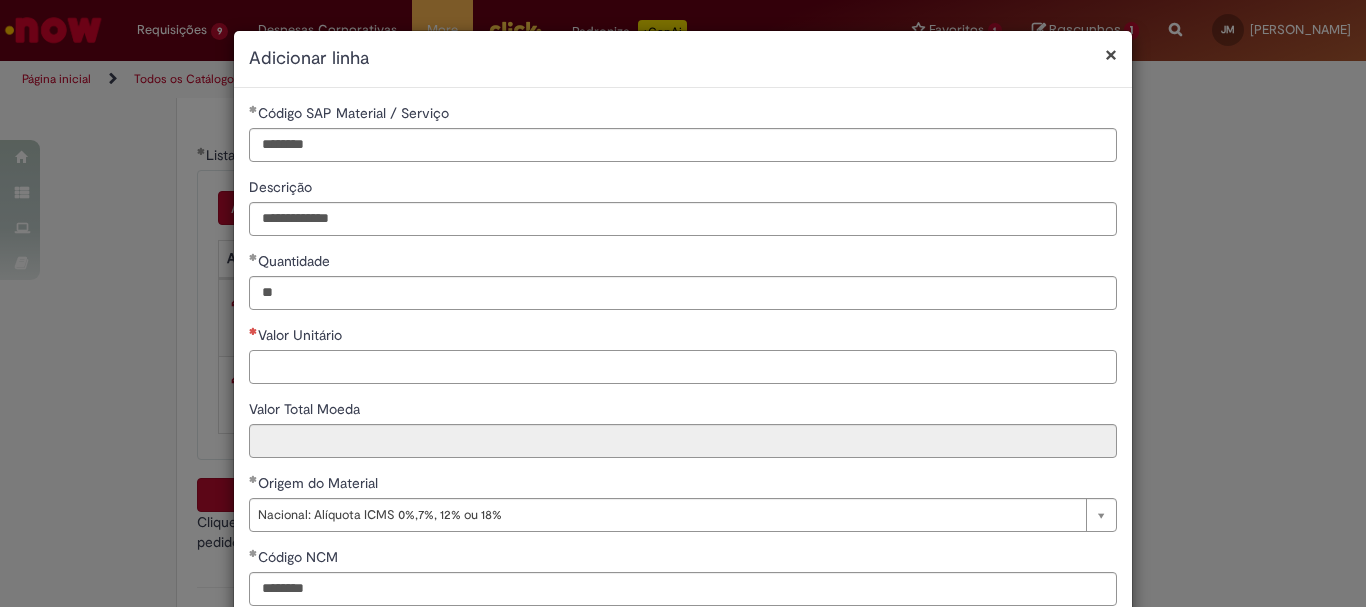 click on "Valor Unitário" at bounding box center [683, 367] 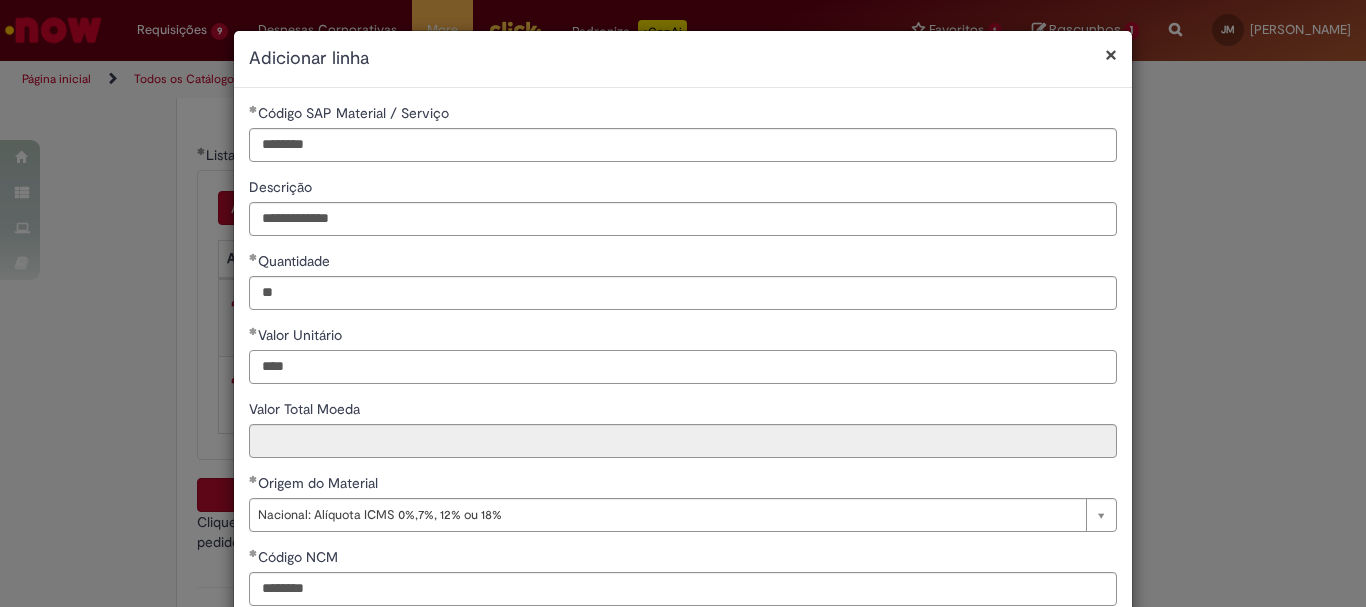 scroll, scrollTop: 200, scrollLeft: 0, axis: vertical 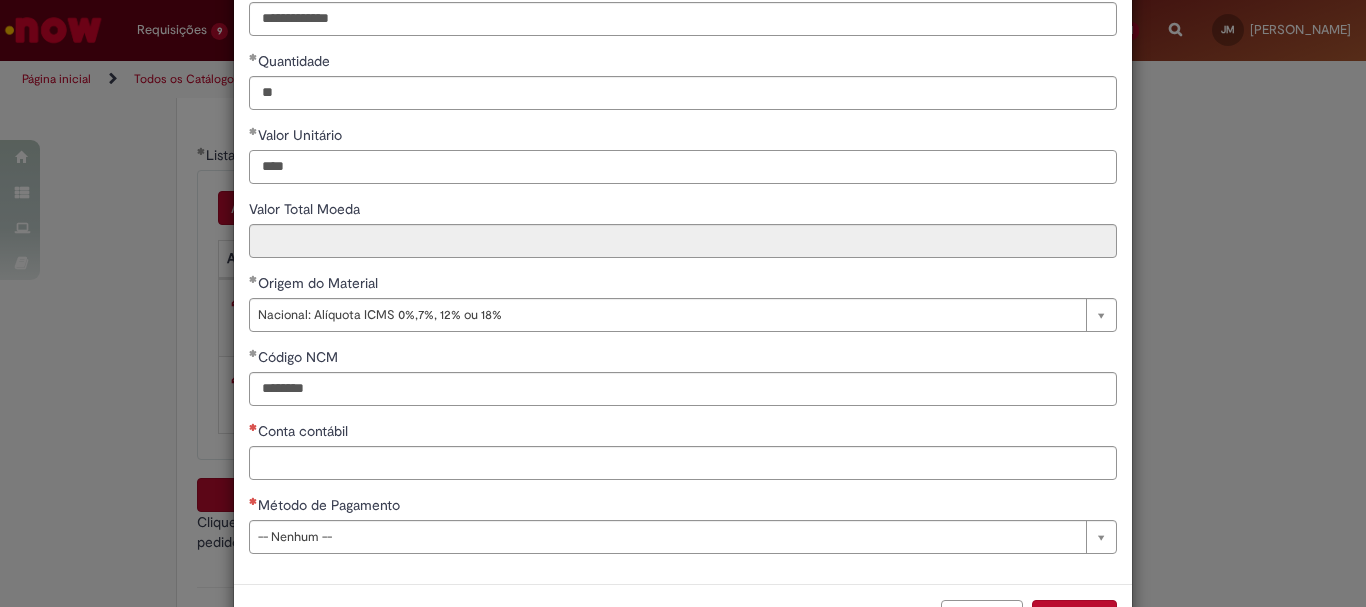 type on "****" 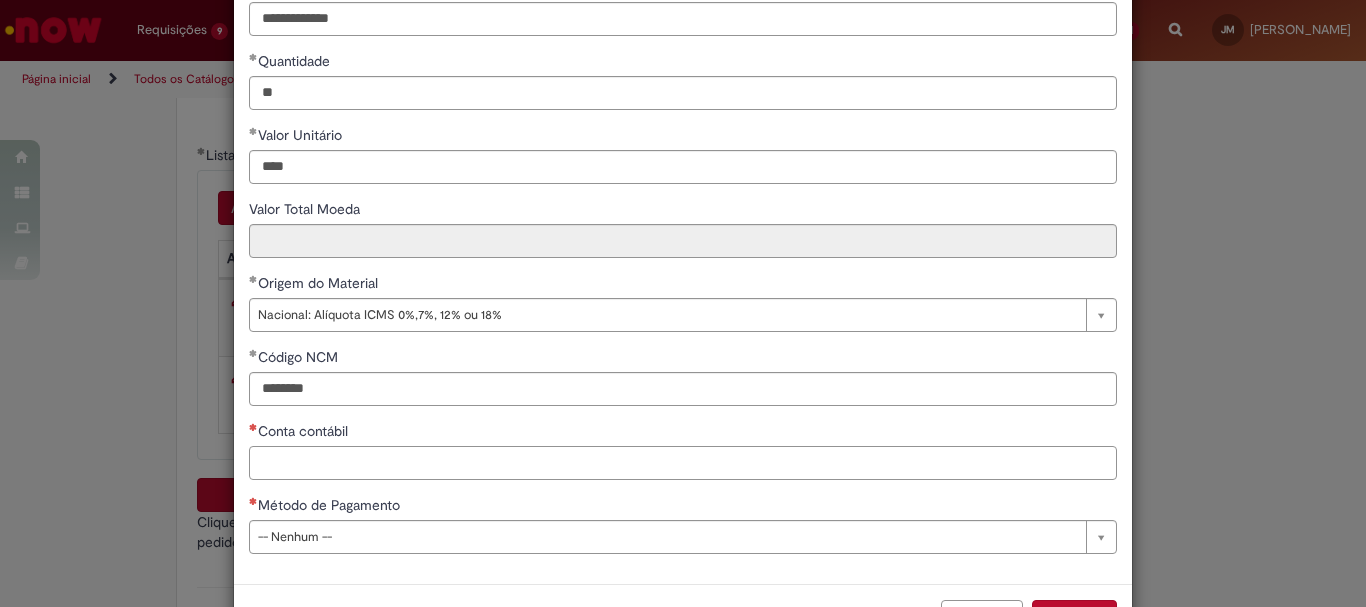 type on "*****" 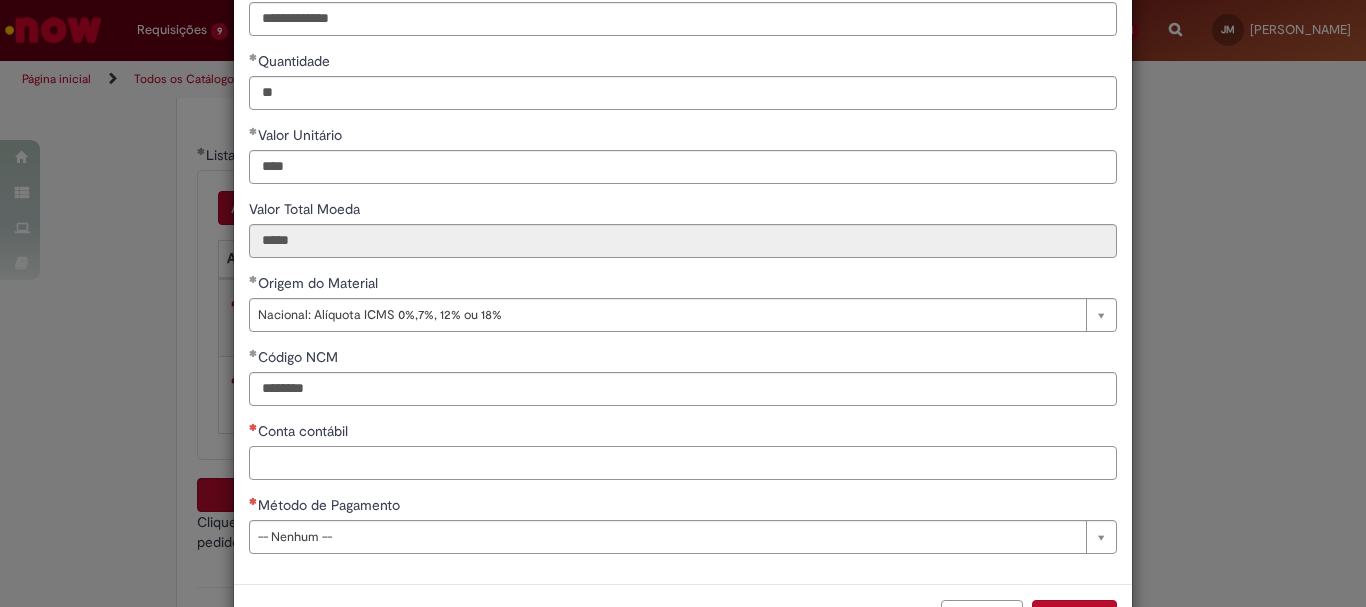 click on "Conta contábil" at bounding box center [683, 463] 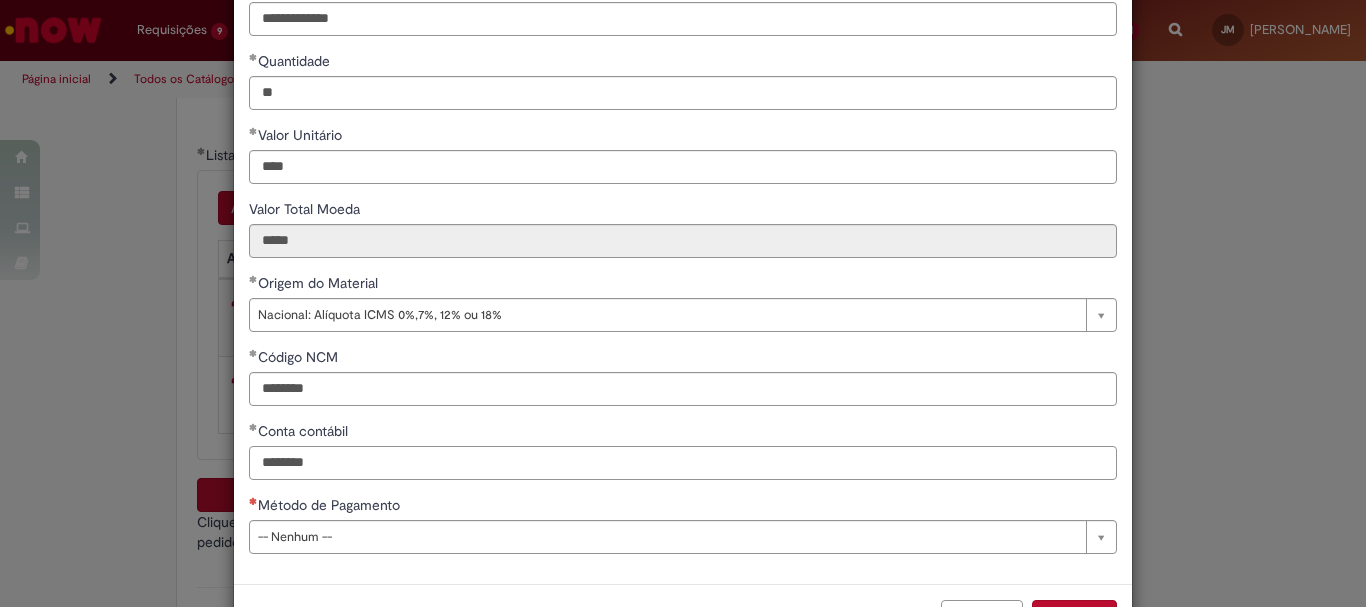 type on "********" 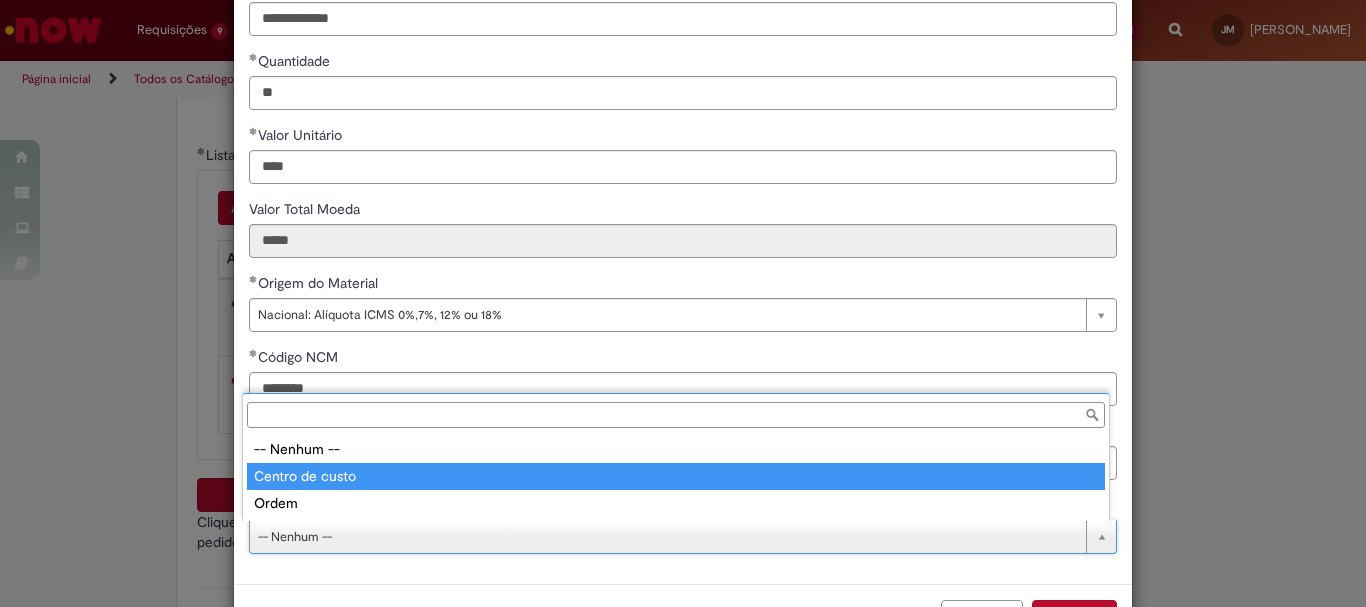 type on "**********" 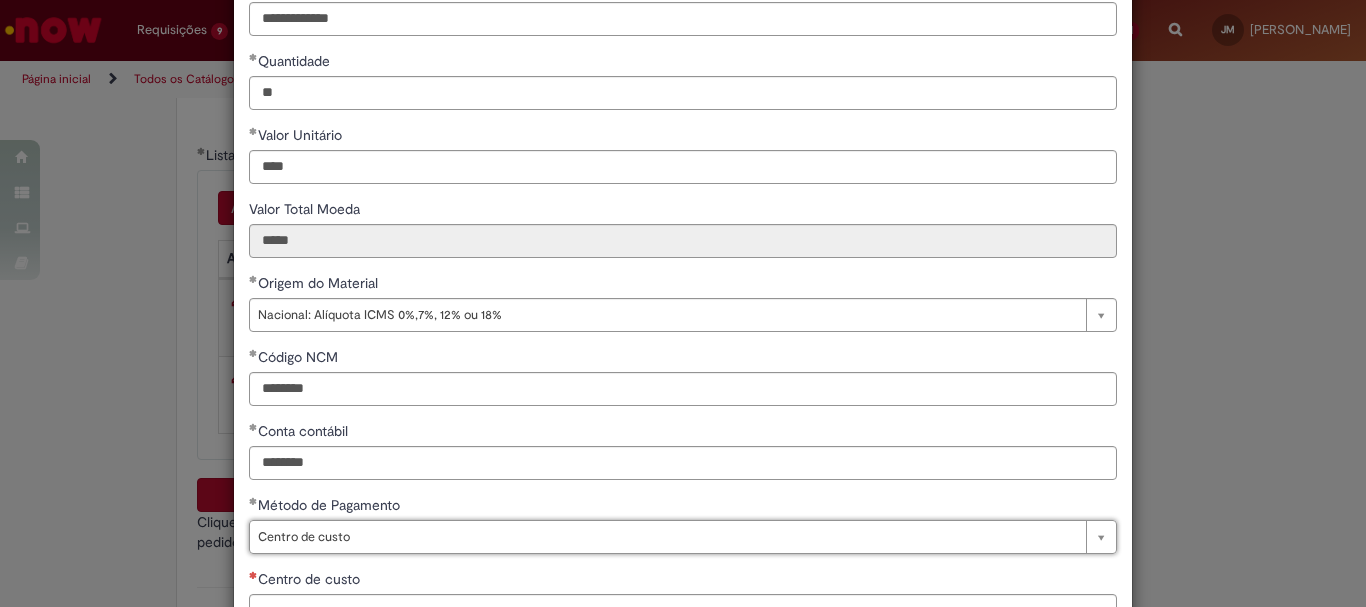 scroll, scrollTop: 347, scrollLeft: 0, axis: vertical 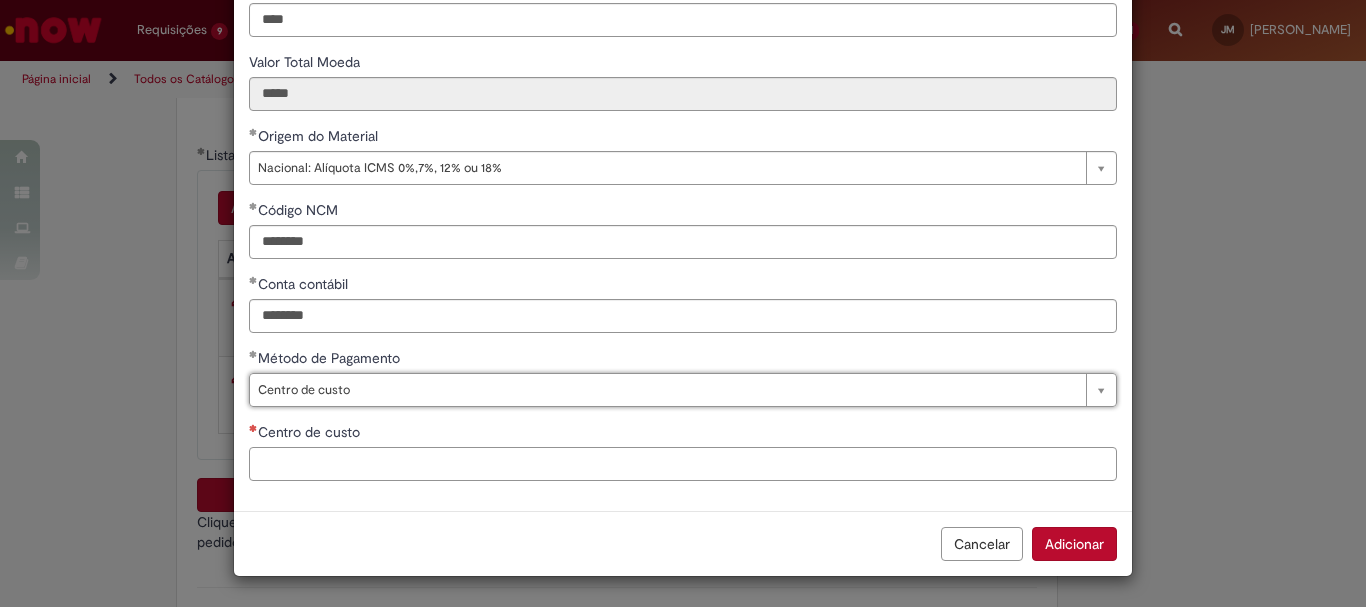 click on "Centro de custo" at bounding box center [683, 464] 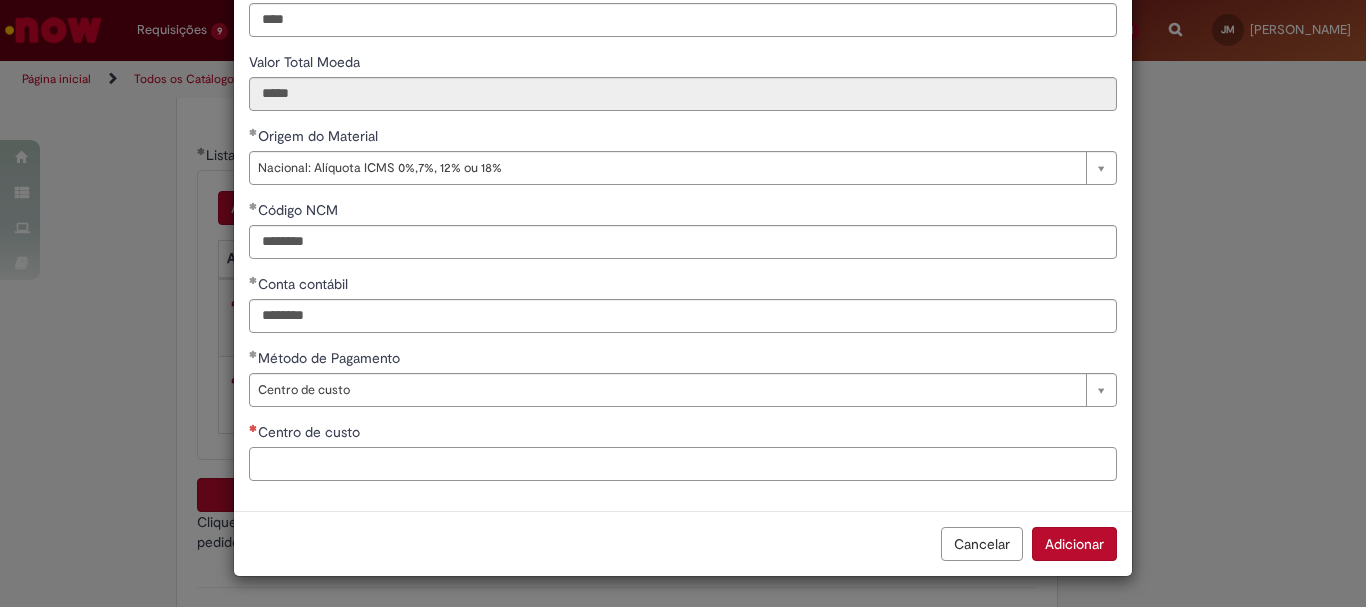 type on "*" 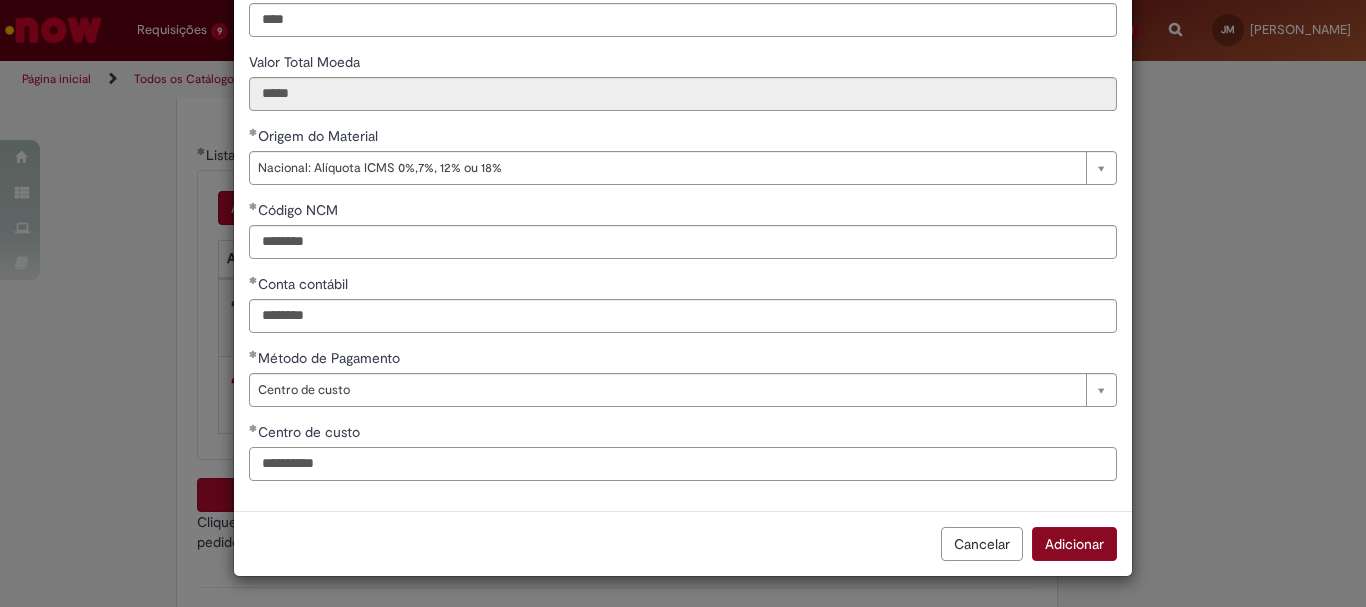 type on "**********" 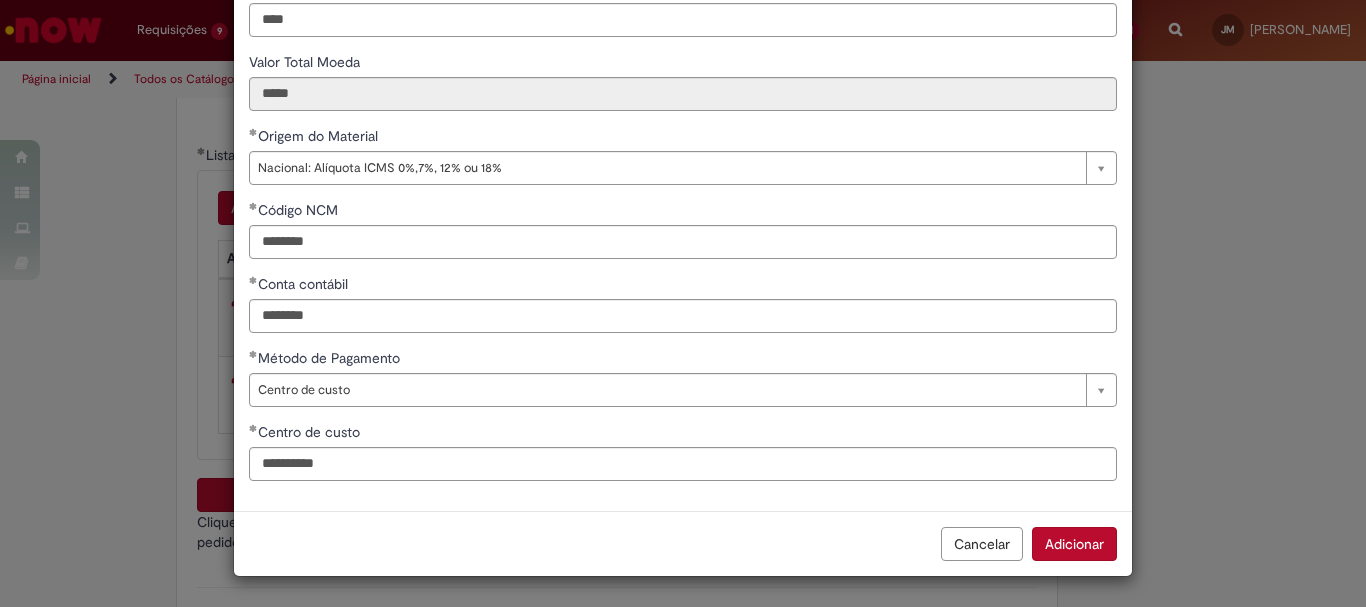 click on "Adicionar" at bounding box center (1074, 544) 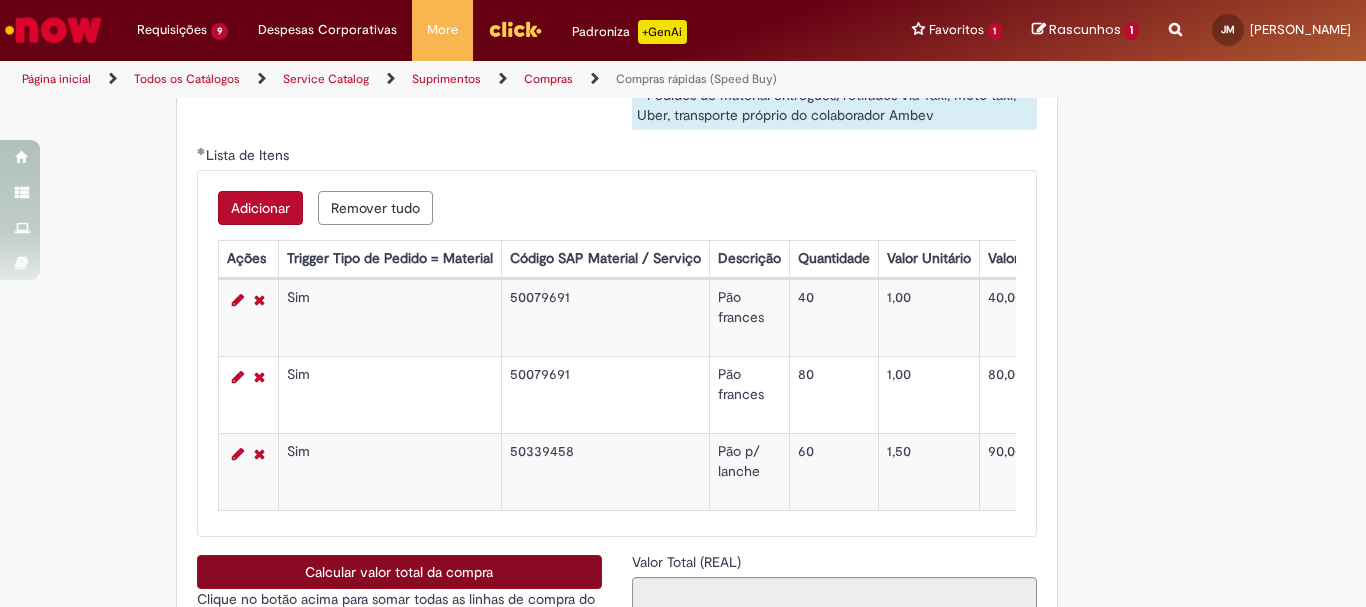scroll, scrollTop: 3400, scrollLeft: 0, axis: vertical 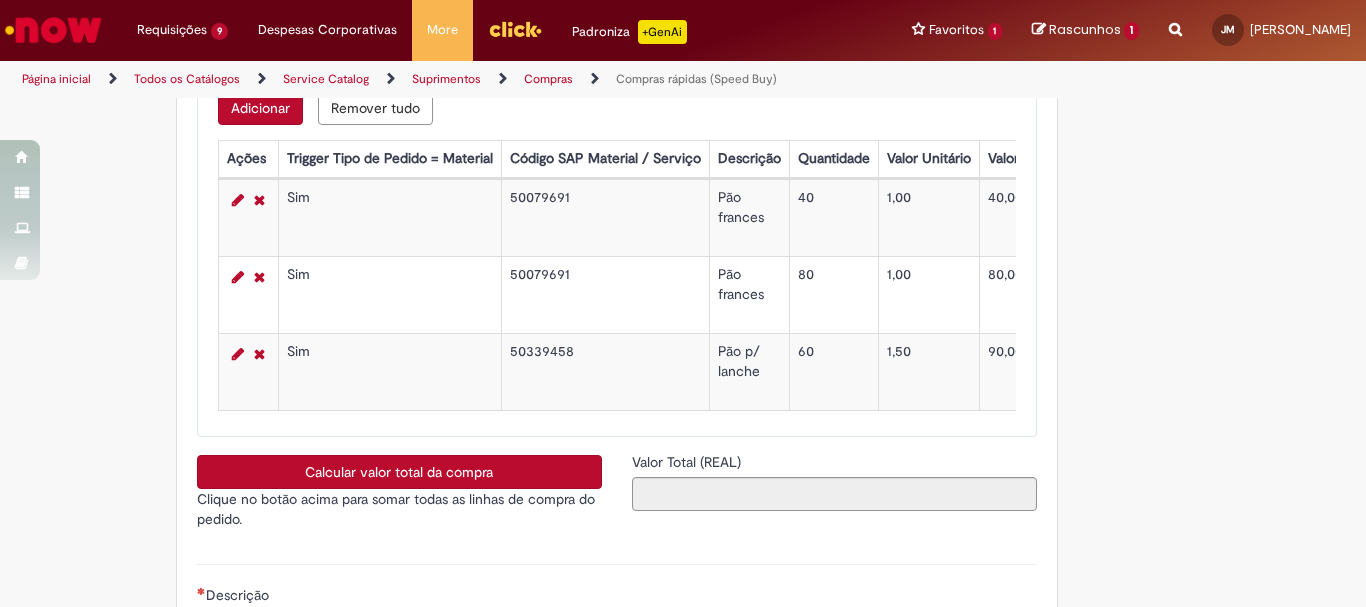 click on "Calcular valor total da compra" at bounding box center (399, 472) 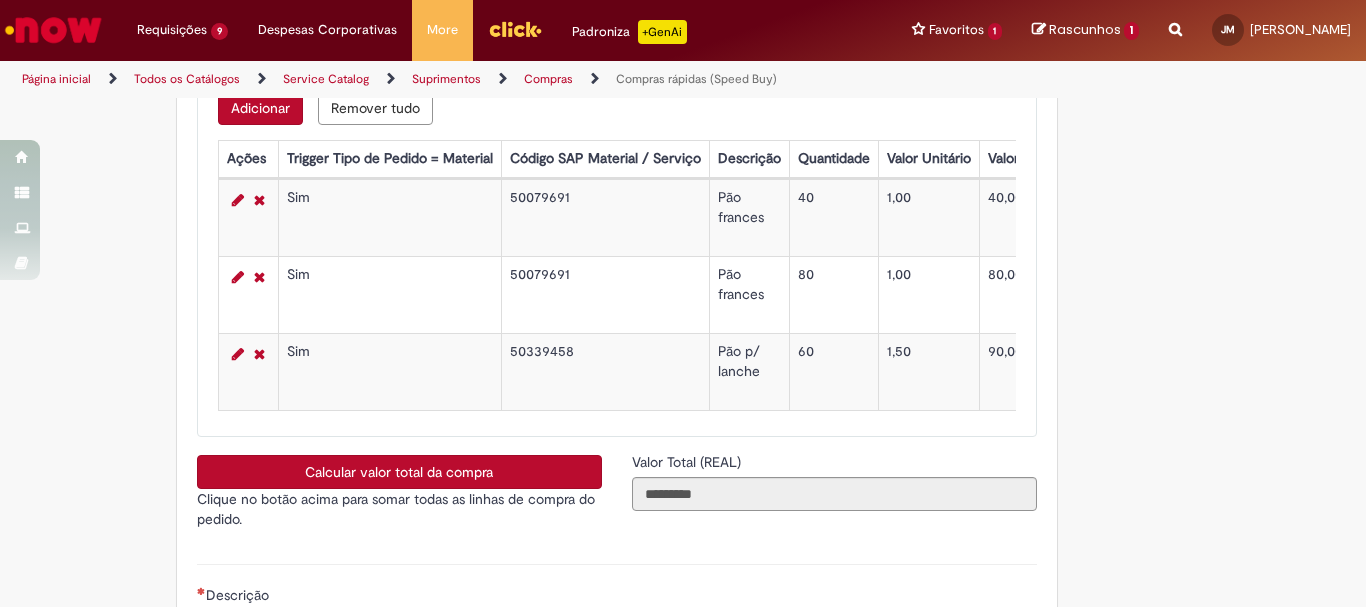 scroll, scrollTop: 3600, scrollLeft: 0, axis: vertical 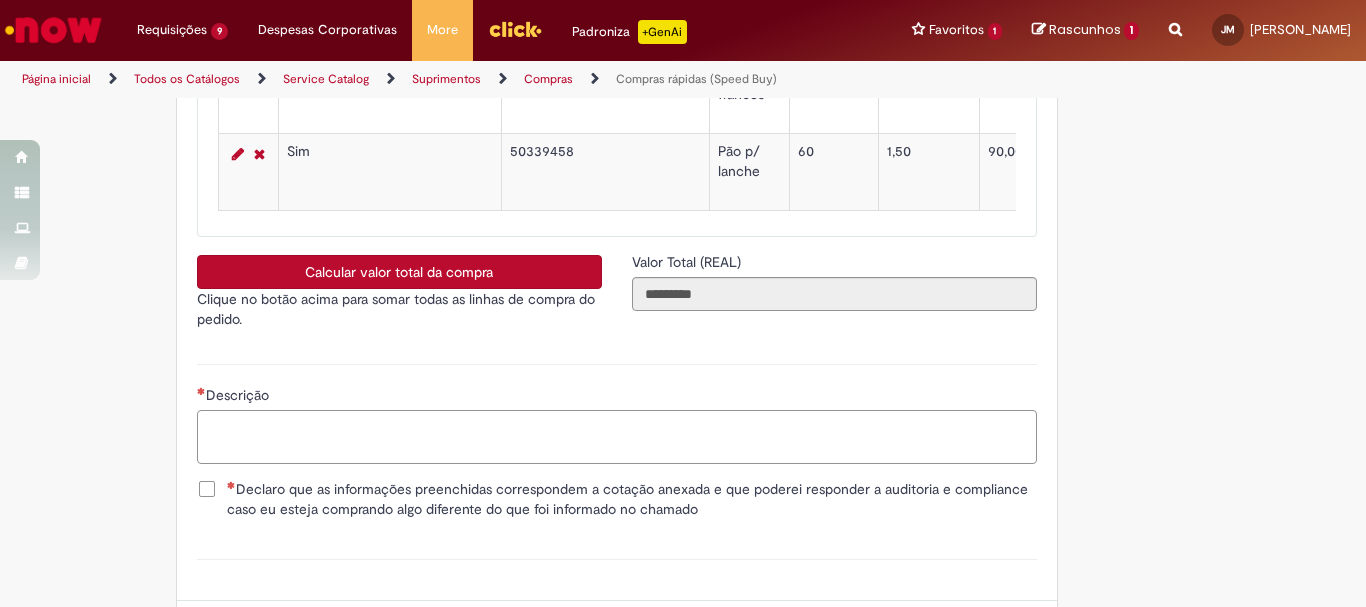 click on "Descrição" at bounding box center (617, 437) 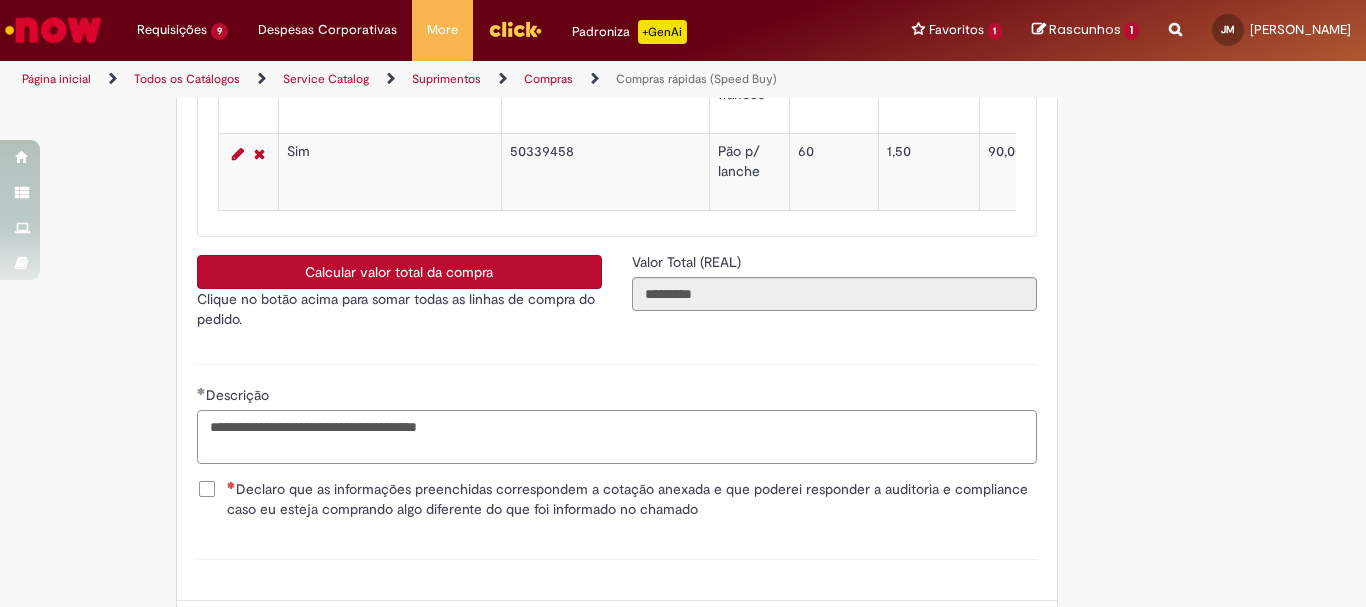 scroll, scrollTop: 3795, scrollLeft: 0, axis: vertical 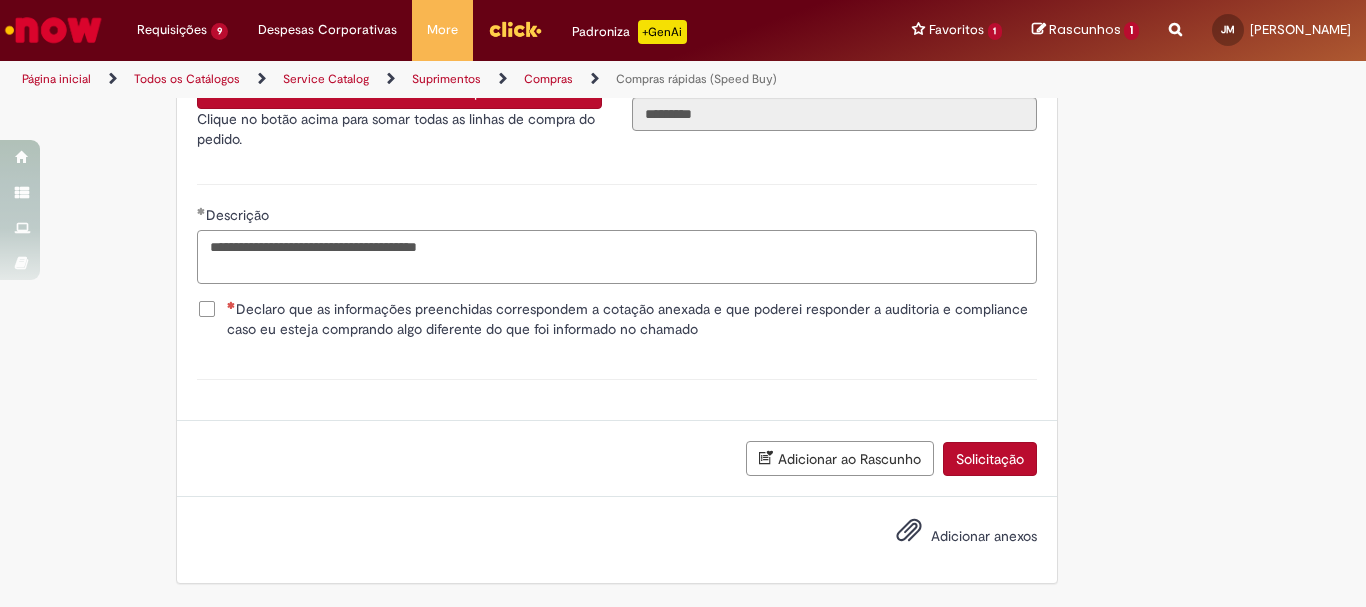 type on "**********" 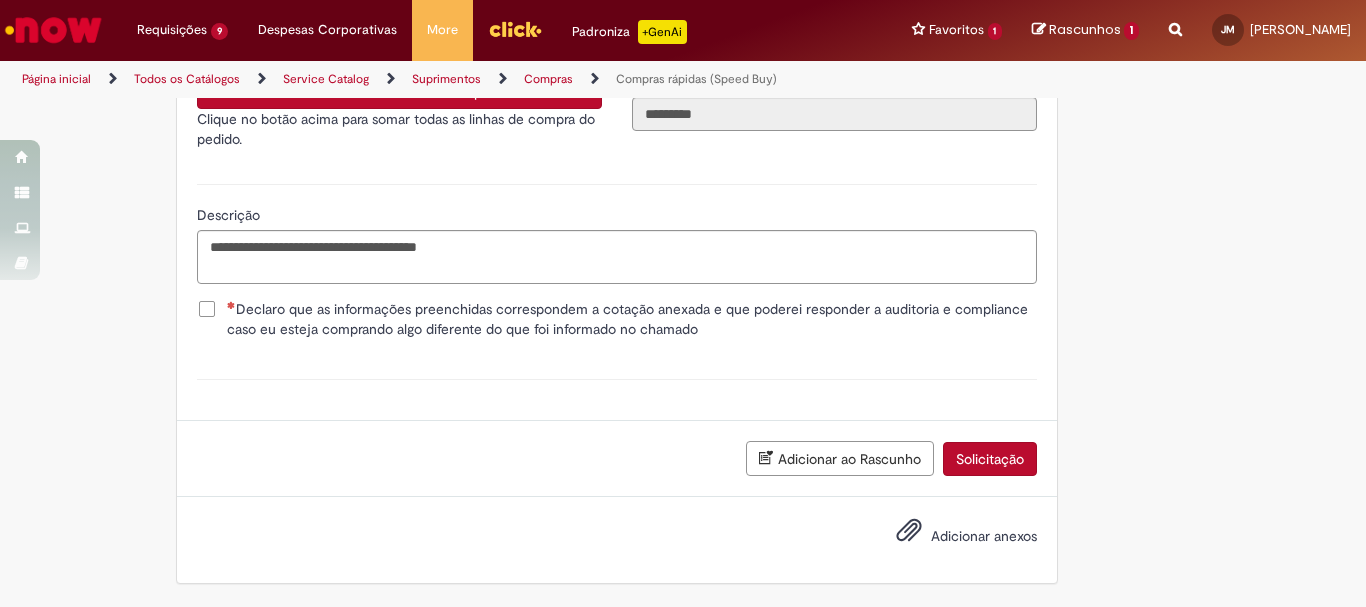 click on "Declaro que as informações preenchidas correspondem a cotação anexada e que poderei responder a auditoria e compliance caso eu esteja comprando algo diferente do que foi informado no chamado" at bounding box center (632, 319) 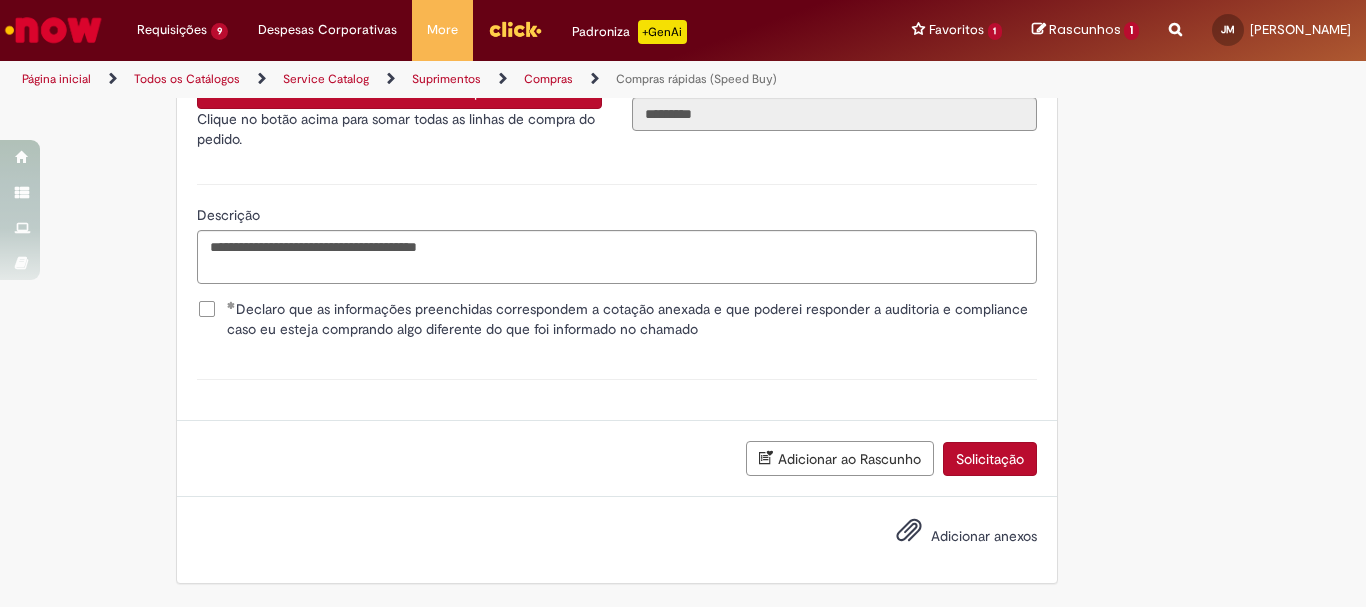 click on "Adicionar anexos" at bounding box center (984, 536) 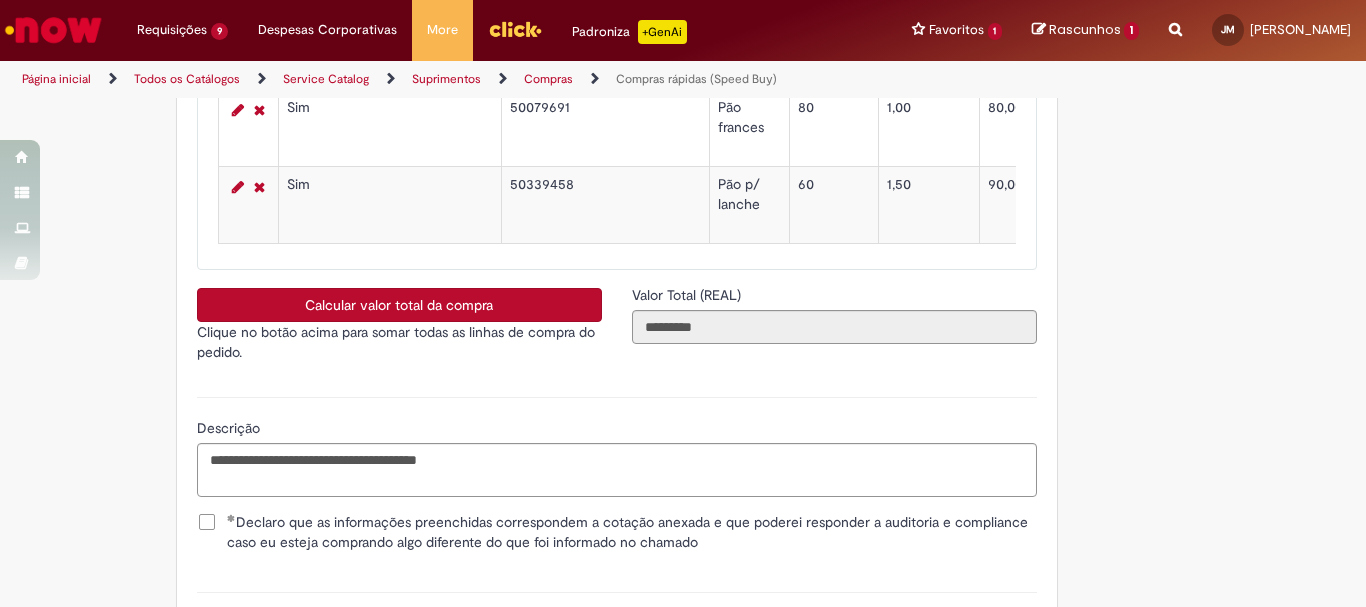 scroll, scrollTop: 3867, scrollLeft: 0, axis: vertical 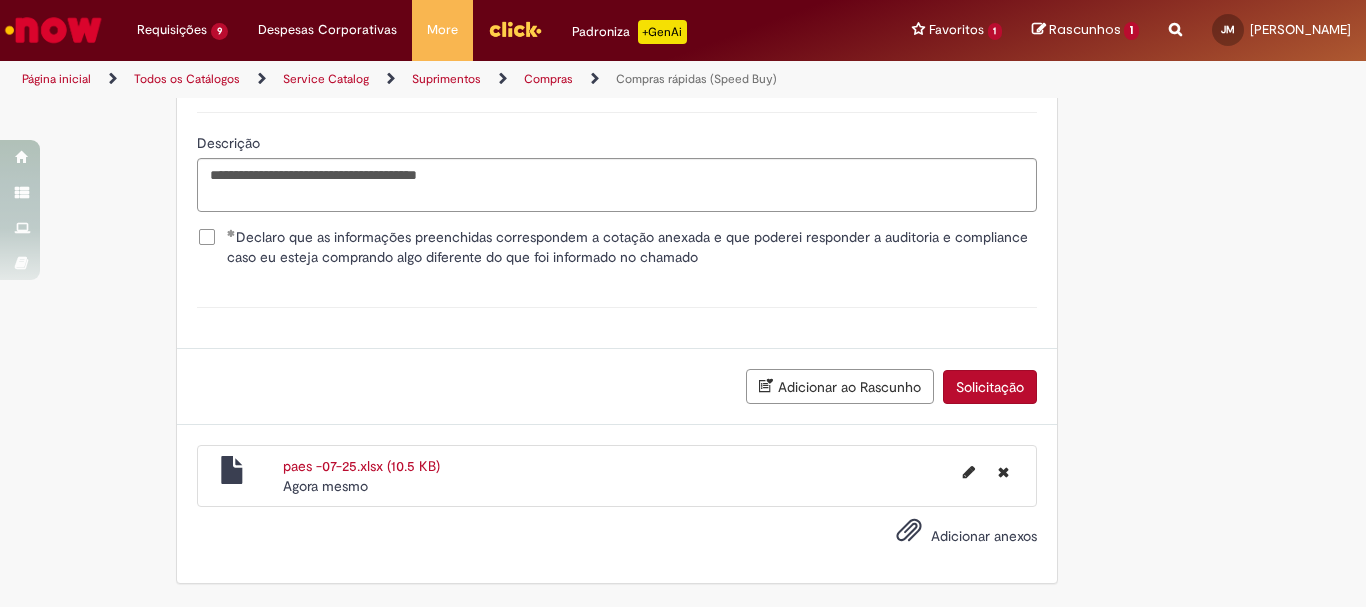 click on "Solicitação" at bounding box center [990, 387] 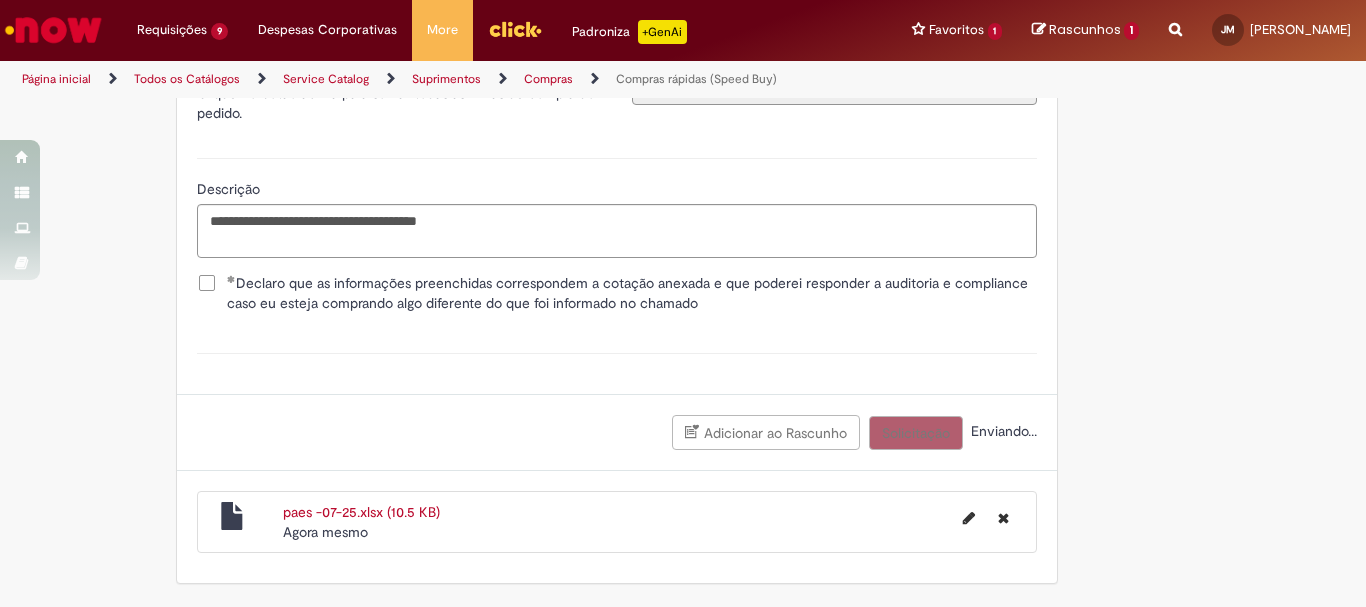 scroll, scrollTop: 3821, scrollLeft: 0, axis: vertical 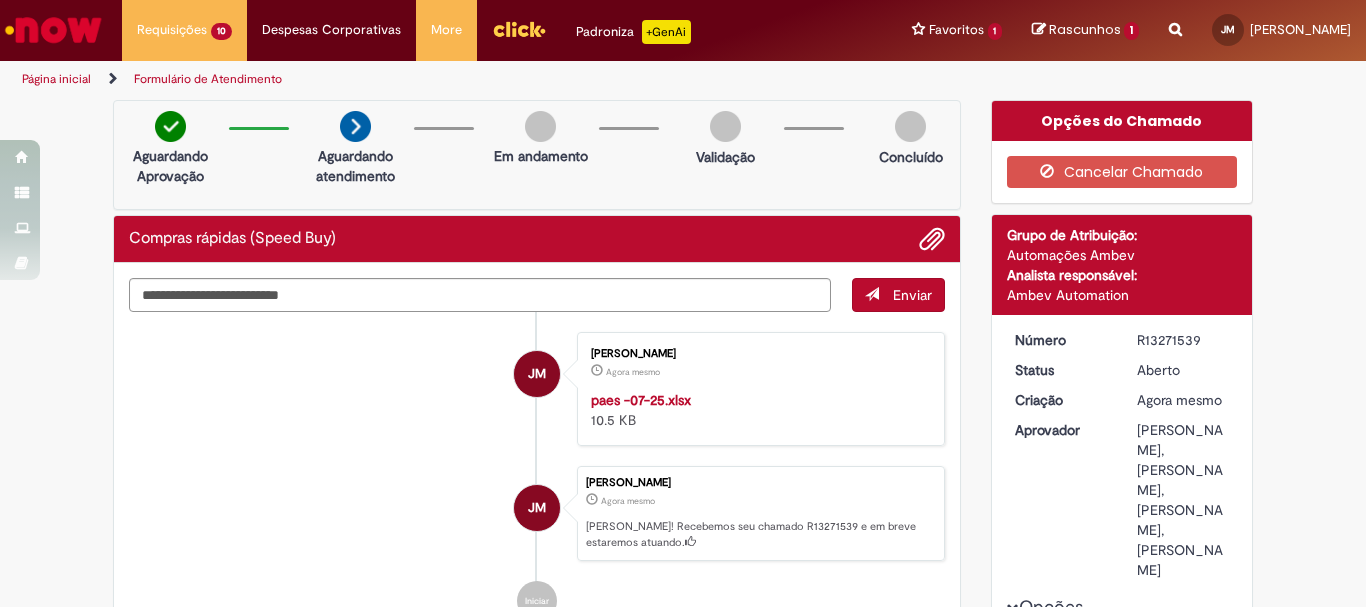 drag, startPoint x: 1133, startPoint y: 333, endPoint x: 1217, endPoint y: 339, distance: 84.21401 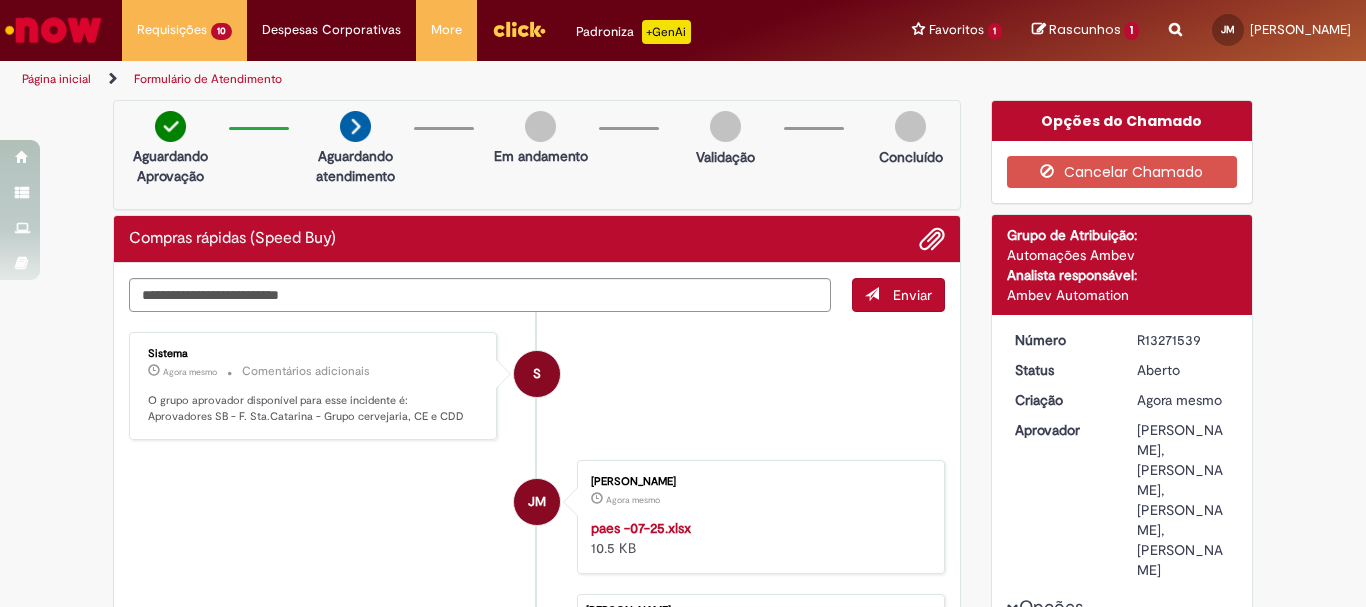 copy on "R13271539" 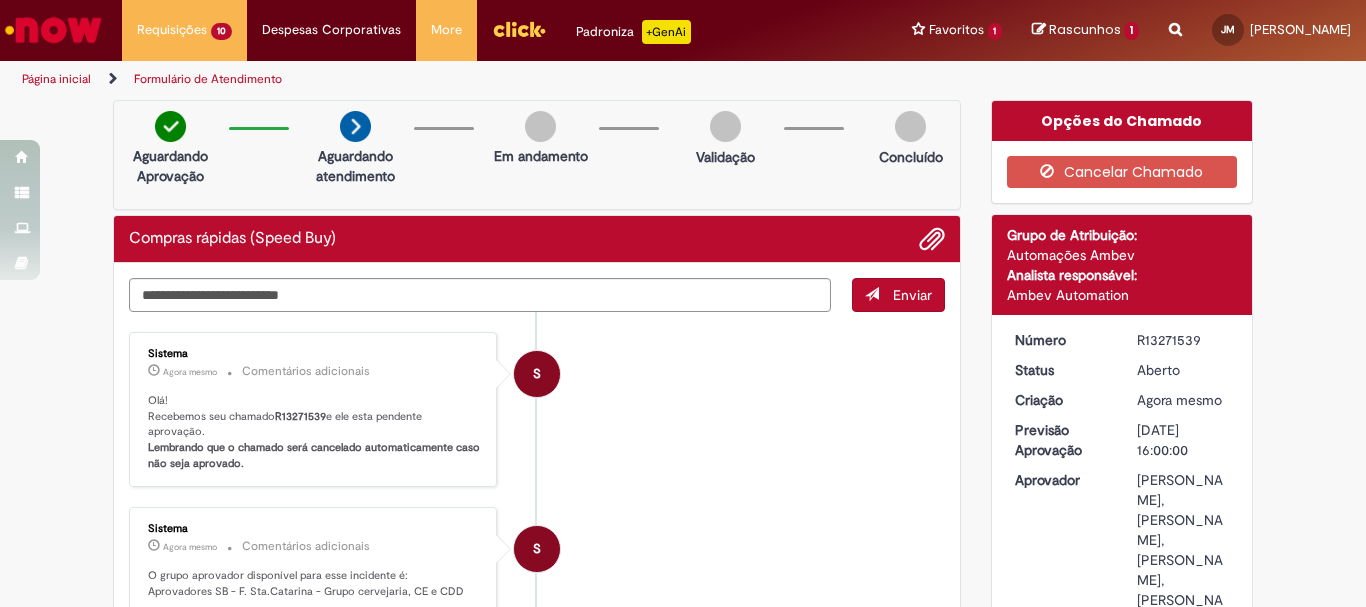 drag, startPoint x: 1130, startPoint y: 337, endPoint x: 1210, endPoint y: 337, distance: 80 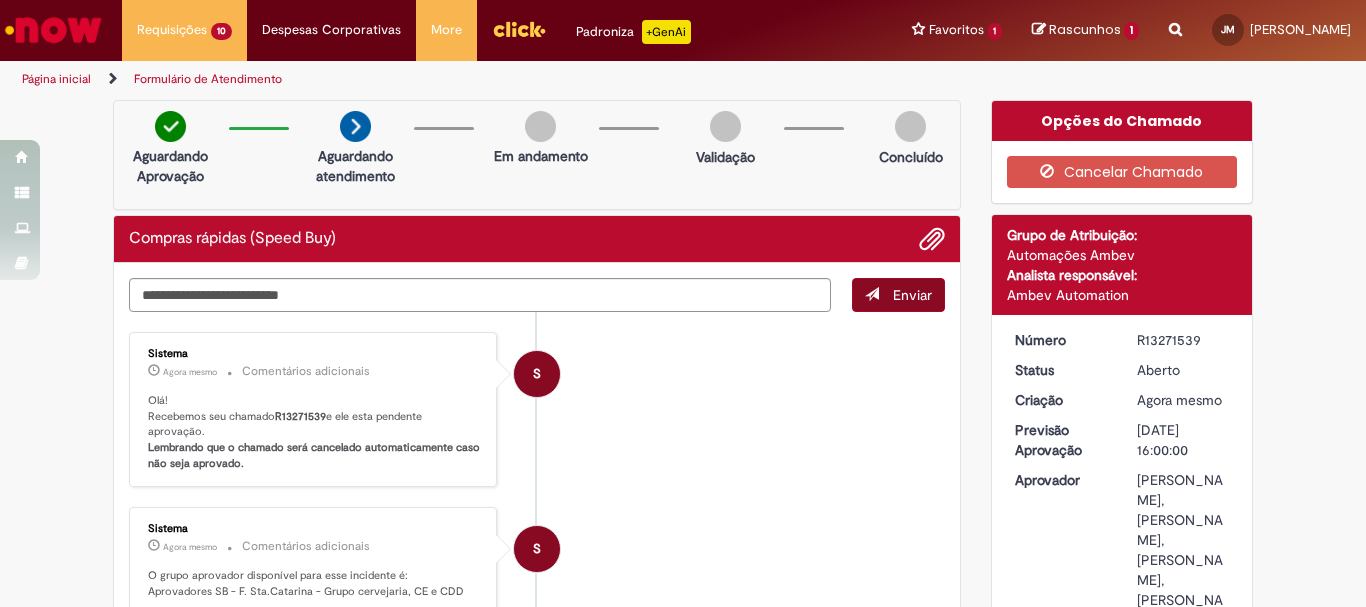 copy on "R13271539" 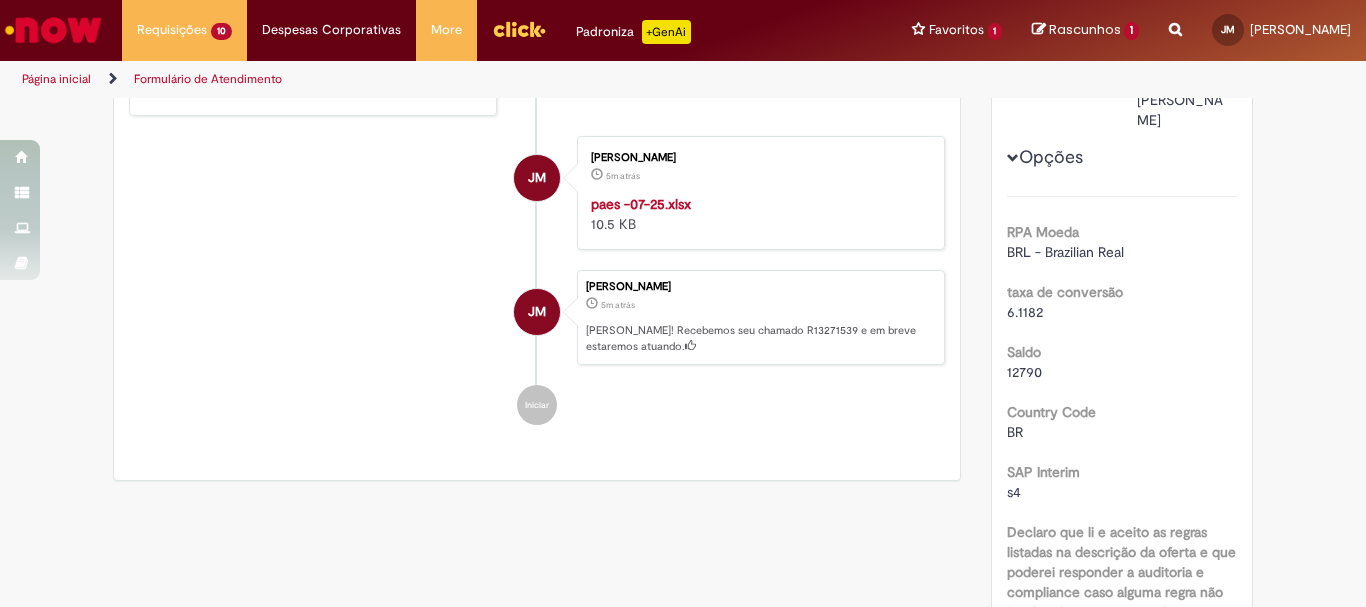 scroll, scrollTop: 200, scrollLeft: 0, axis: vertical 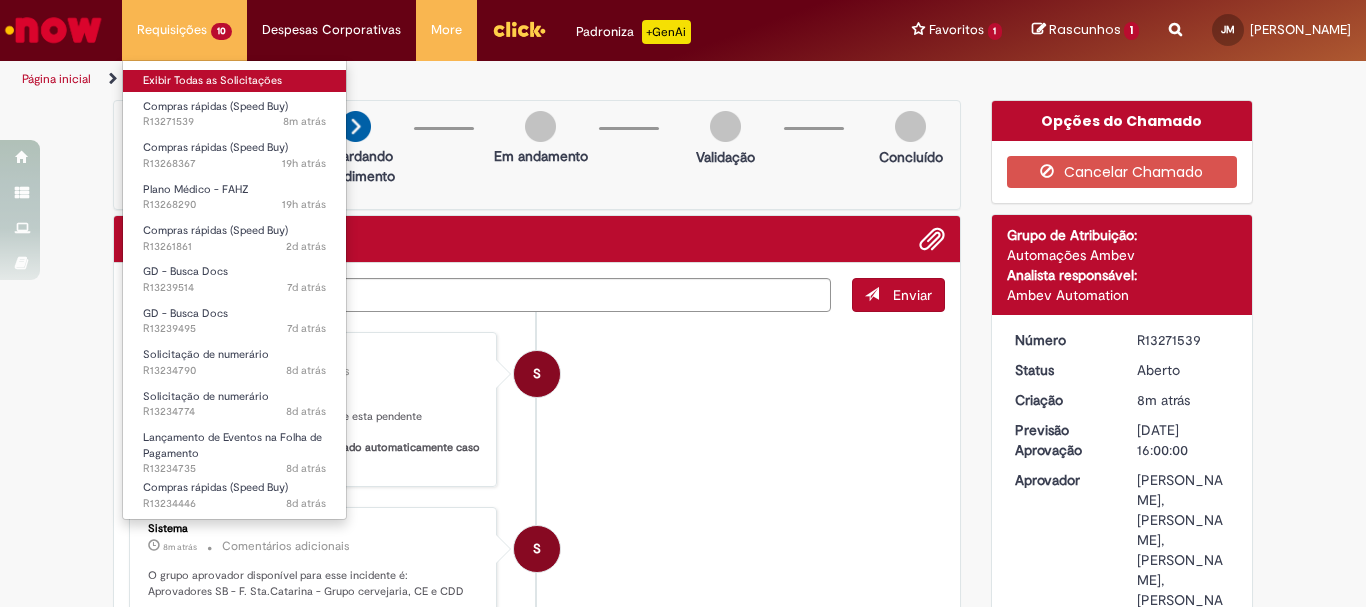 click on "Exibir Todas as Solicitações" at bounding box center [234, 81] 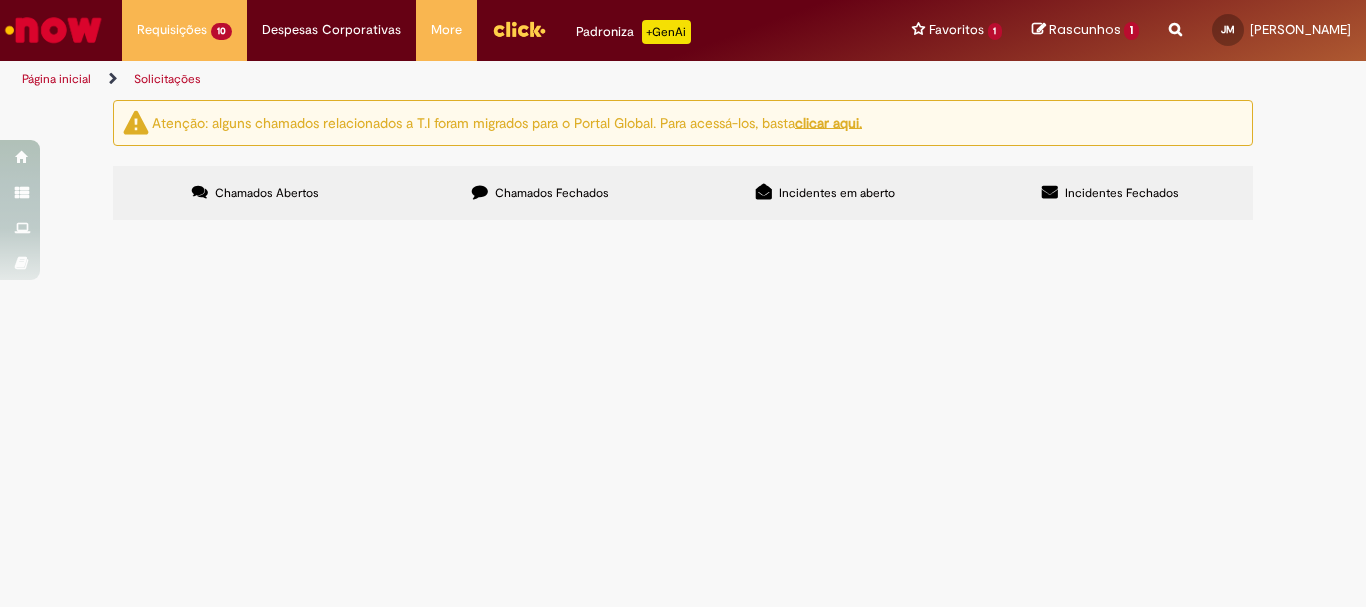 scroll, scrollTop: 0, scrollLeft: 0, axis: both 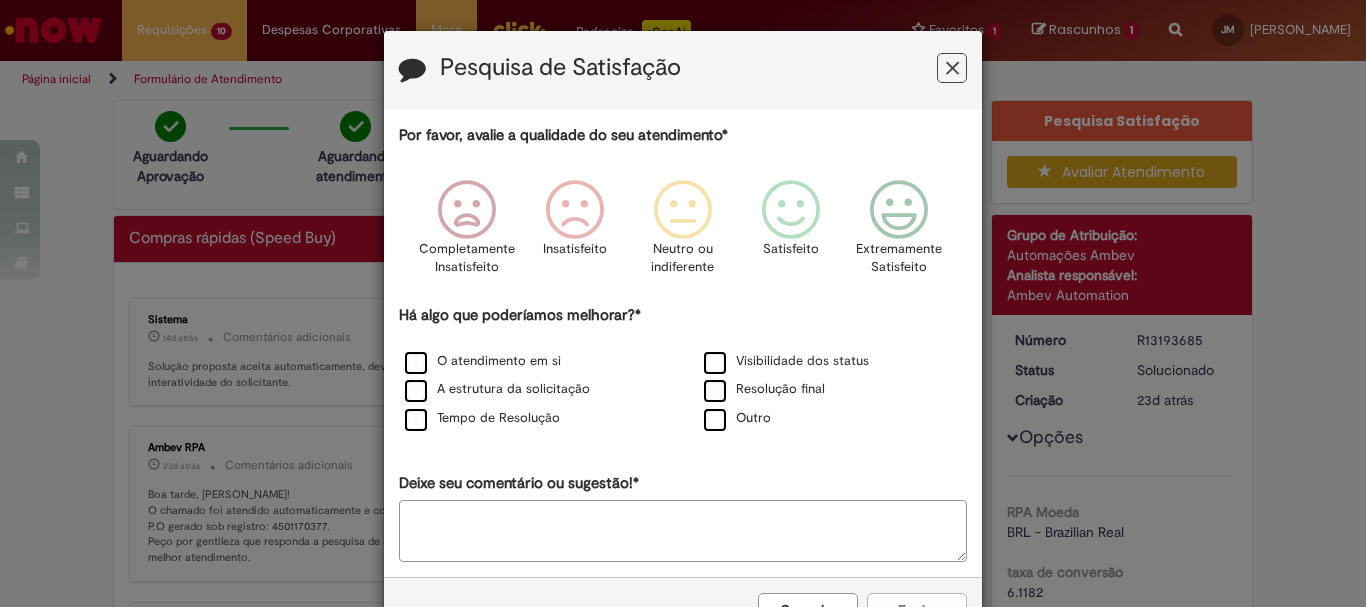 click at bounding box center [952, 68] 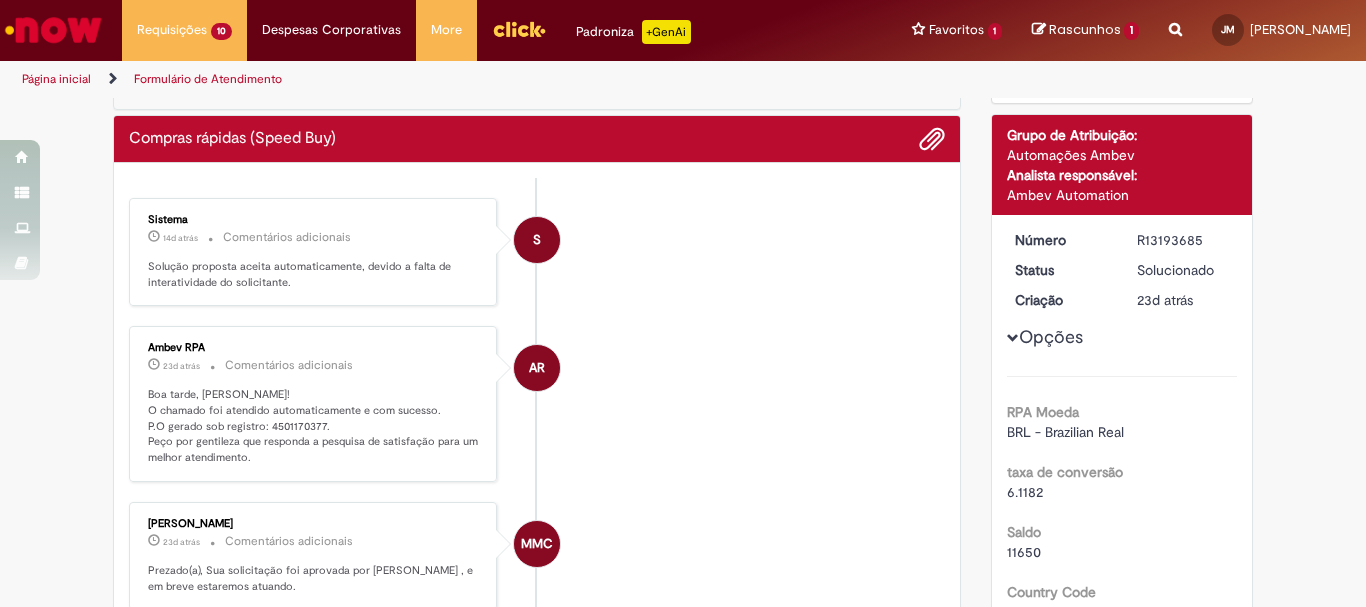scroll, scrollTop: 0, scrollLeft: 0, axis: both 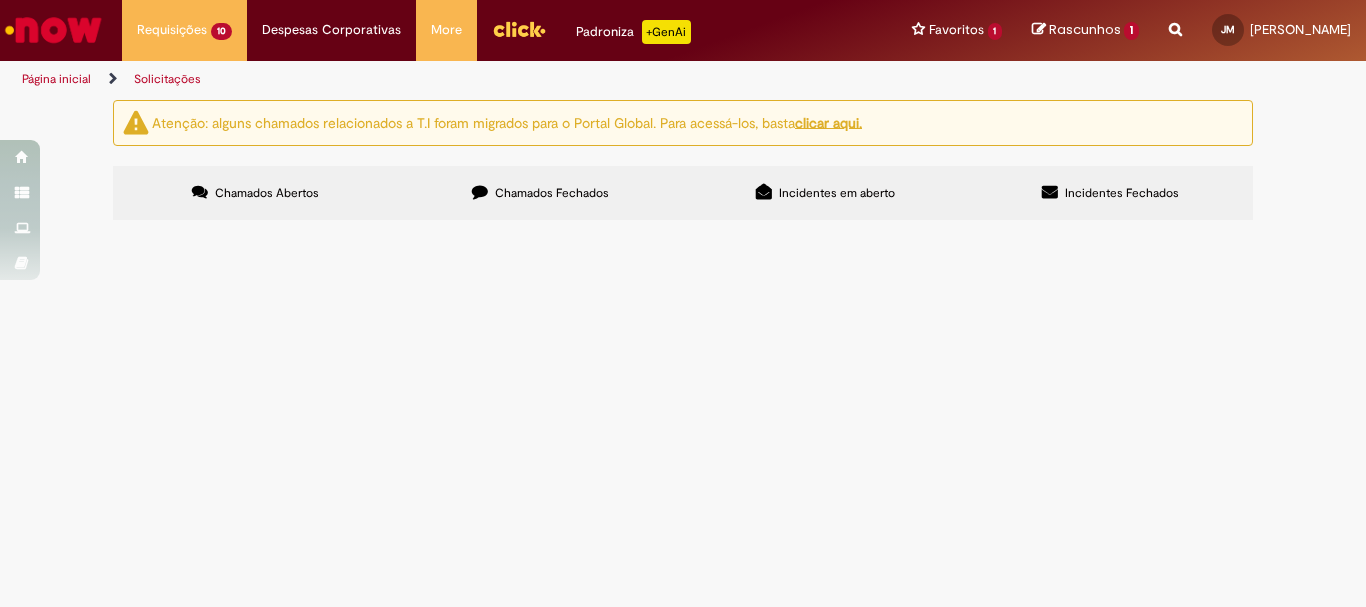 click at bounding box center [53, 30] 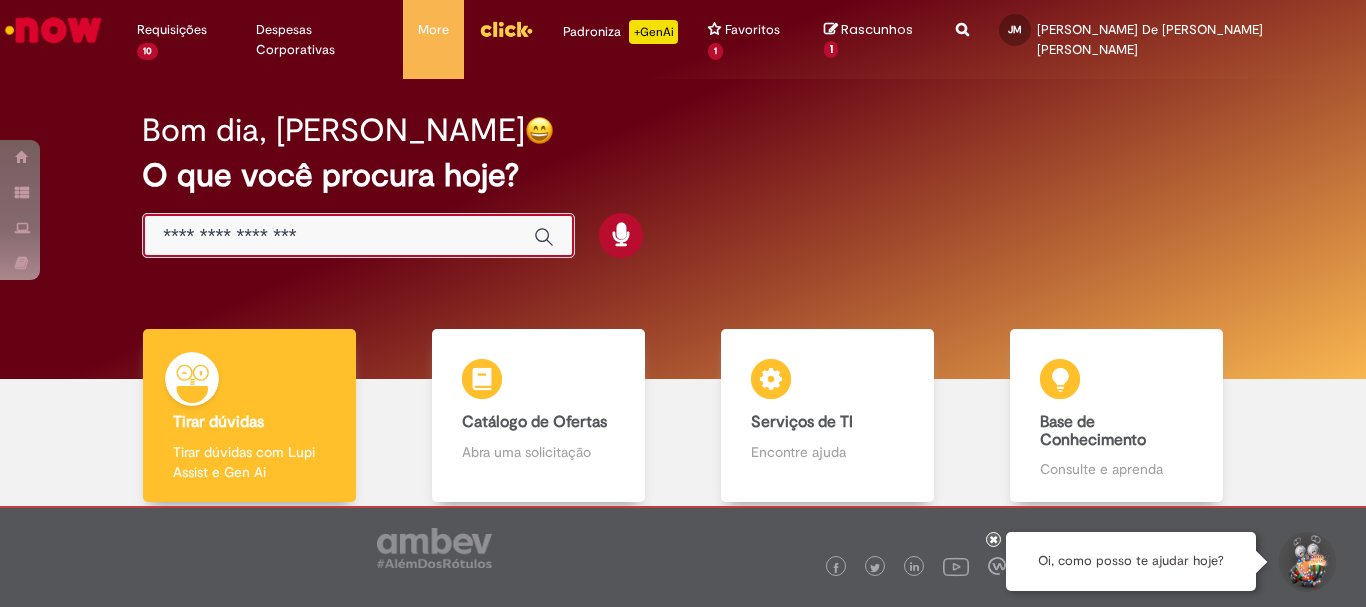 click at bounding box center [338, 236] 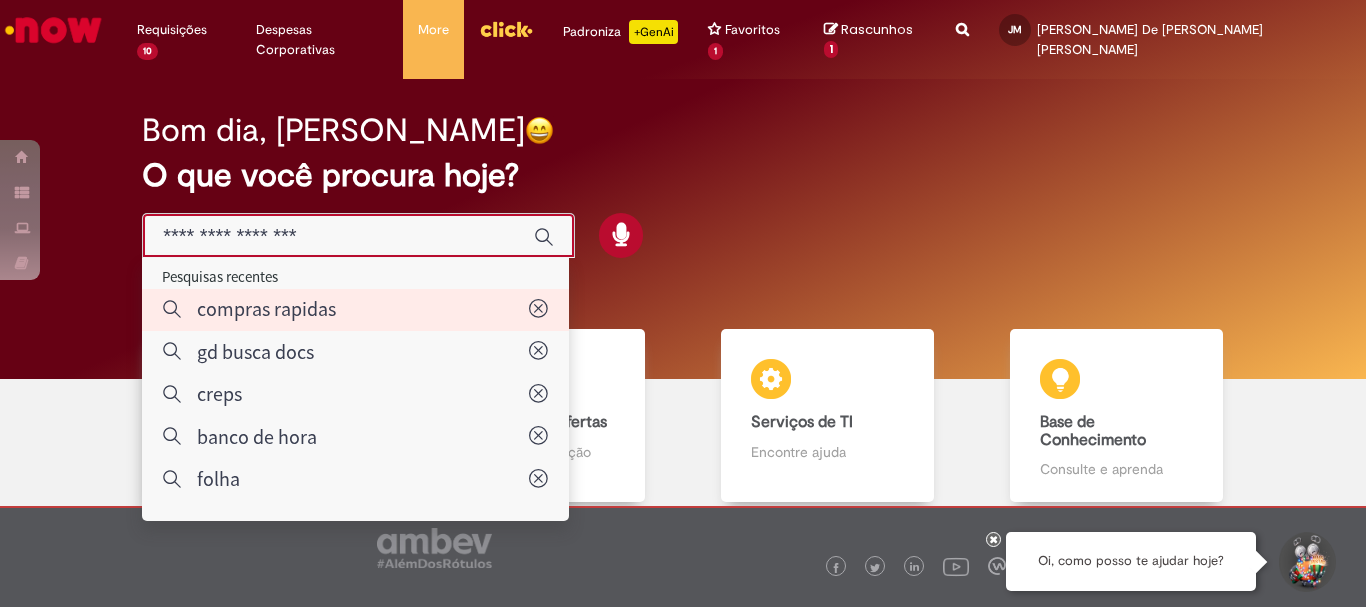 type on "**********" 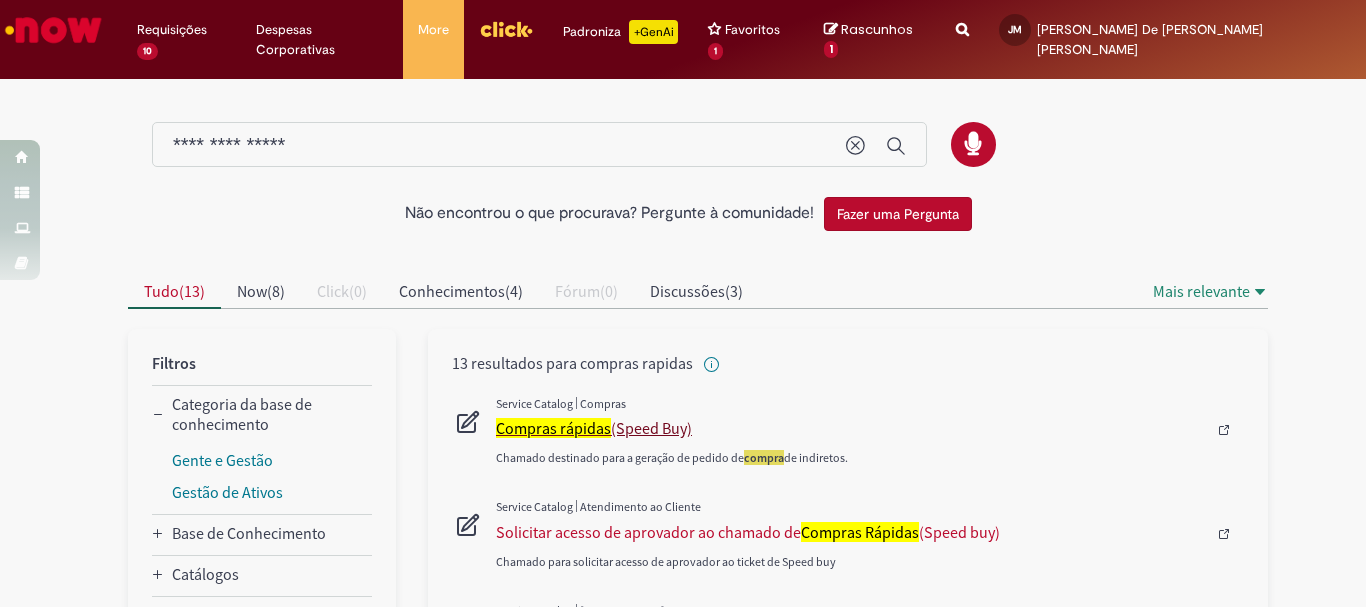 click on "Compras rápidas" at bounding box center (553, 428) 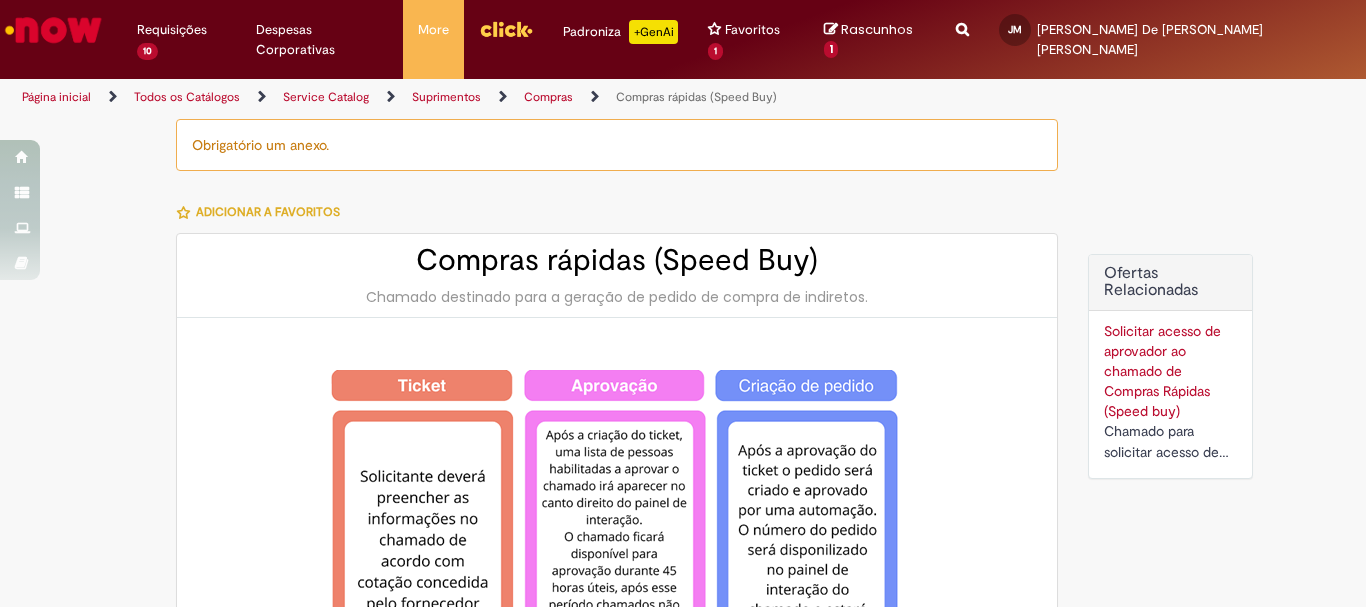 type on "********" 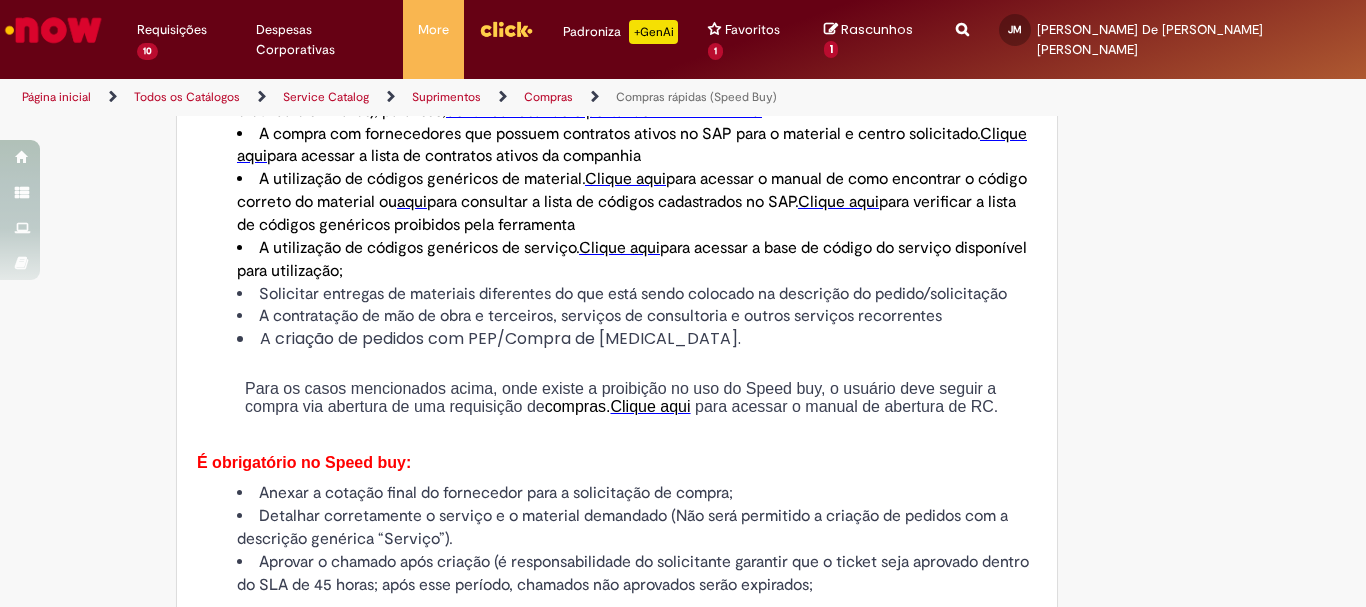 scroll, scrollTop: 1600, scrollLeft: 0, axis: vertical 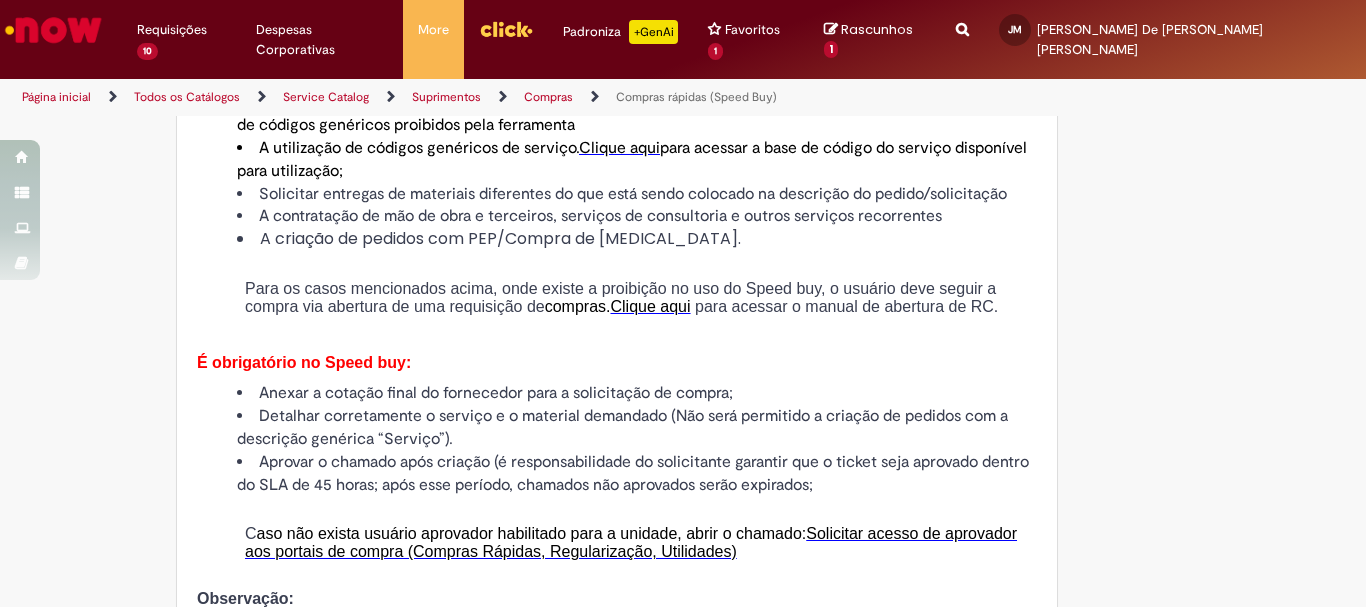 click on "Anexar a cotação final do fornecedor para a solicitação de compra;" at bounding box center (637, 393) 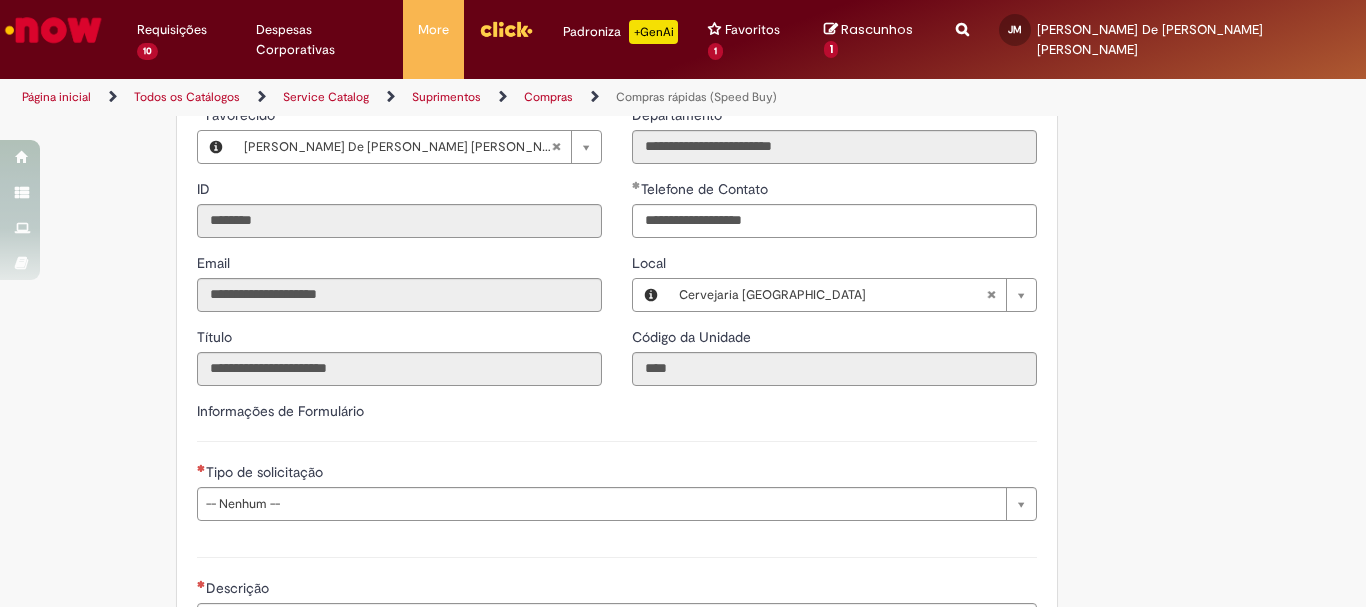 scroll, scrollTop: 2400, scrollLeft: 0, axis: vertical 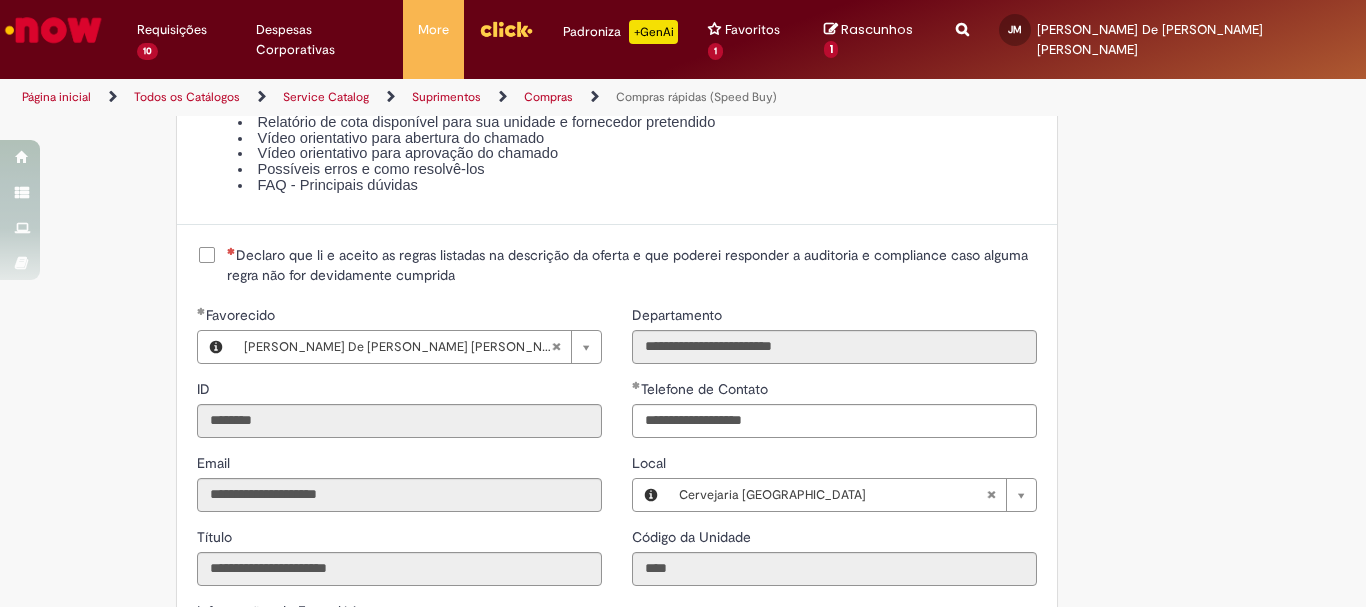 click on "Declaro que li e aceito as regras listadas na descrição da oferta e que poderei responder a auditoria e compliance caso alguma regra não for devidamente cumprida" at bounding box center [632, 265] 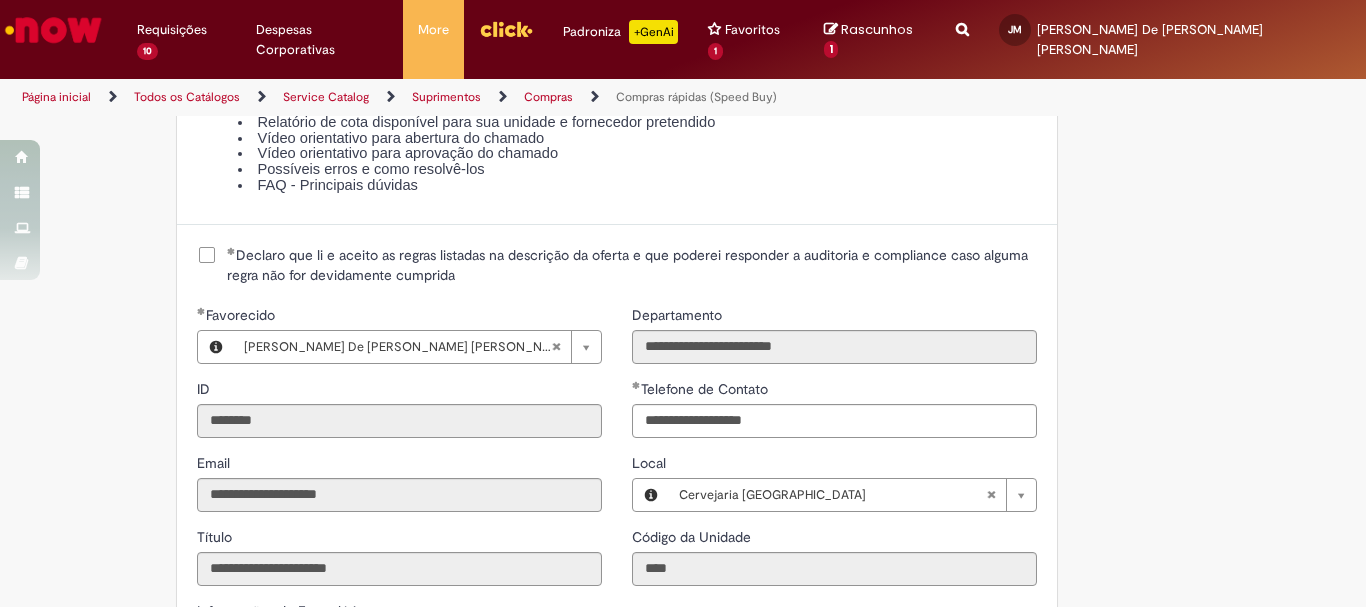 scroll, scrollTop: 2700, scrollLeft: 0, axis: vertical 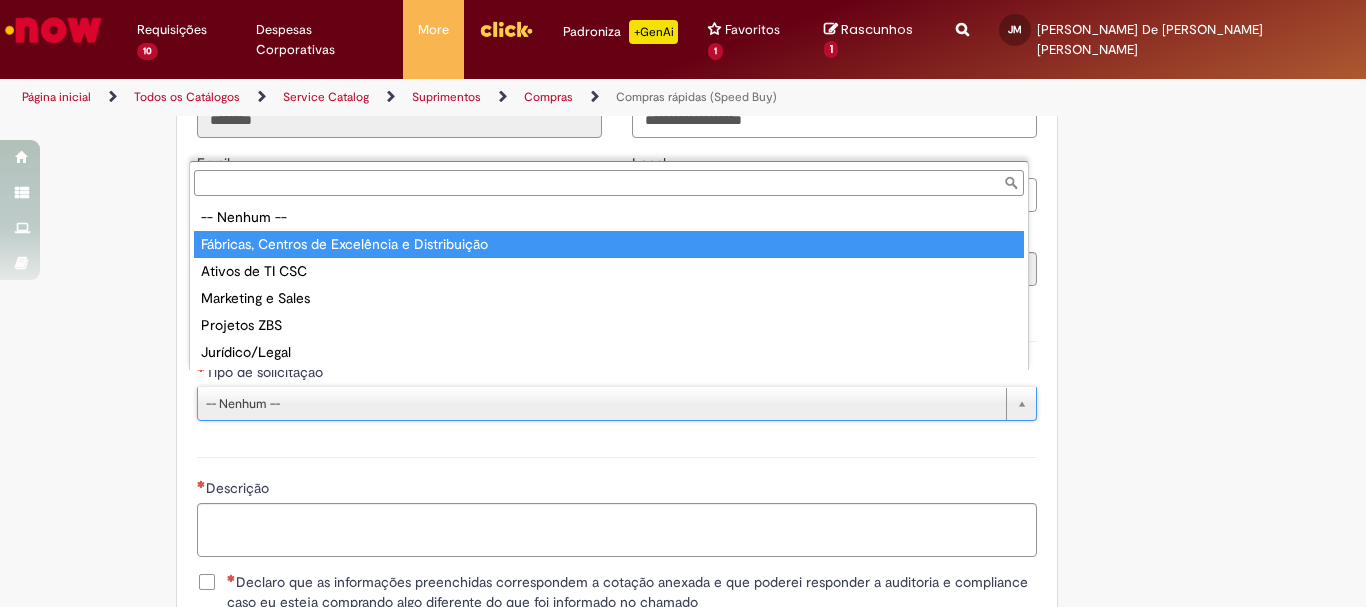 type on "**********" 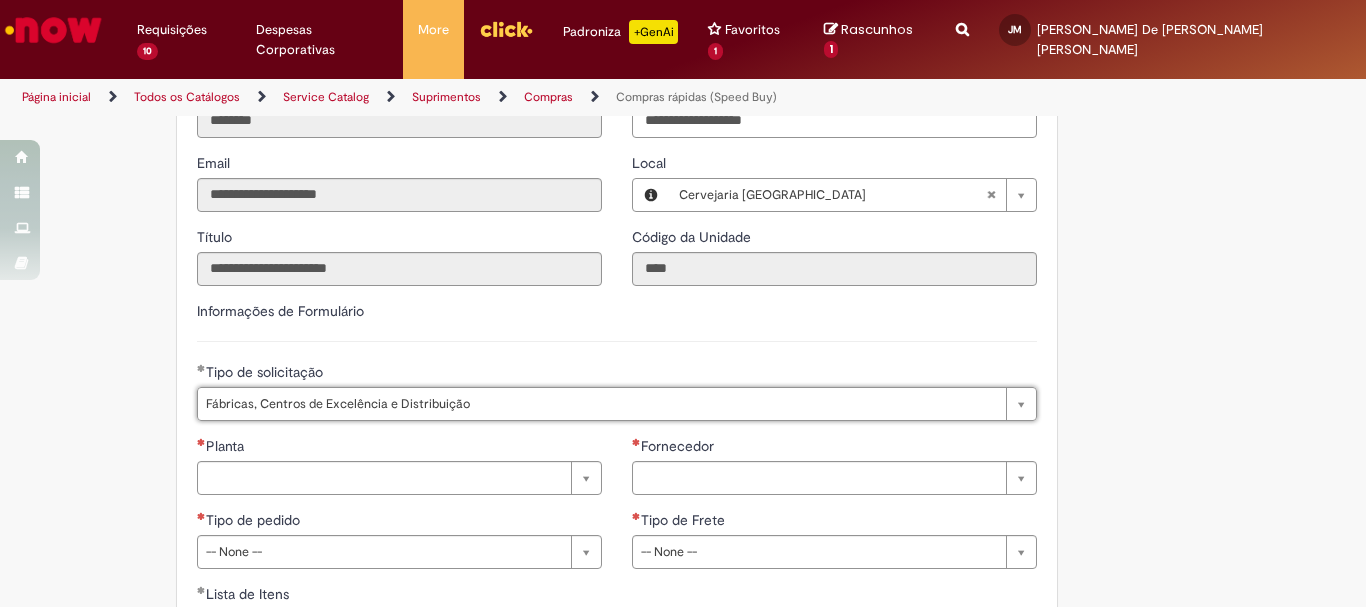 scroll, scrollTop: 2900, scrollLeft: 0, axis: vertical 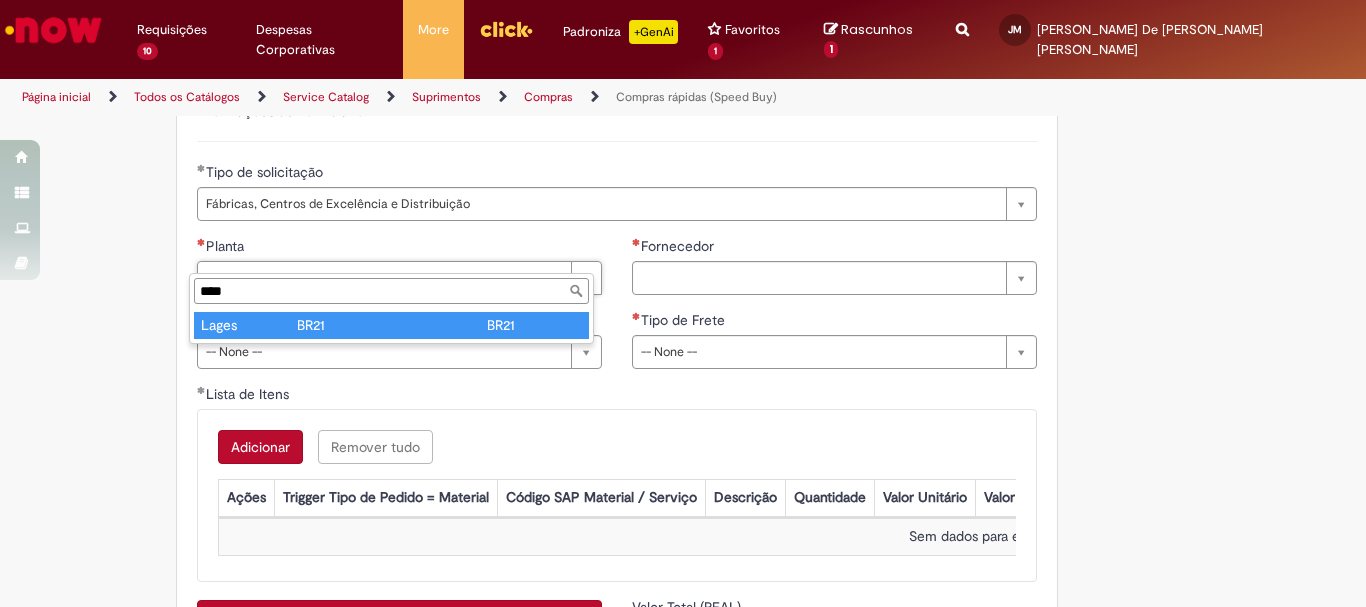 type on "****" 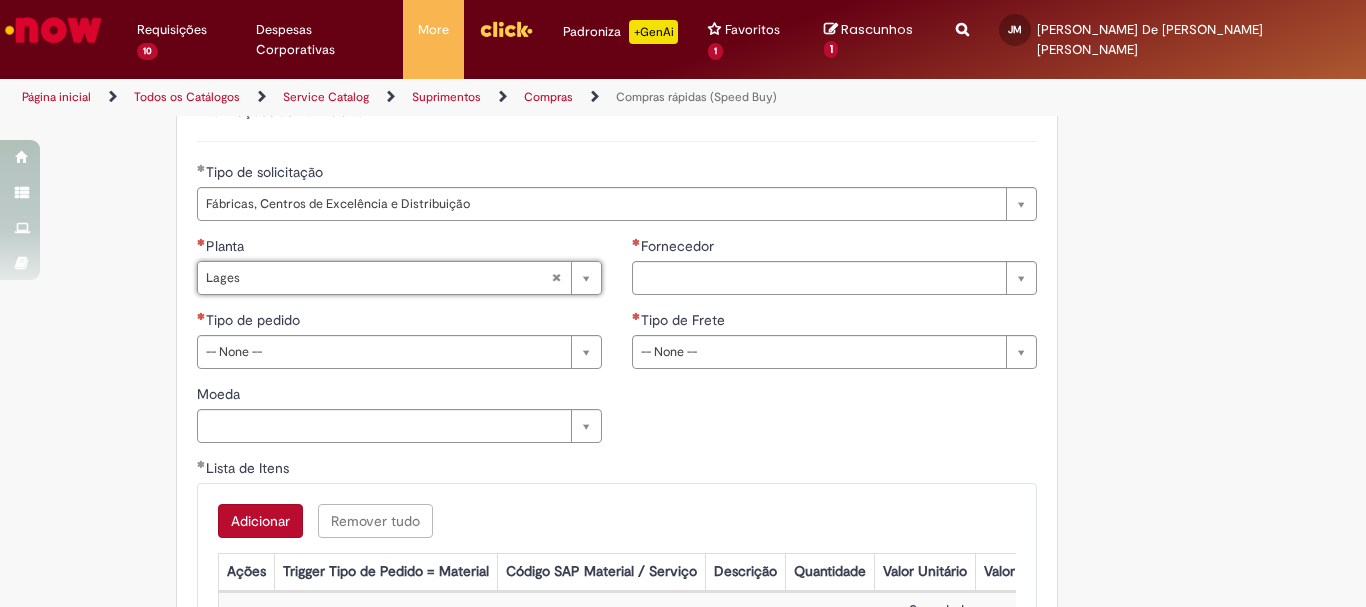 type on "*****" 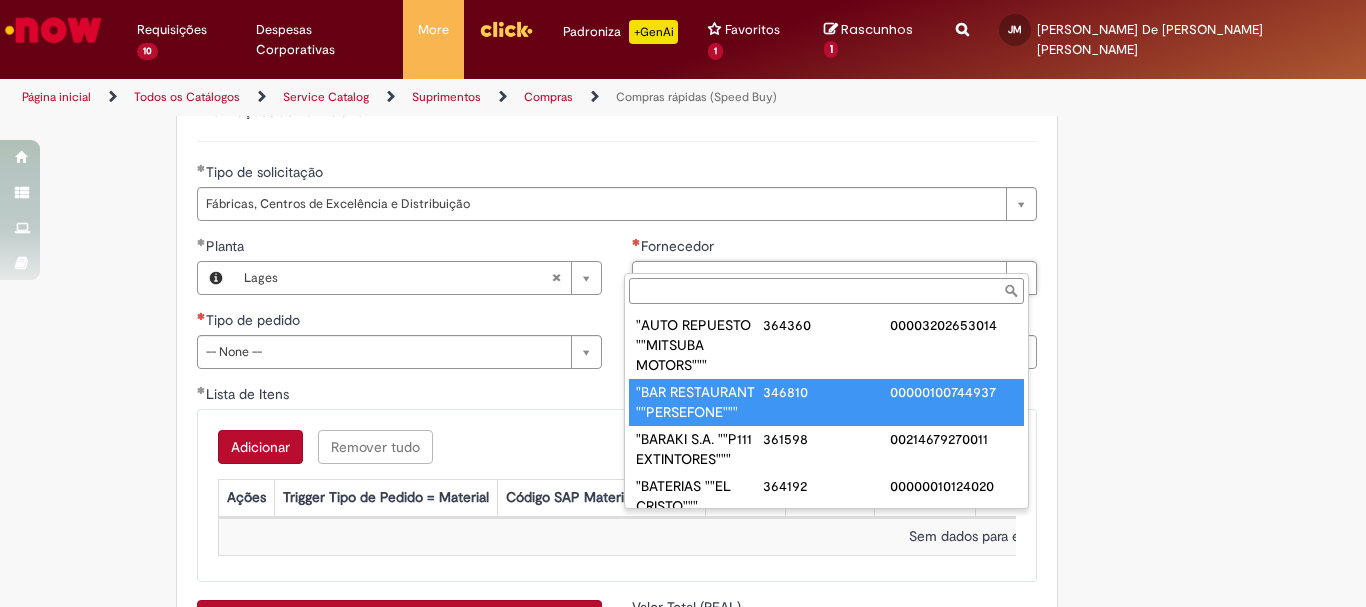 paste on "**********" 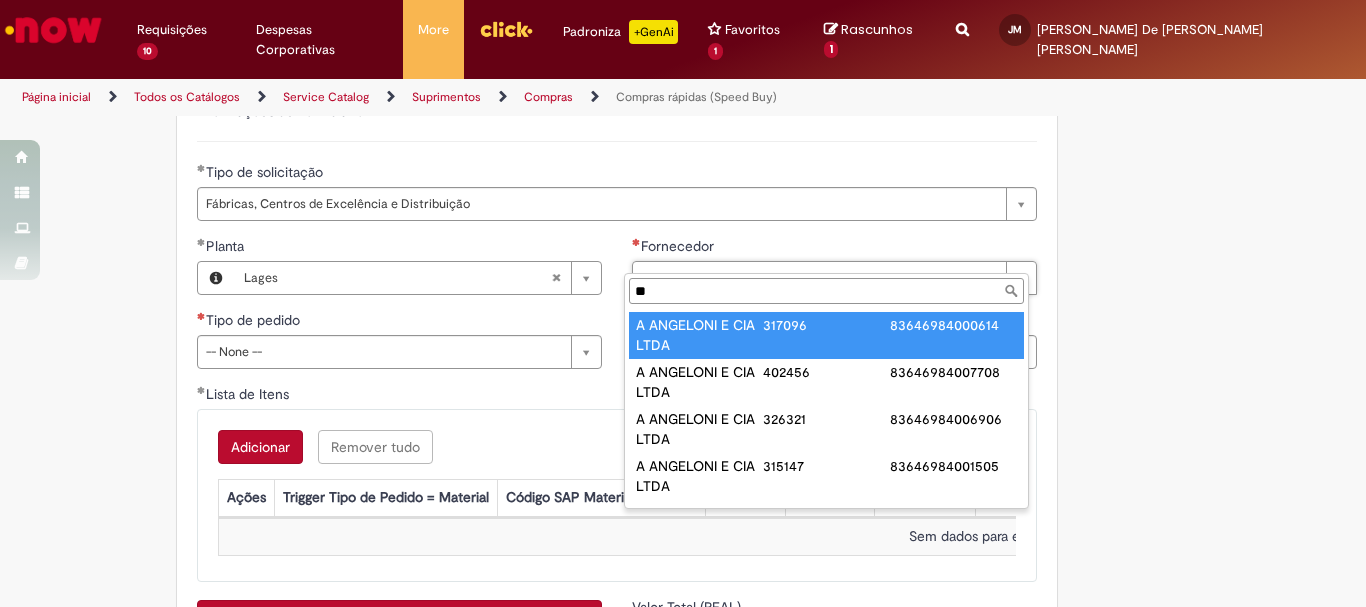 type on "*" 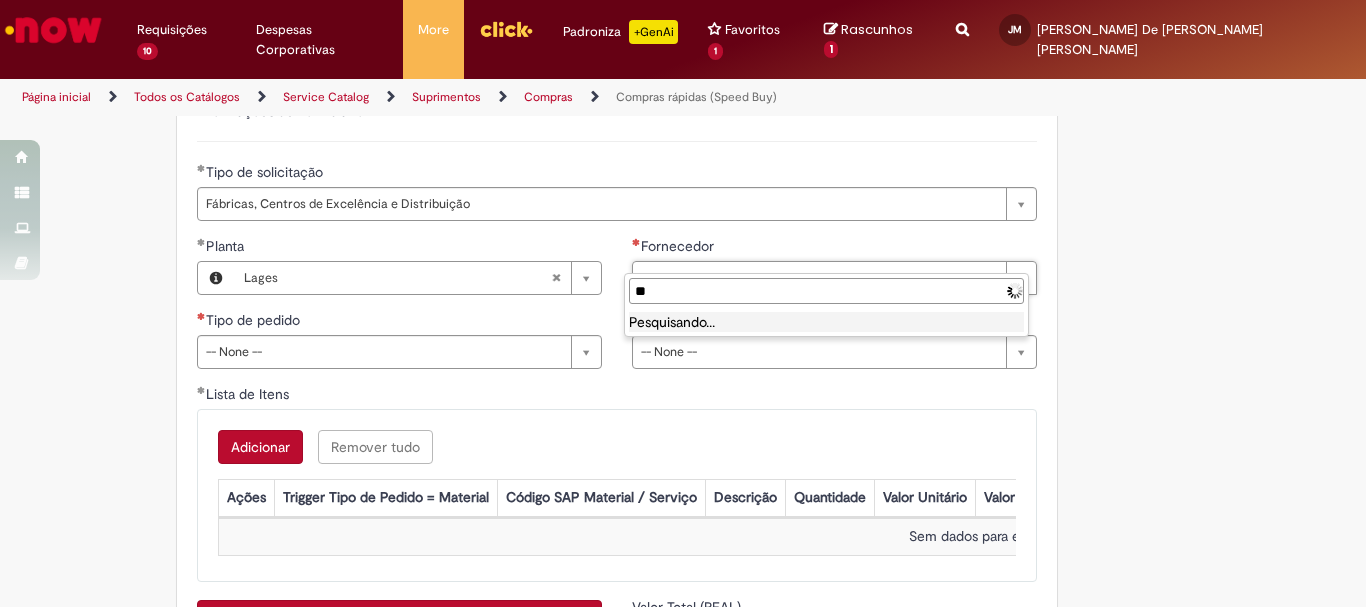 type on "*" 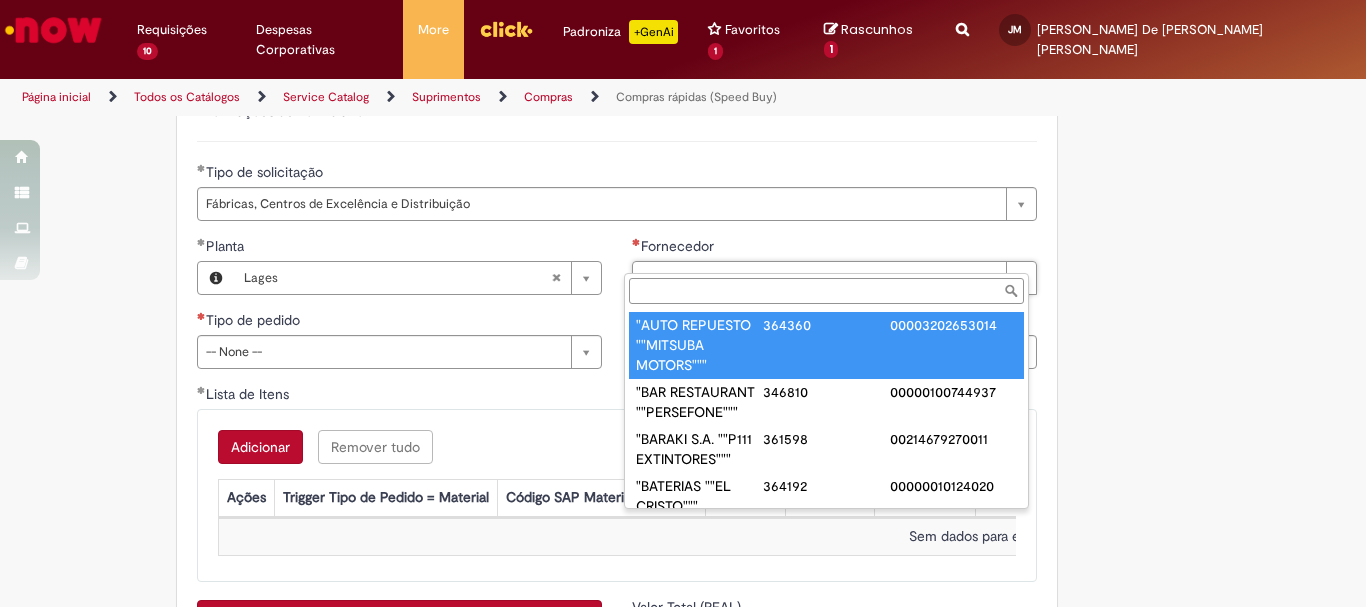 paste on "******" 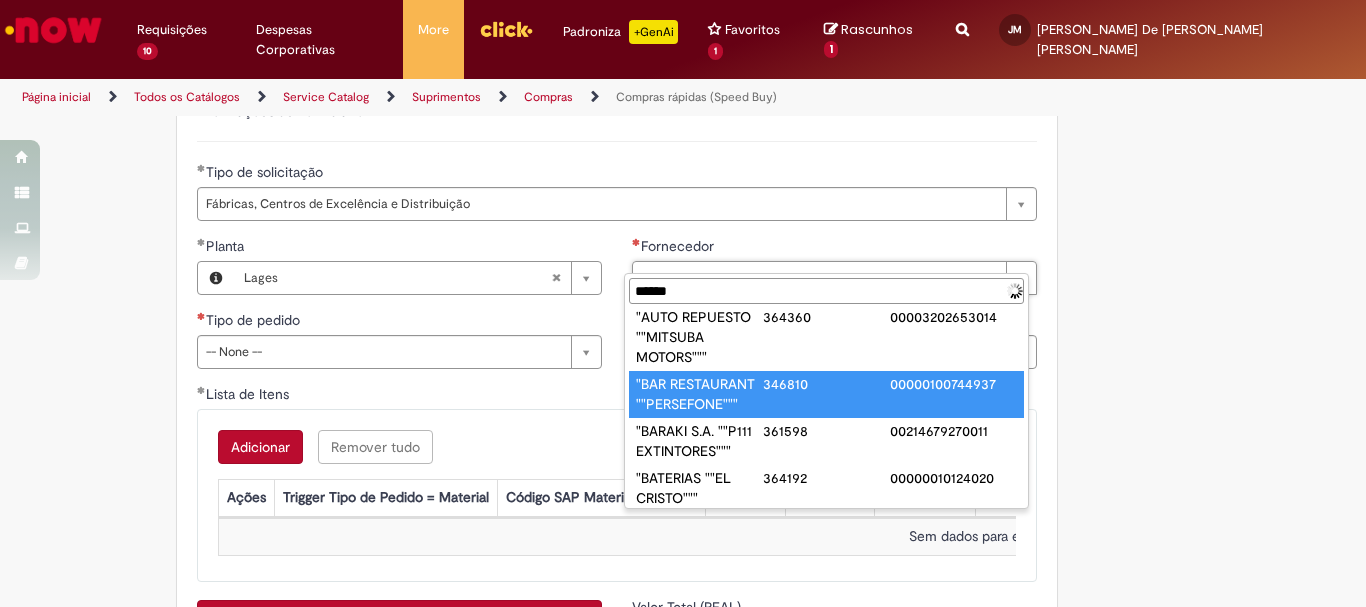 scroll, scrollTop: 0, scrollLeft: 0, axis: both 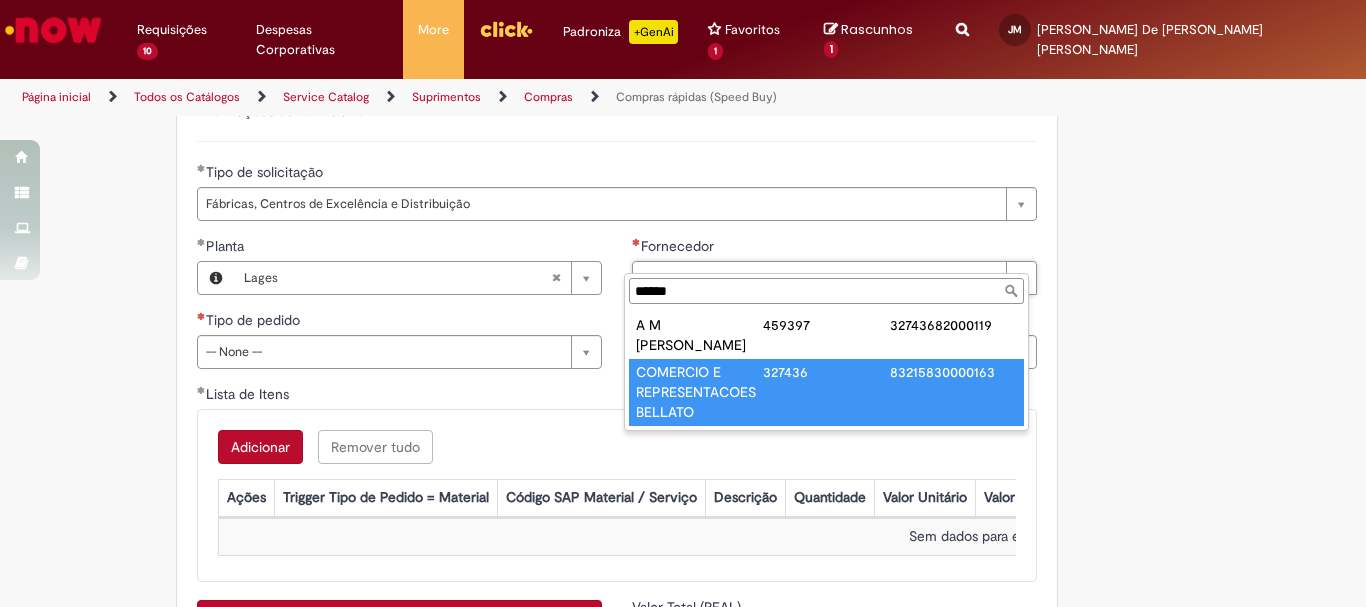 type on "**********" 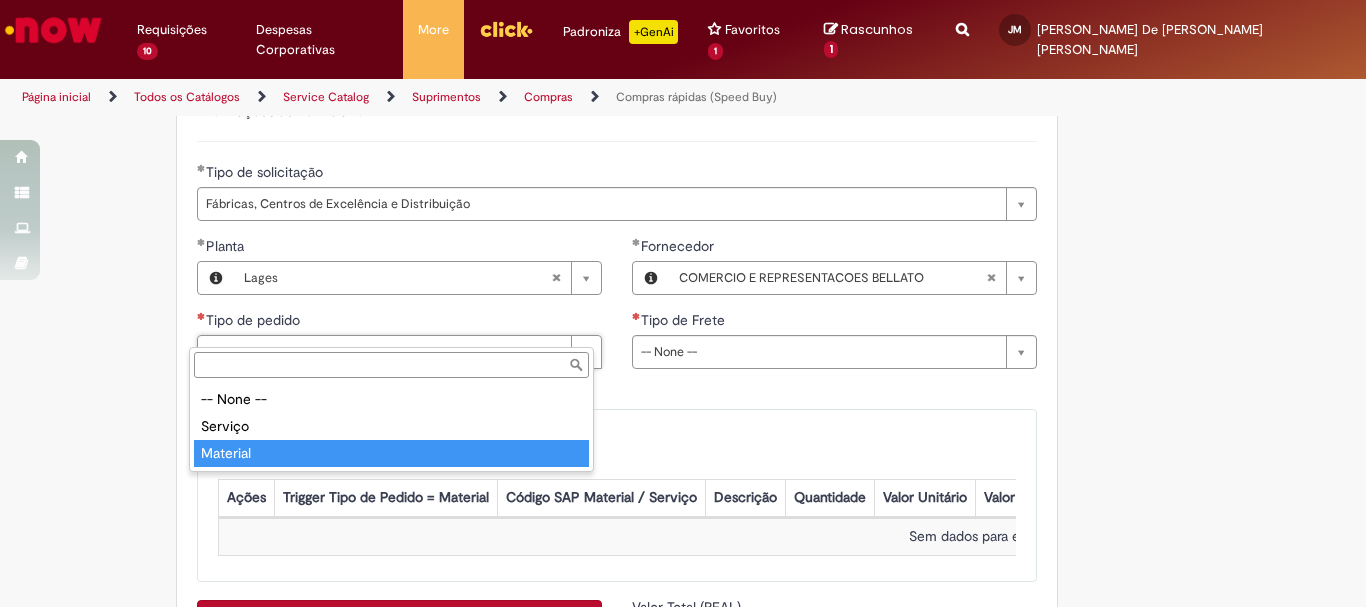 type on "********" 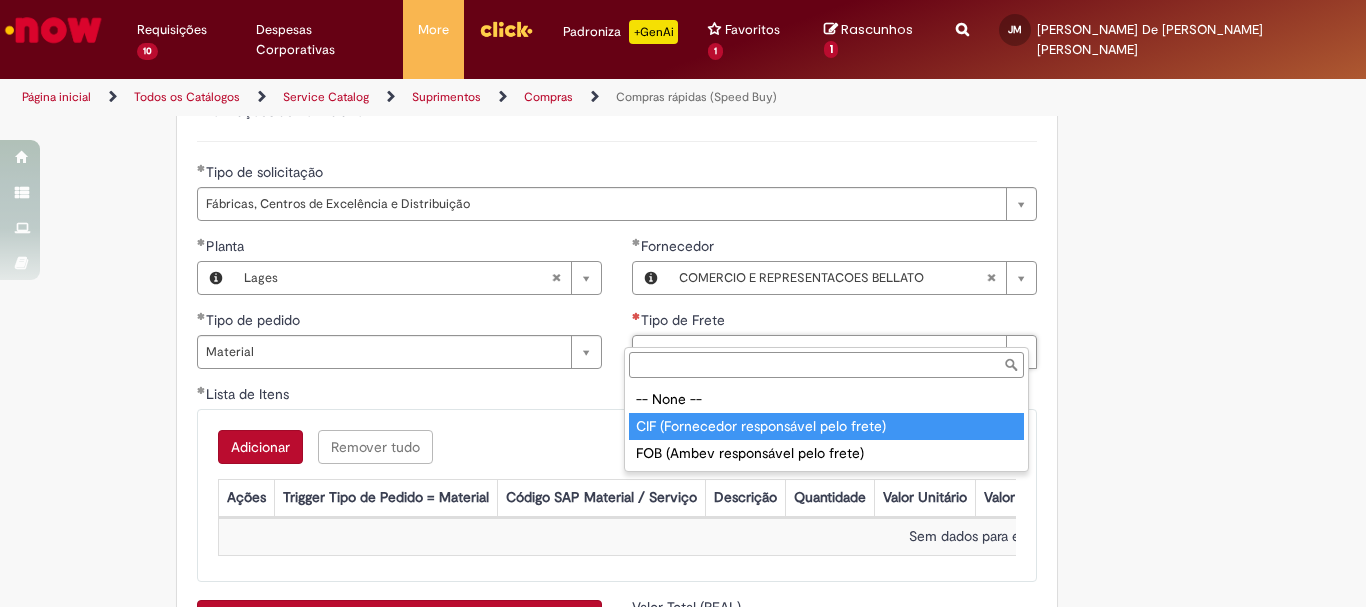 type on "**********" 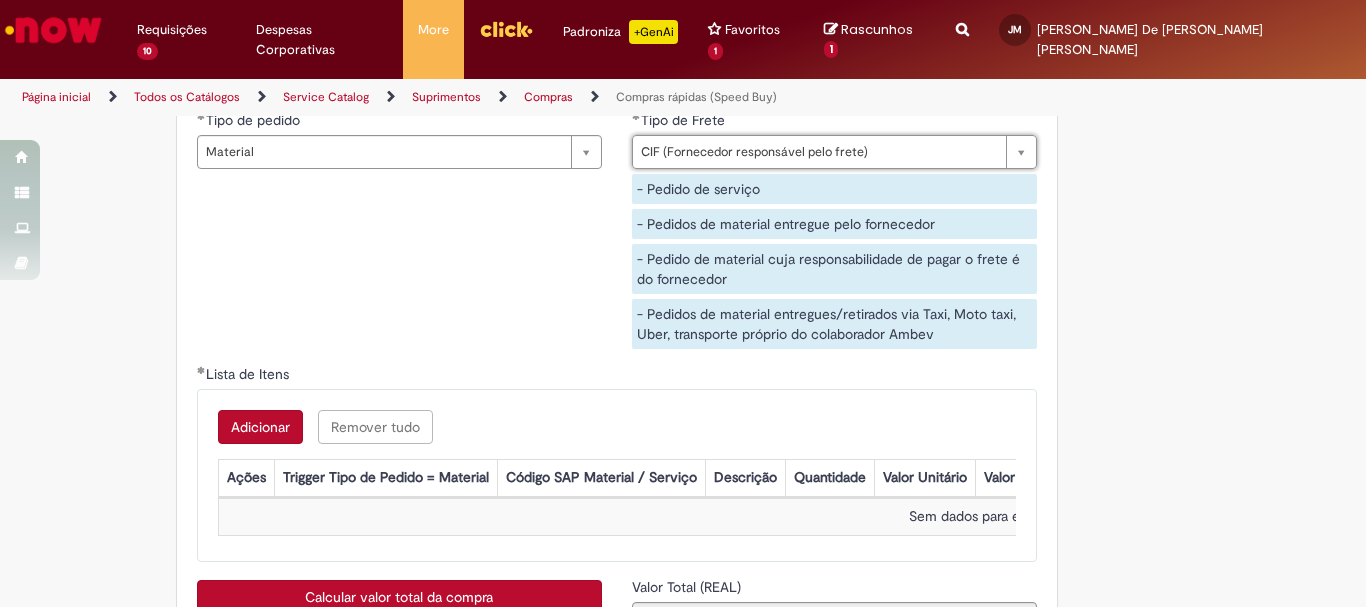 scroll, scrollTop: 3200, scrollLeft: 0, axis: vertical 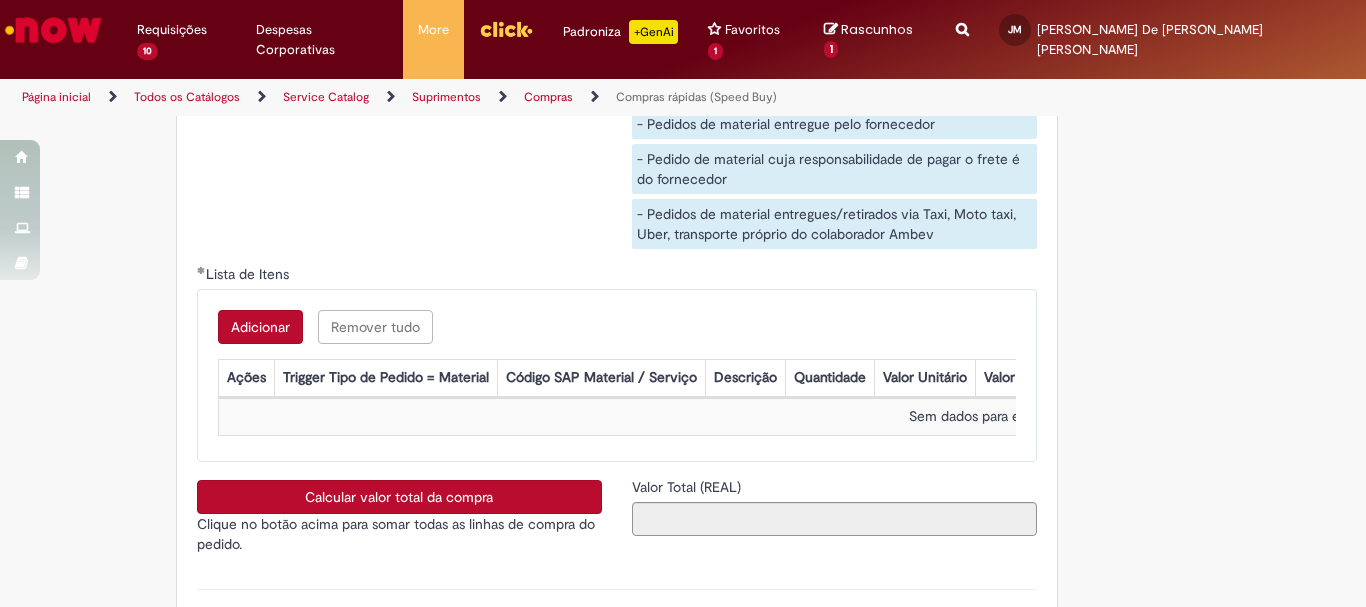 click on "Adicionar" at bounding box center [260, 327] 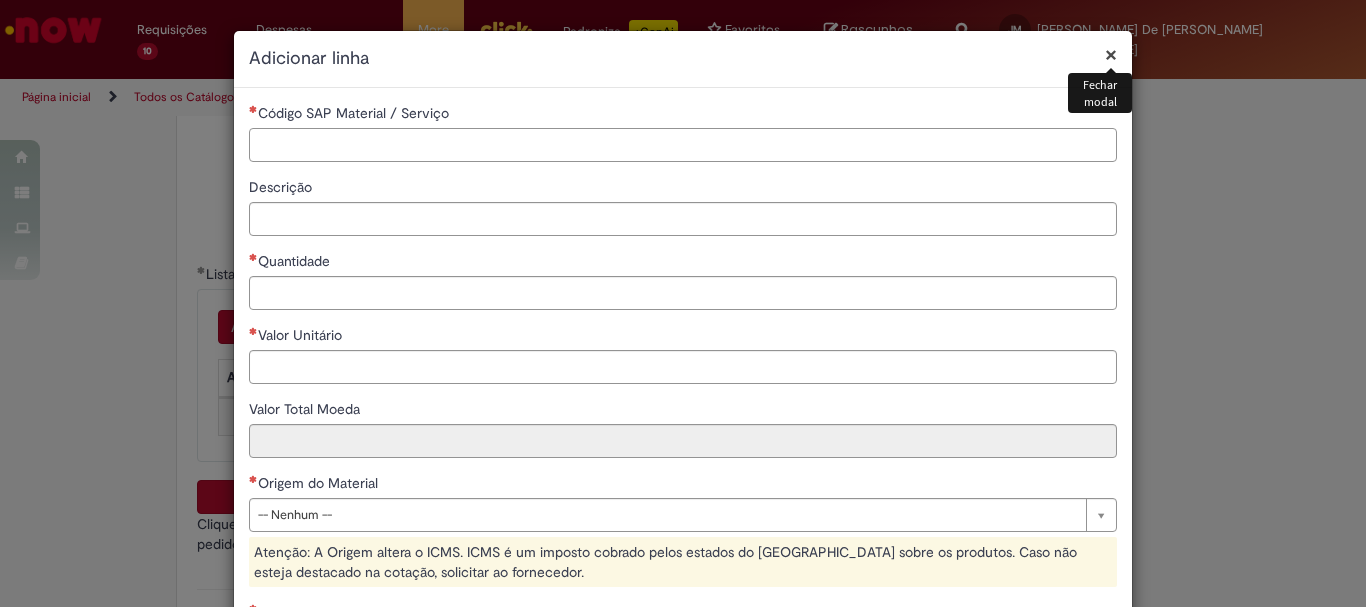 click on "Código SAP Material / Serviço" at bounding box center [683, 145] 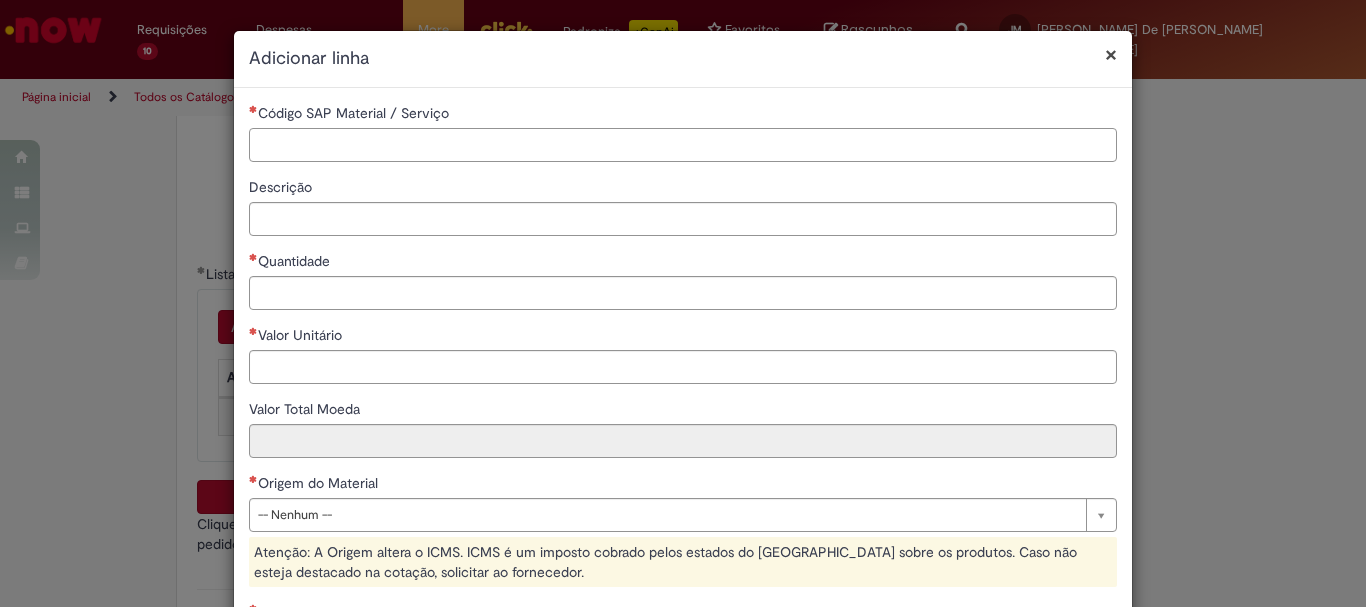 paste on "********" 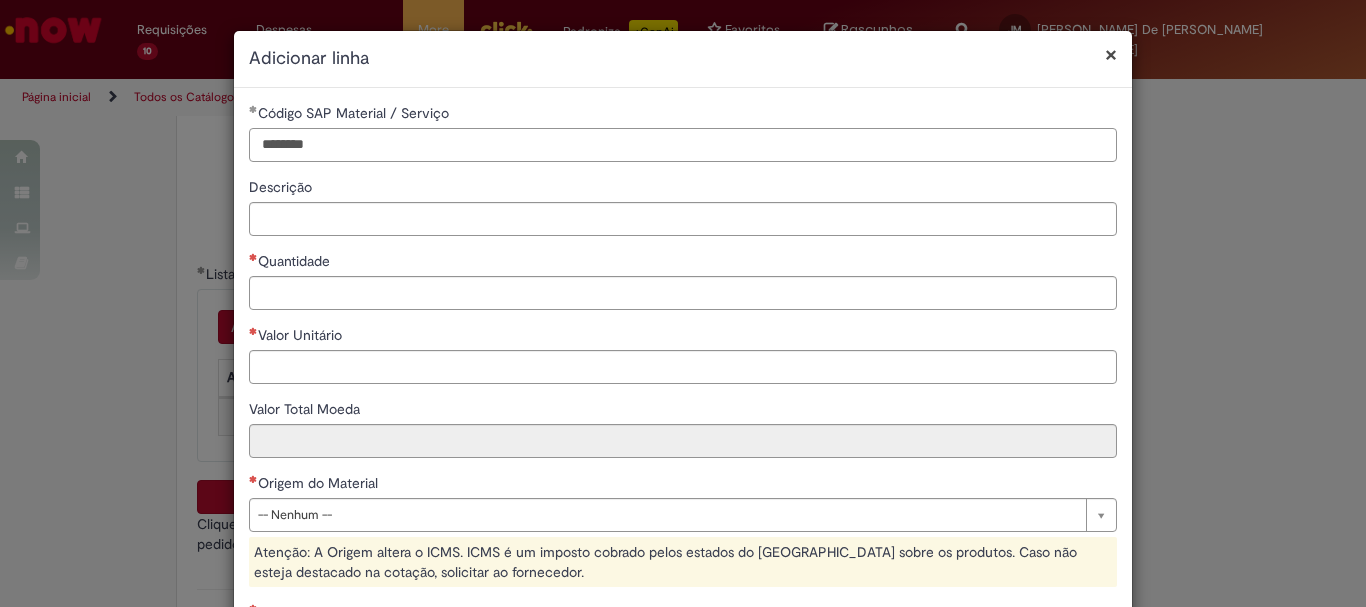 type on "********" 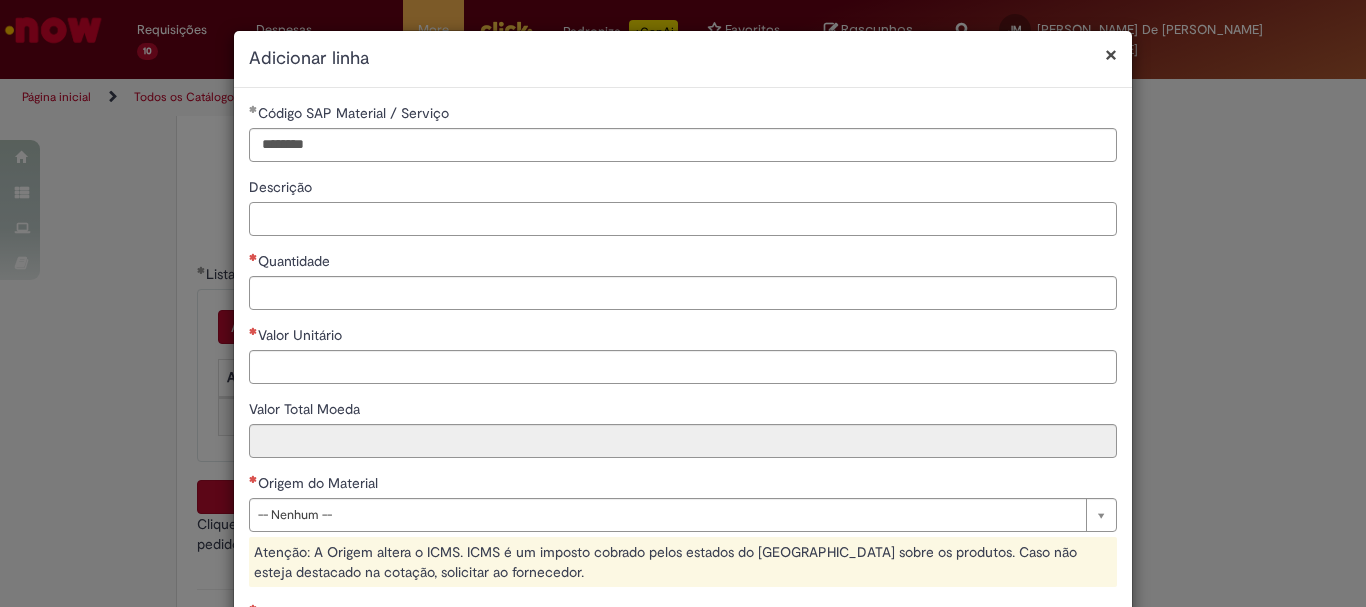 click on "Descrição" at bounding box center [683, 219] 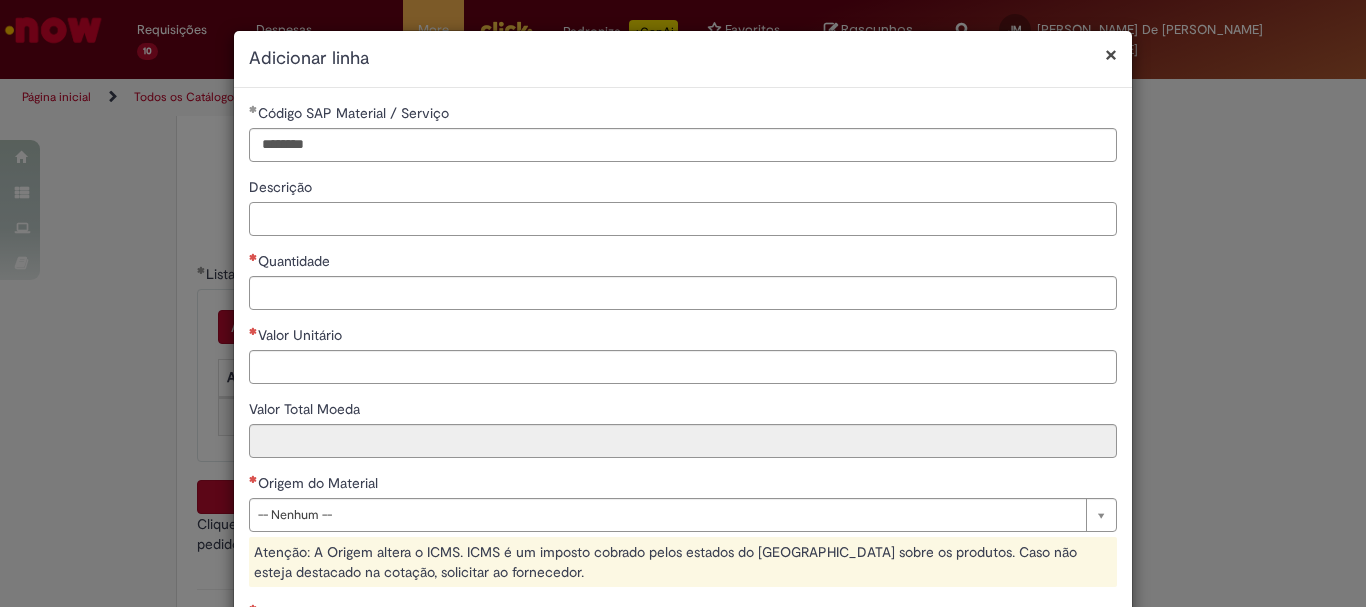 paste on "**********" 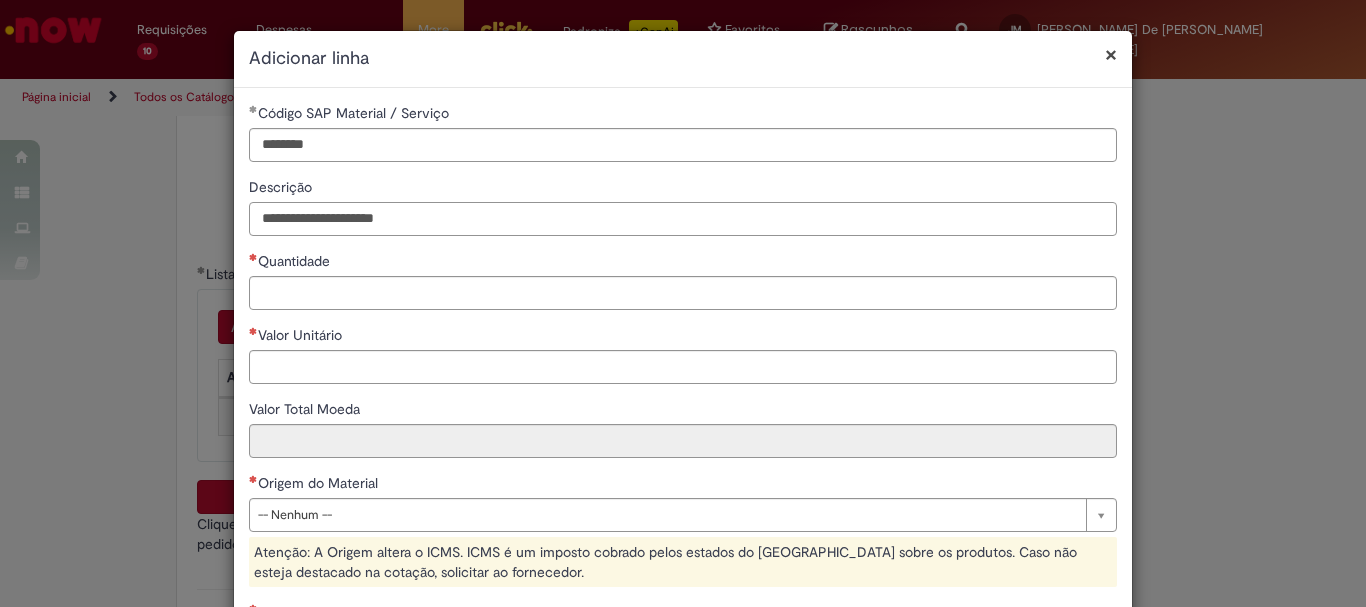 type on "**********" 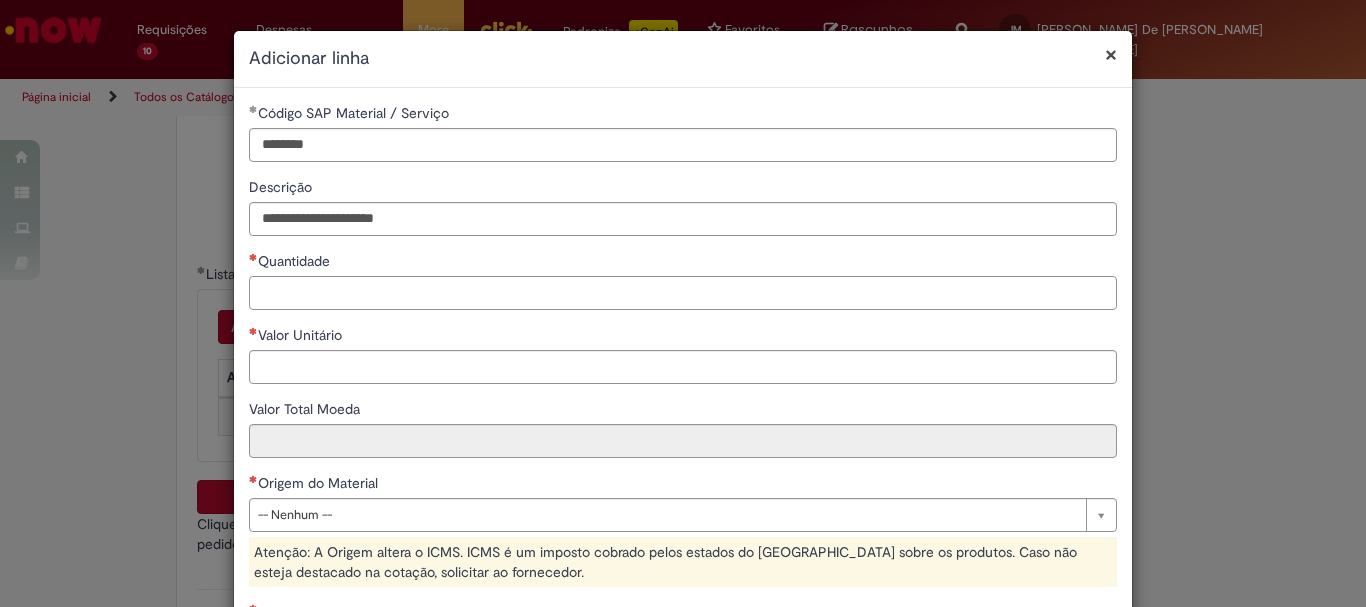 click on "Quantidade" at bounding box center (683, 293) 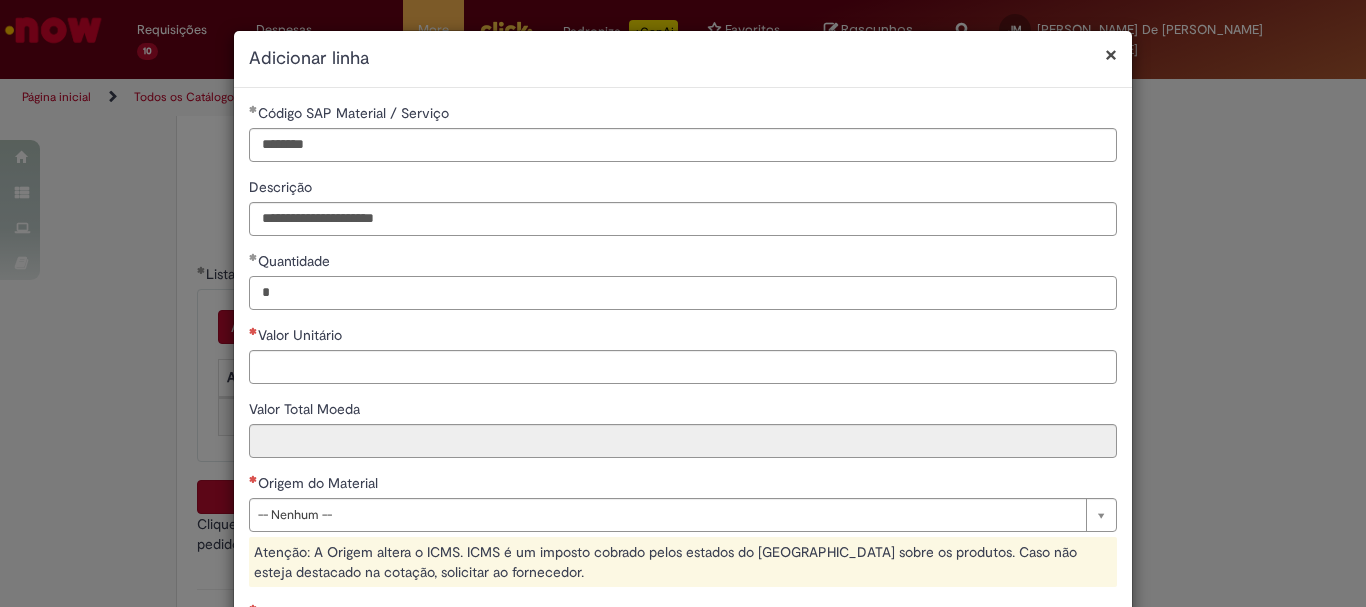type on "*" 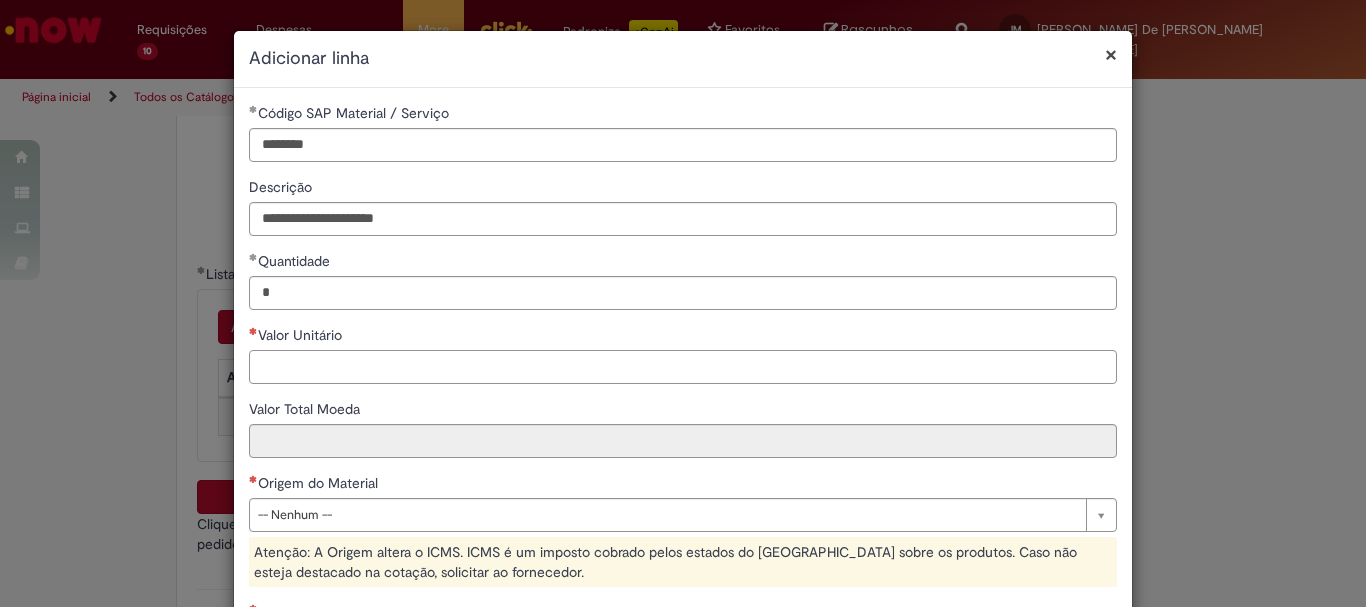 click on "Valor Unitário" at bounding box center [683, 367] 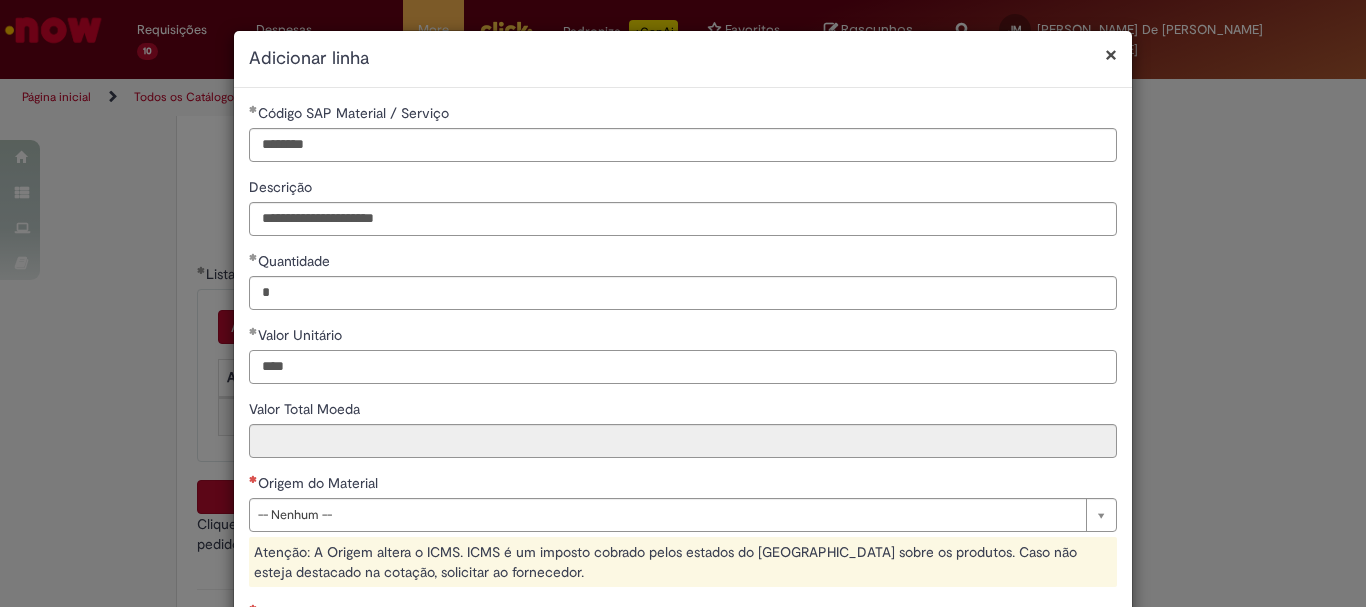 type on "****" 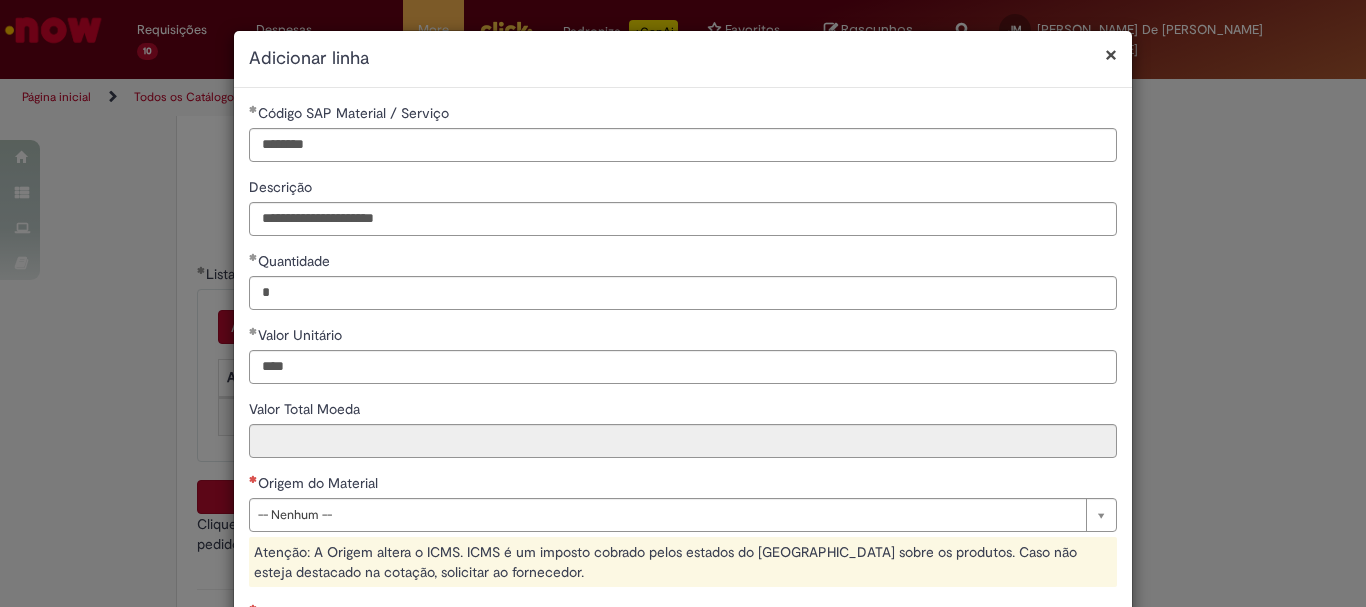 type on "****" 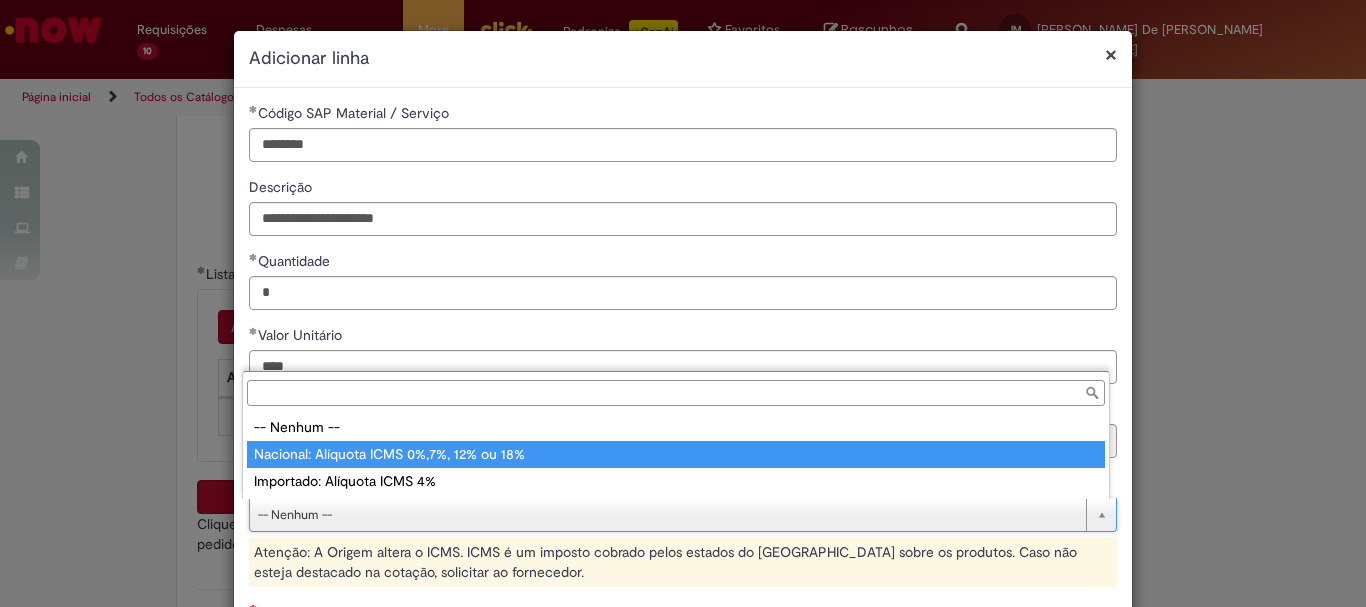 type on "**********" 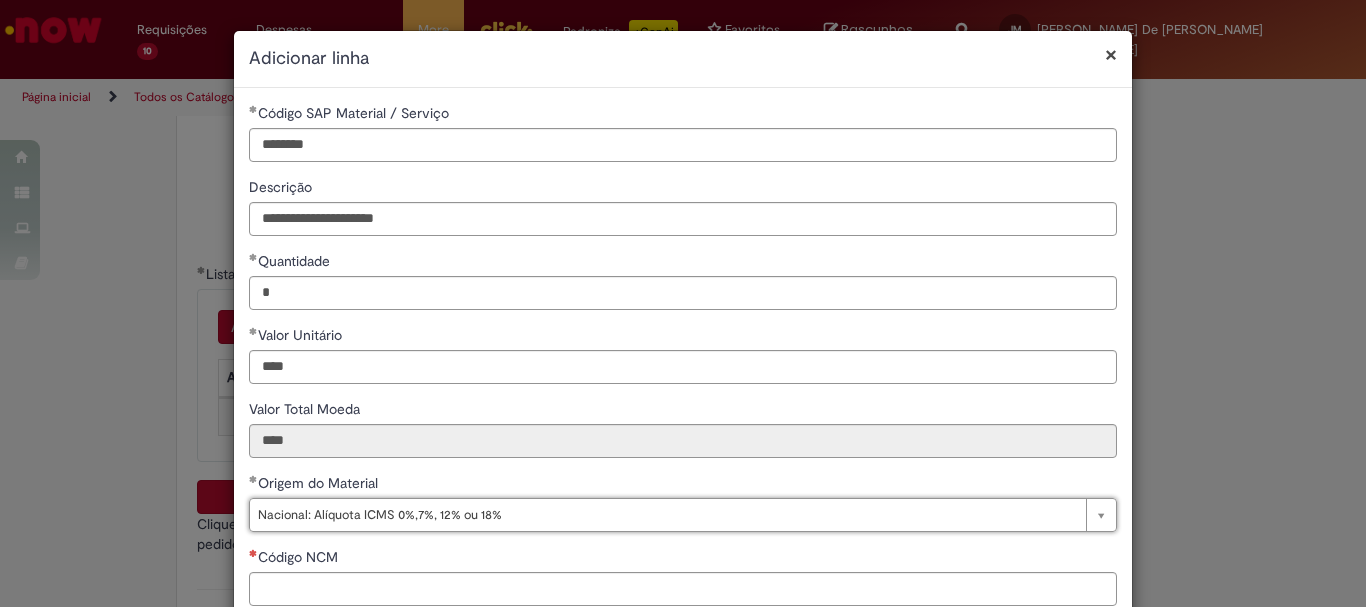 scroll, scrollTop: 200, scrollLeft: 0, axis: vertical 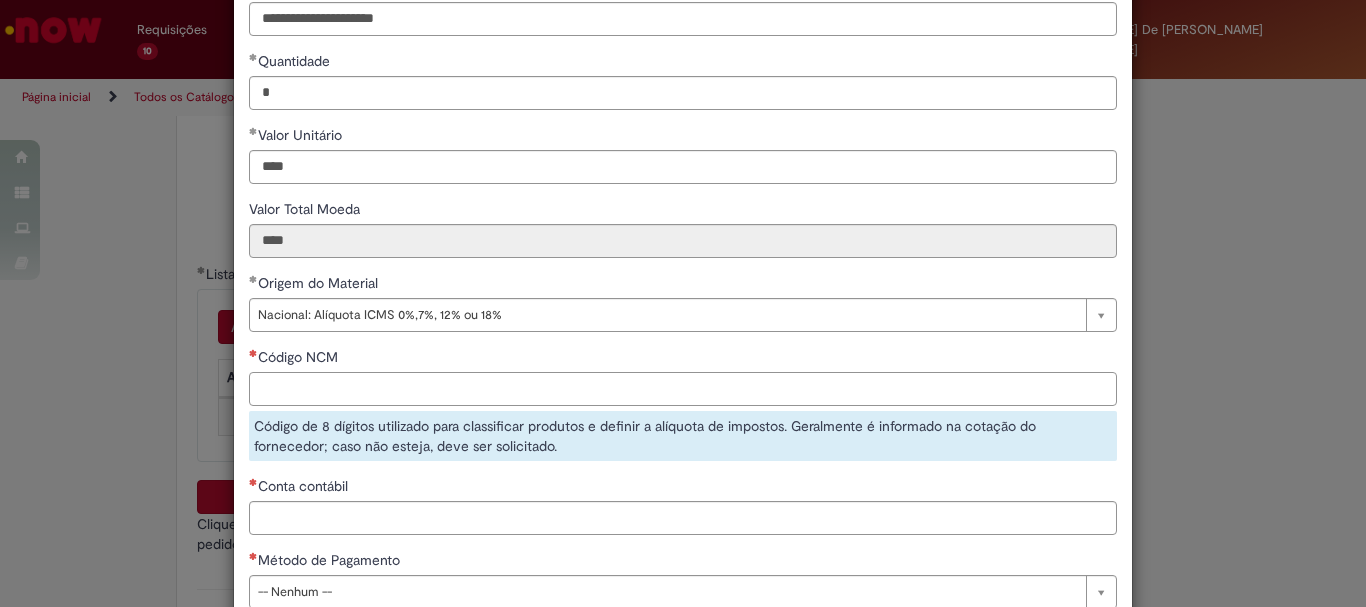 click on "Código NCM" at bounding box center (683, 389) 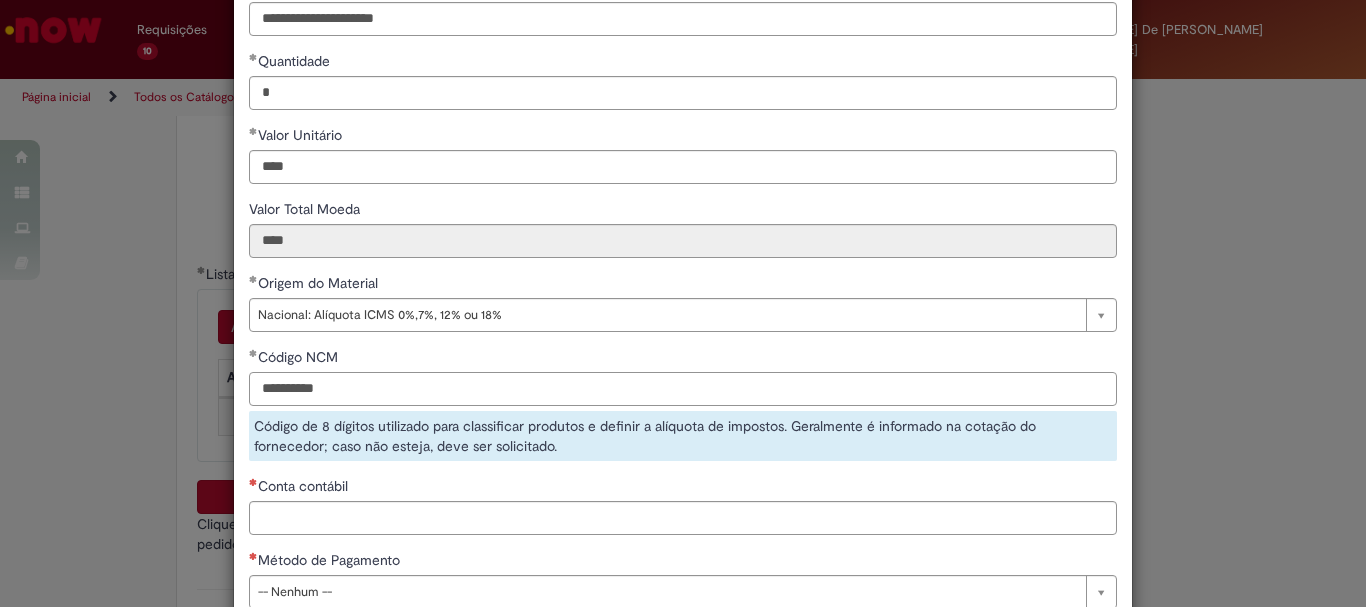 click on "**********" at bounding box center (683, 389) 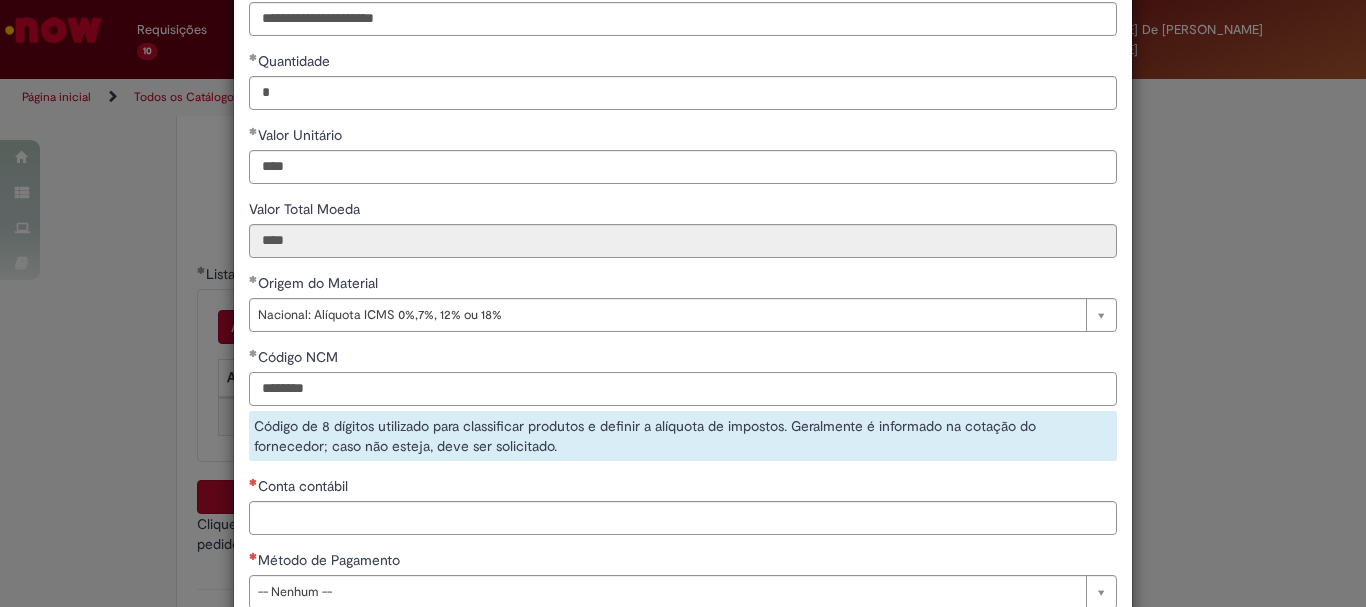 type on "********" 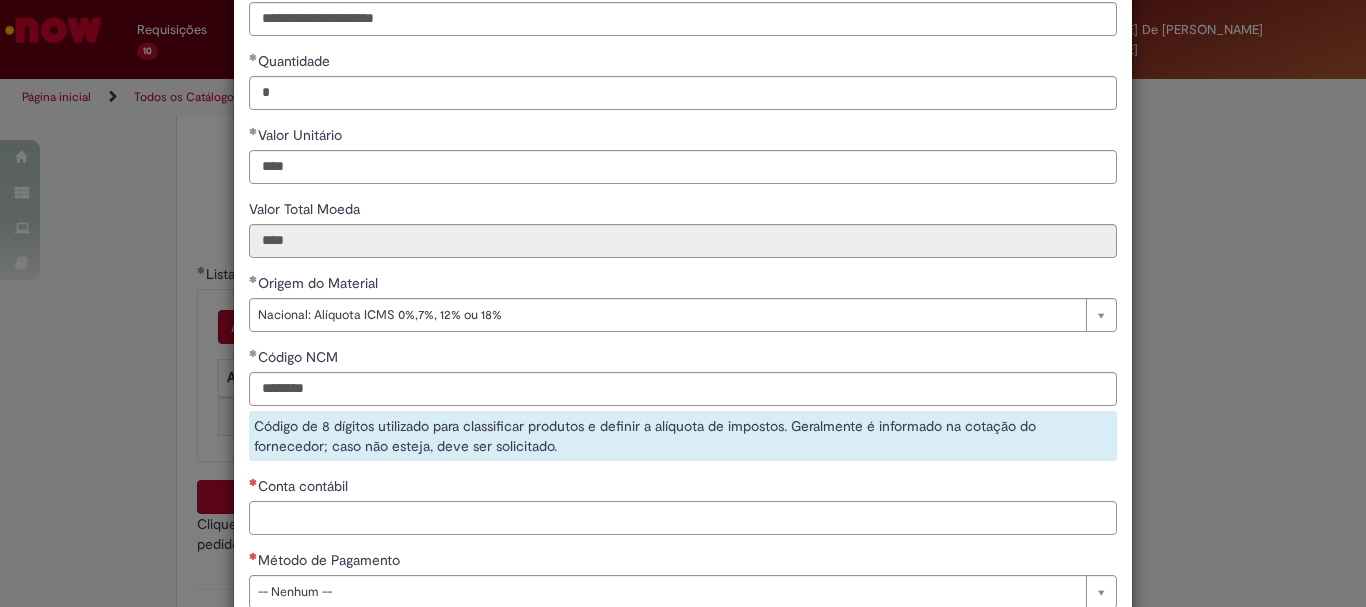 click on "**********" at bounding box center (683, 263) 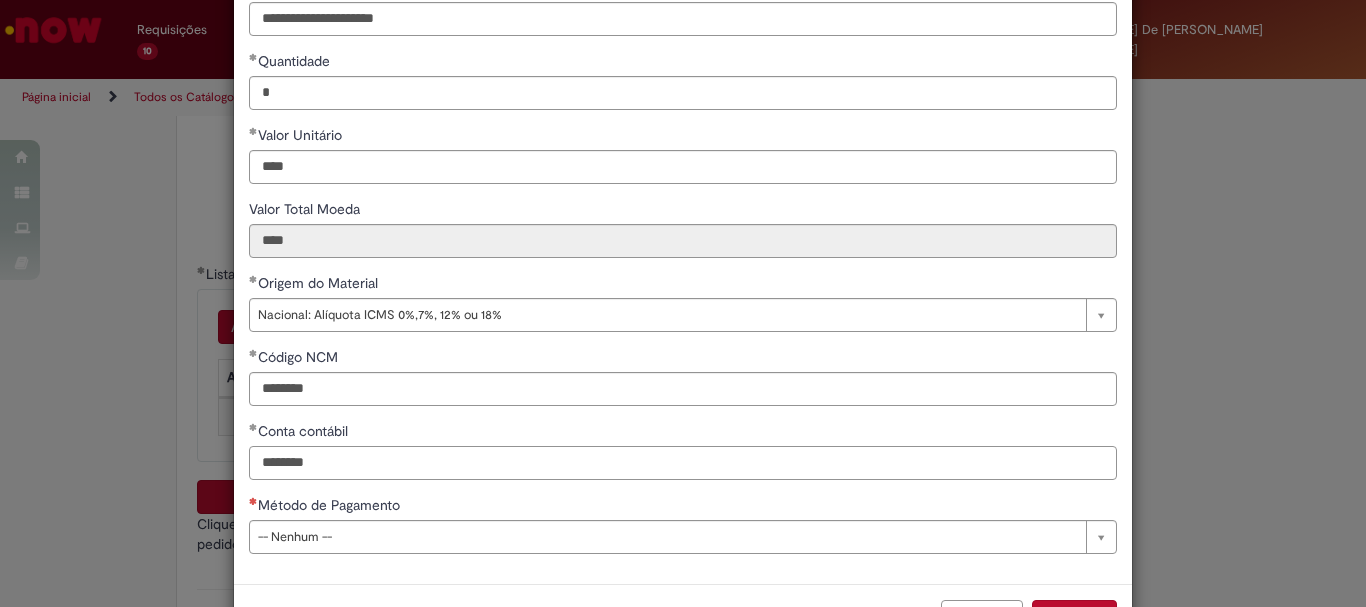 type on "********" 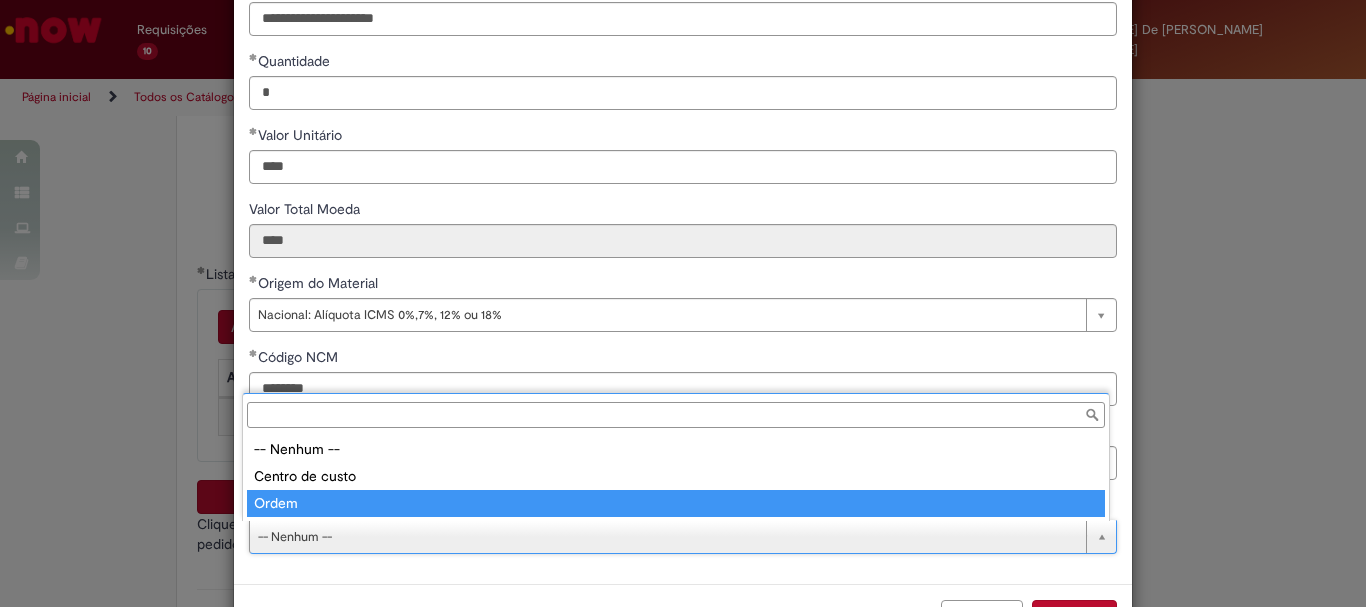 type on "*****" 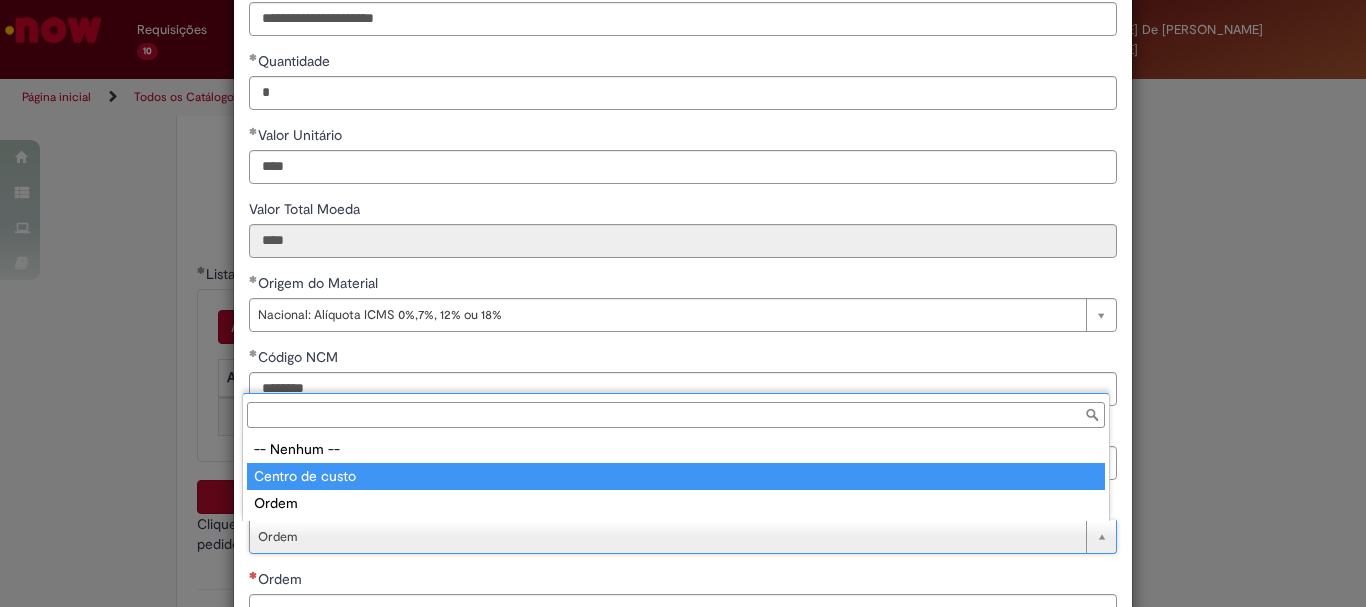 type on "**********" 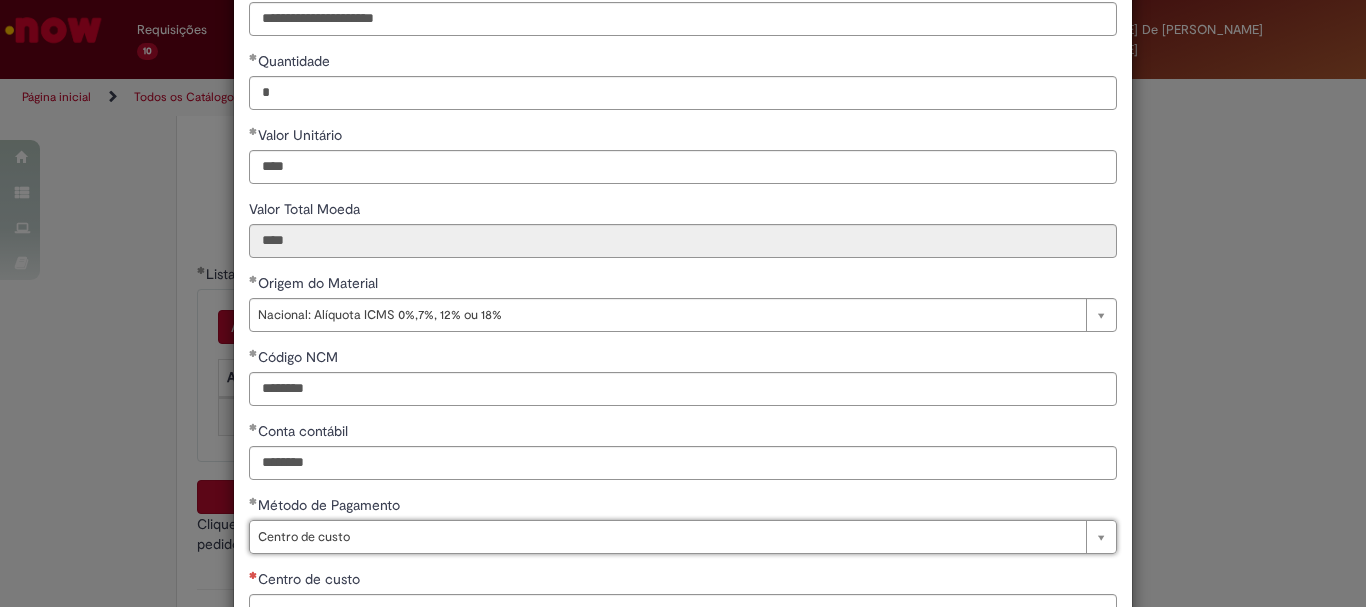 scroll, scrollTop: 0, scrollLeft: 42, axis: horizontal 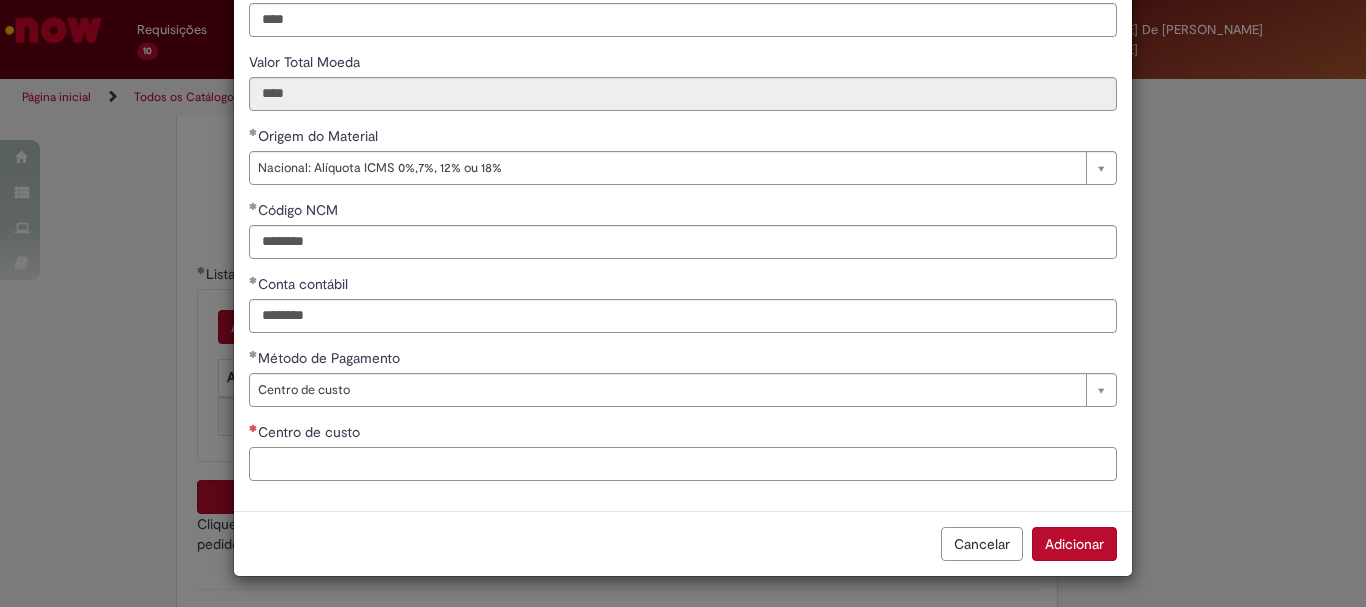 click on "Centro de custo" at bounding box center (683, 464) 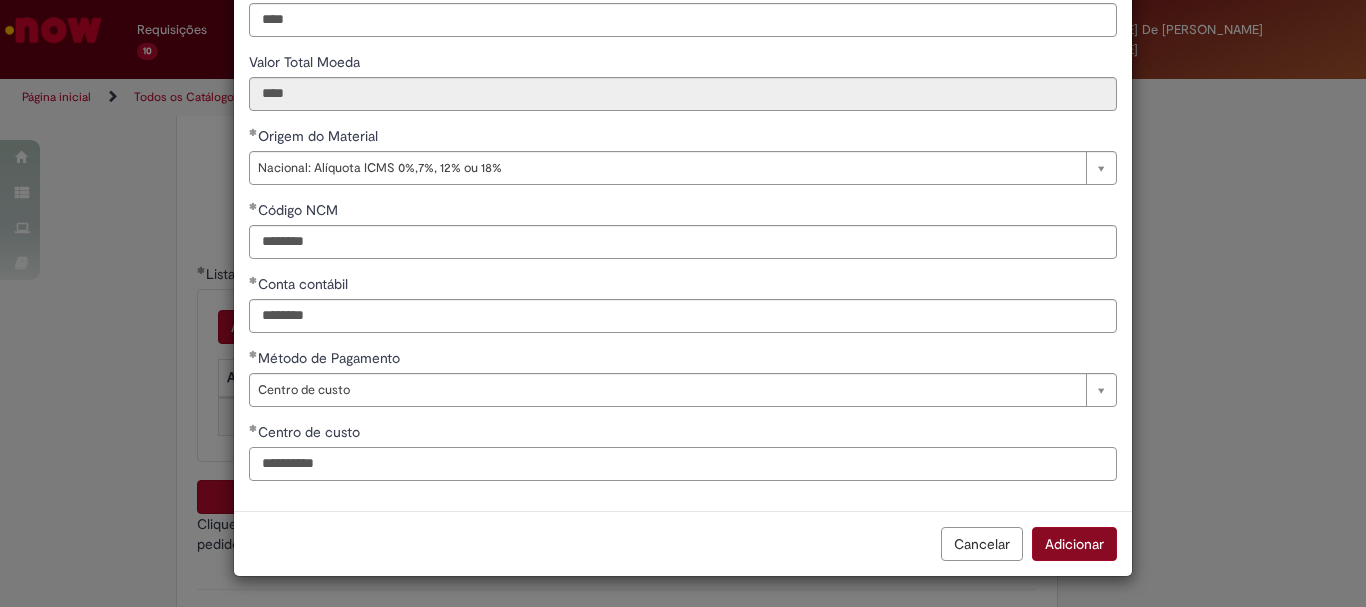 type on "**********" 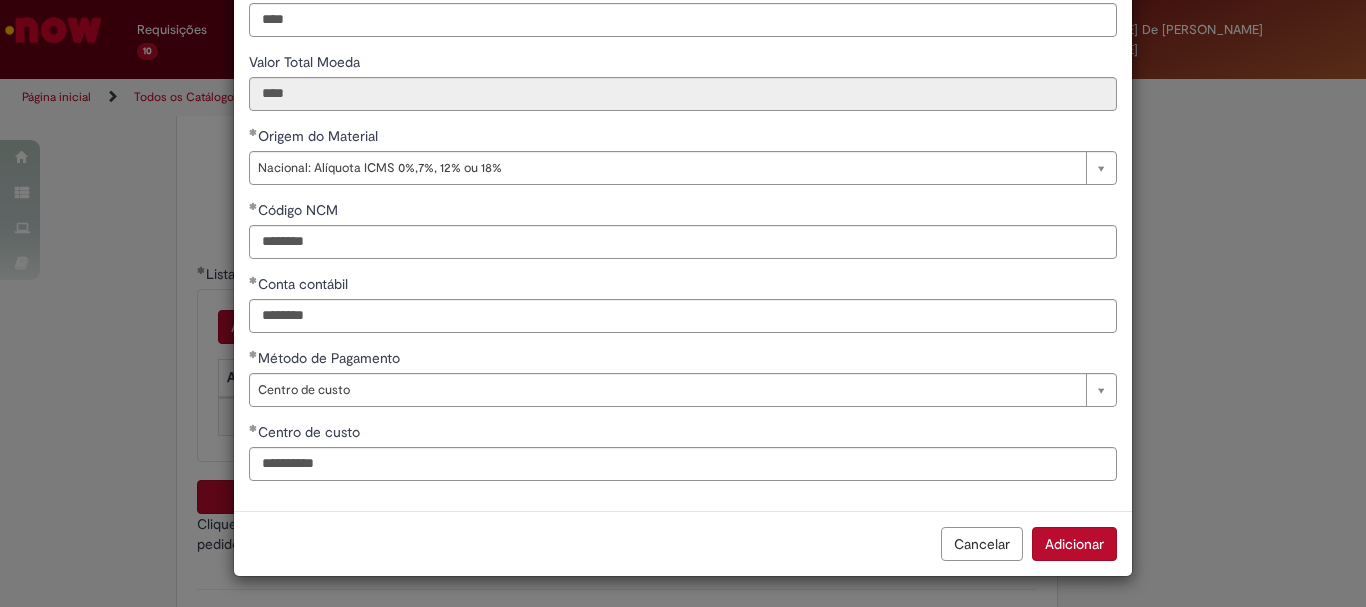 click on "Adicionar" at bounding box center [1074, 544] 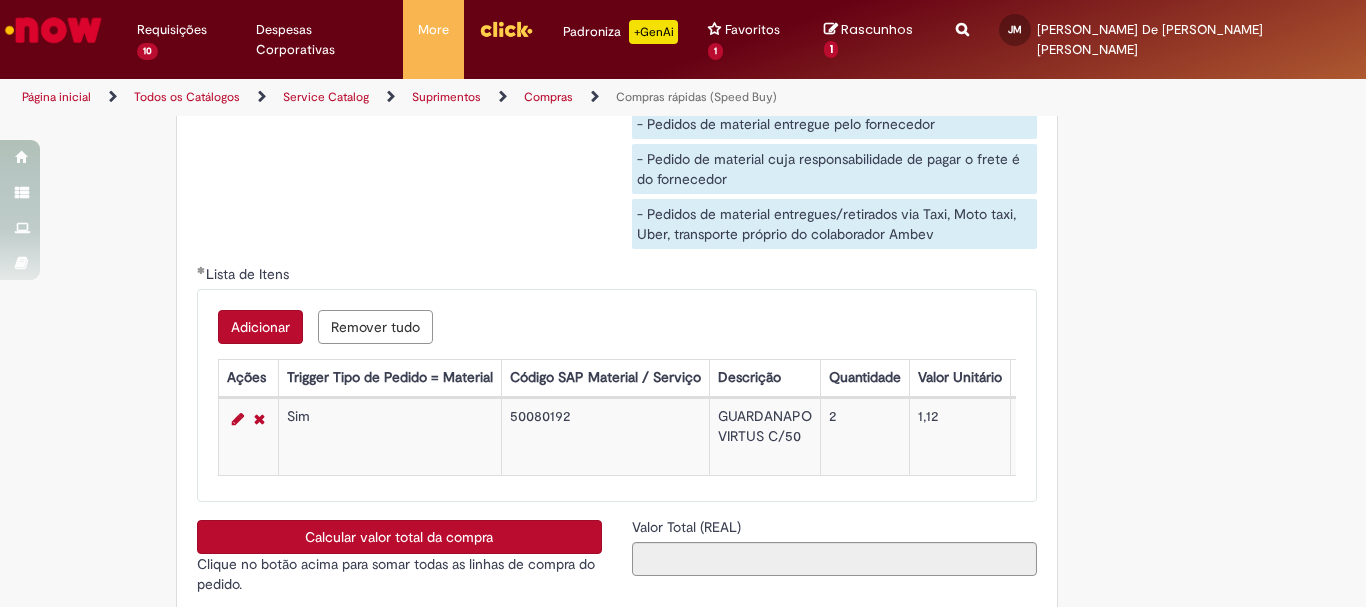 scroll, scrollTop: 3400, scrollLeft: 0, axis: vertical 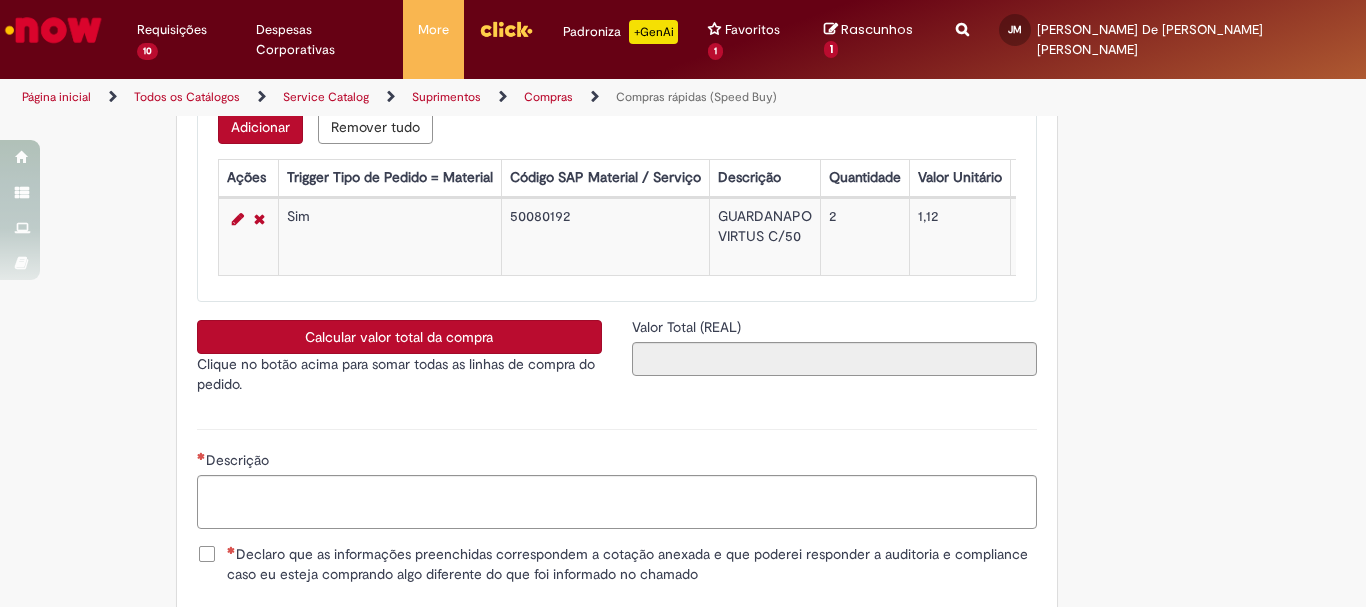 click on "Adicionar" at bounding box center (260, 127) 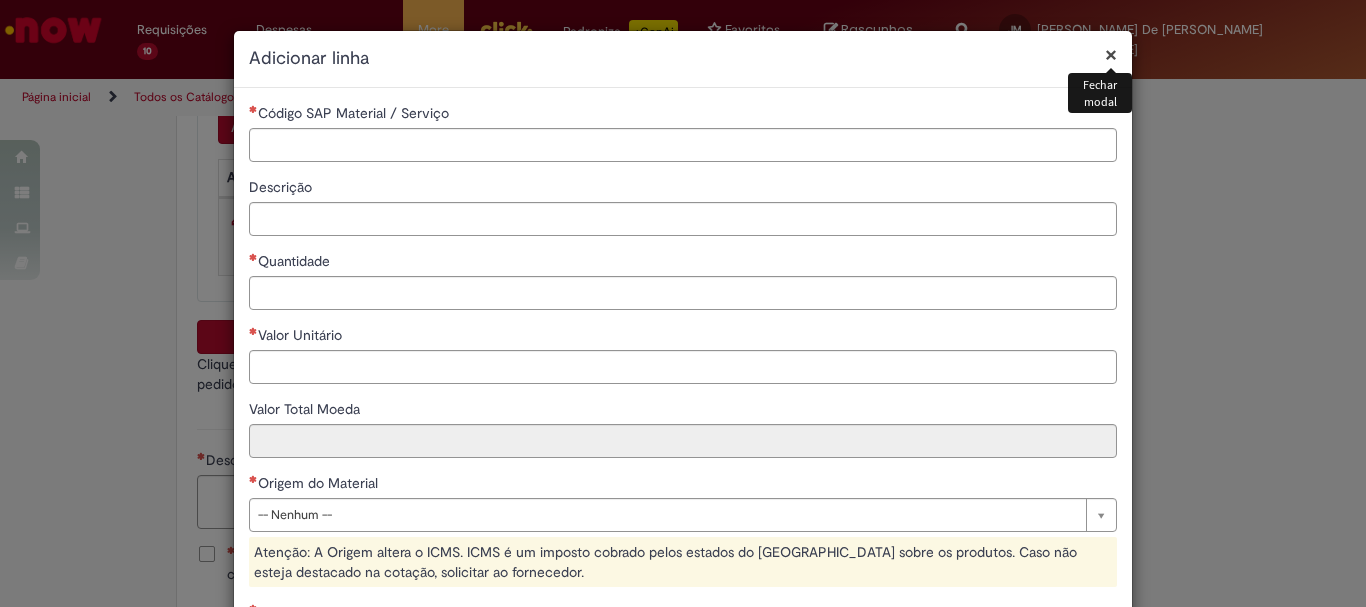 click on "Descrição" at bounding box center (683, 189) 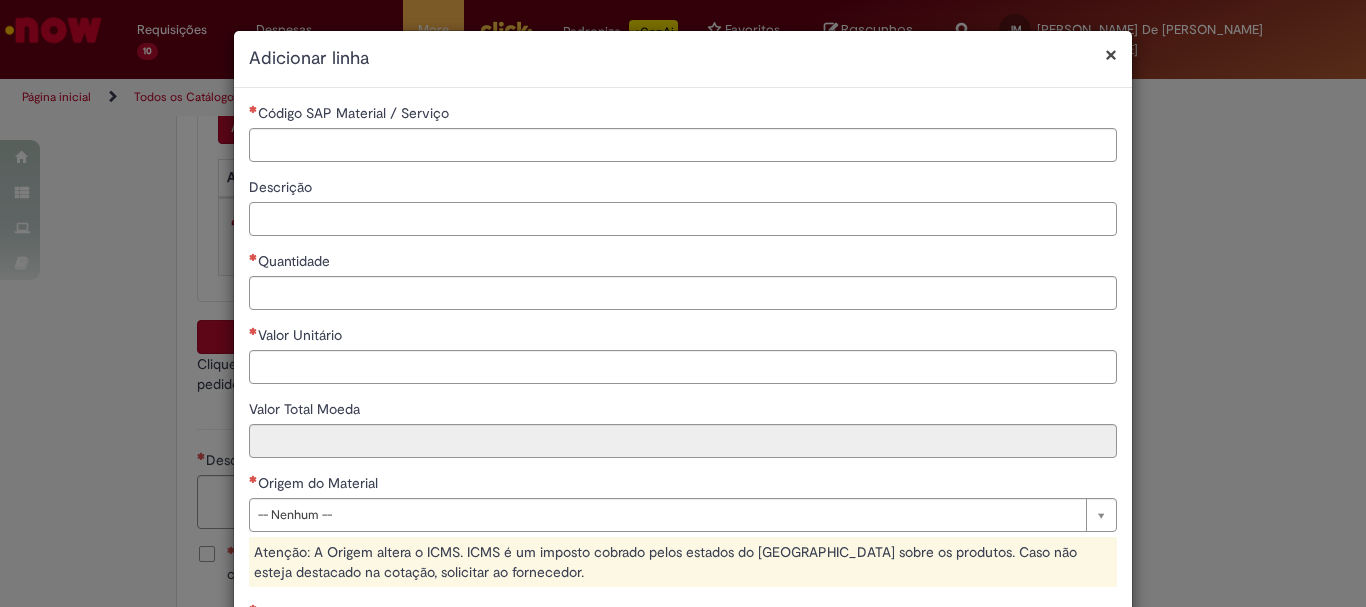 click on "Descrição" at bounding box center [683, 219] 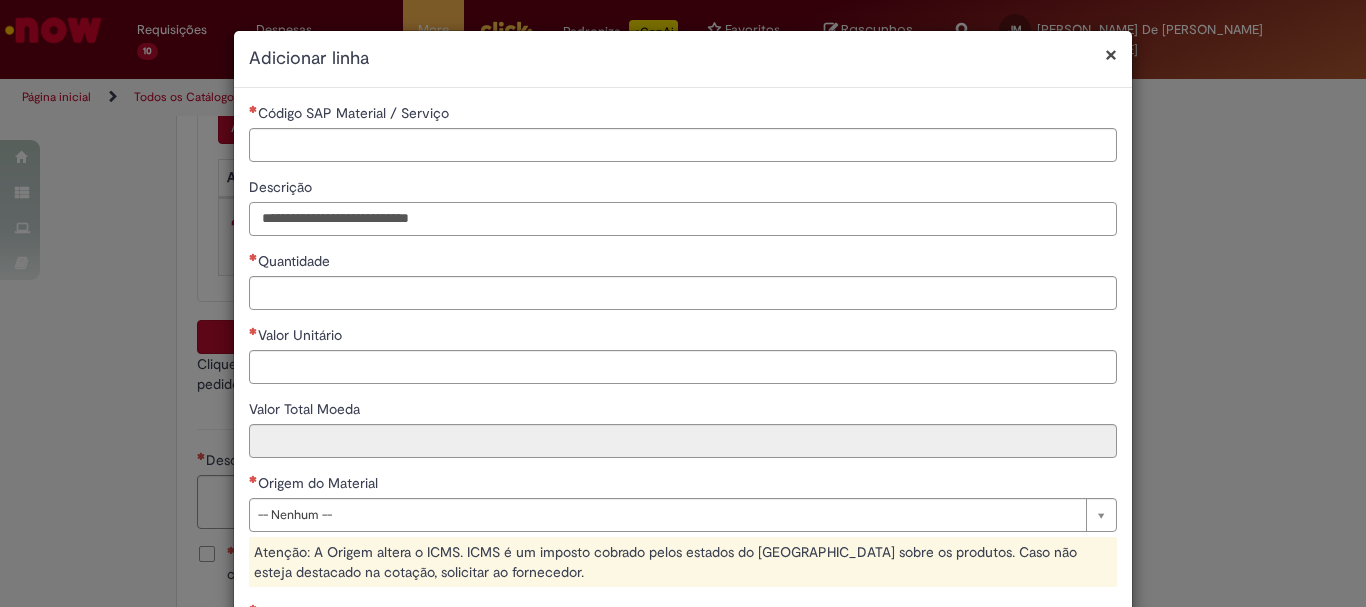 type on "**********" 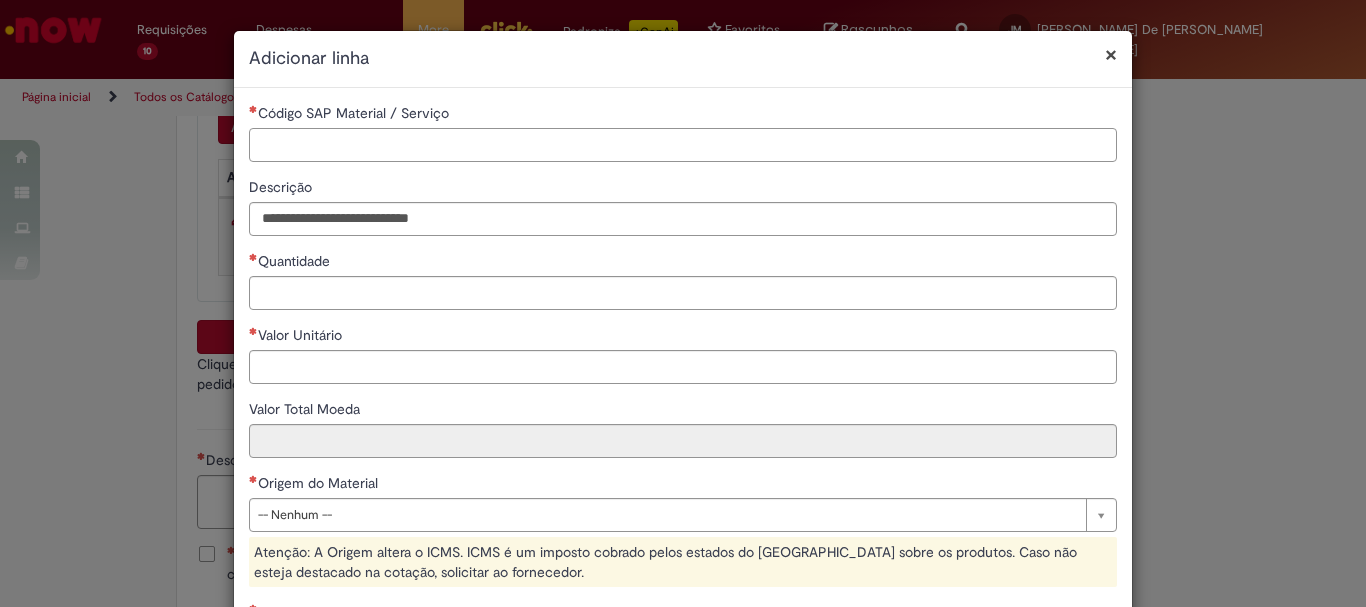 click on "Código SAP Material / Serviço" at bounding box center (683, 145) 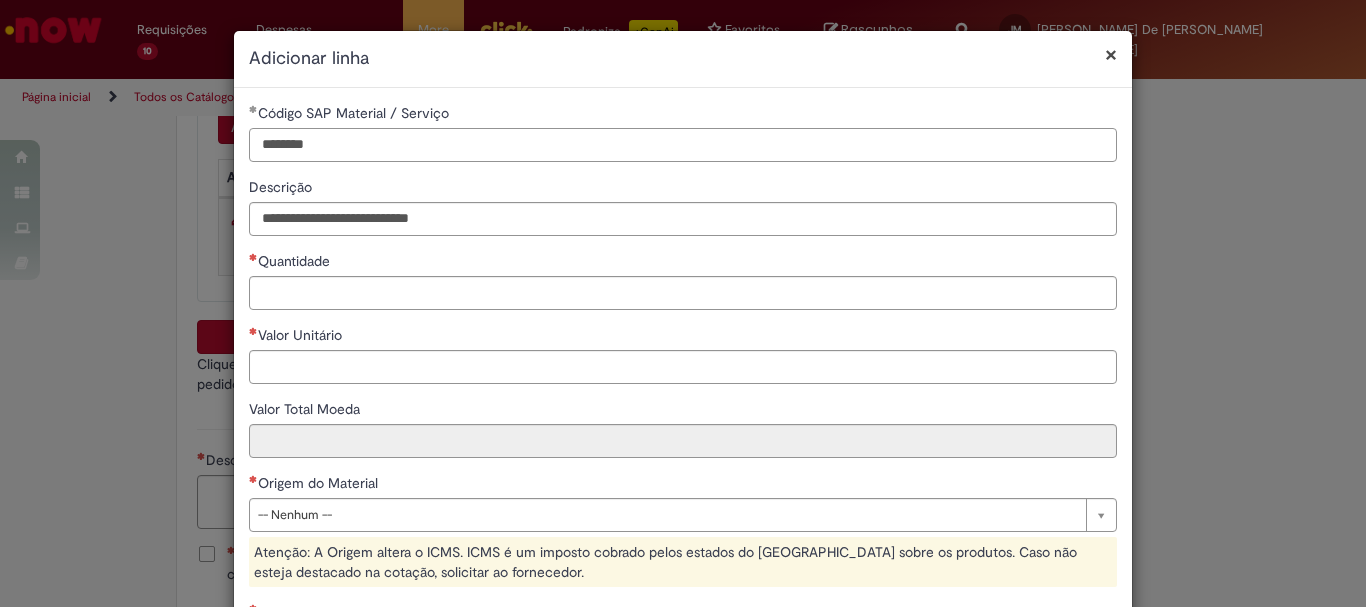 type on "********" 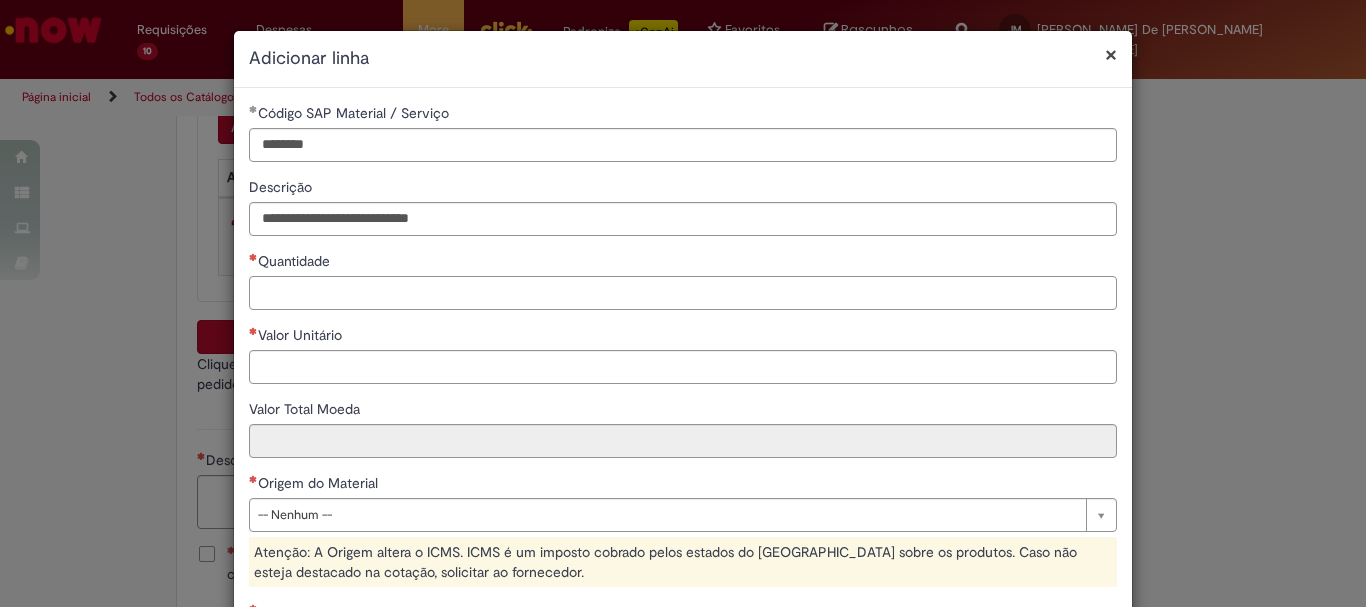 click on "Quantidade" at bounding box center [683, 293] 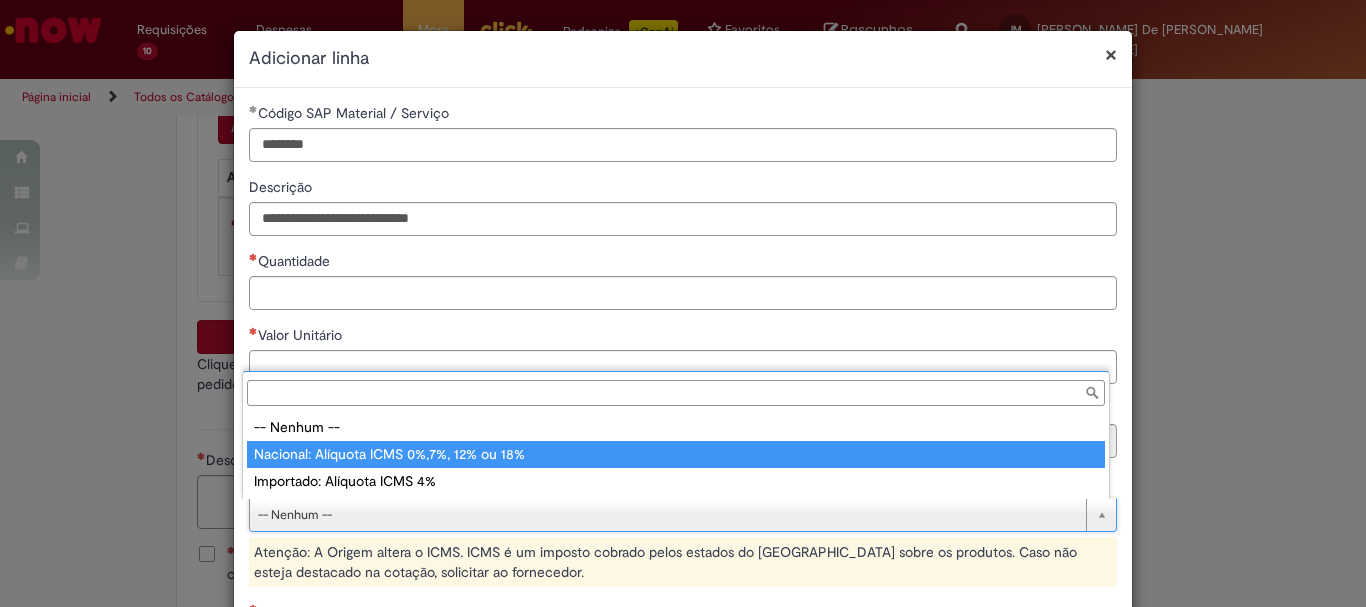 type on "**********" 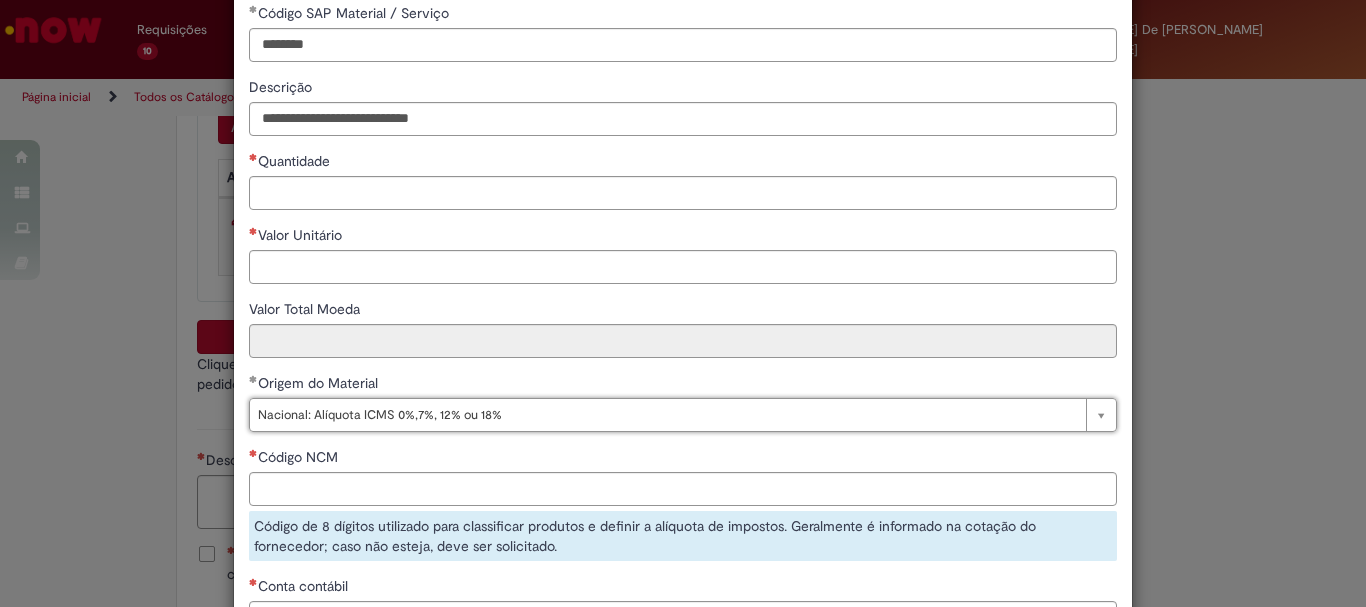 click on "Código NCM" at bounding box center [683, 459] 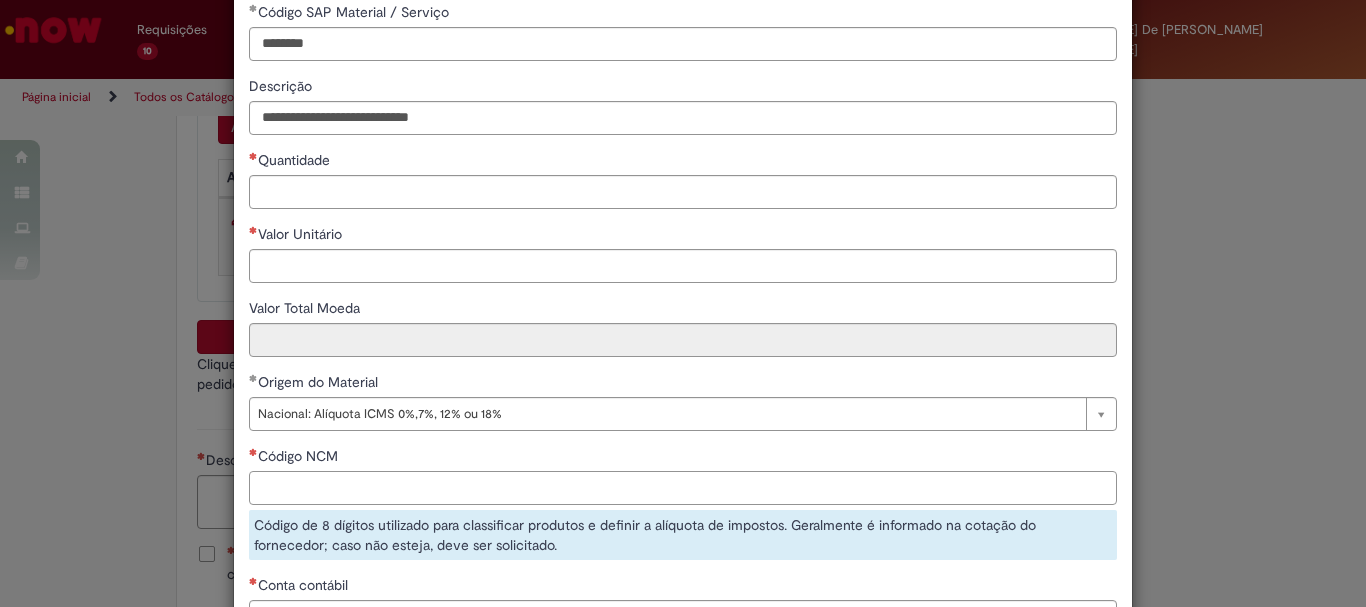 click on "Código NCM" at bounding box center (683, 488) 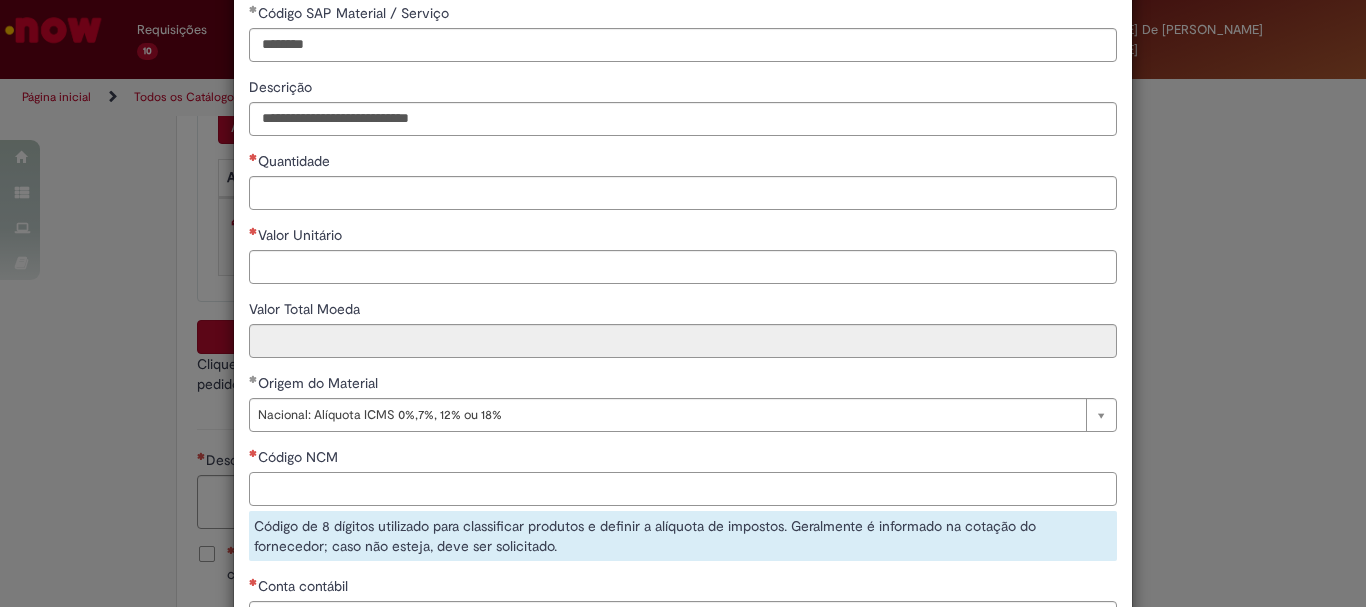 paste on "**********" 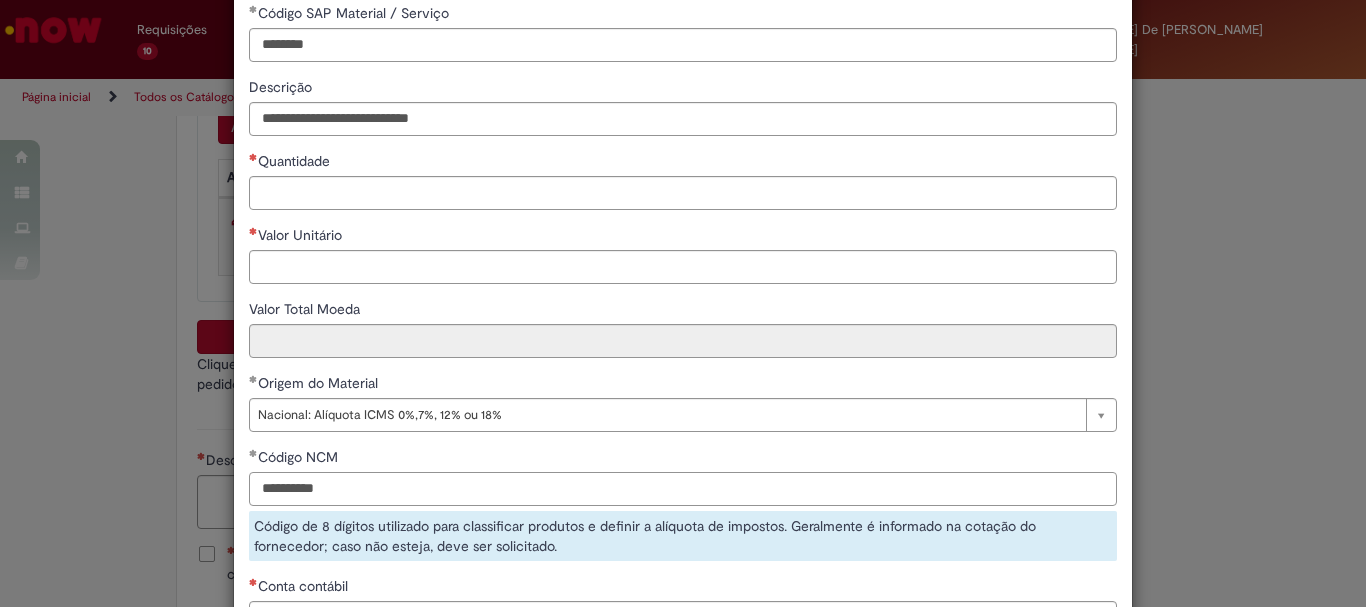 click on "**********" at bounding box center [683, 489] 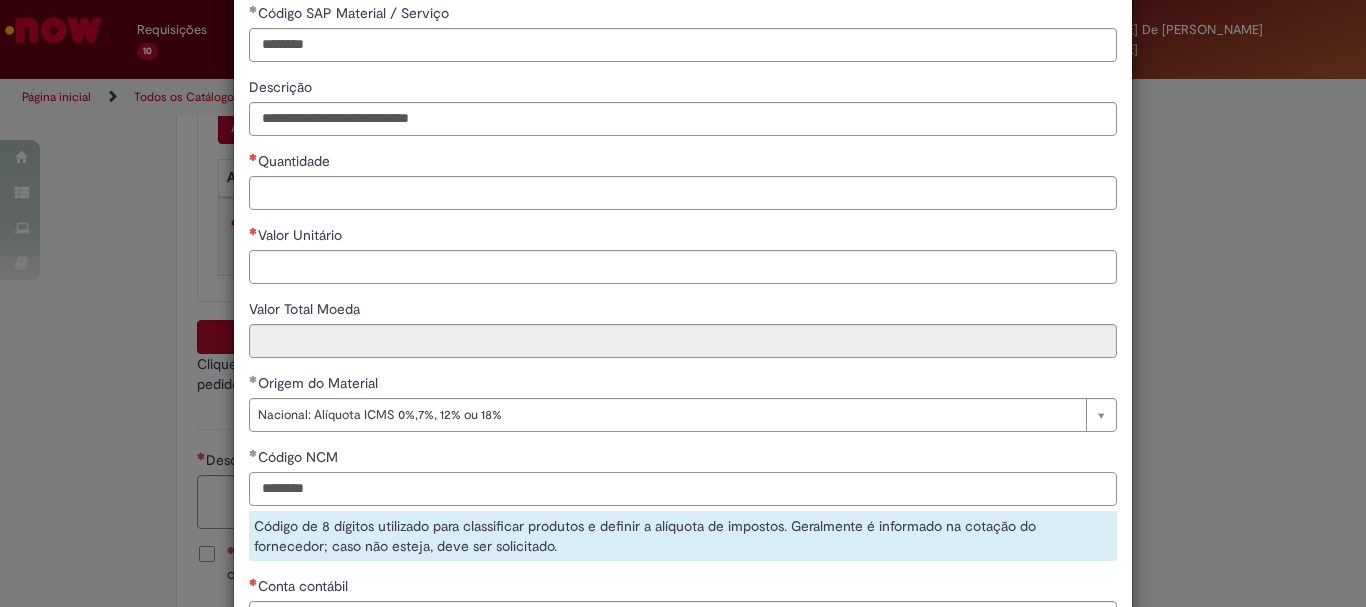scroll, scrollTop: 0, scrollLeft: 0, axis: both 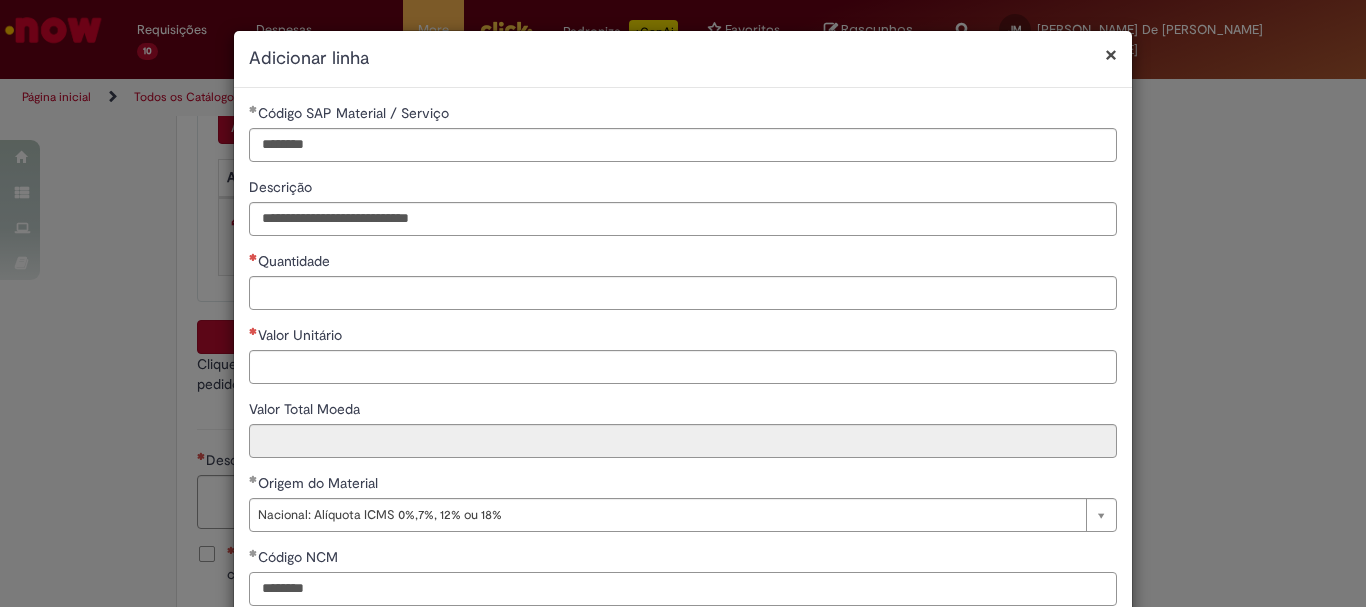 type on "********" 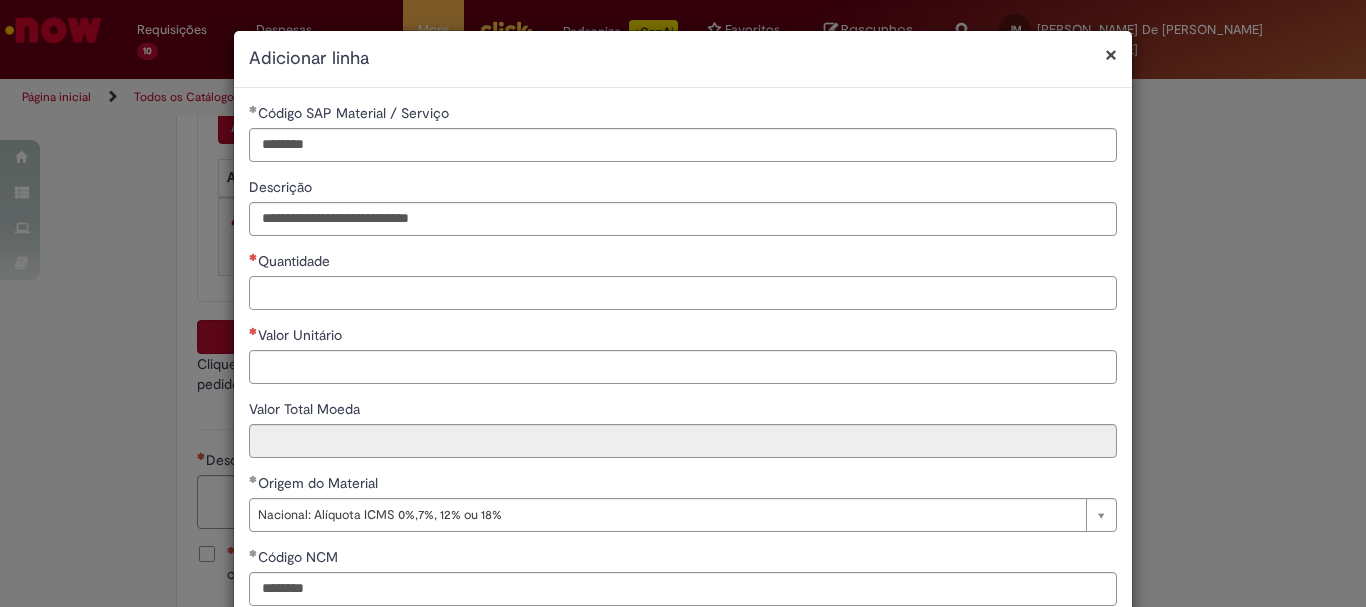 click on "Quantidade" at bounding box center [683, 293] 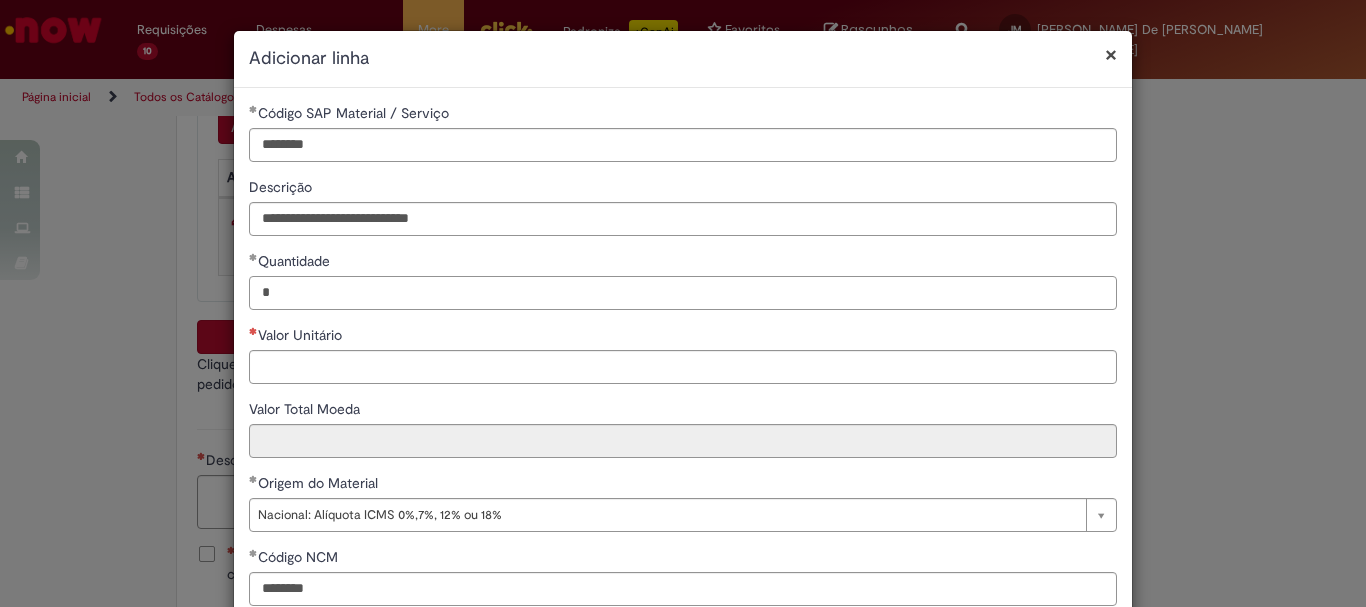 type on "*" 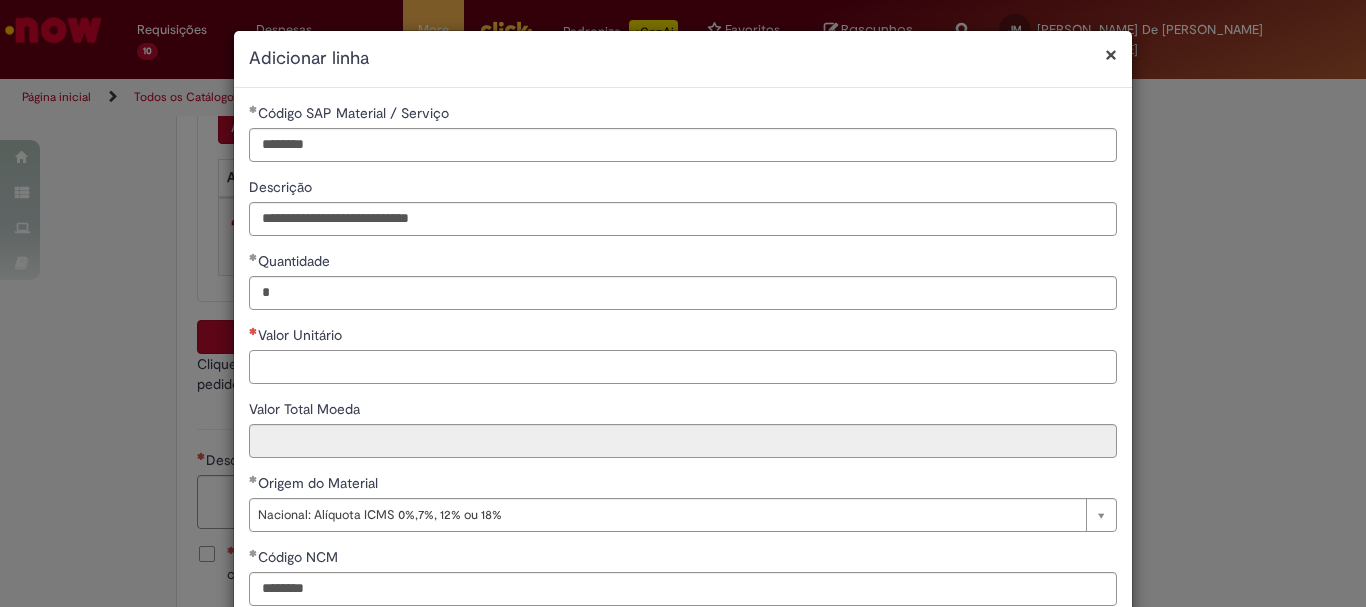 click on "Valor Unitário" at bounding box center (683, 367) 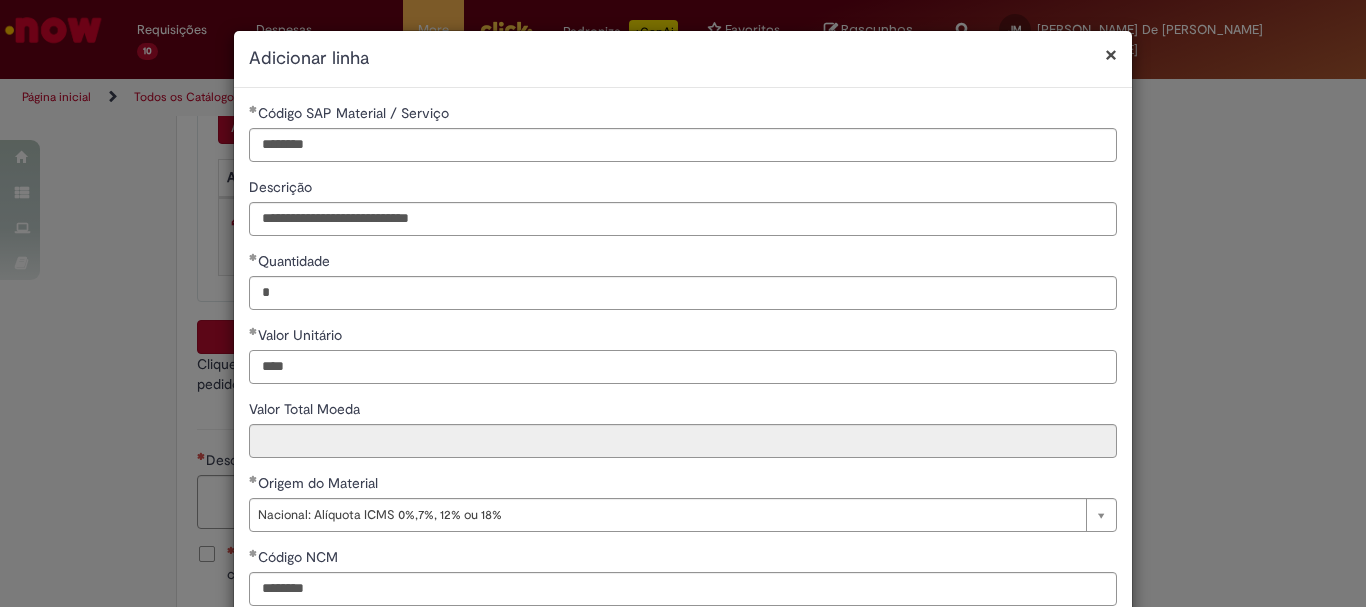 type on "****" 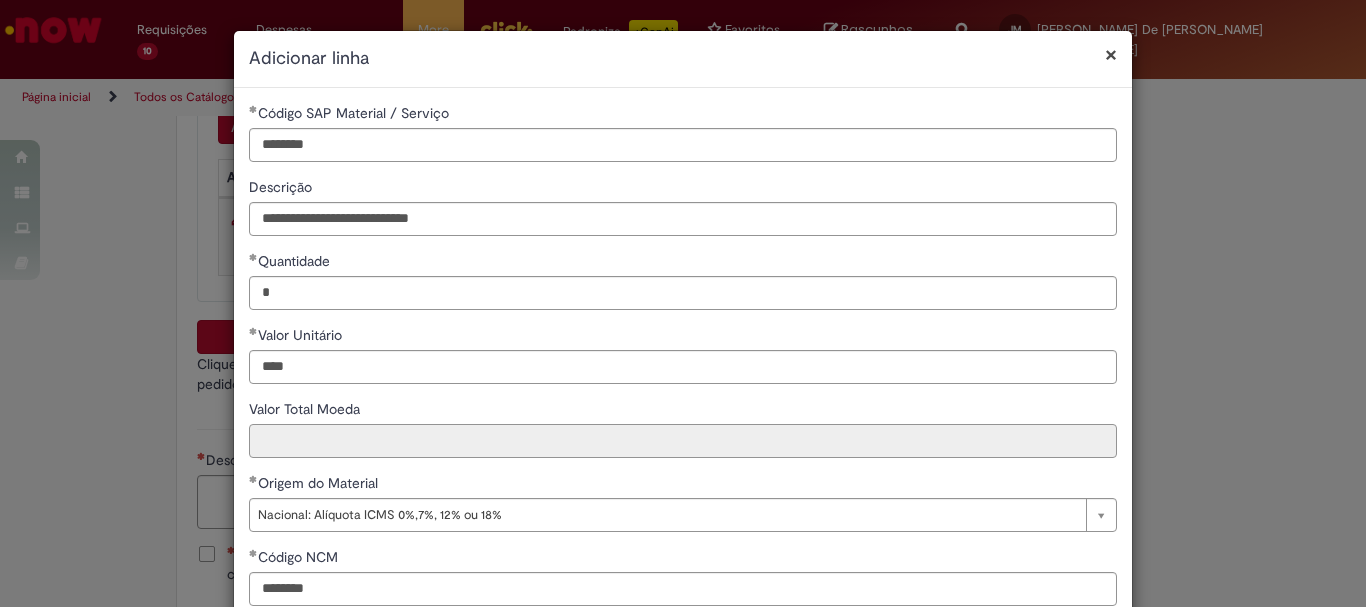 type on "*****" 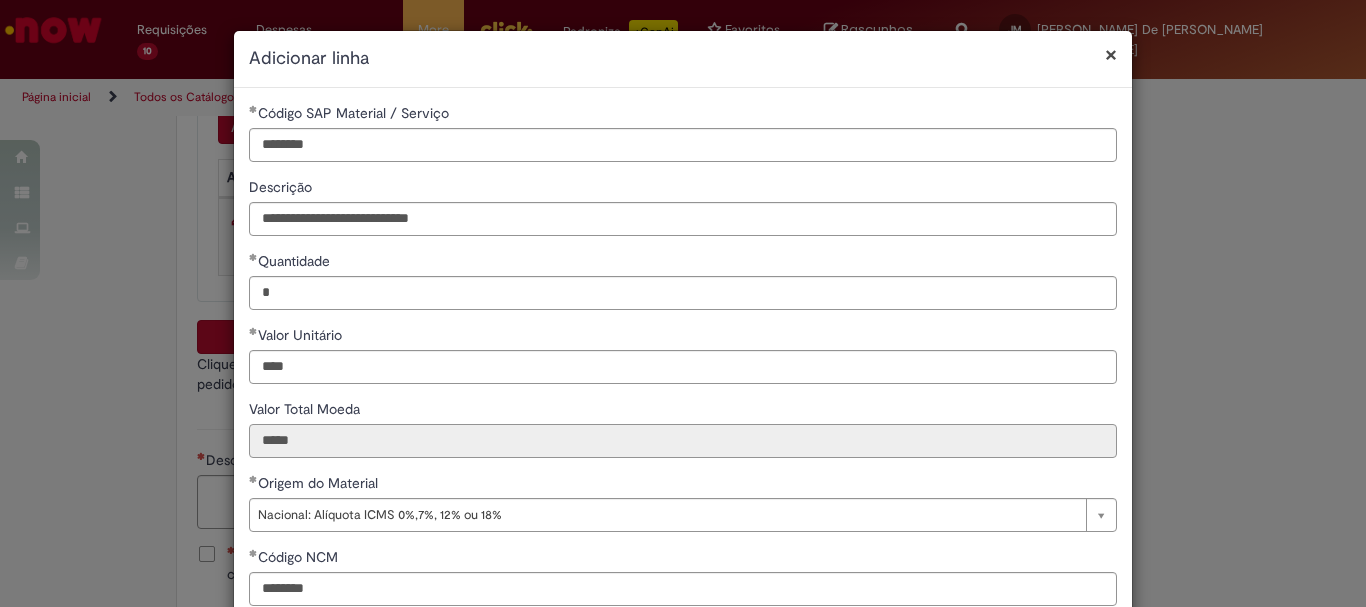 click on "*****" at bounding box center (683, 441) 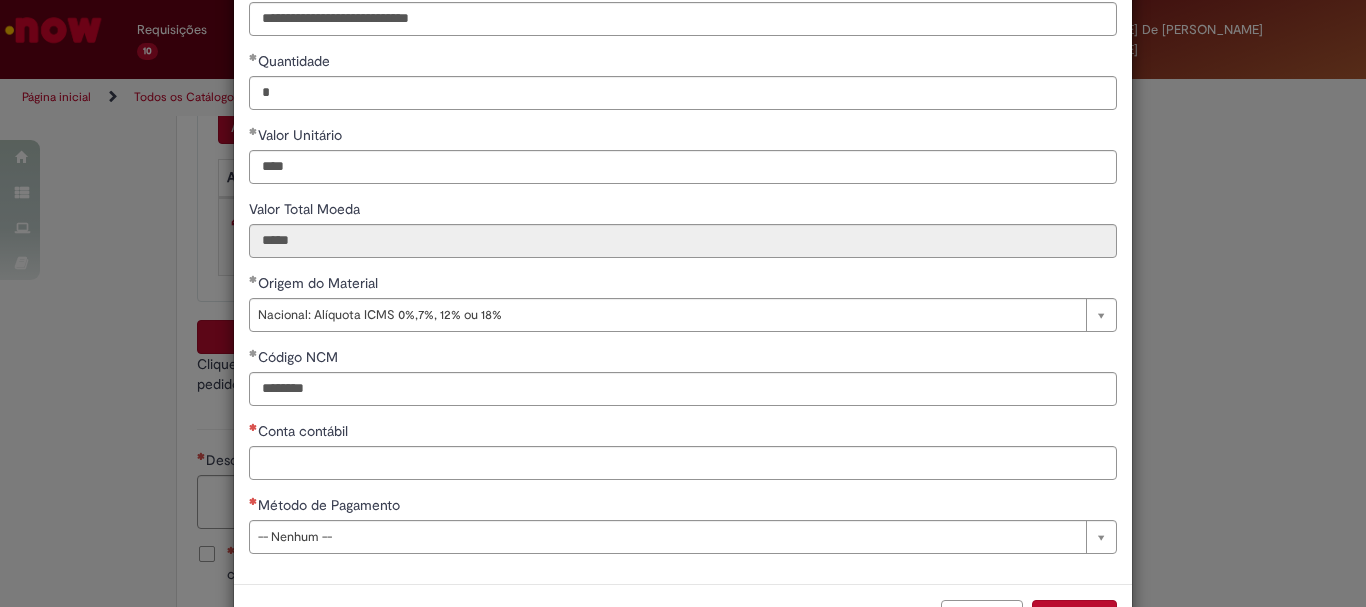click on "**********" at bounding box center (683, 236) 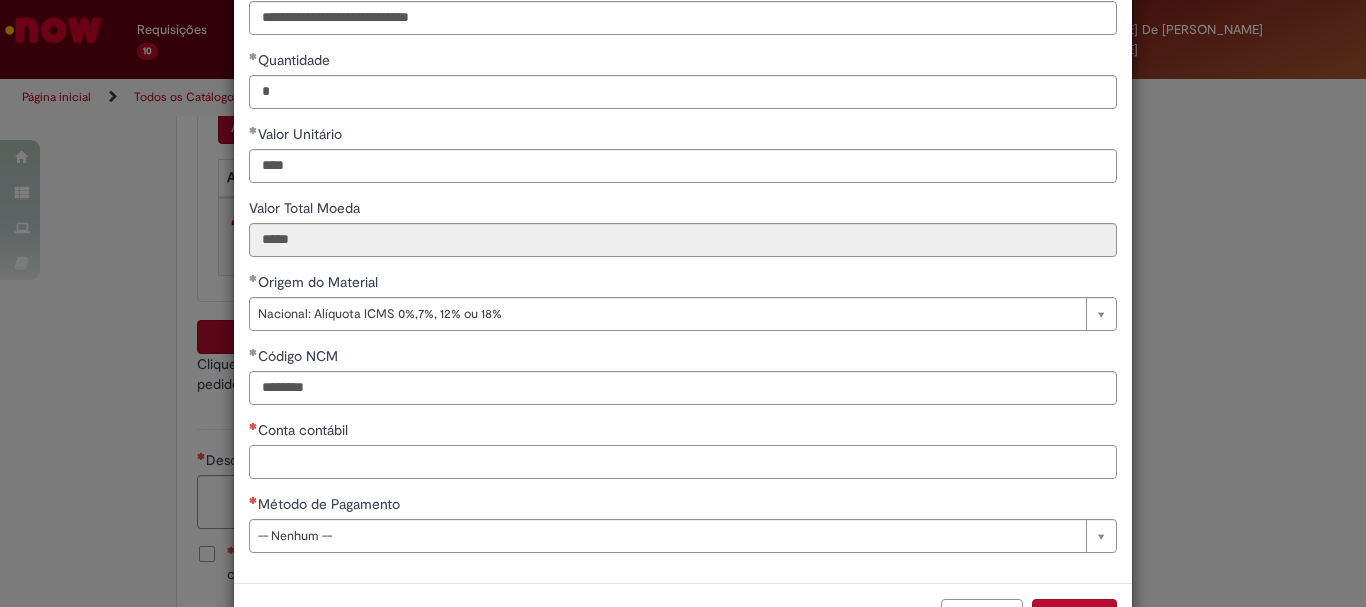 click on "Conta contábil" at bounding box center (683, 462) 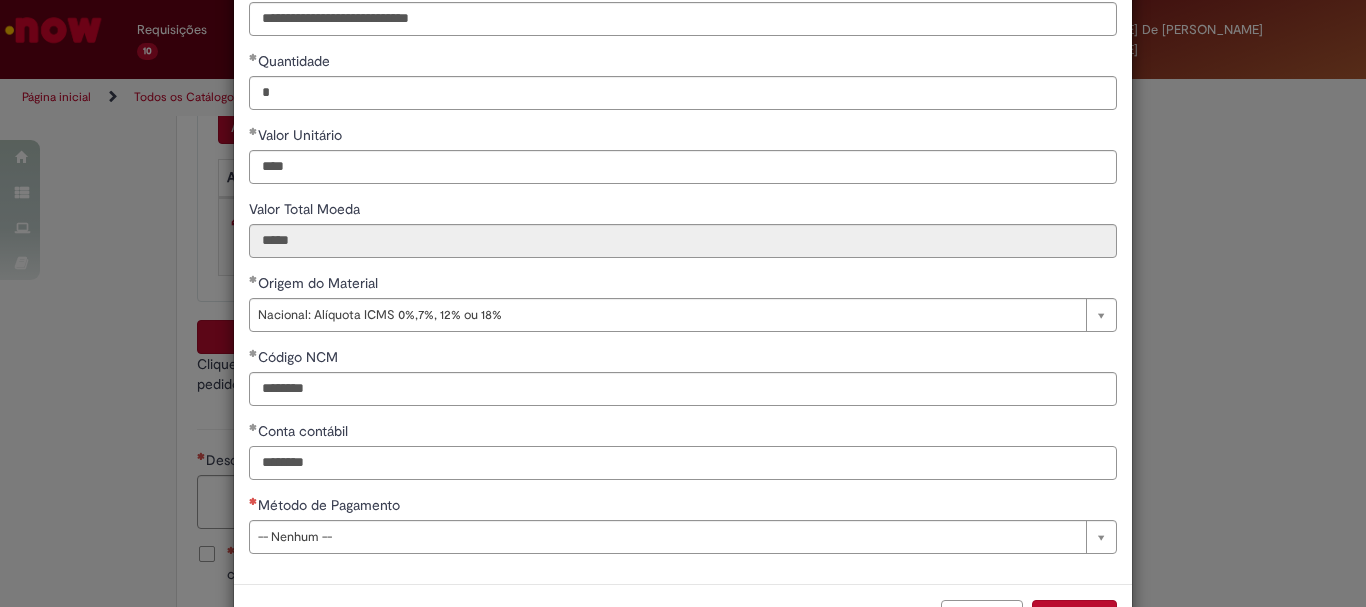 type on "********" 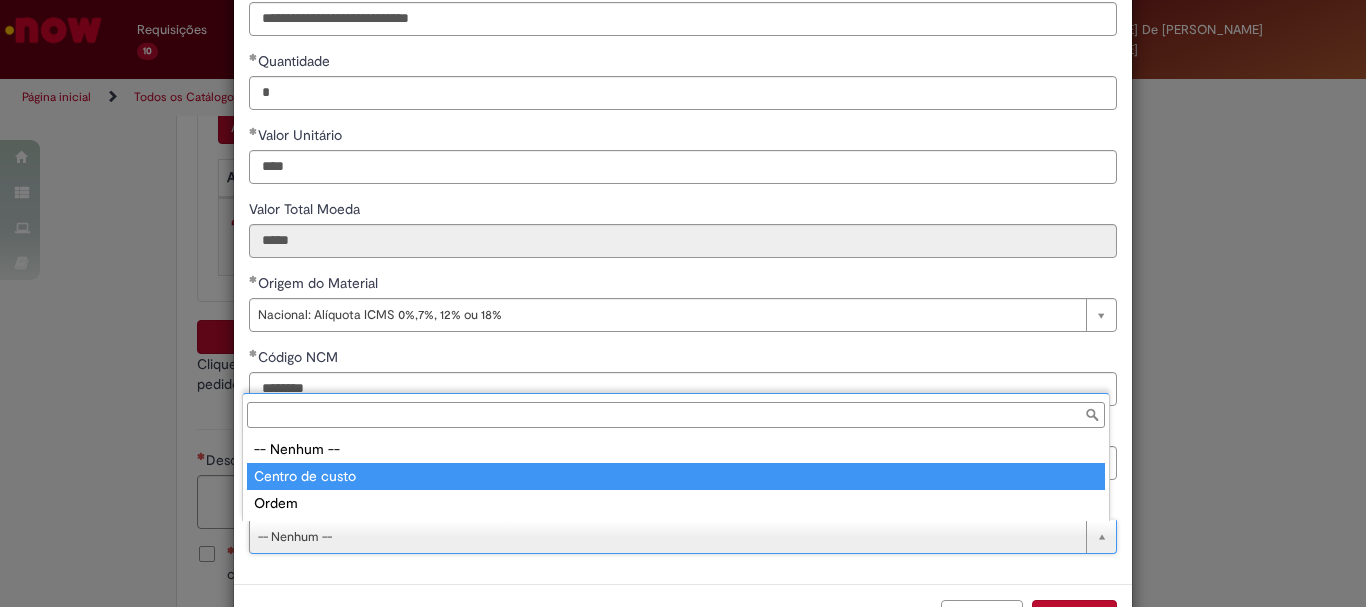 type on "**********" 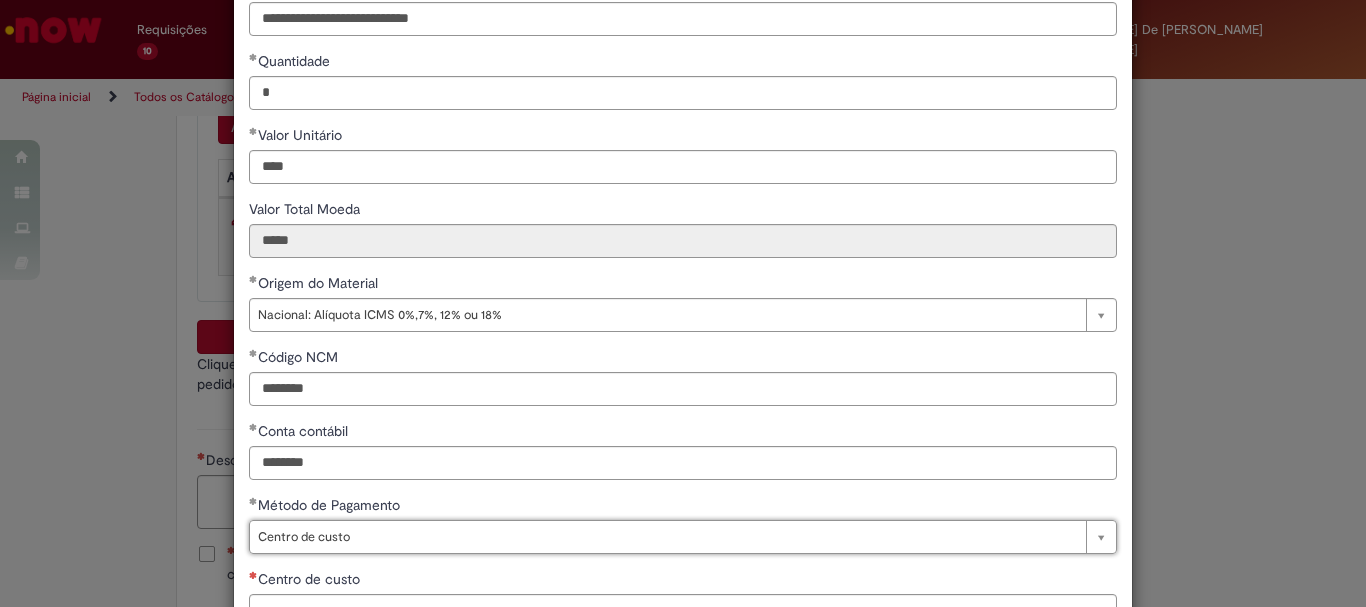 scroll, scrollTop: 300, scrollLeft: 0, axis: vertical 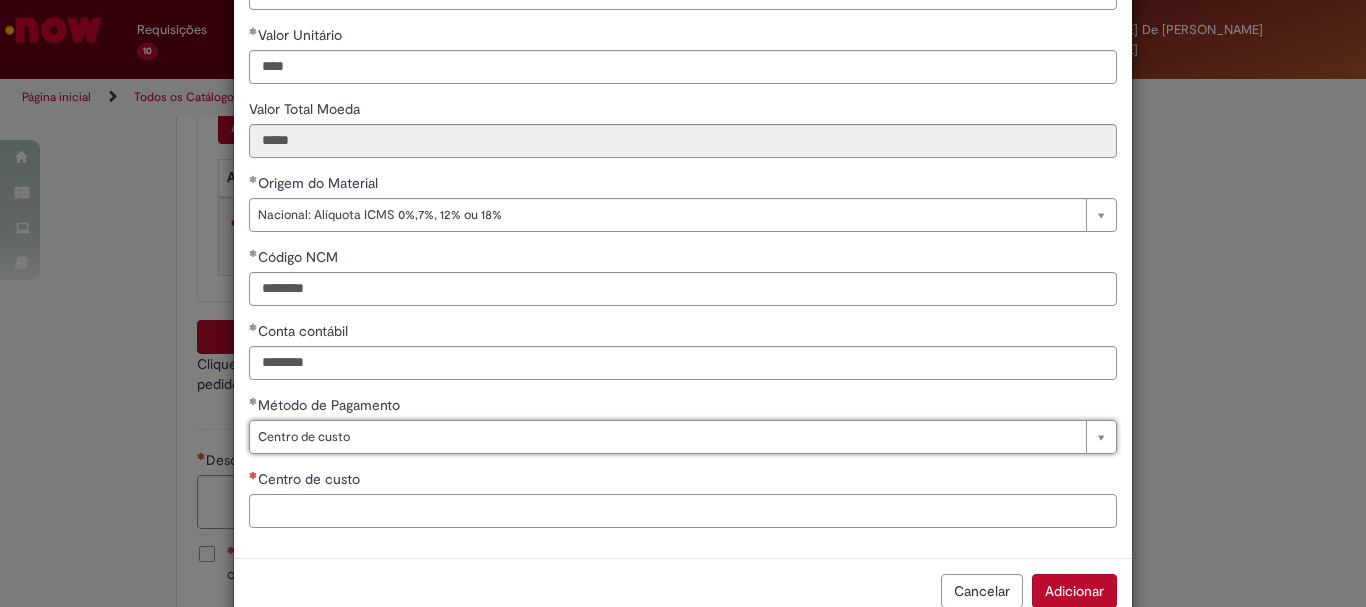 click on "Centro de custo" at bounding box center [683, 511] 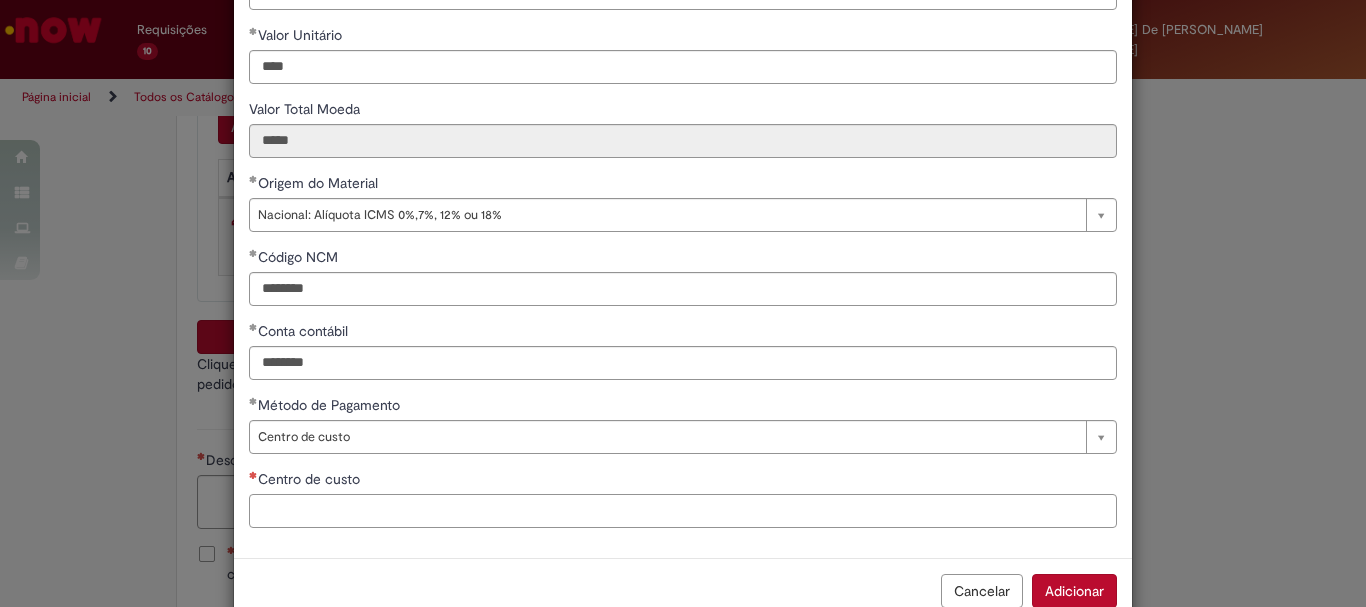 type on "*" 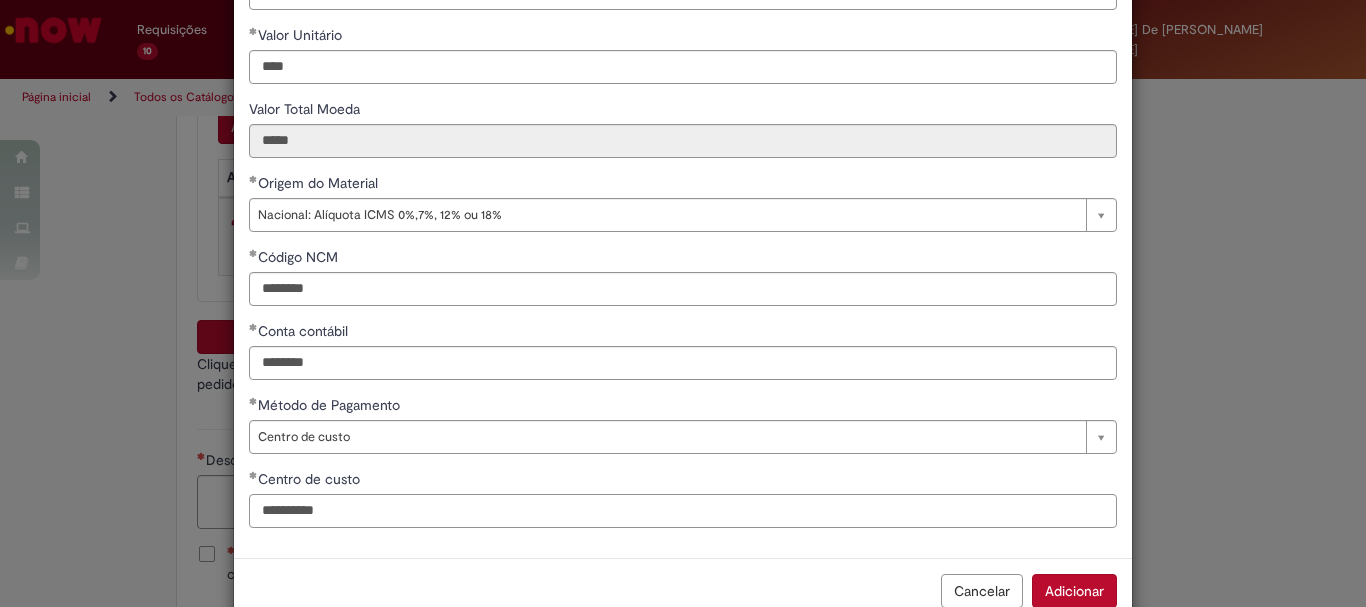 scroll, scrollTop: 347, scrollLeft: 0, axis: vertical 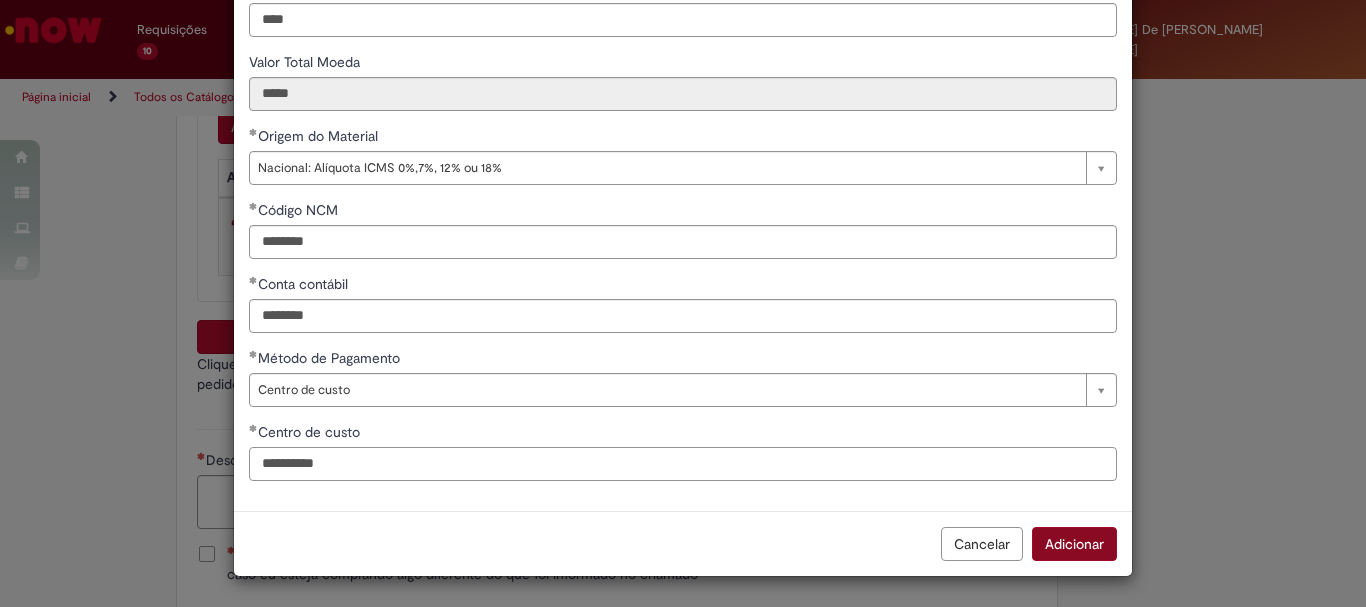 type on "**********" 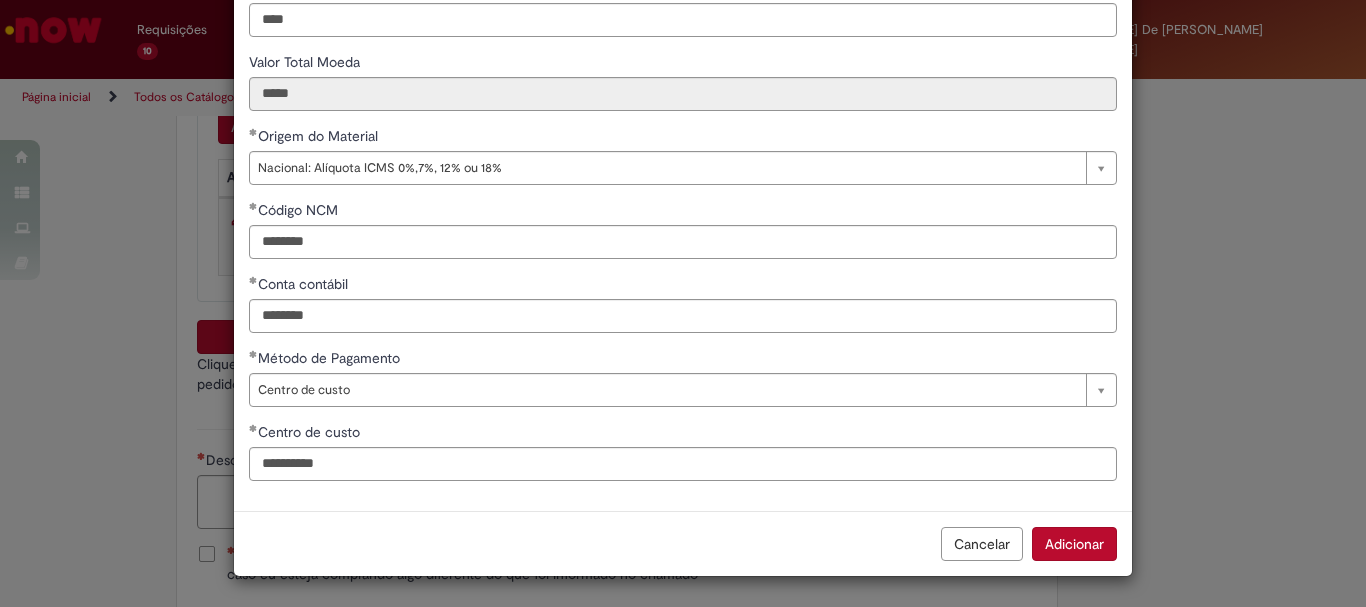 click on "Adicionar" at bounding box center (1074, 544) 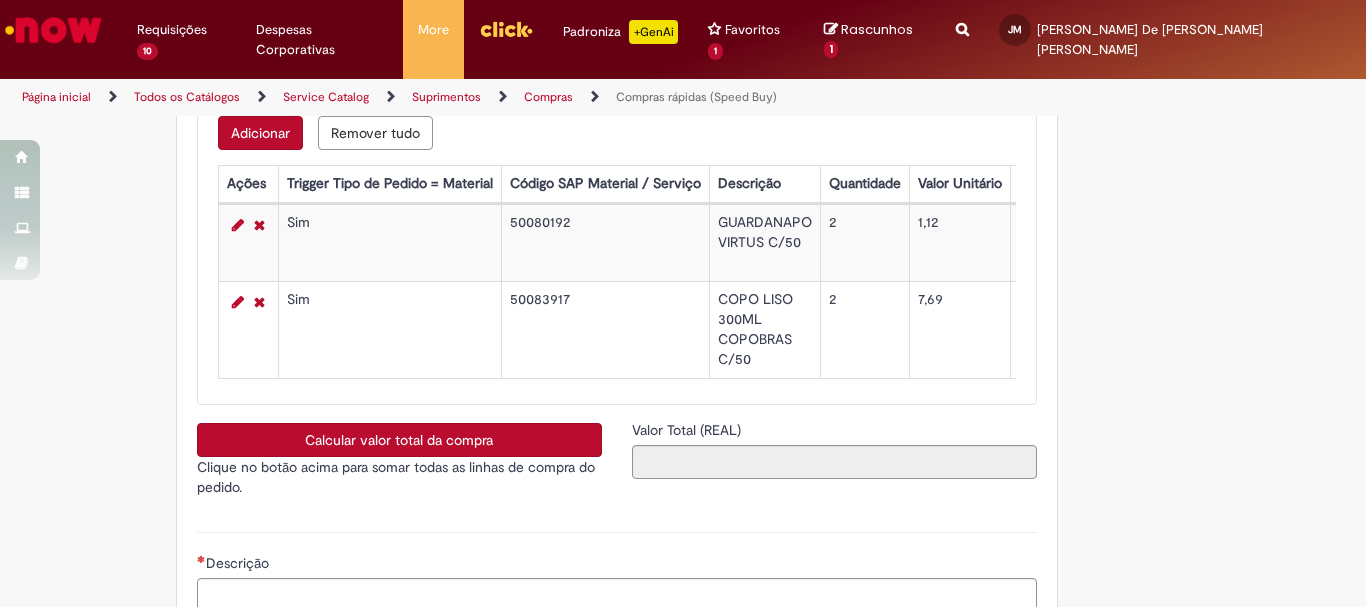 scroll, scrollTop: 3294, scrollLeft: 0, axis: vertical 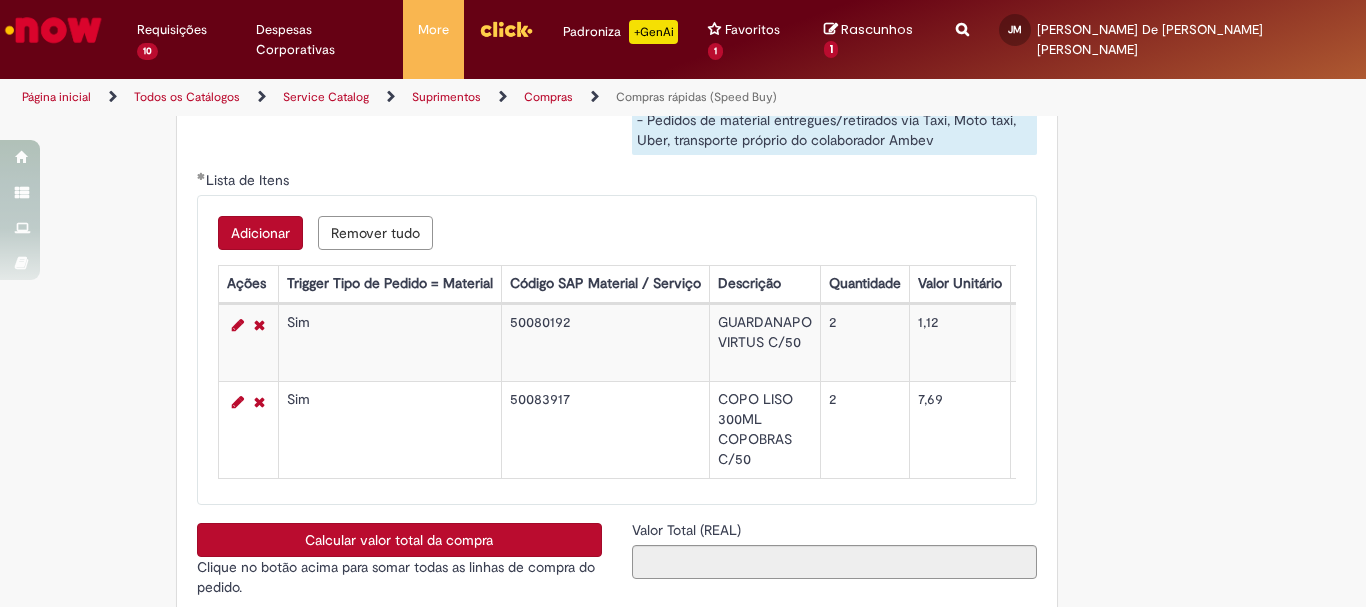 click on "Adicionar" at bounding box center [260, 233] 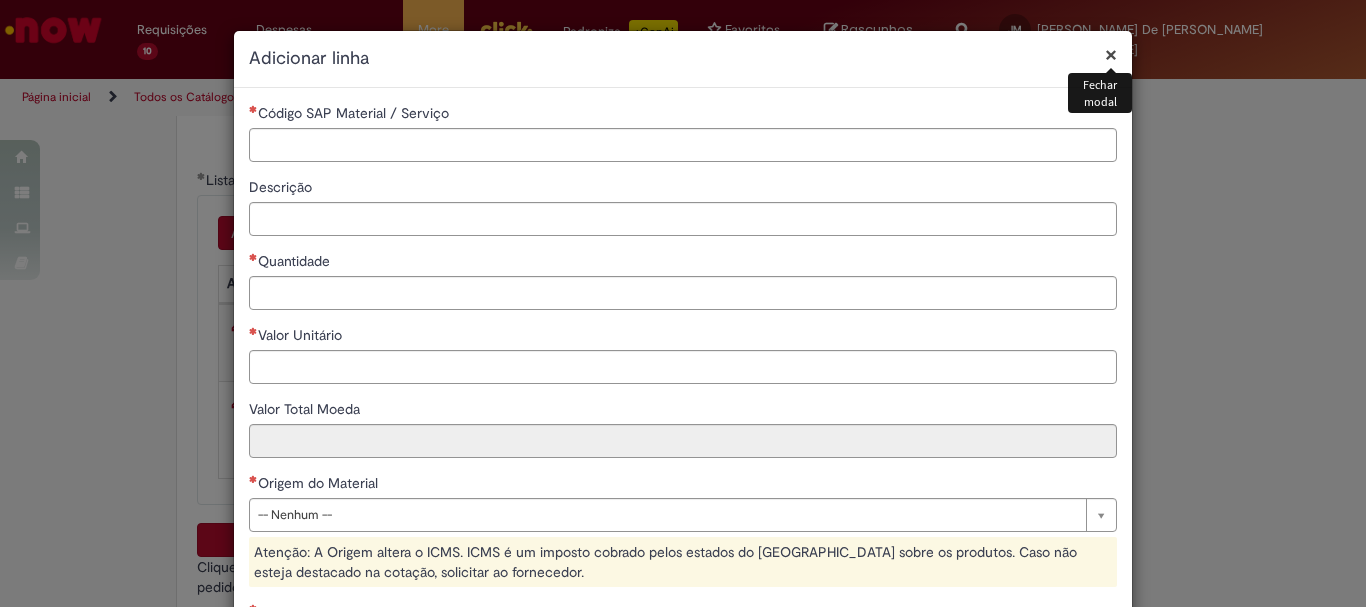 click on "Código SAP Material / Serviço" at bounding box center (683, 115) 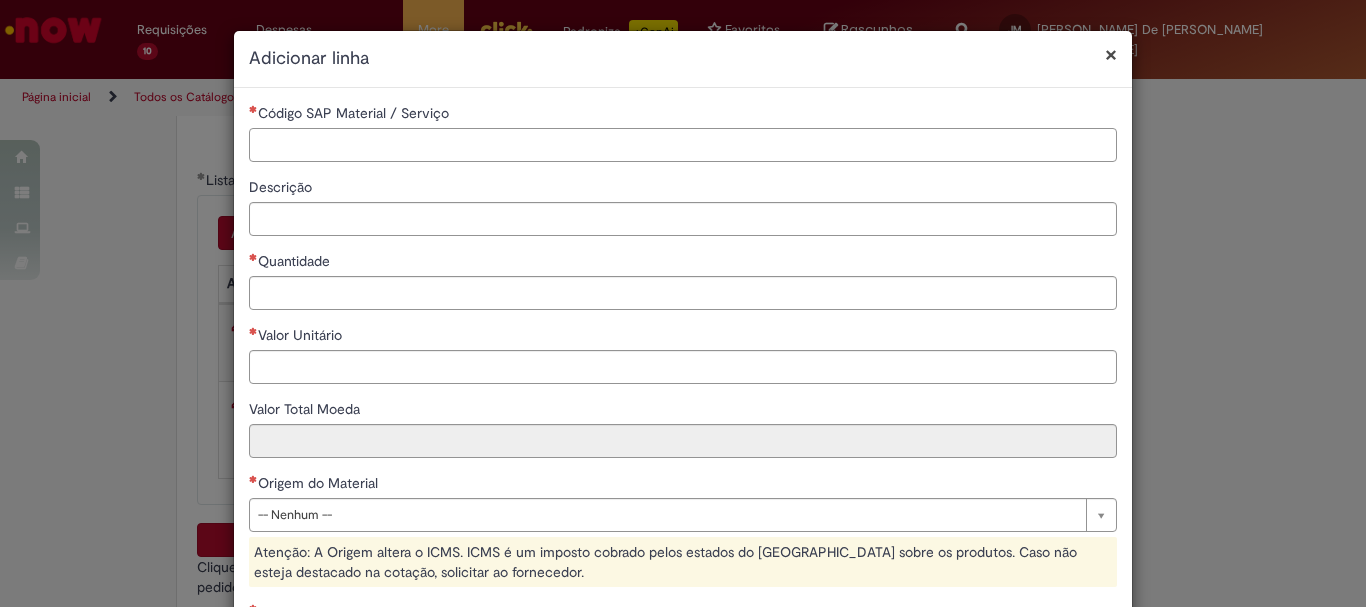 click on "Código SAP Material / Serviço" at bounding box center (683, 145) 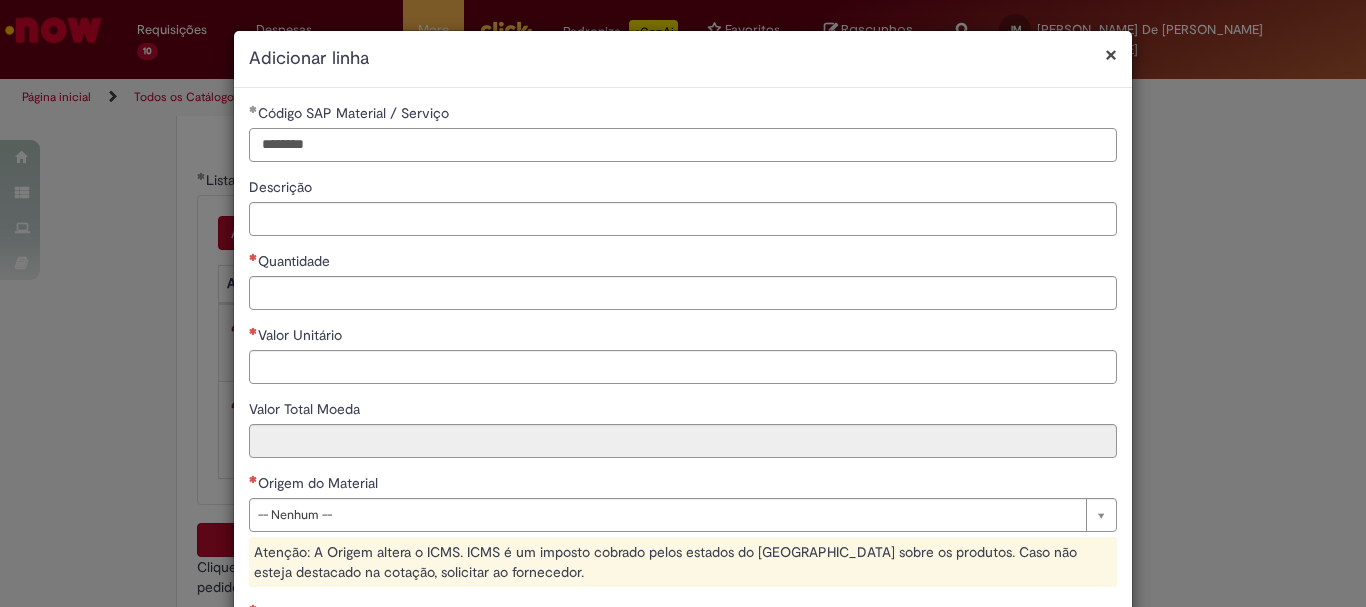 type on "********" 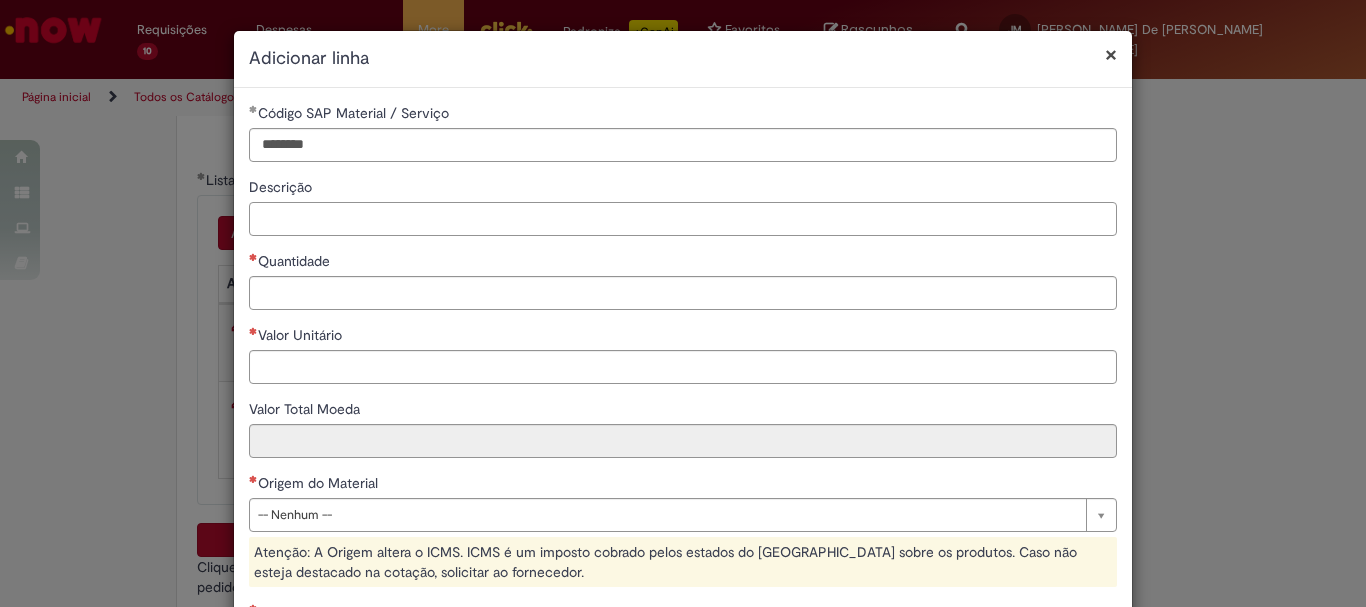click on "Descrição" at bounding box center (683, 219) 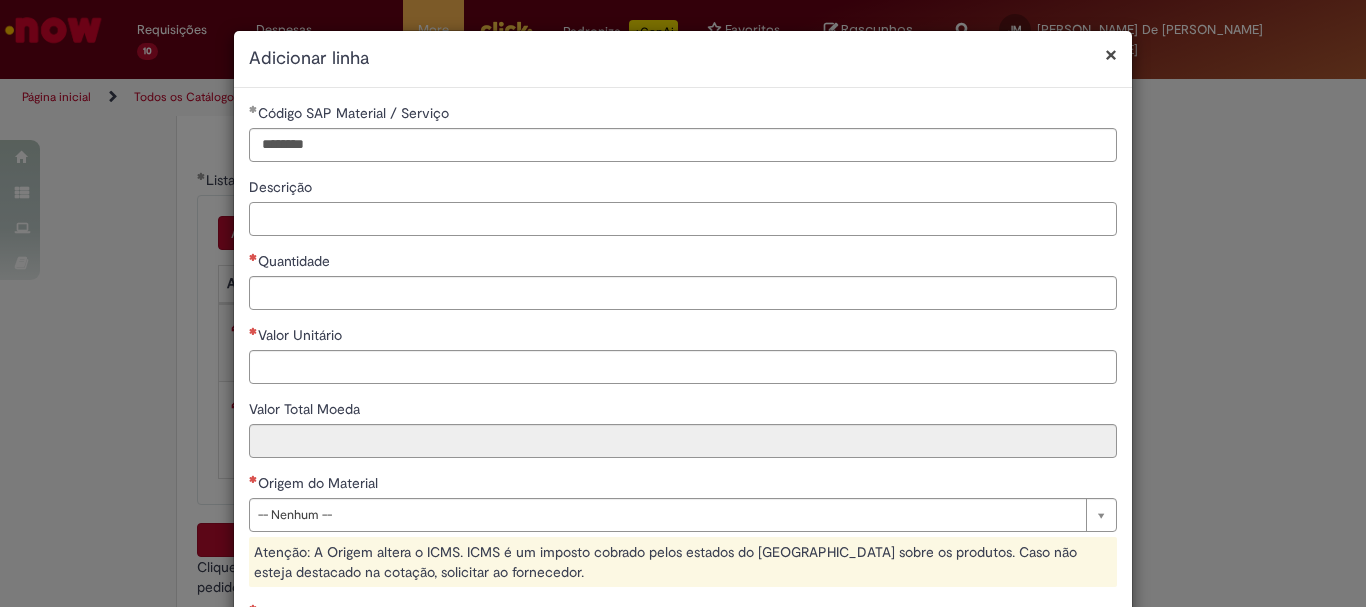 paste on "**********" 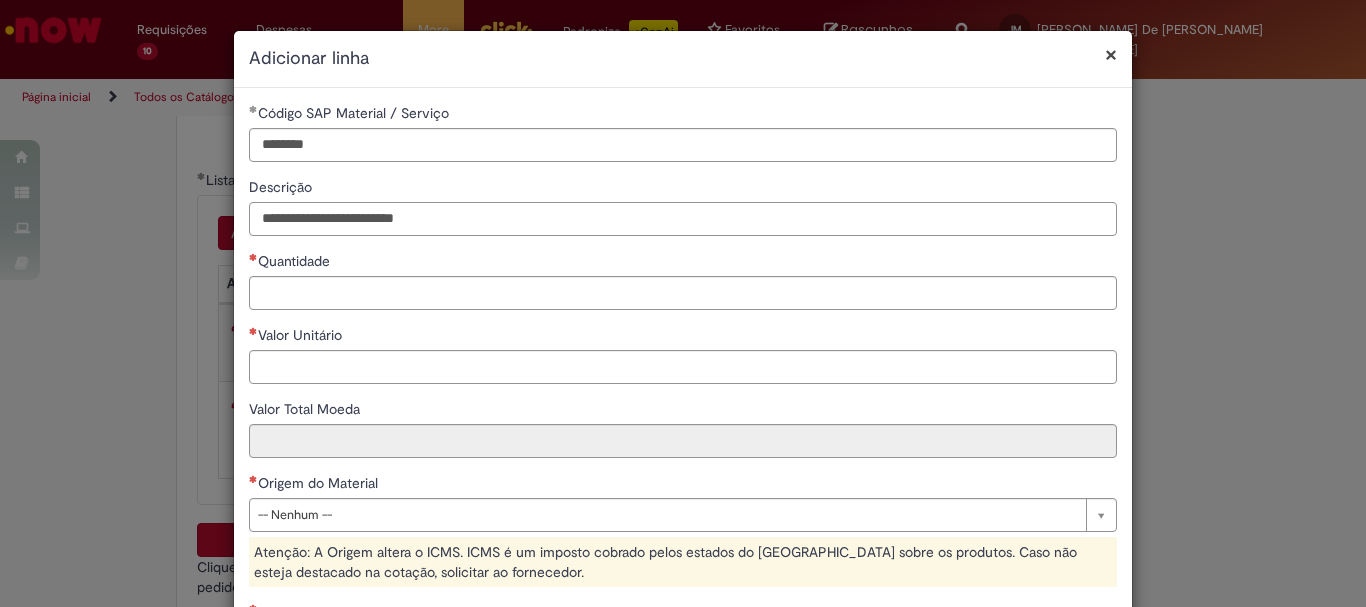 type on "**********" 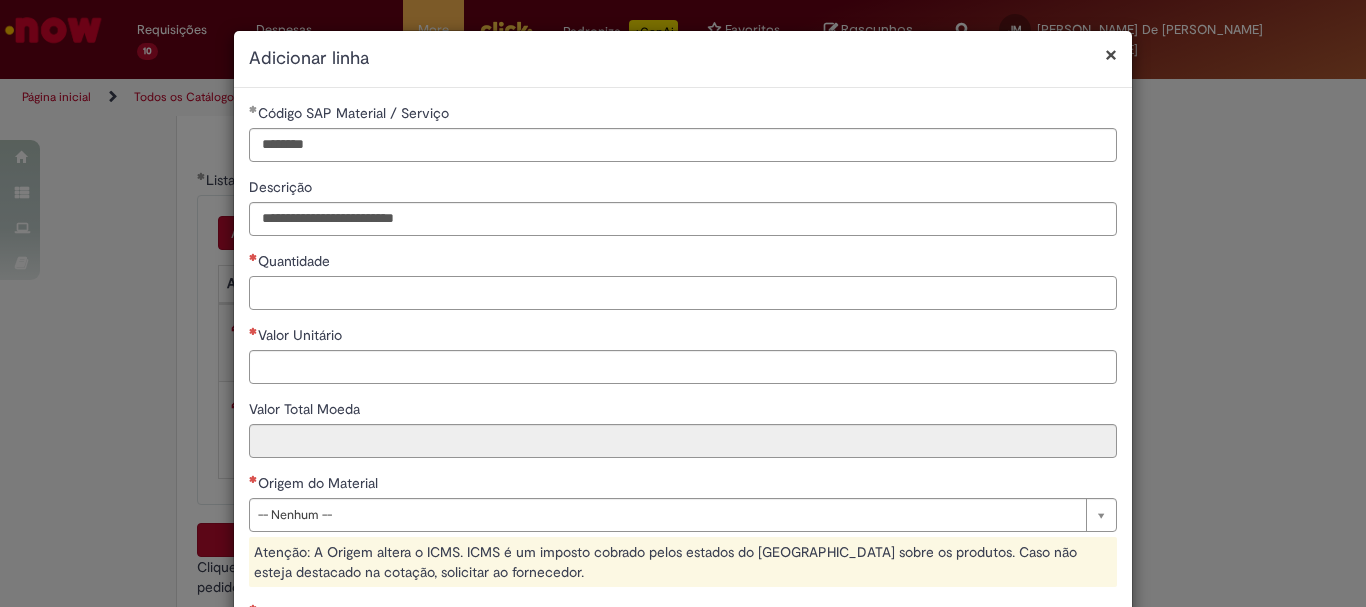 click on "Quantidade" at bounding box center [683, 293] 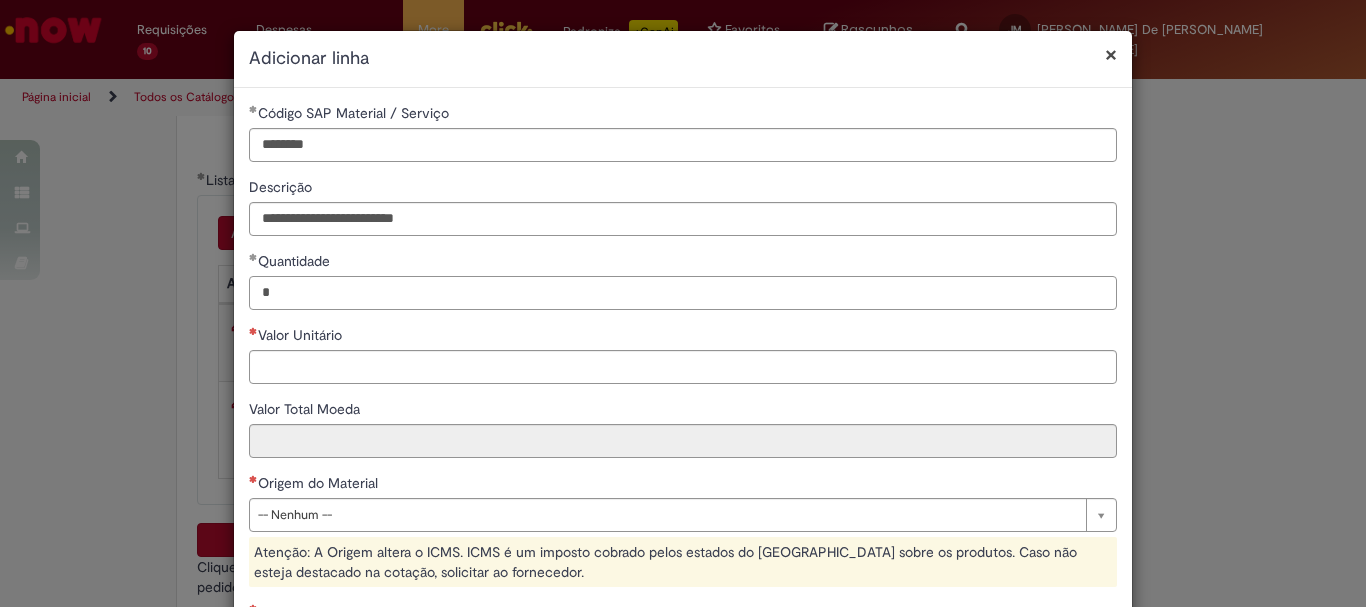 type on "*" 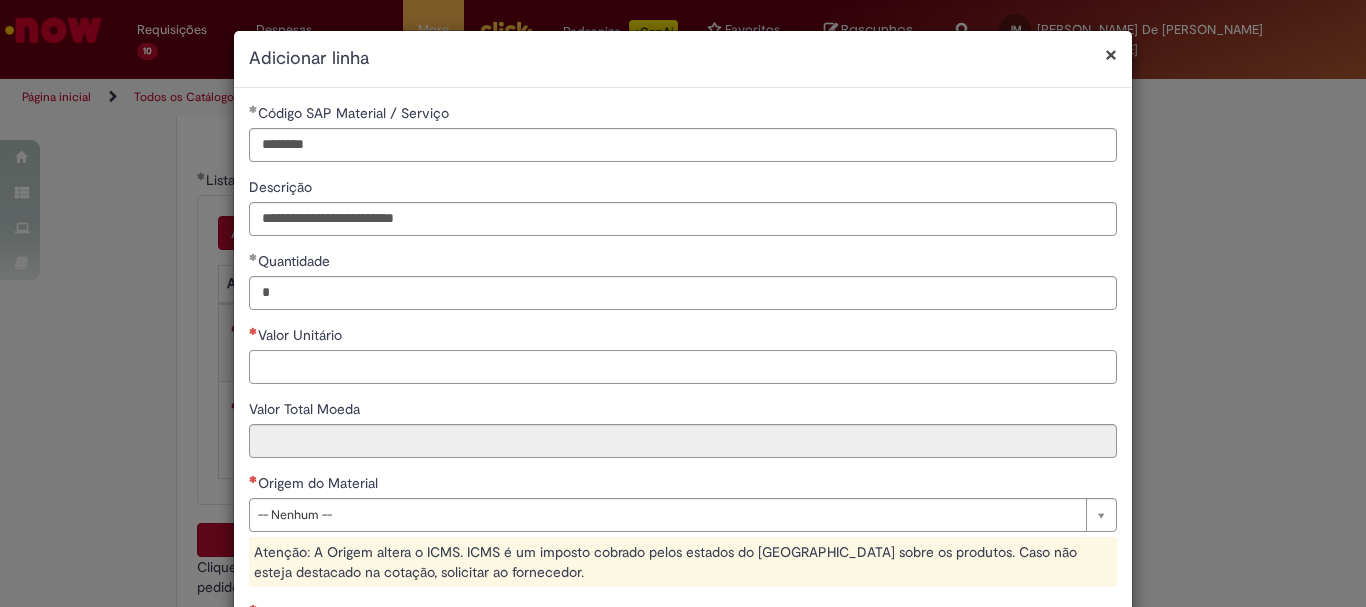 click on "Valor Unitário" at bounding box center [683, 367] 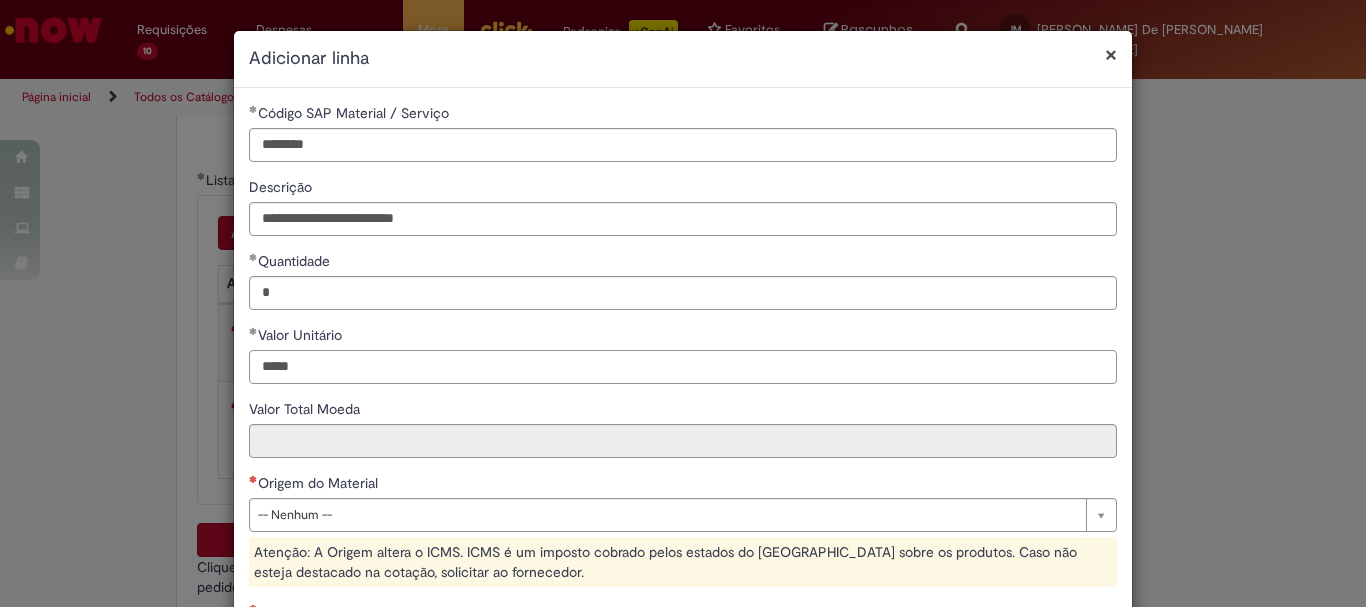 type on "*****" 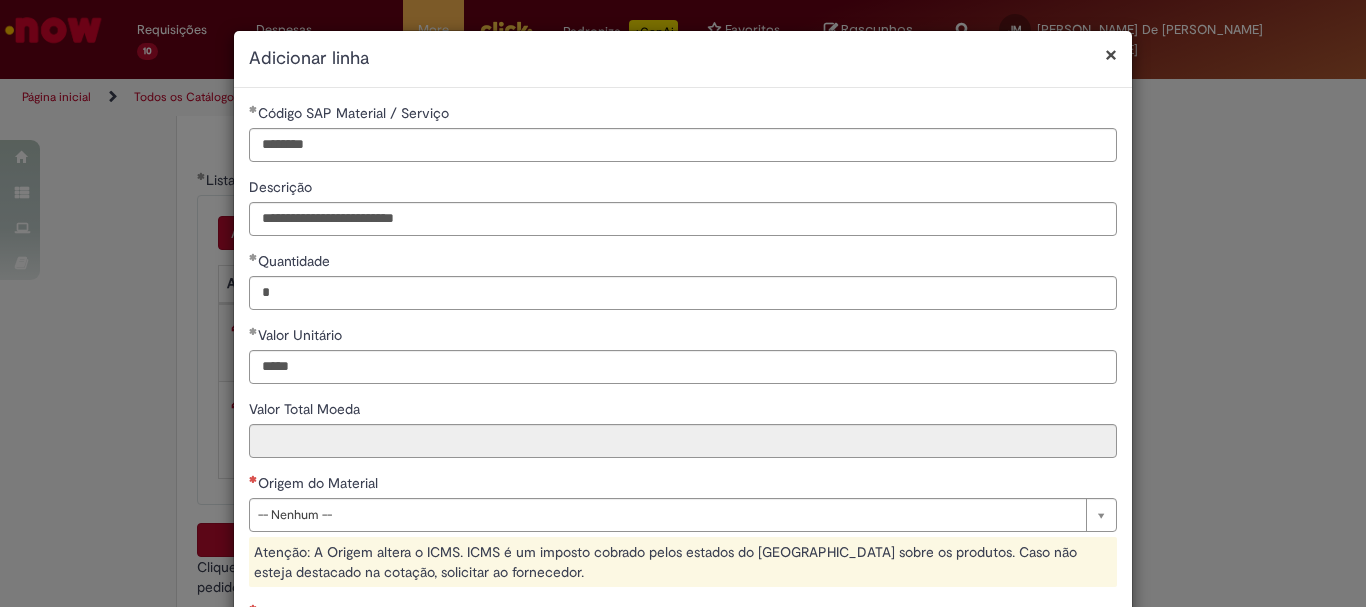 type on "*****" 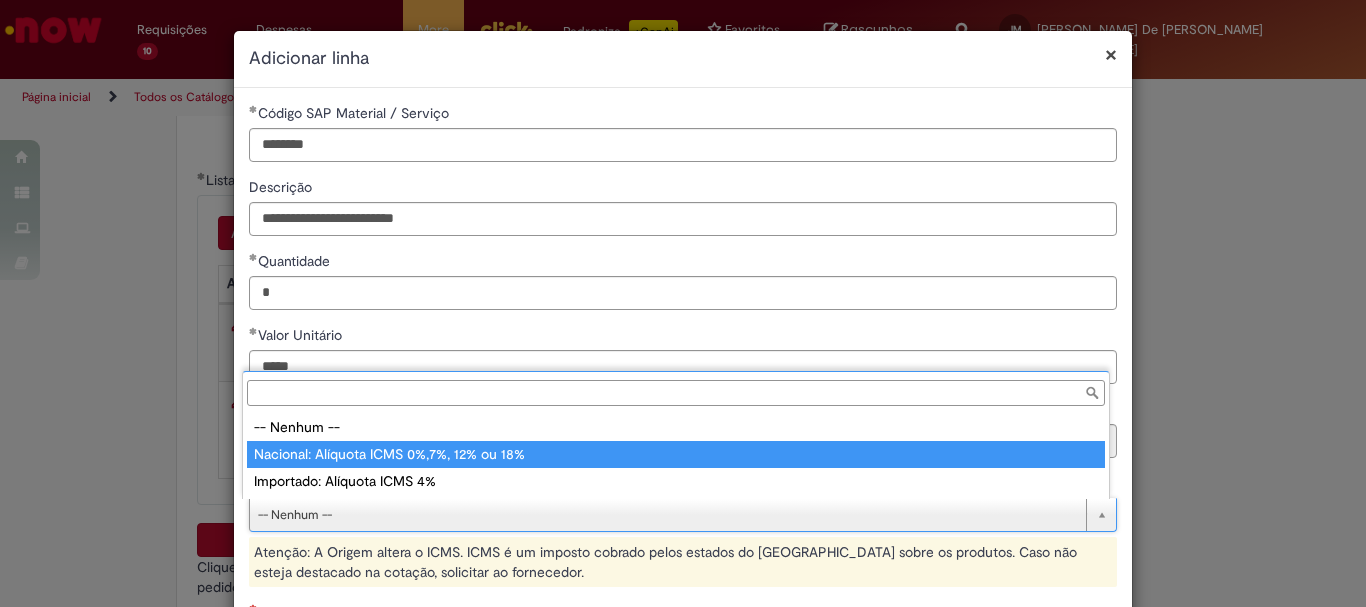 type on "**********" 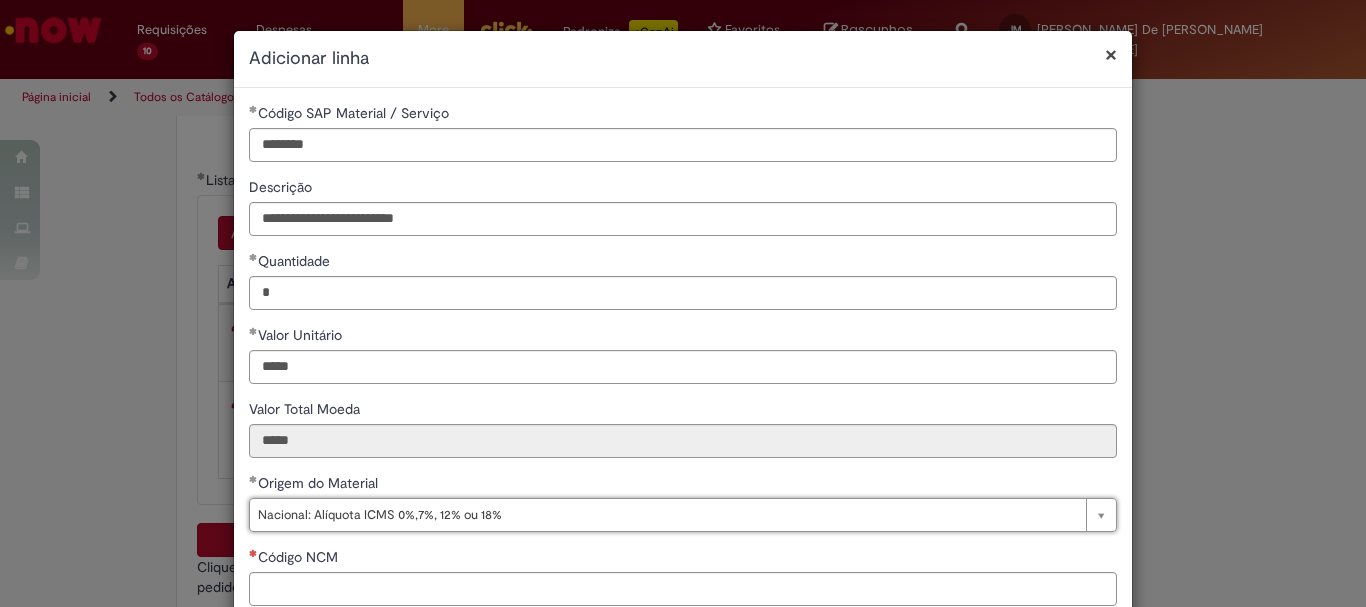 scroll, scrollTop: 100, scrollLeft: 0, axis: vertical 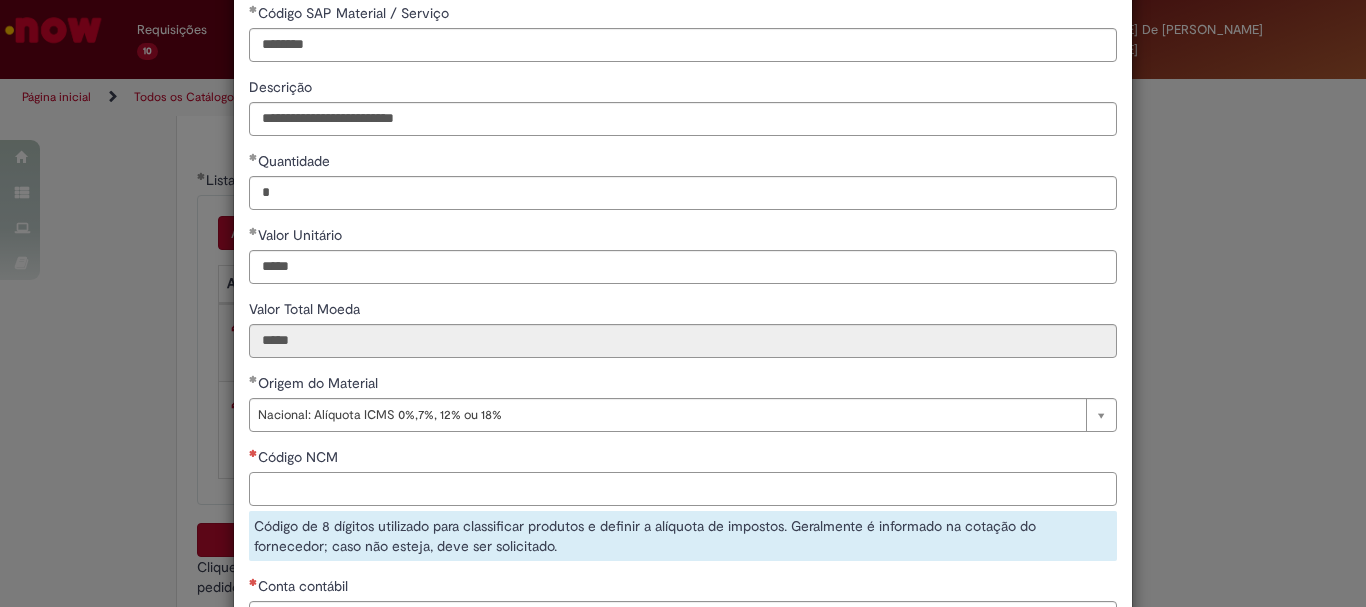 click on "Código NCM" at bounding box center (683, 489) 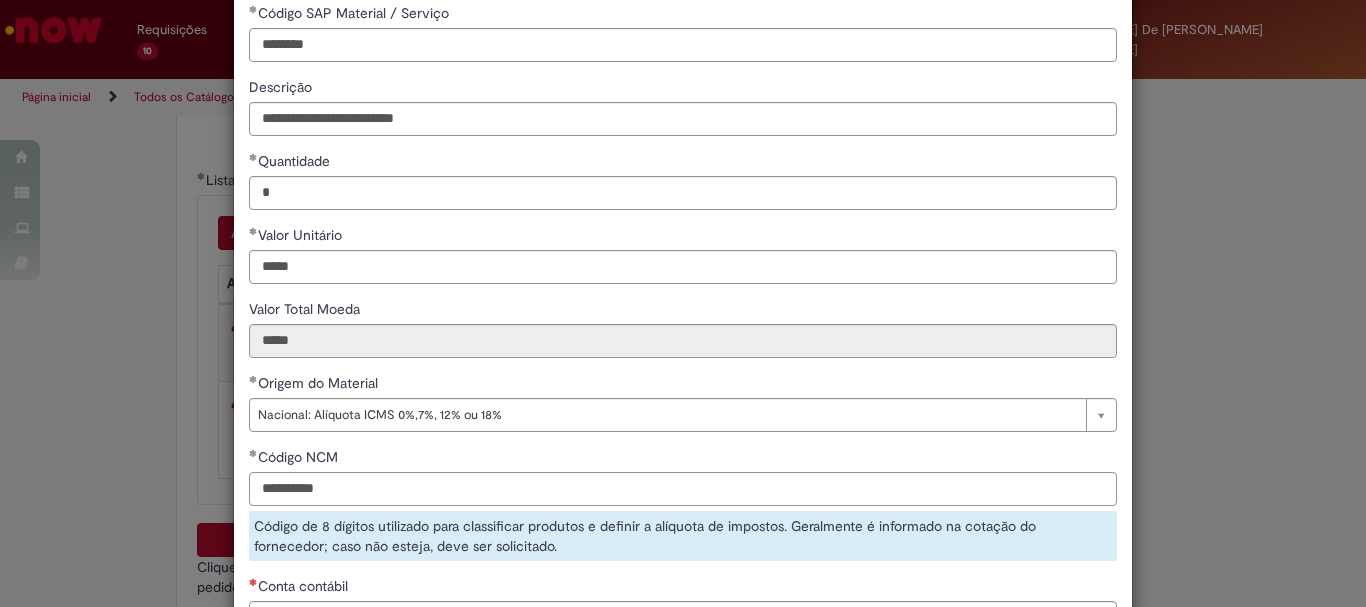 click on "**********" at bounding box center [683, 489] 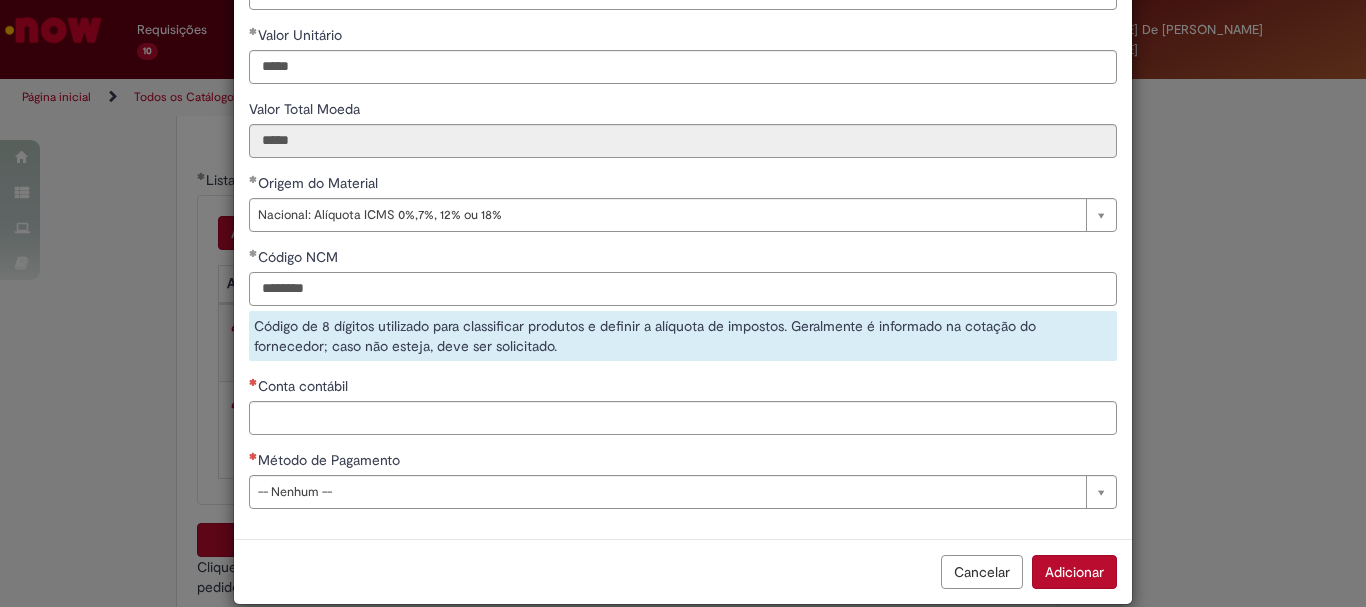 type on "********" 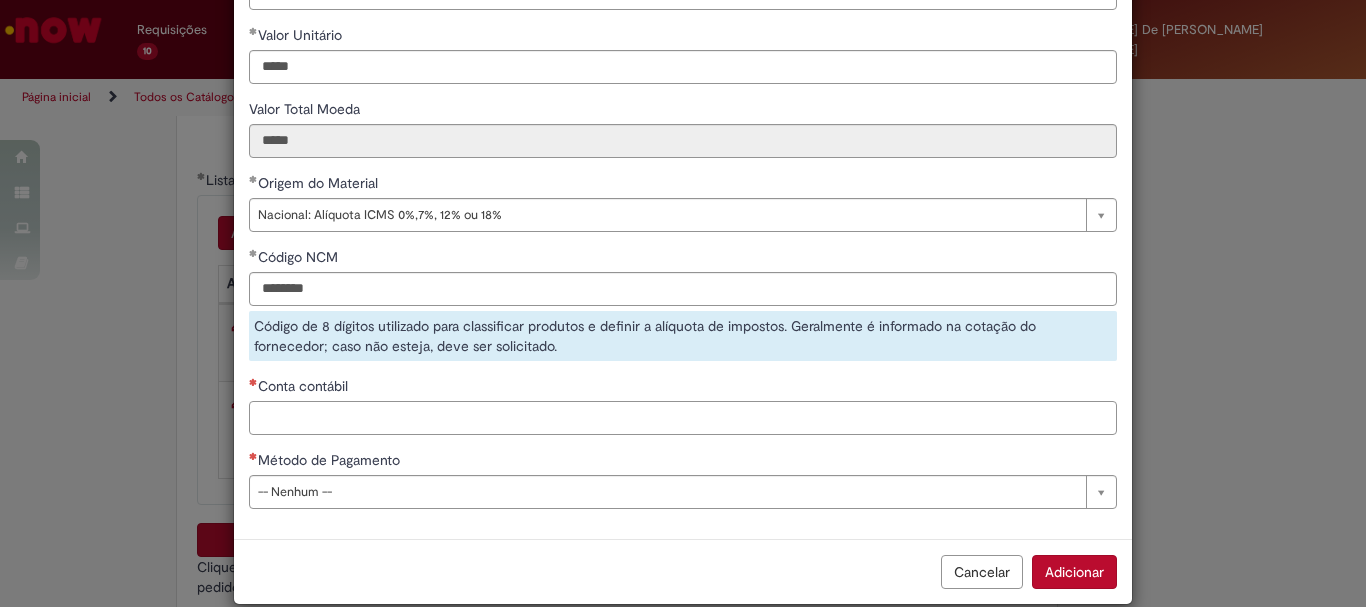 click on "**********" at bounding box center [683, 163] 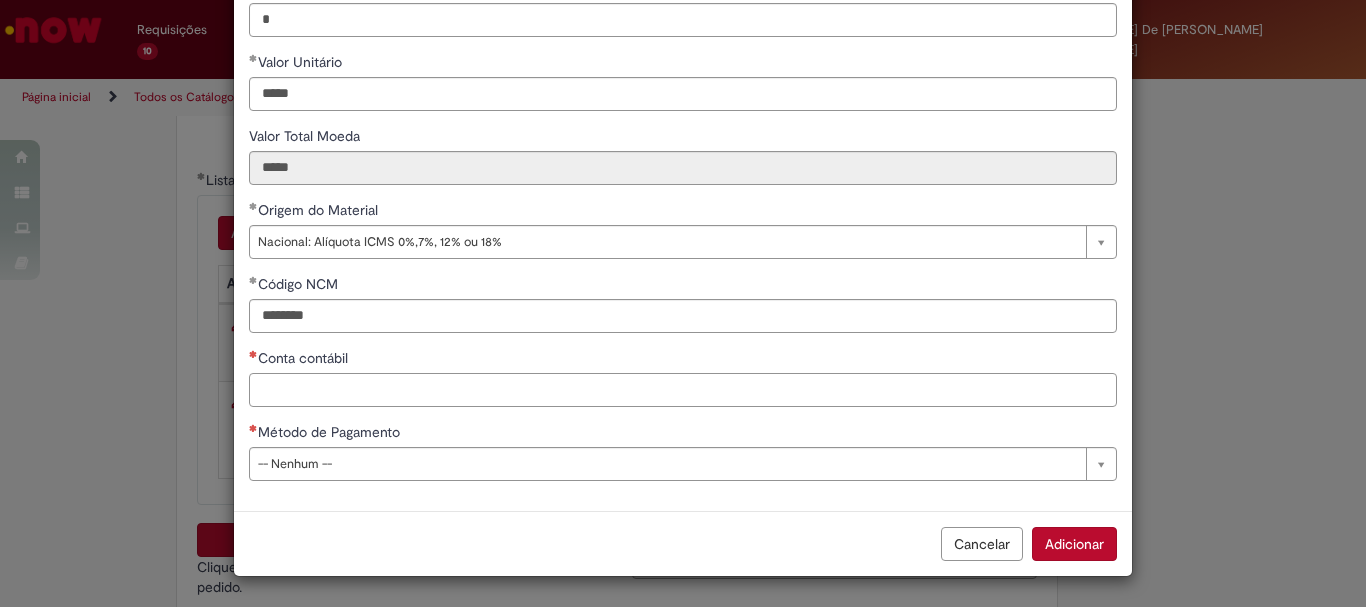 scroll, scrollTop: 273, scrollLeft: 0, axis: vertical 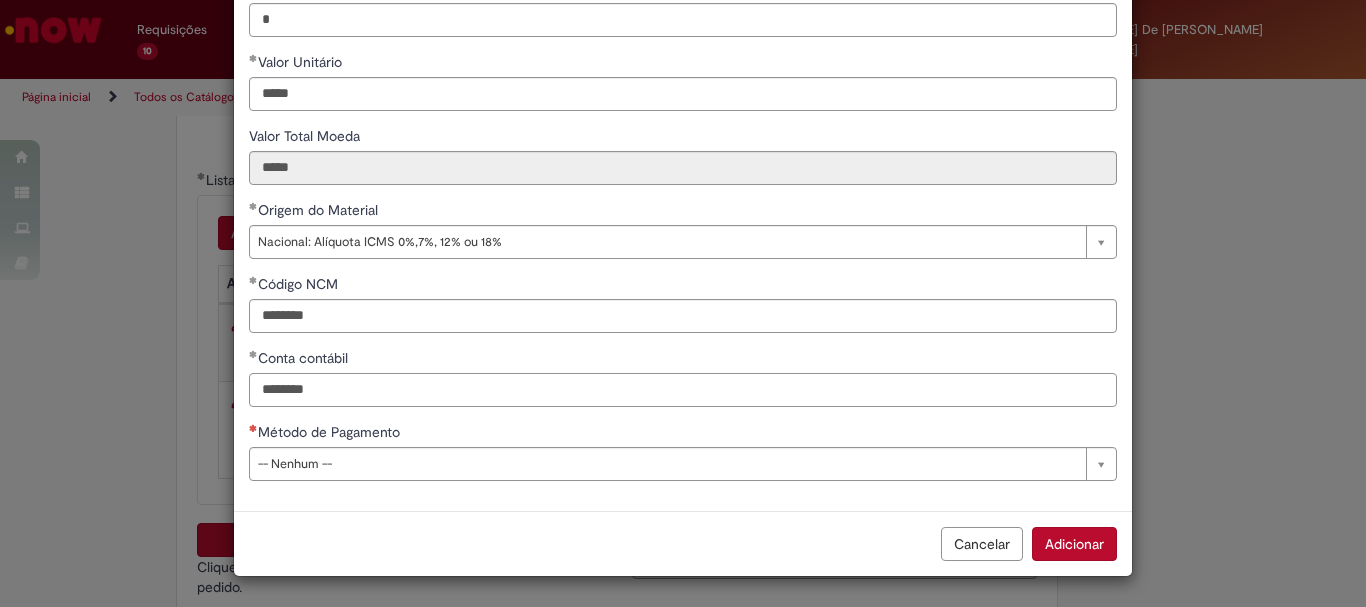 type on "********" 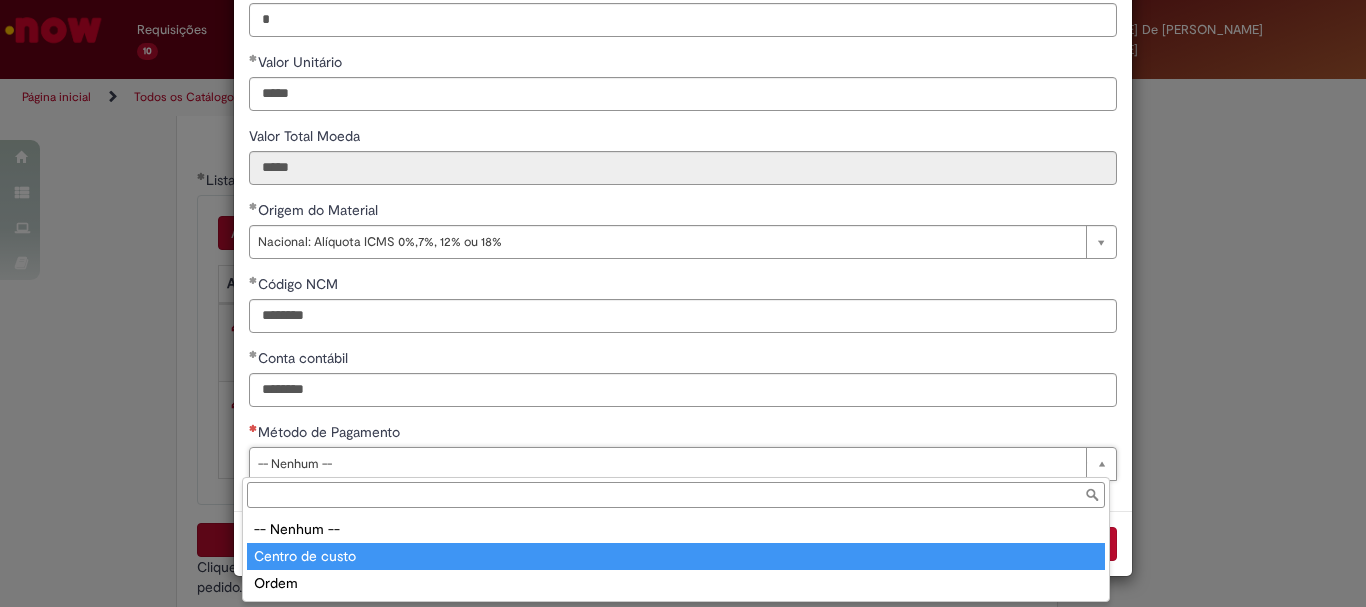 type on "**********" 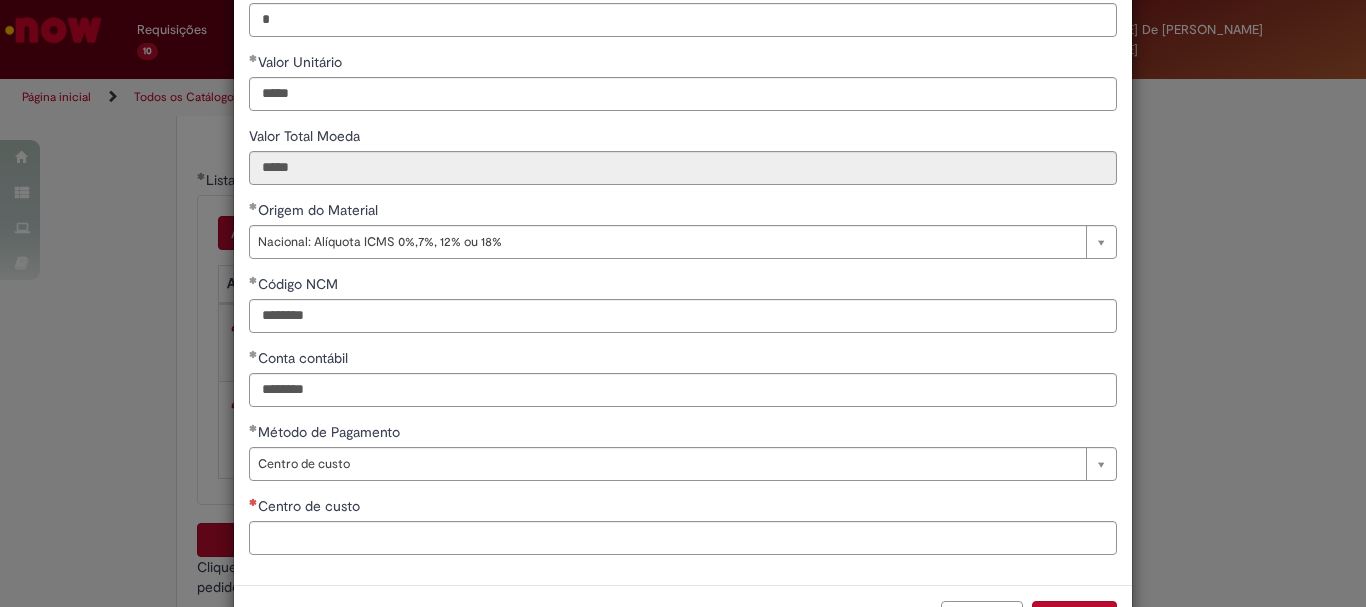 click on "Centro de custo" at bounding box center (683, 508) 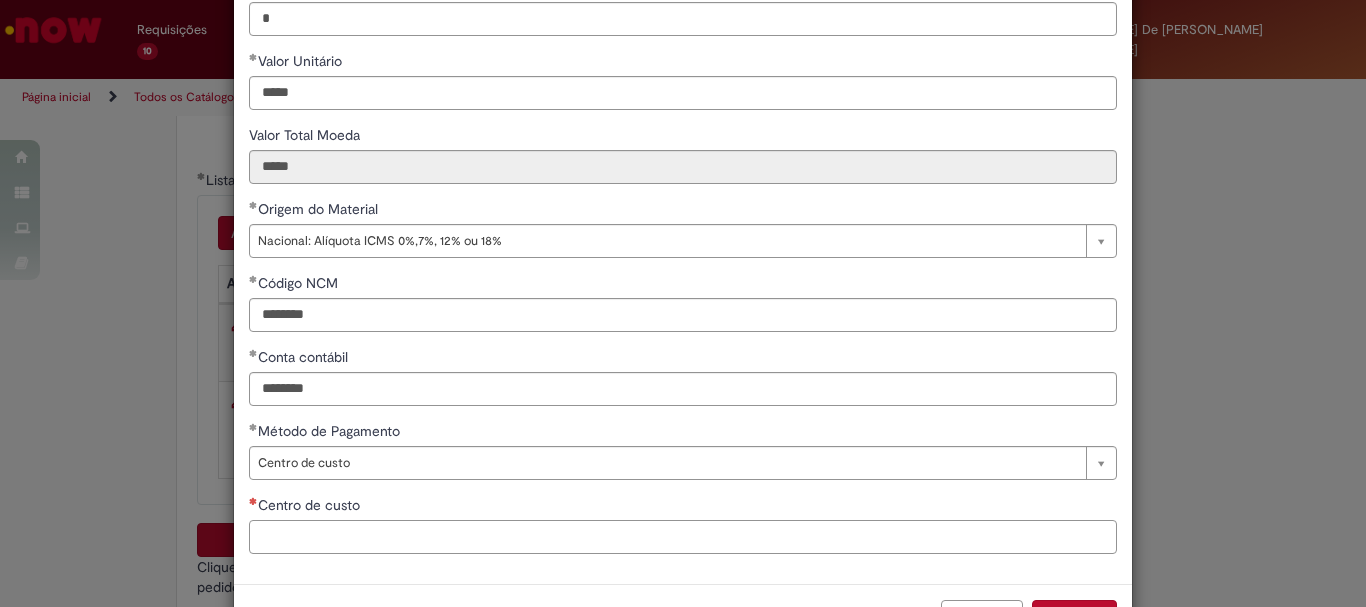 scroll, scrollTop: 273, scrollLeft: 0, axis: vertical 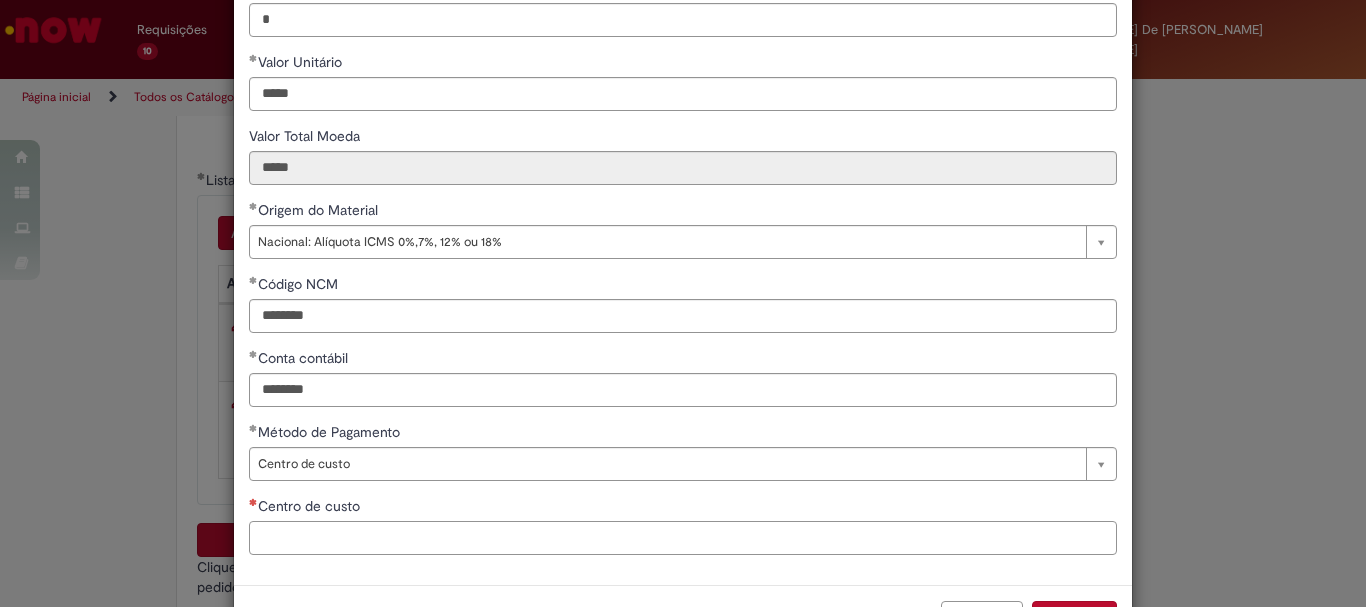 click on "Centro de custo" at bounding box center (683, 538) 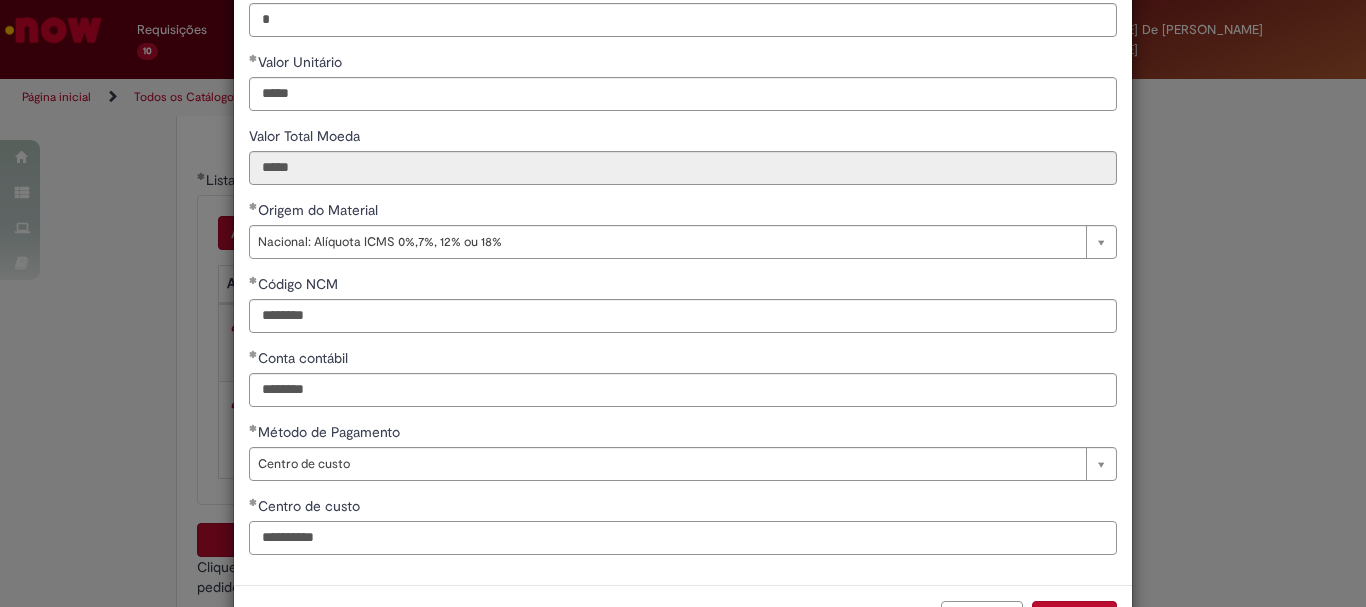 scroll, scrollTop: 347, scrollLeft: 0, axis: vertical 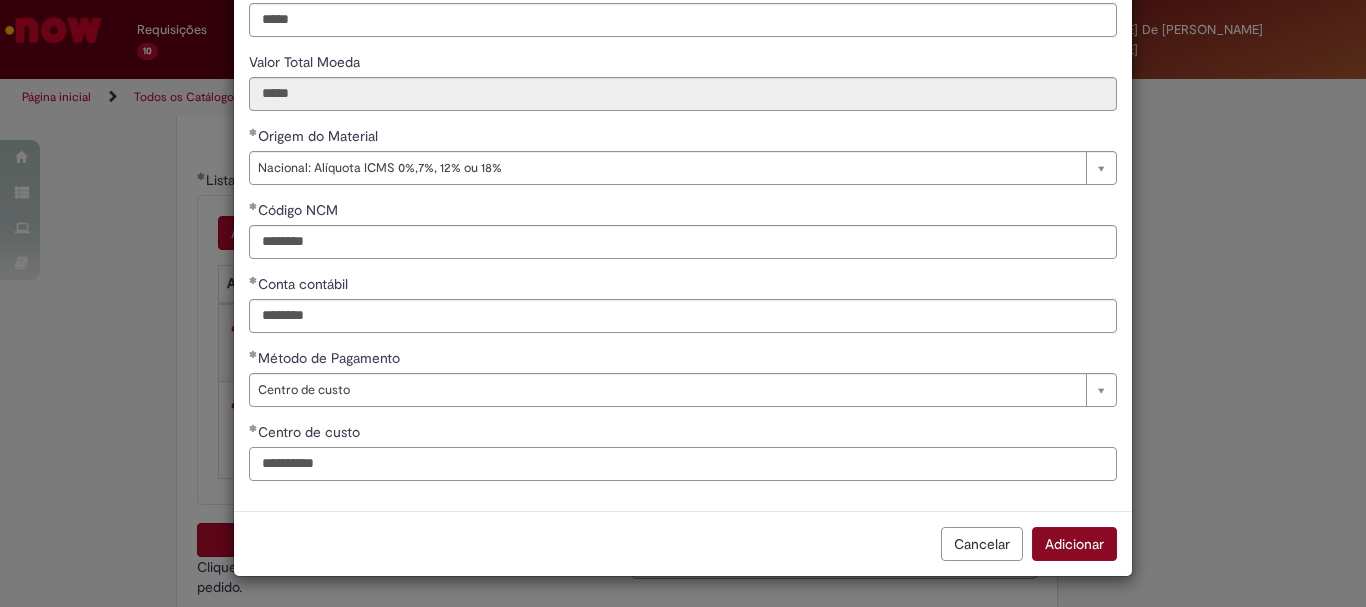 type on "**********" 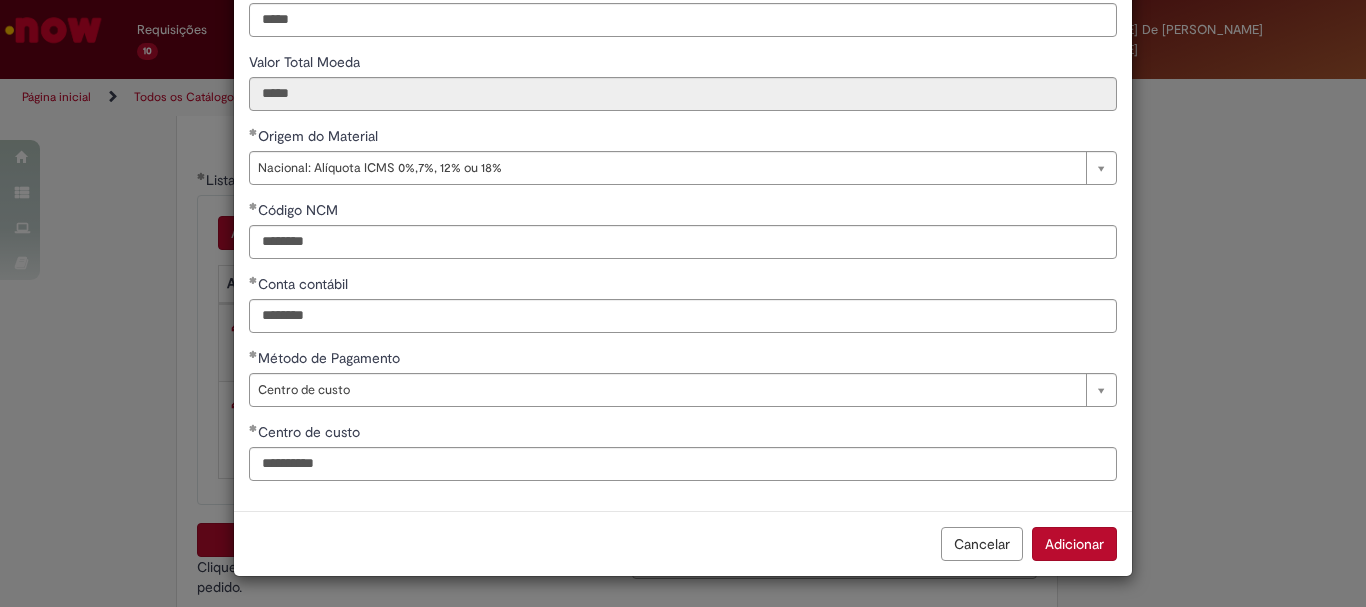 click on "Adicionar" at bounding box center [1074, 544] 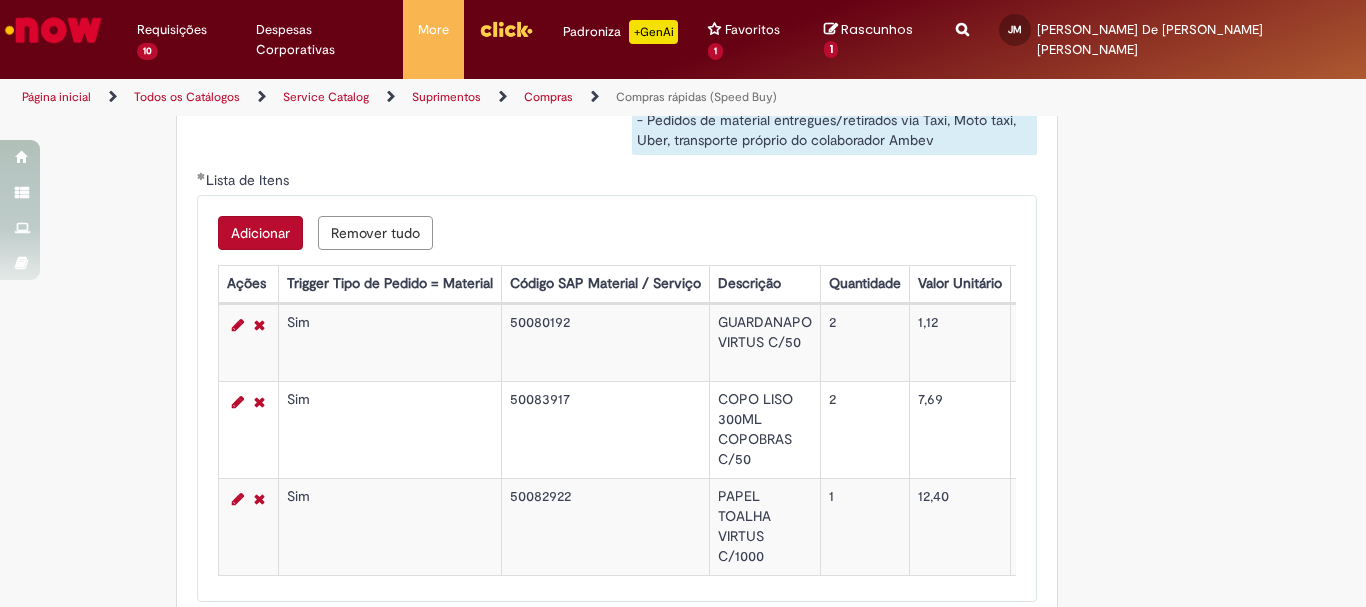 click on "Adicionar" at bounding box center [260, 233] 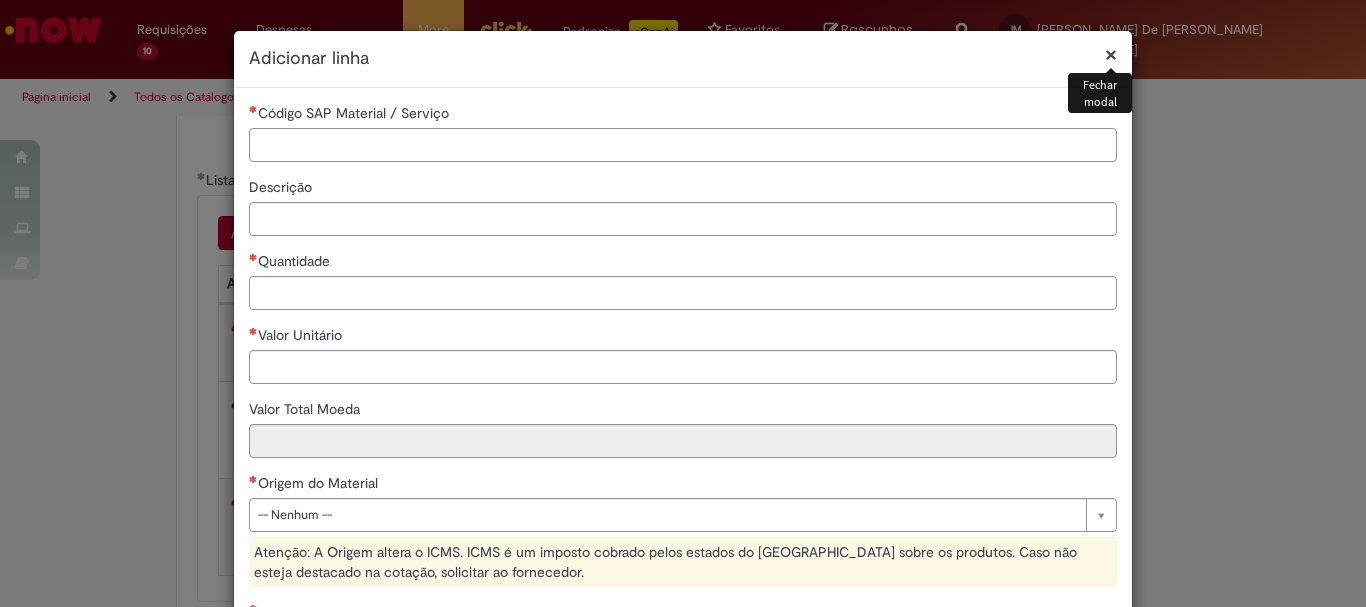 click on "Código SAP Material / Serviço" at bounding box center (683, 145) 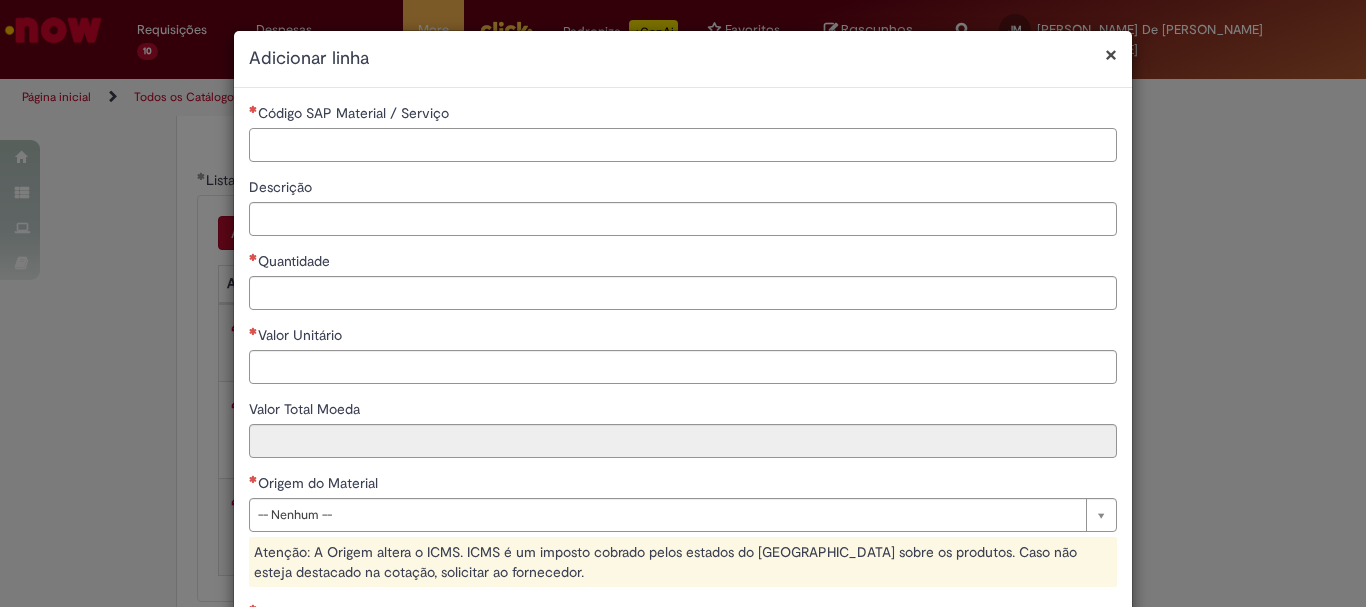paste on "********" 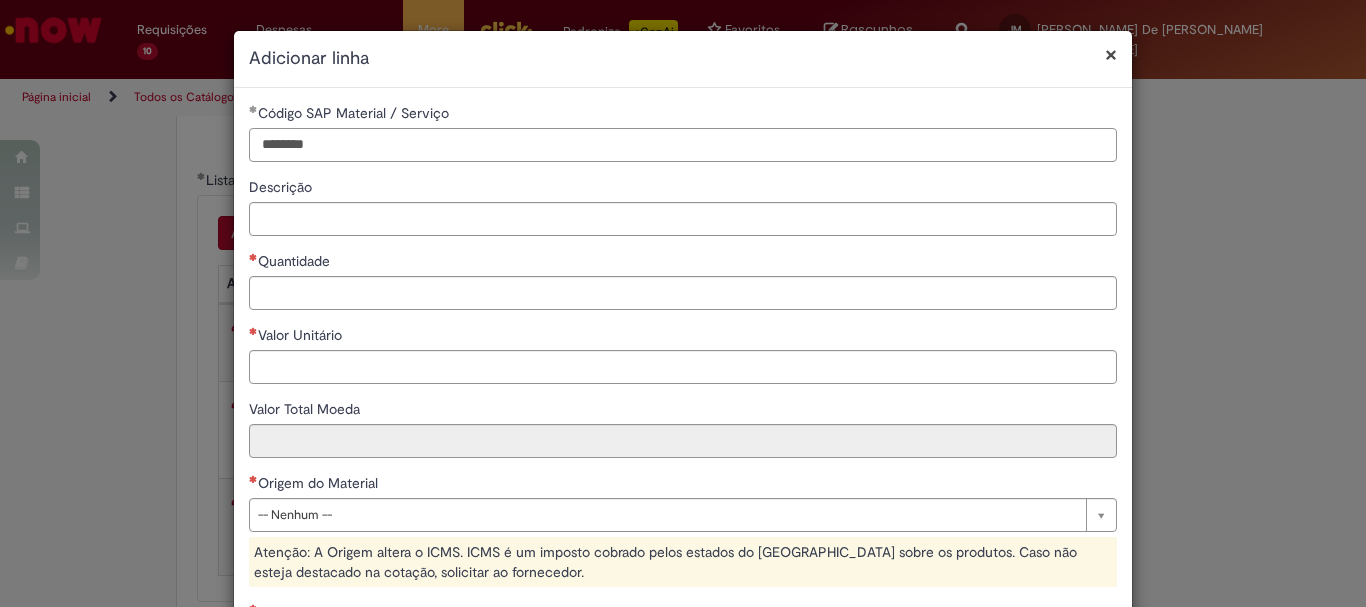 type on "********" 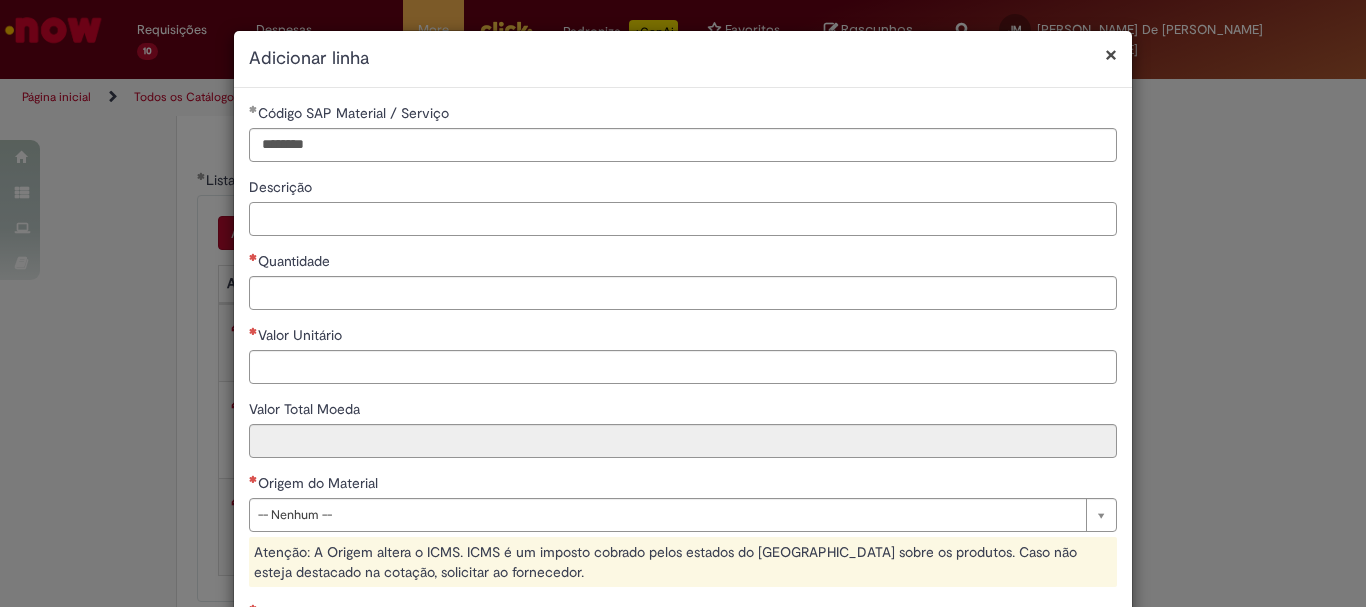 click on "Descrição" at bounding box center [683, 219] 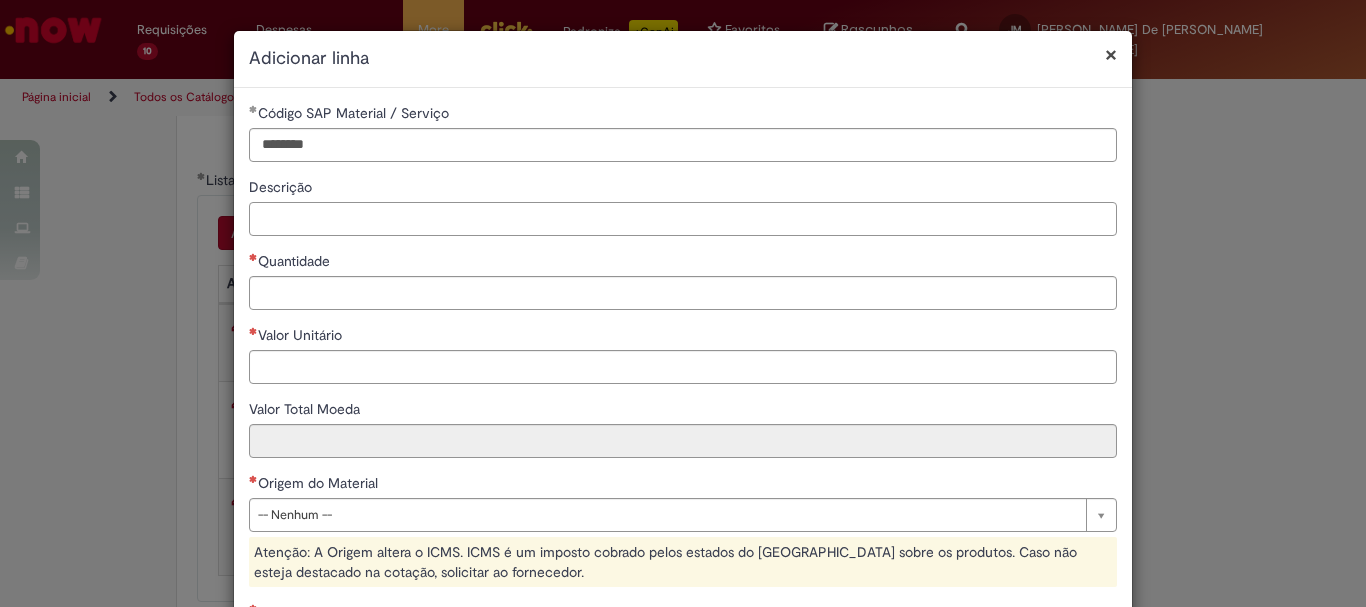 paste on "**********" 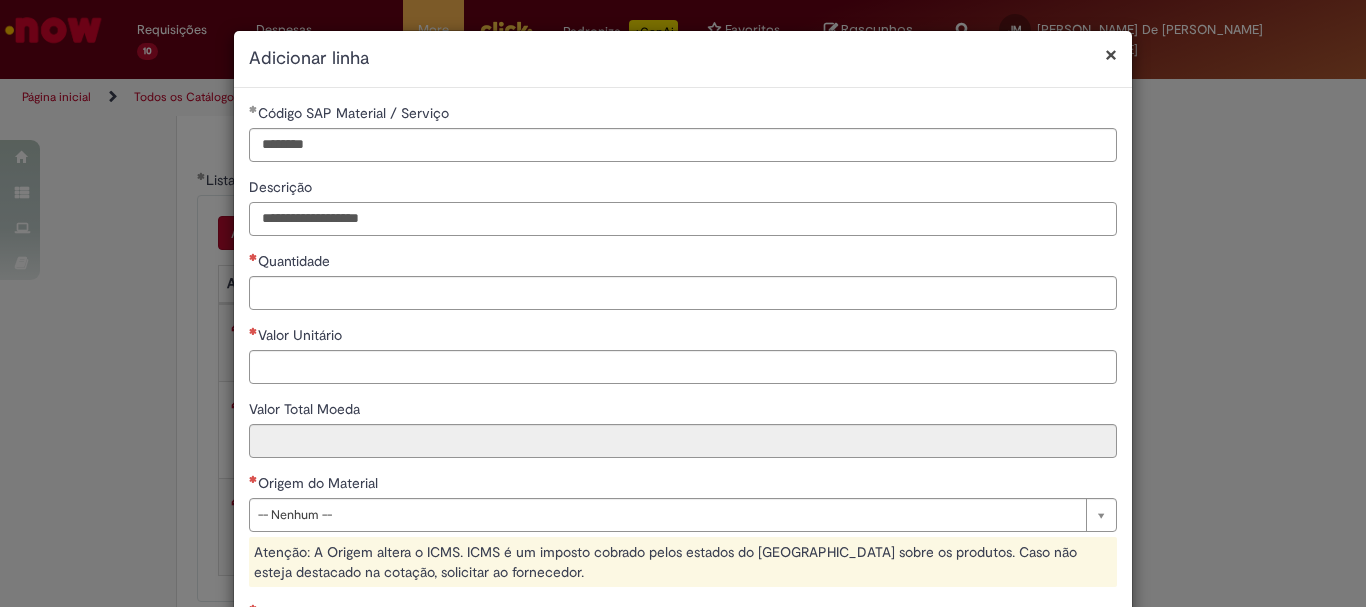 type on "**********" 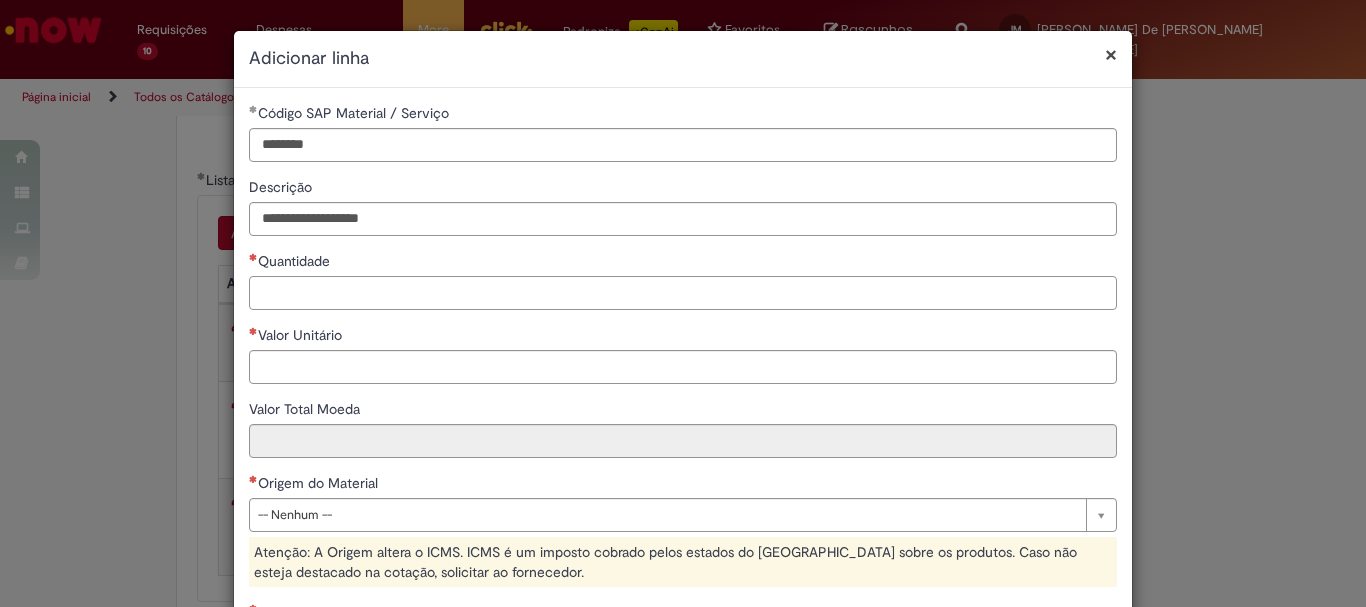 click on "Quantidade" at bounding box center (683, 293) 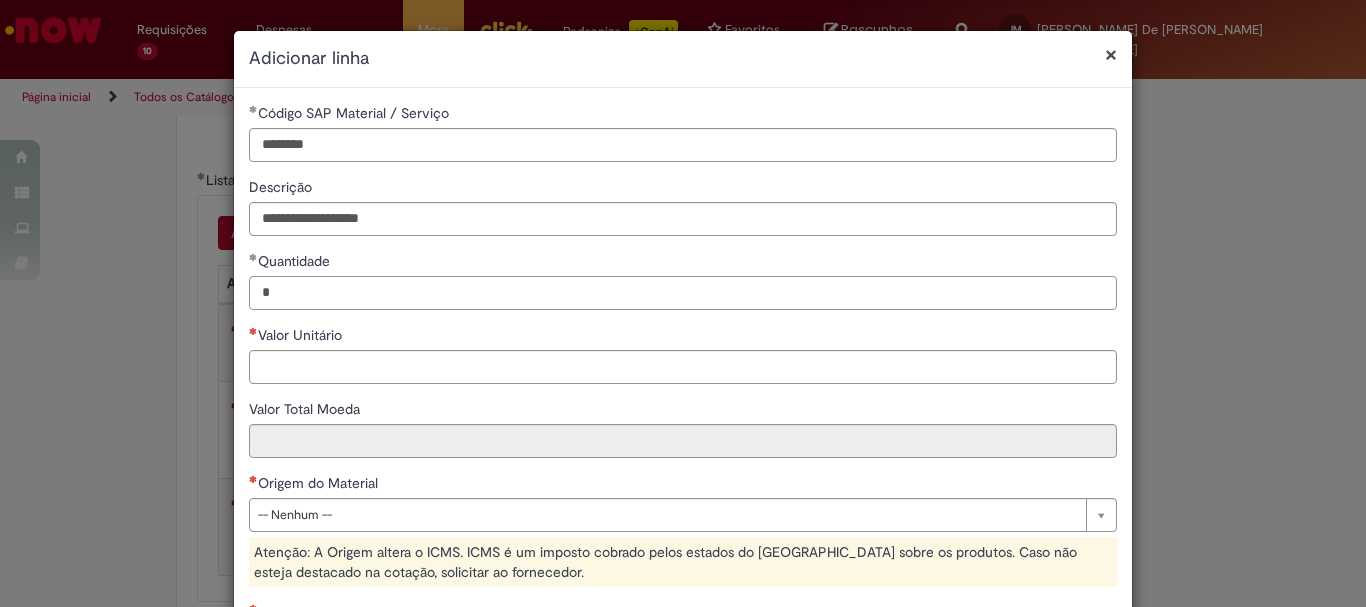type on "*" 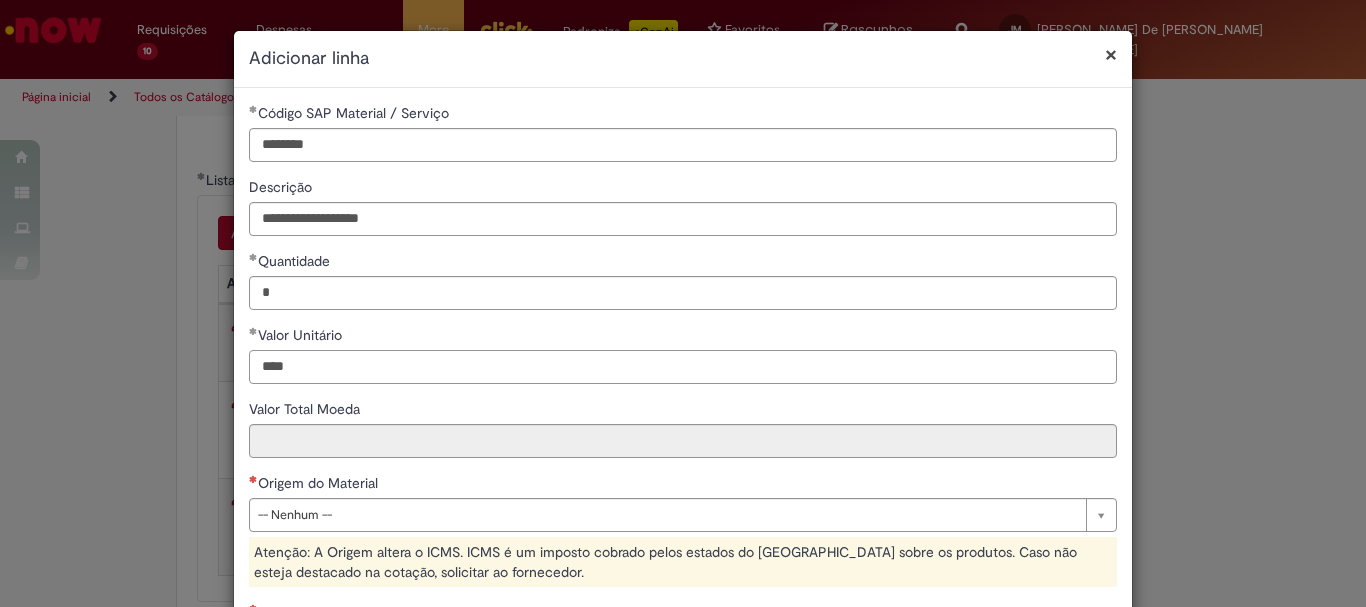 type on "****" 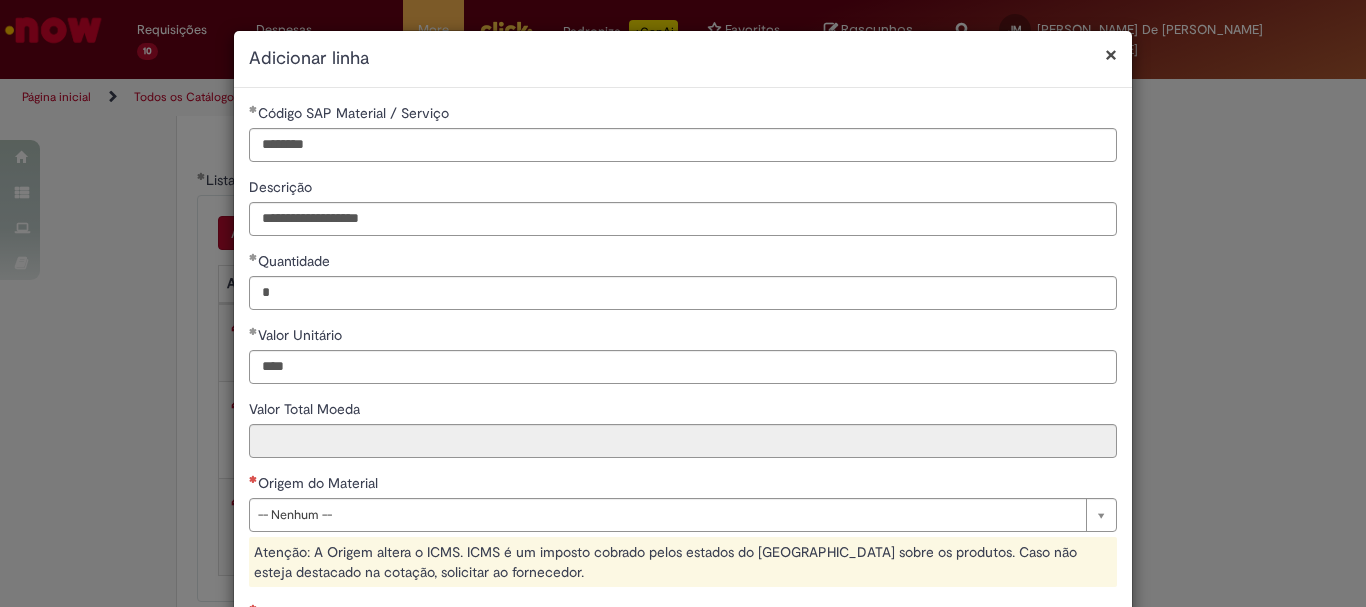 type on "****" 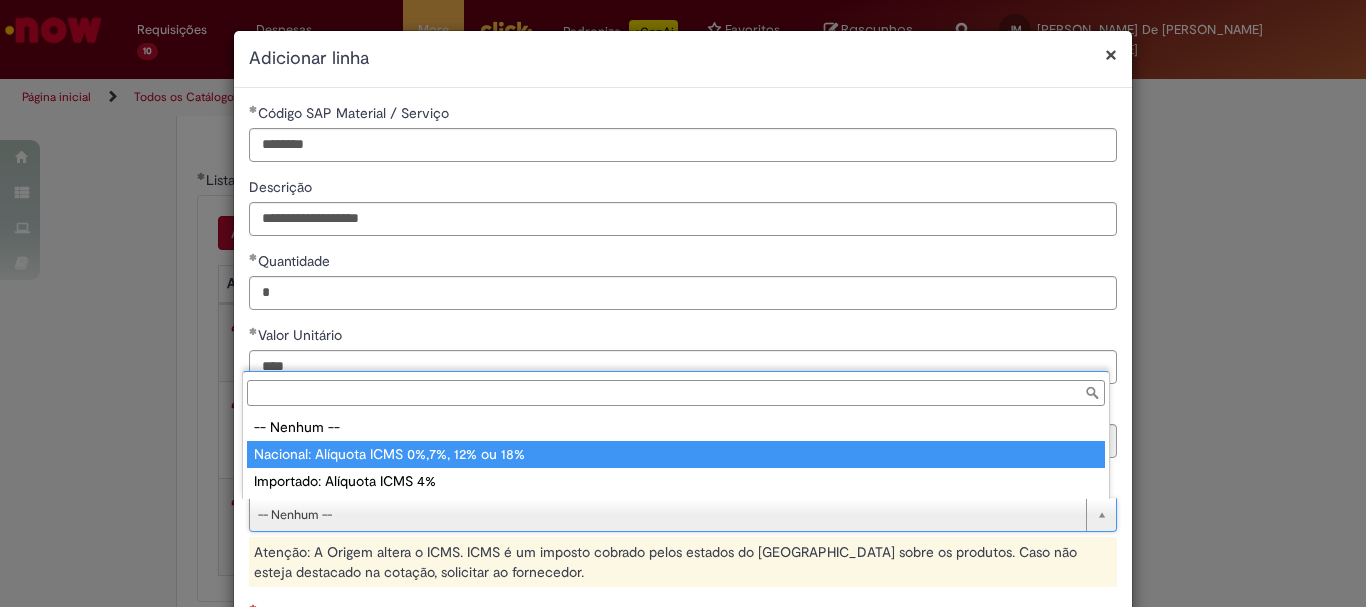 type on "**********" 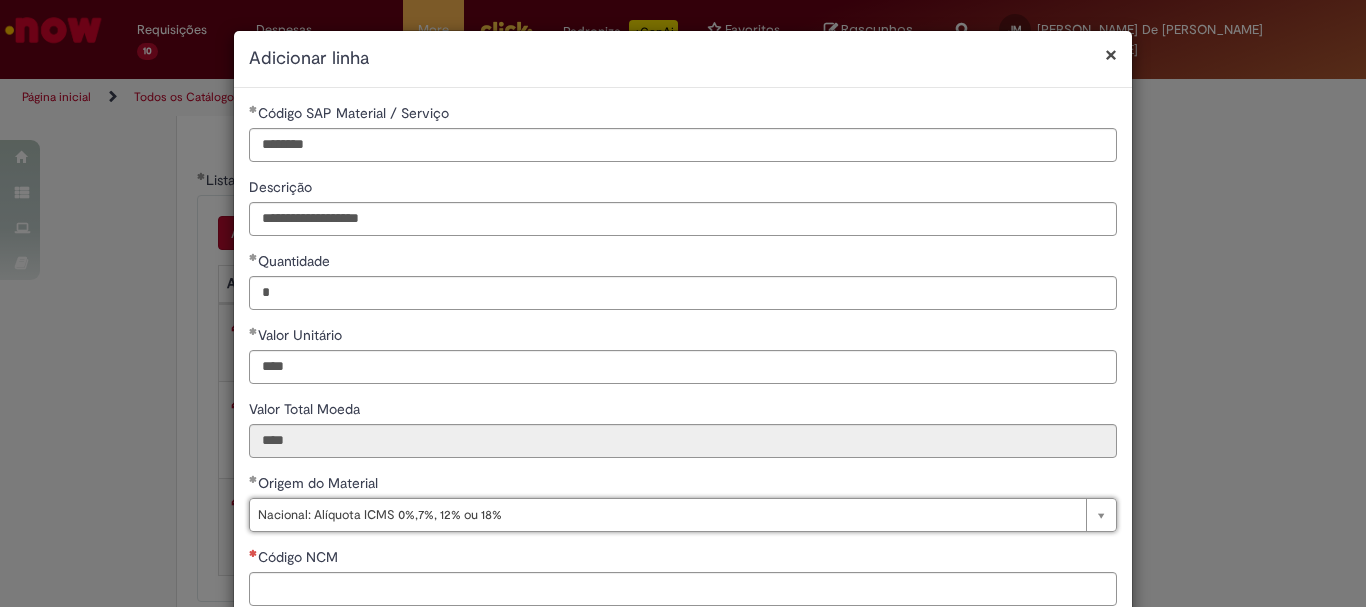 scroll, scrollTop: 100, scrollLeft: 0, axis: vertical 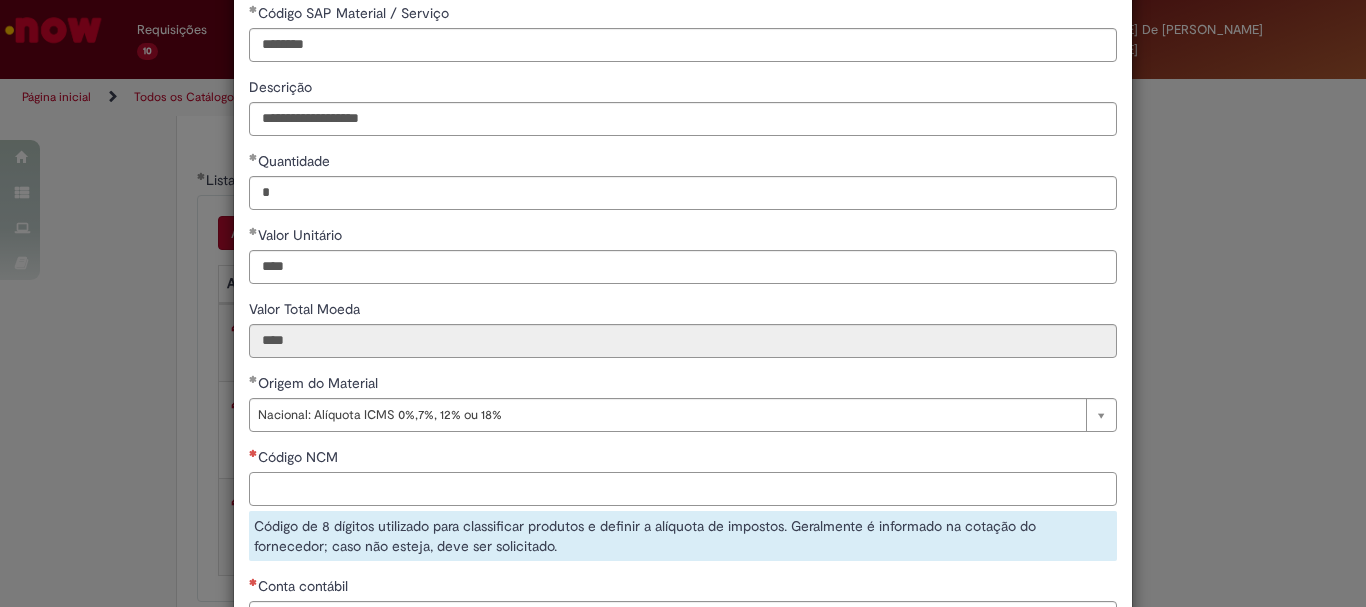 click on "Código NCM" at bounding box center (683, 489) 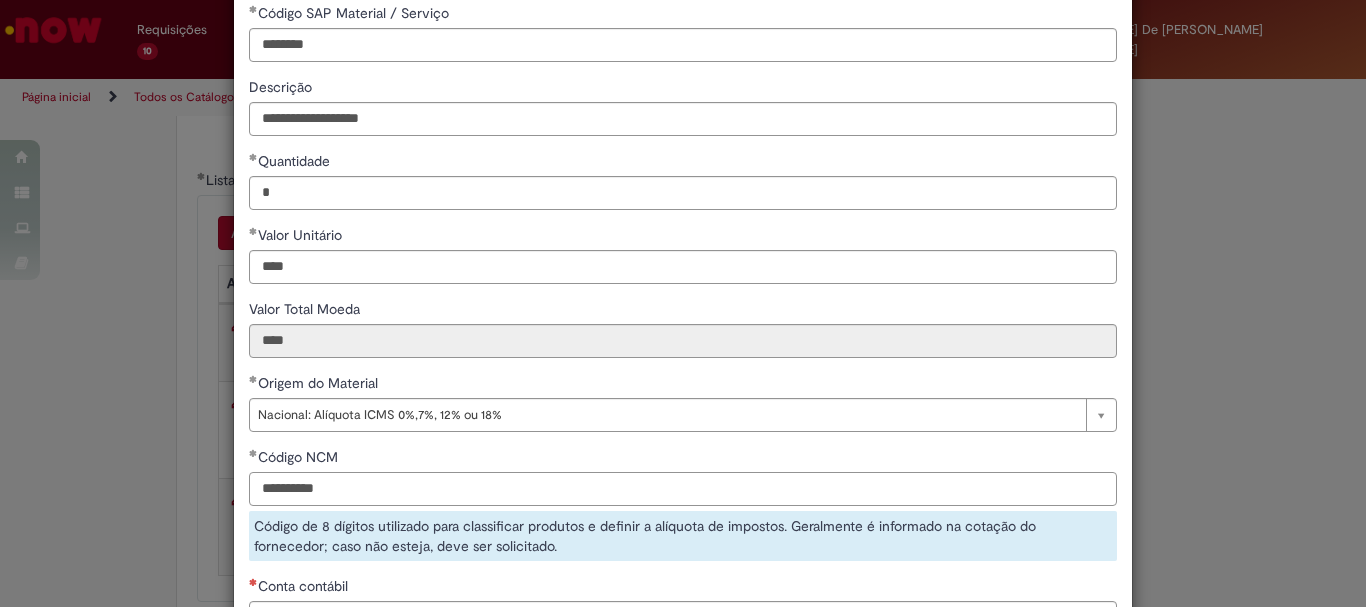 drag, startPoint x: 303, startPoint y: 489, endPoint x: 384, endPoint y: 547, distance: 99.62429 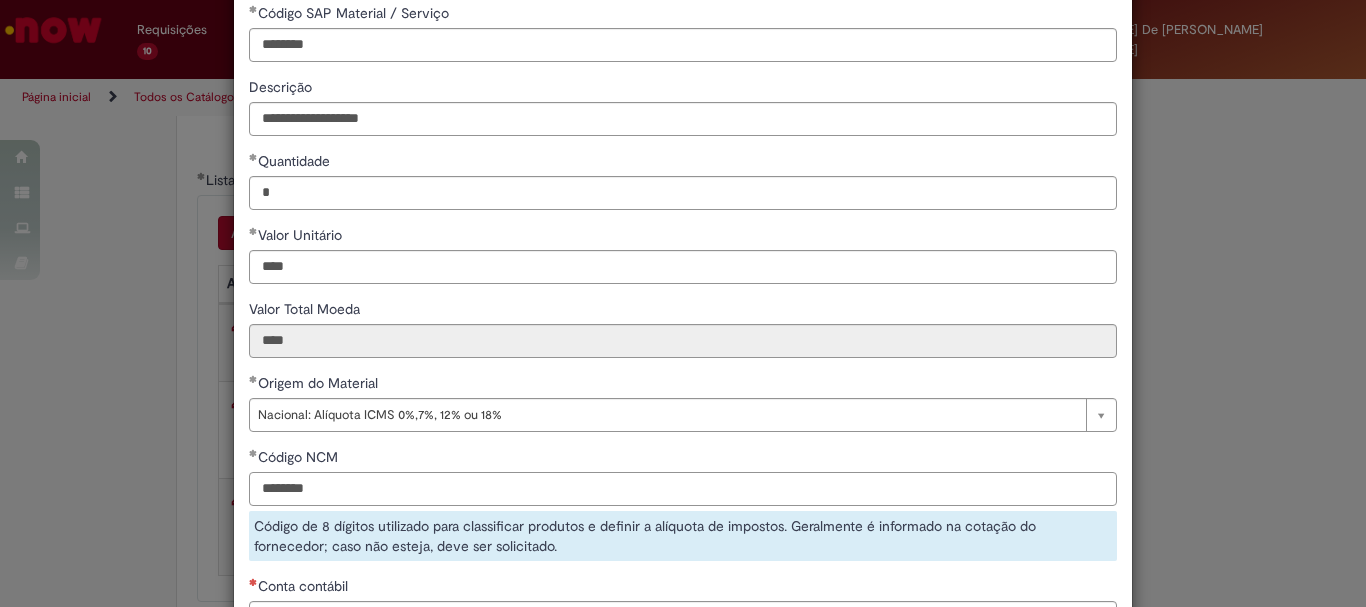 scroll, scrollTop: 200, scrollLeft: 0, axis: vertical 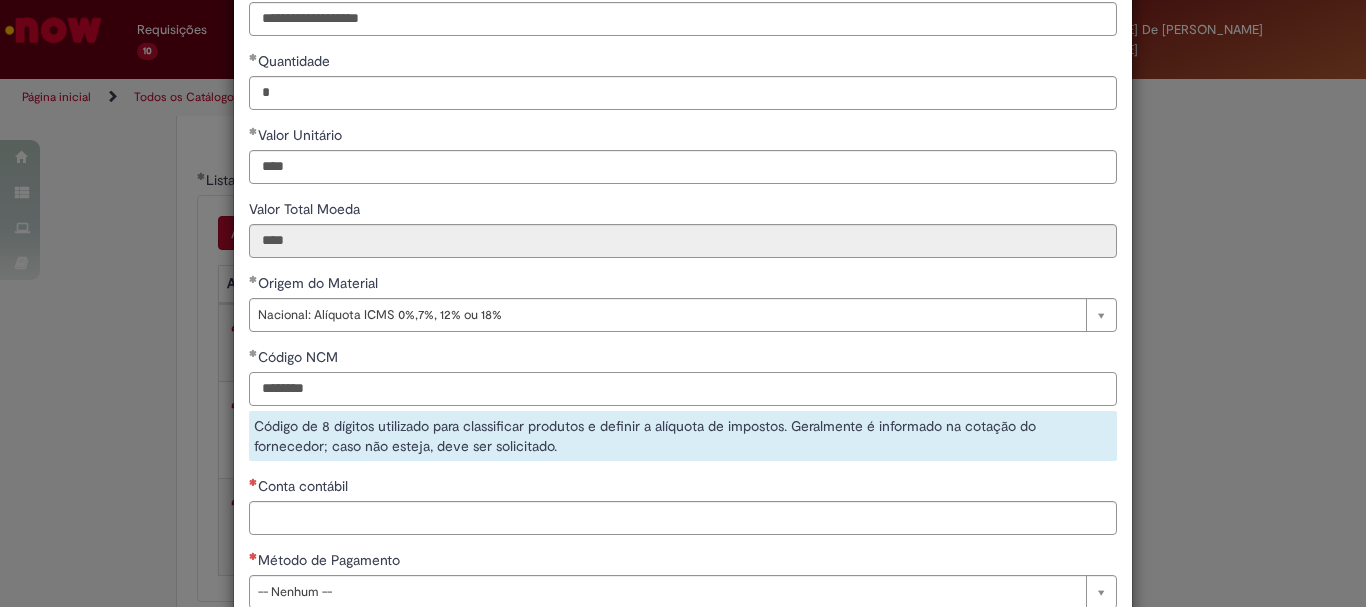 type on "********" 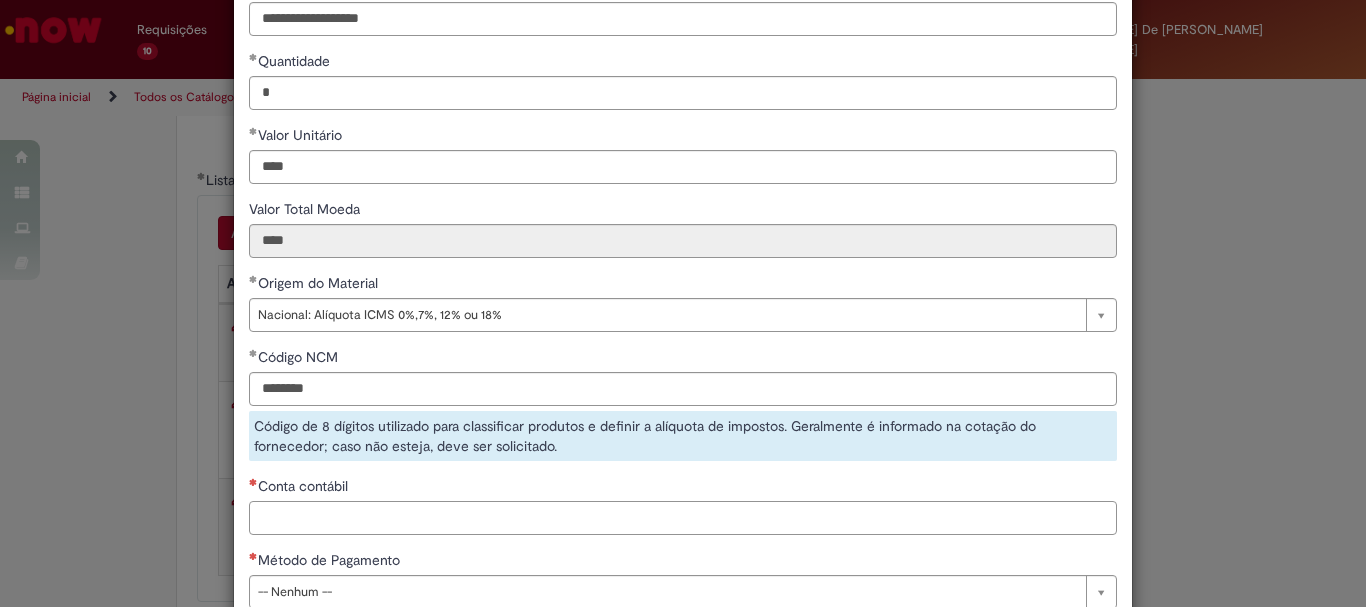 click on "**********" at bounding box center [683, 263] 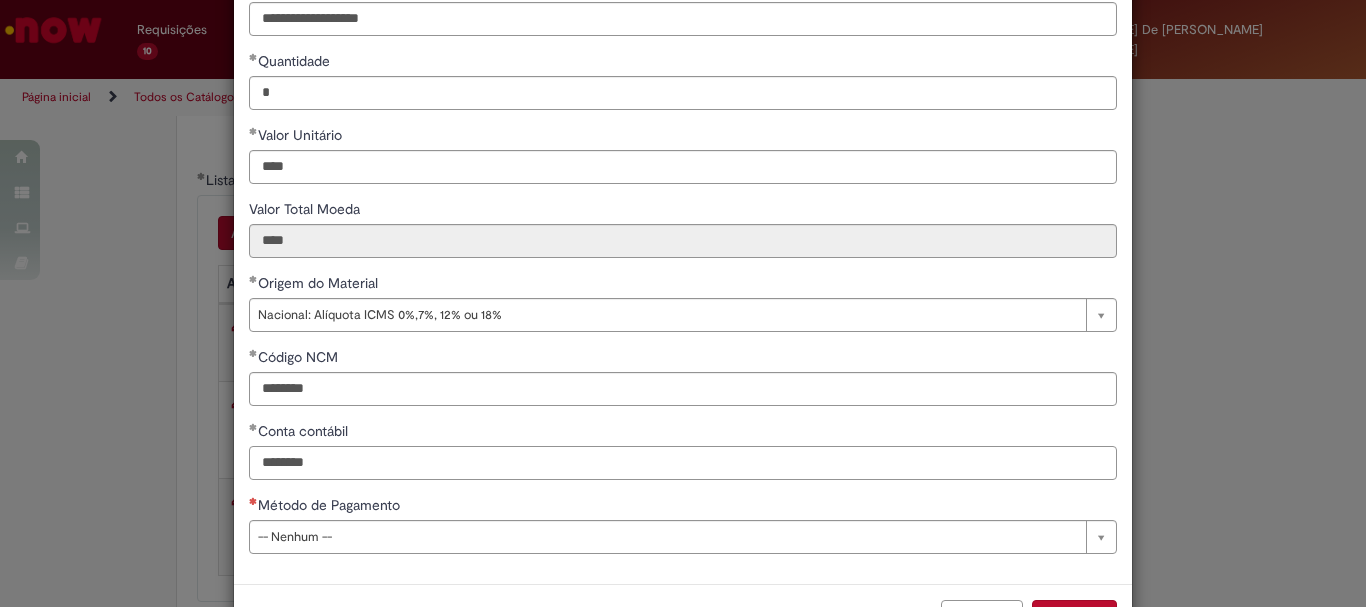 type on "********" 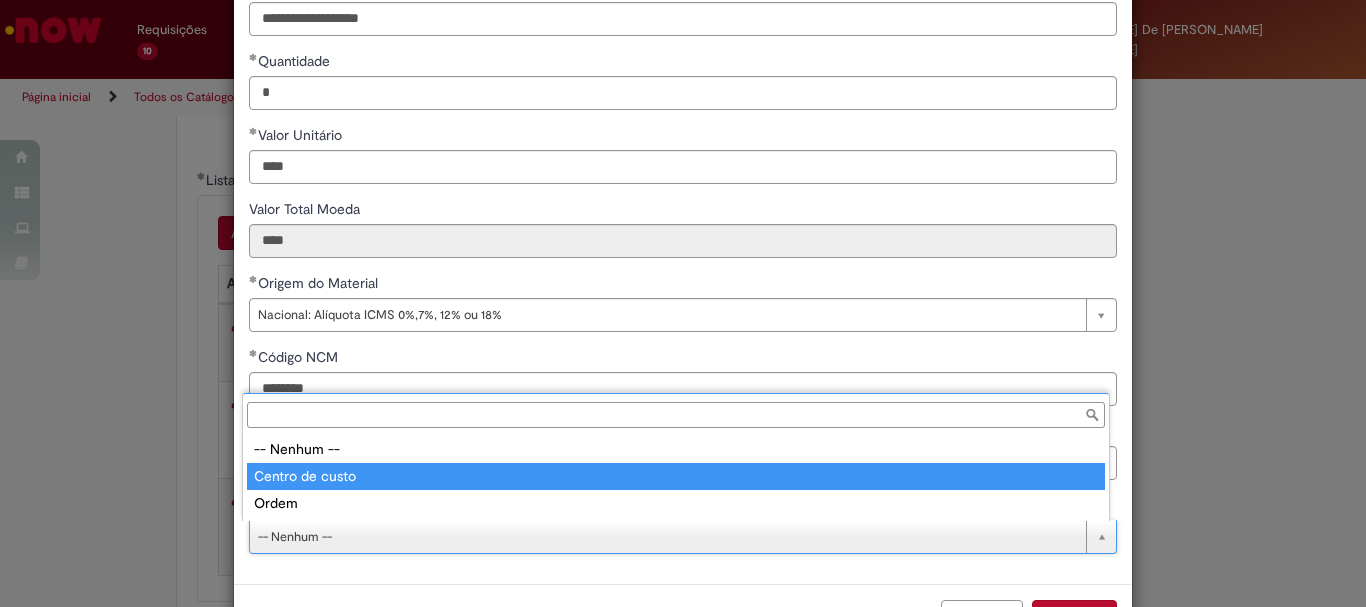 drag, startPoint x: 447, startPoint y: 491, endPoint x: 447, endPoint y: 478, distance: 13 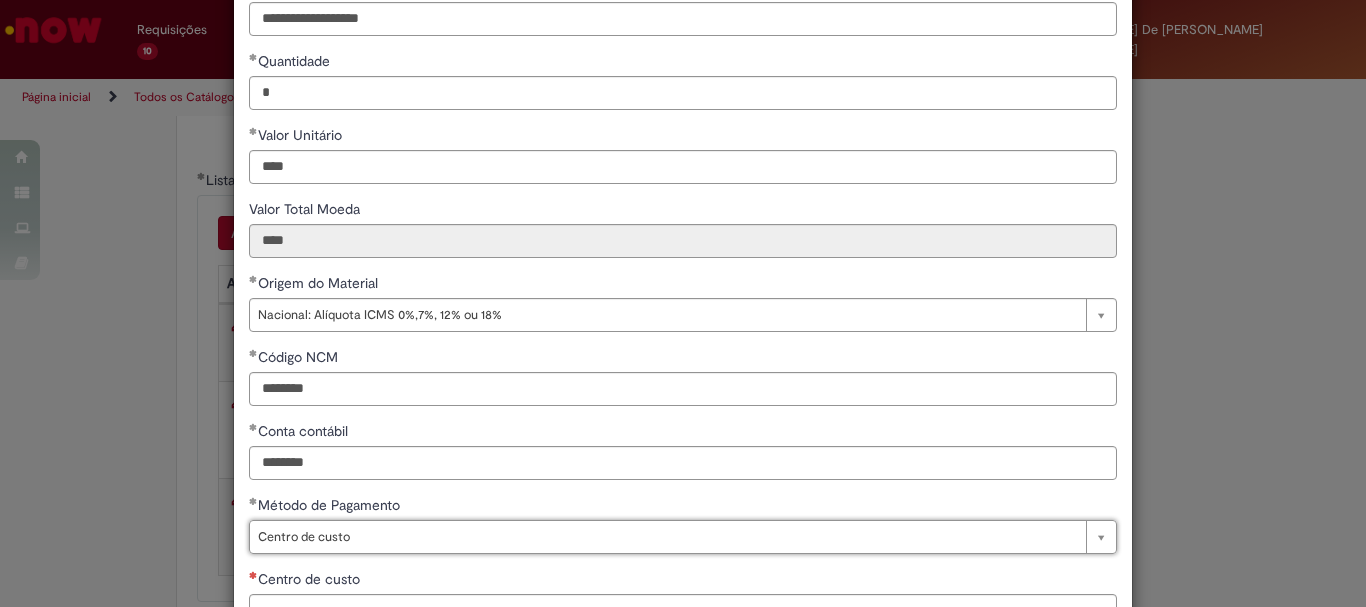 scroll, scrollTop: 347, scrollLeft: 0, axis: vertical 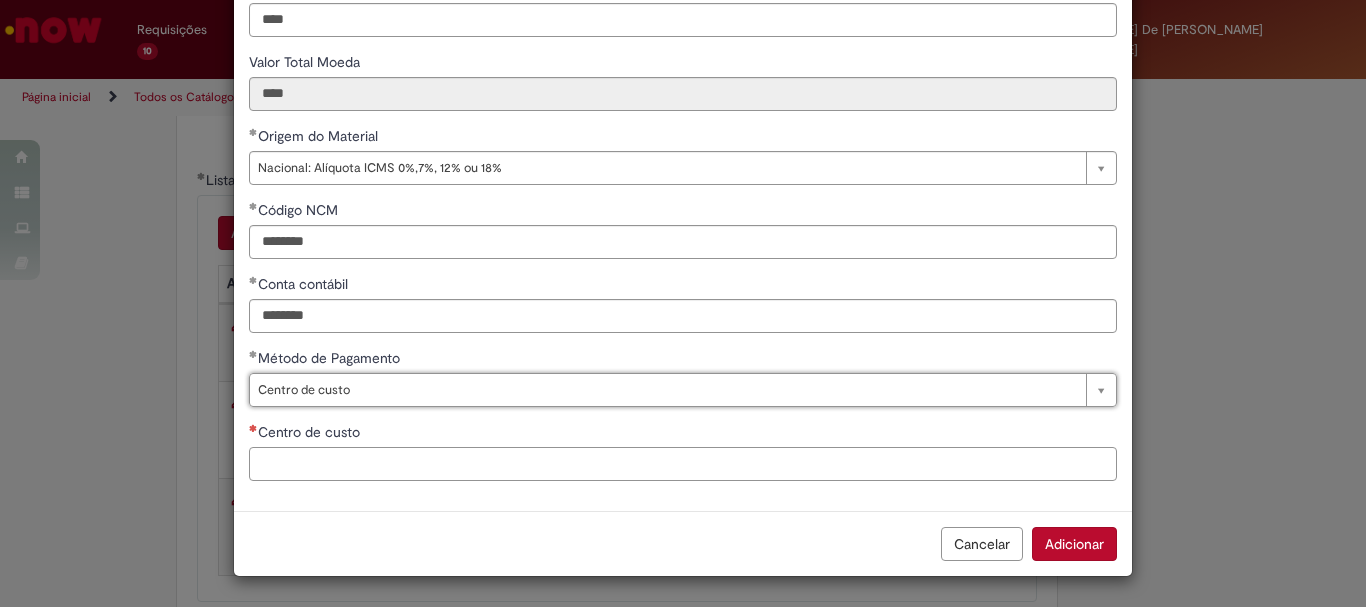 click on "Centro de custo" at bounding box center [683, 464] 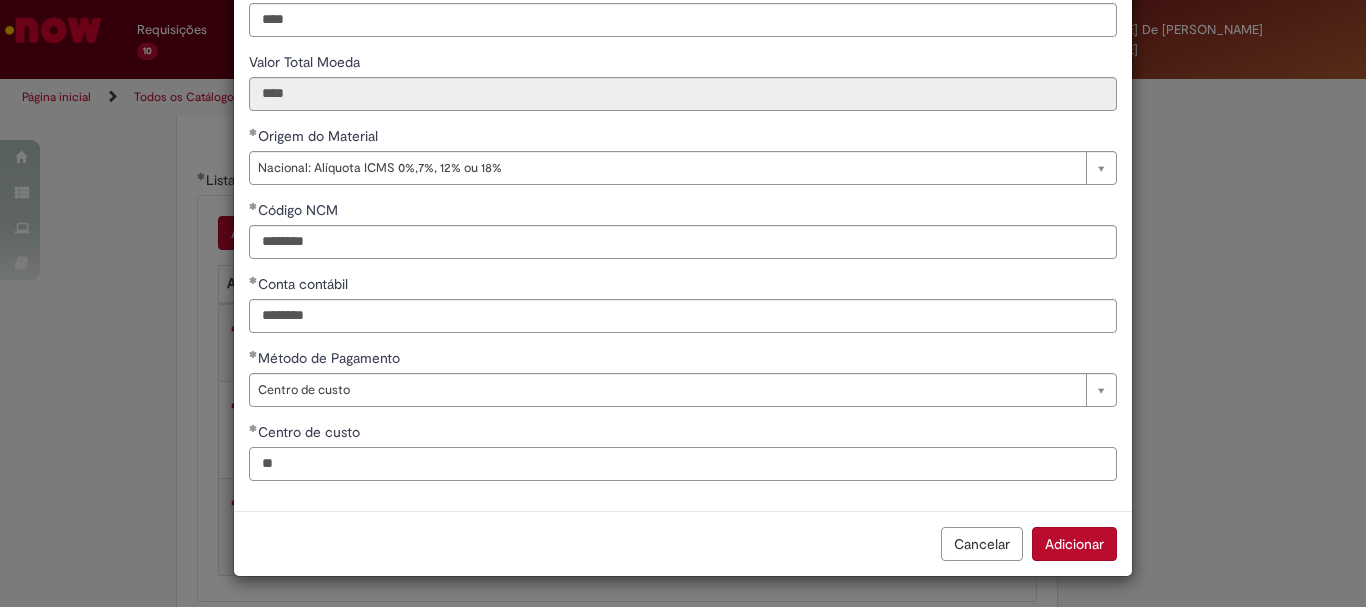 type on "*" 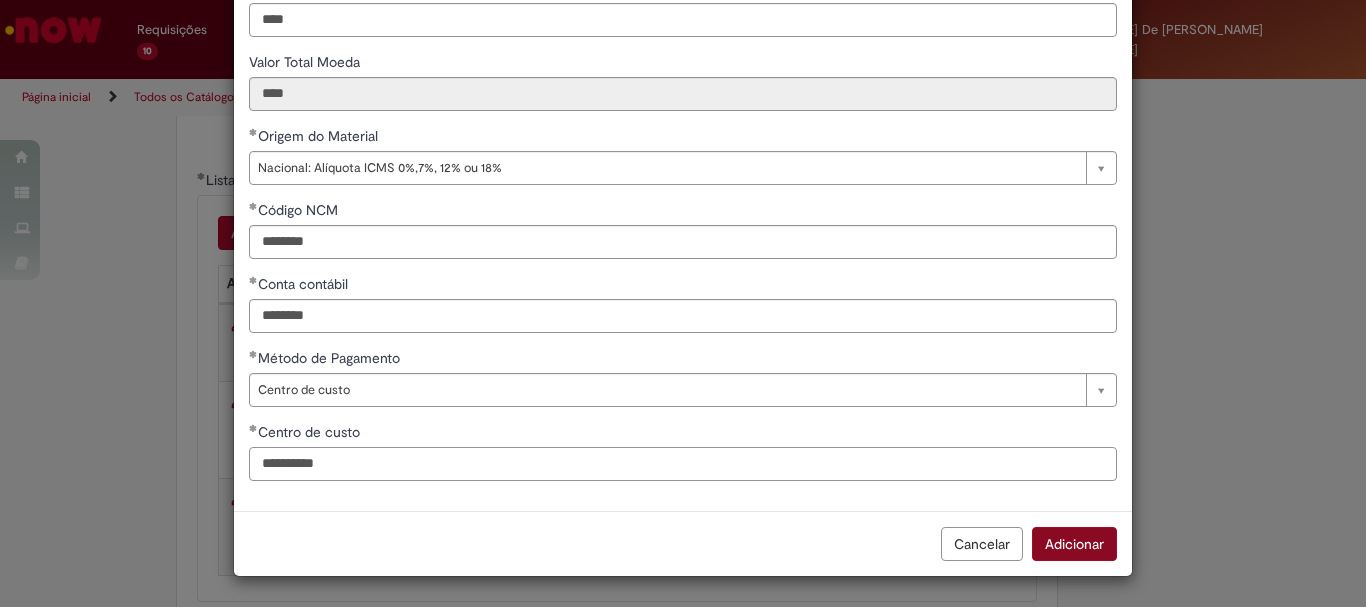 type on "**********" 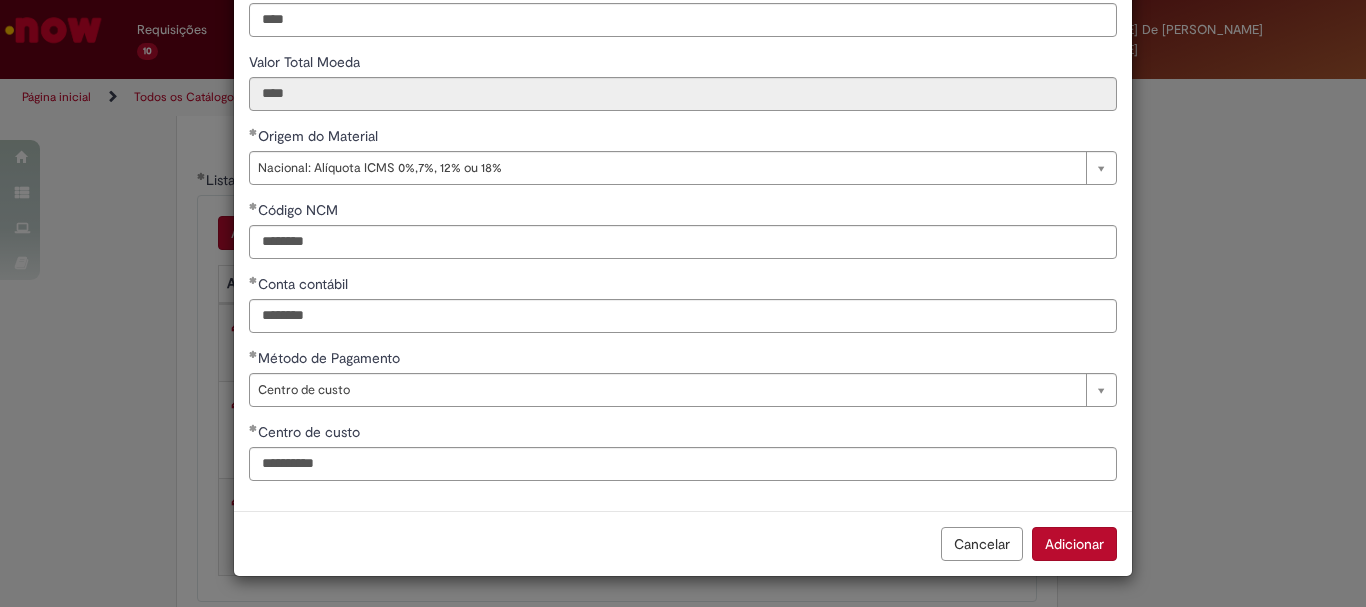 click on "Adicionar" at bounding box center (1074, 544) 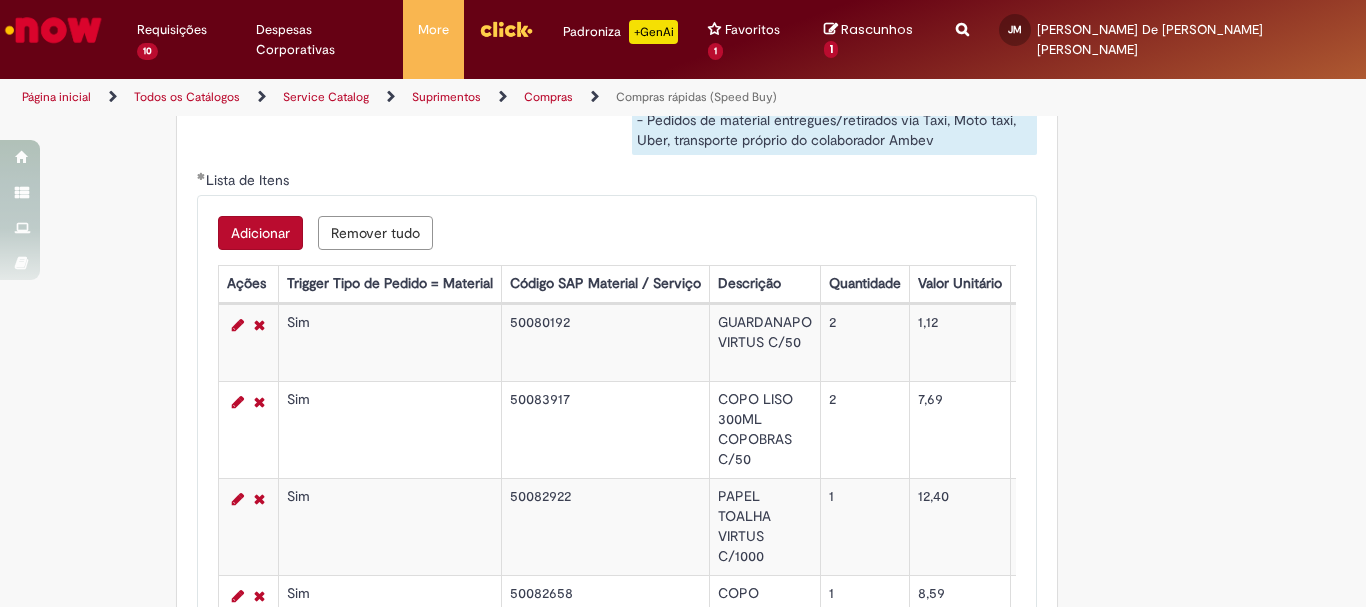click on "Adicionar" at bounding box center [260, 233] 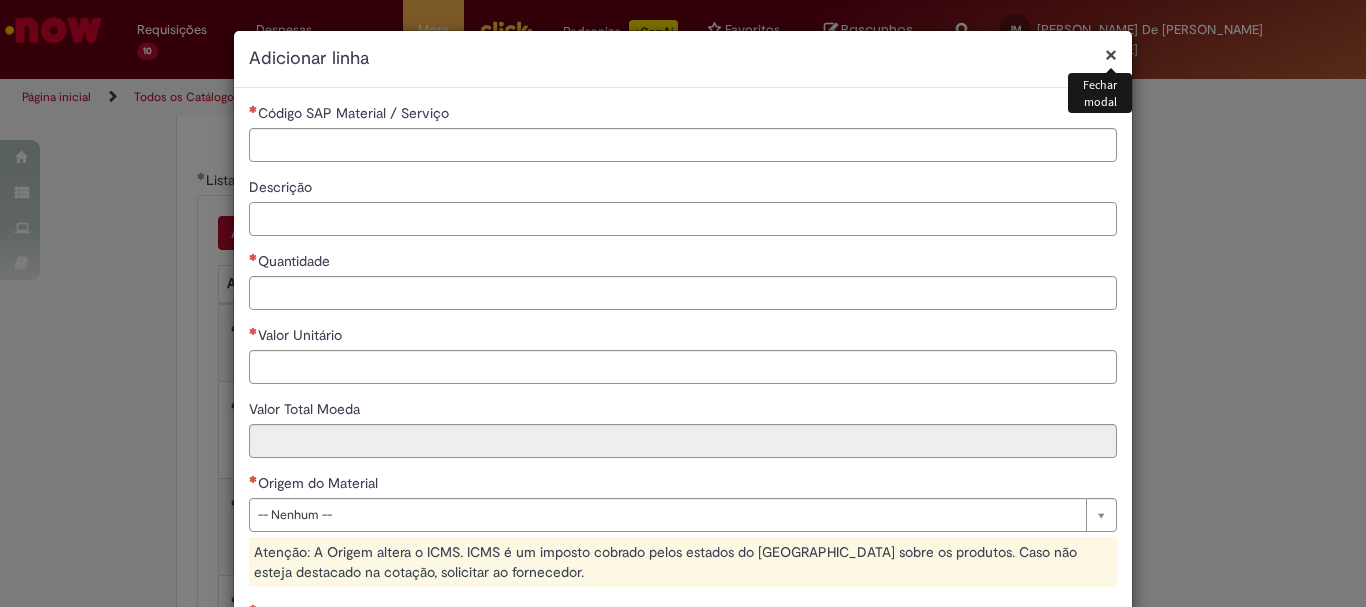 click on "Descrição" at bounding box center (683, 219) 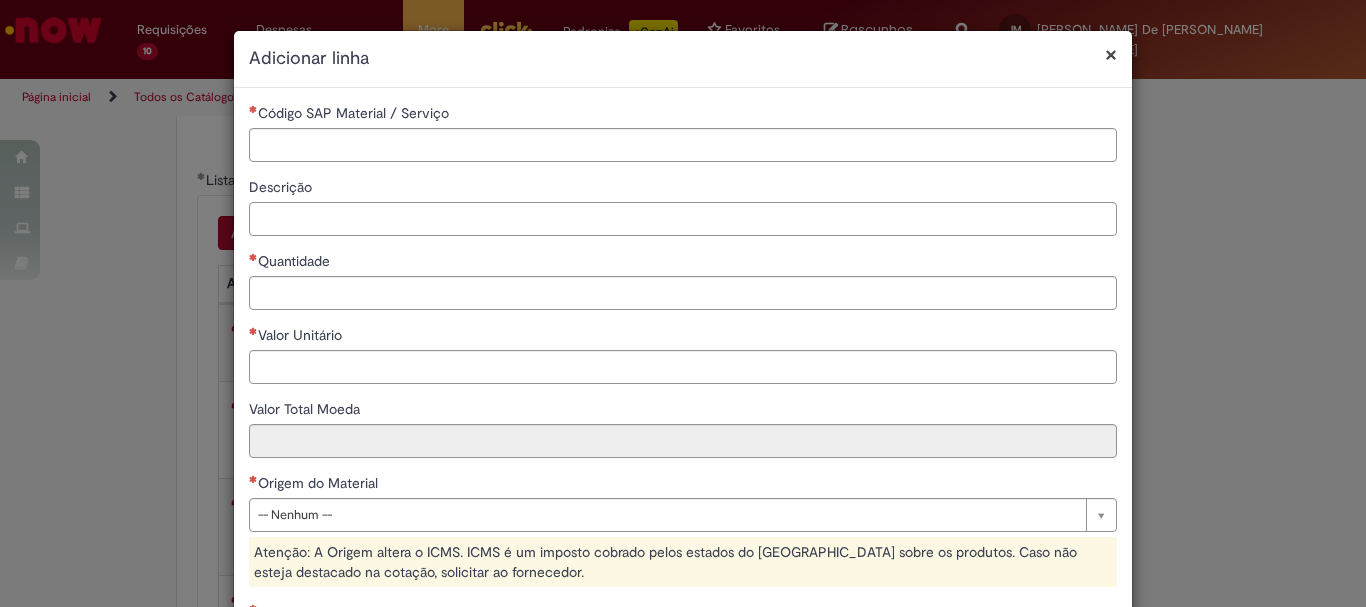 paste on "**********" 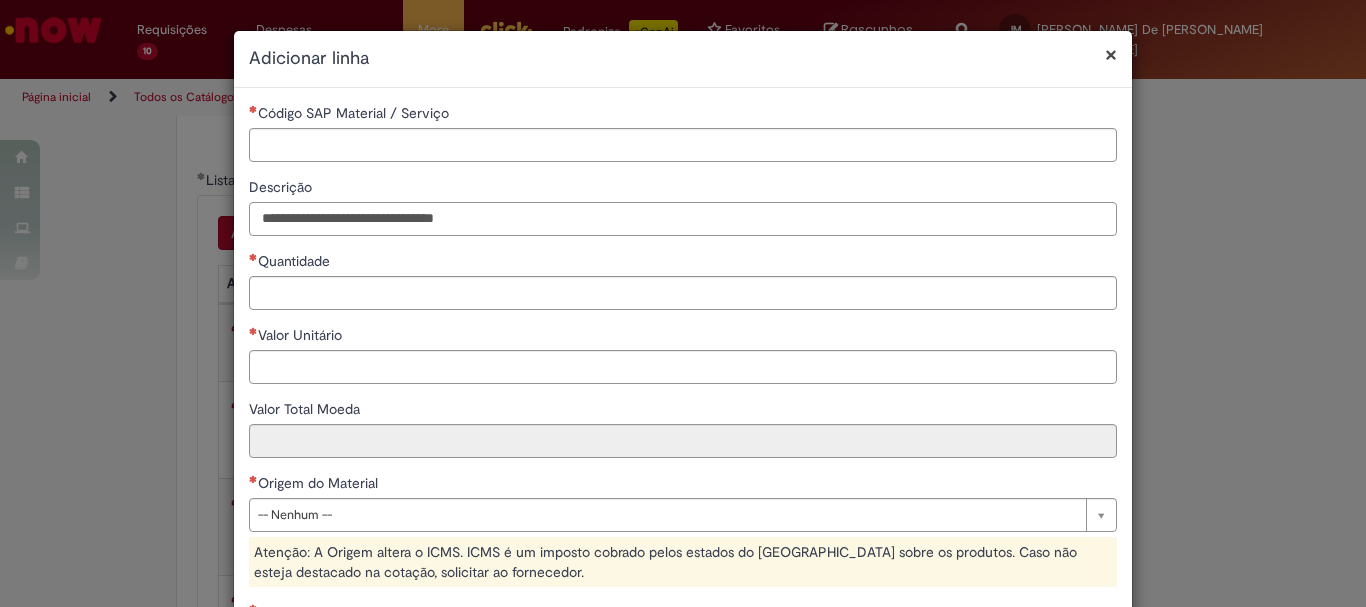 type on "**********" 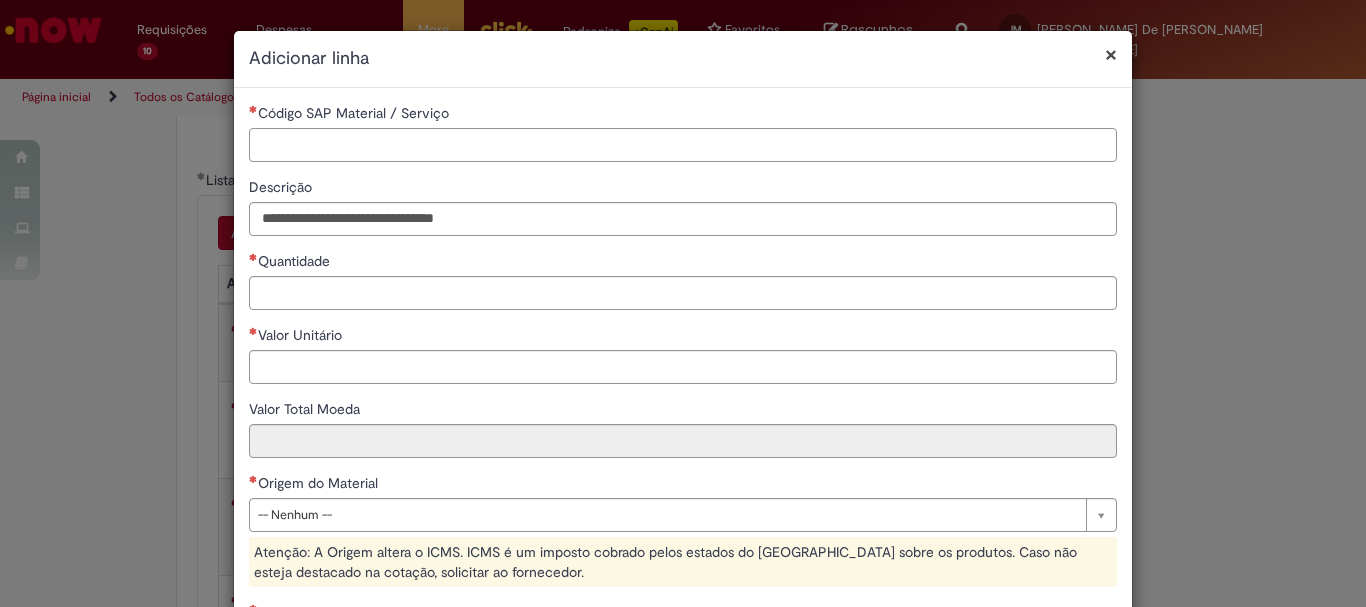 click on "Código SAP Material / Serviço" at bounding box center (683, 145) 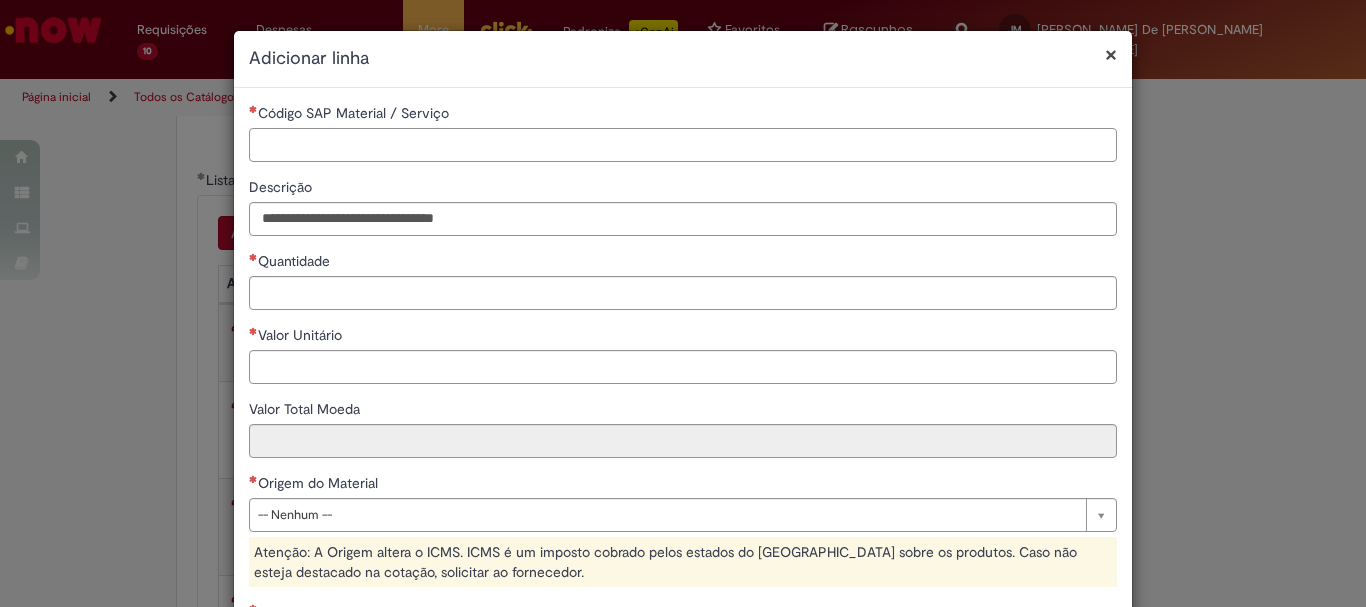 paste on "********" 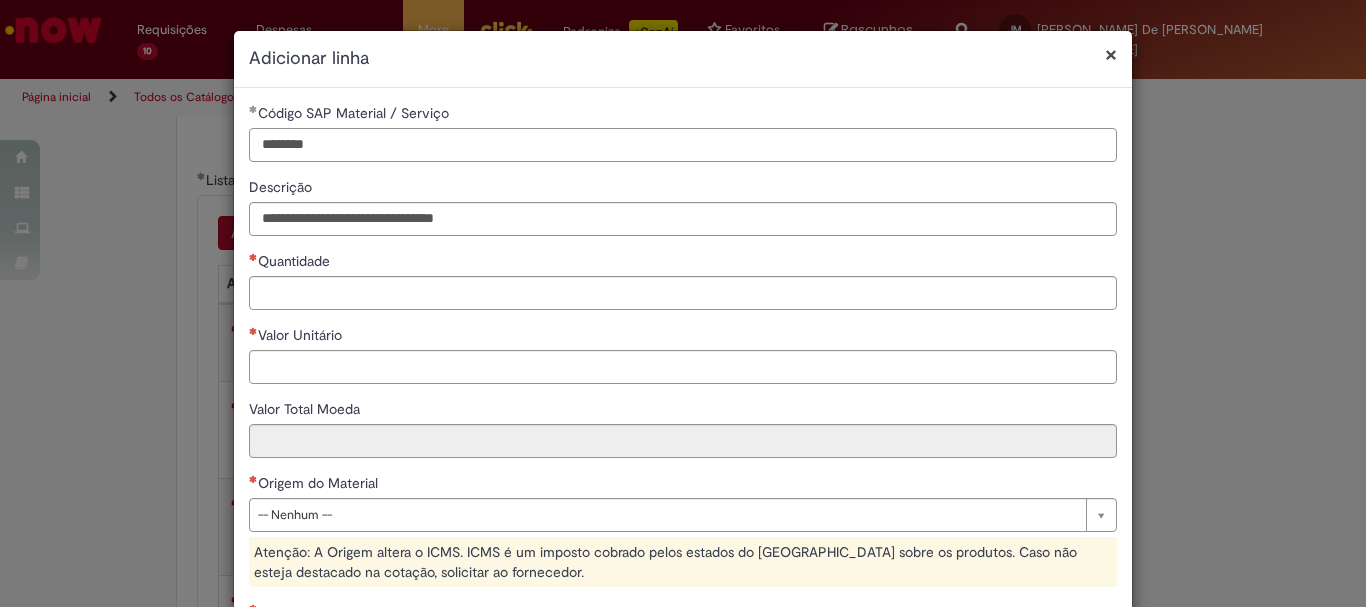 type on "********" 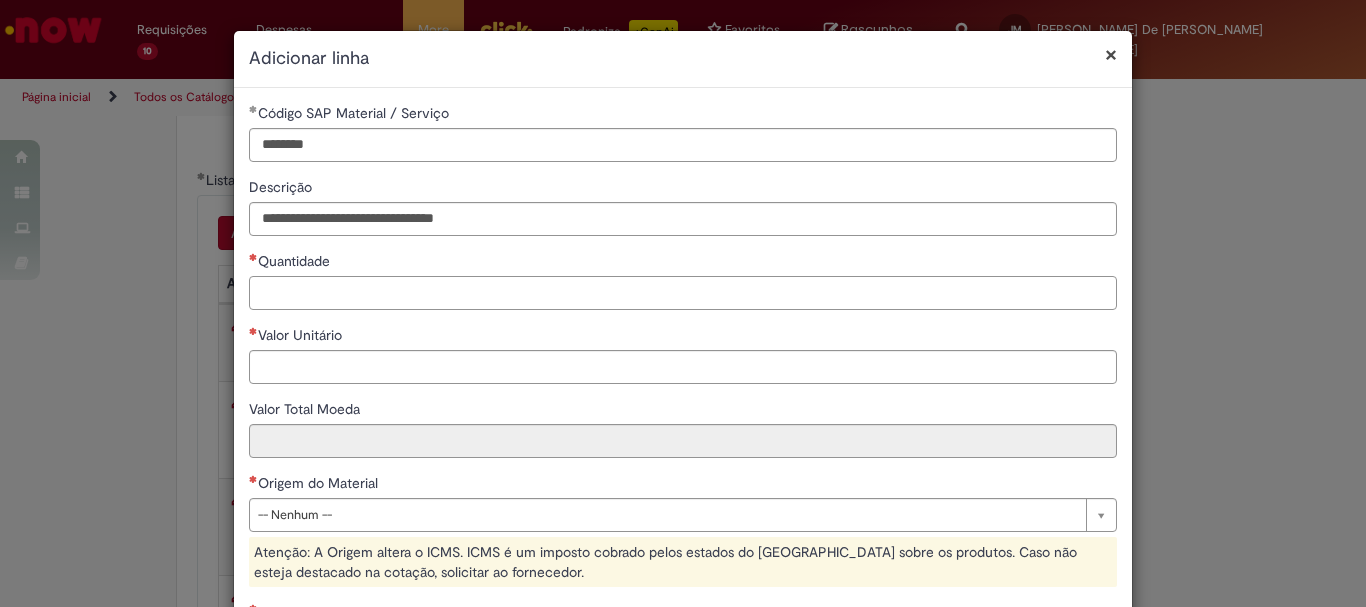 click on "Quantidade" at bounding box center (683, 293) 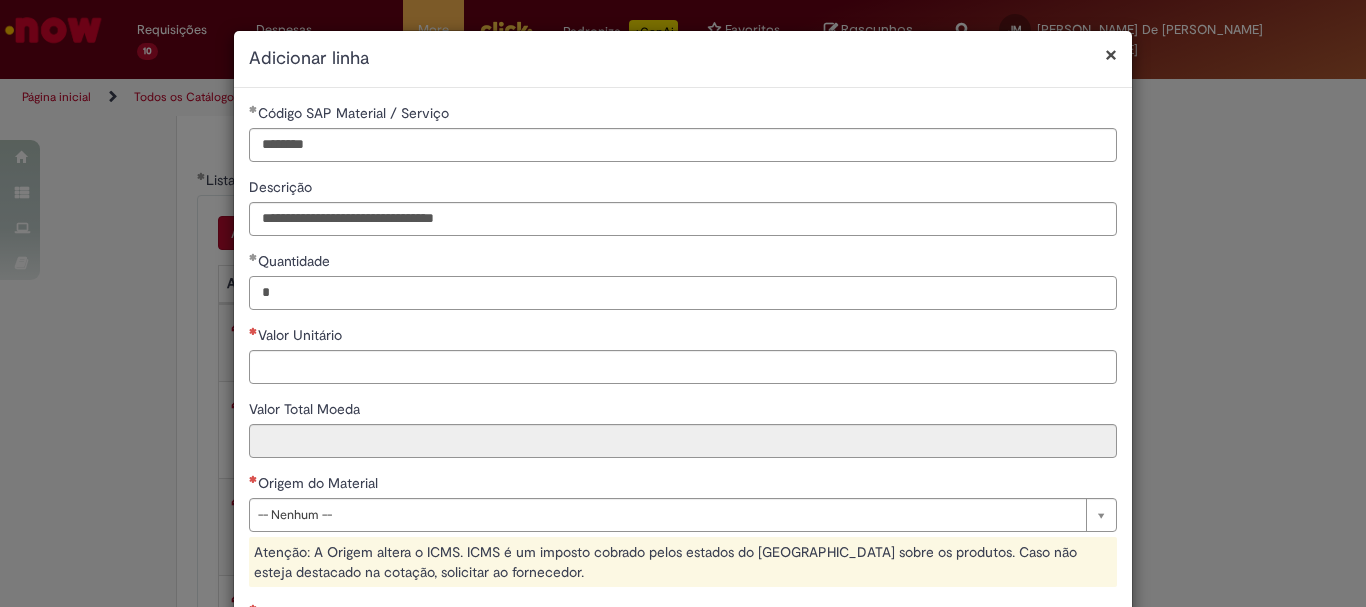 type on "*" 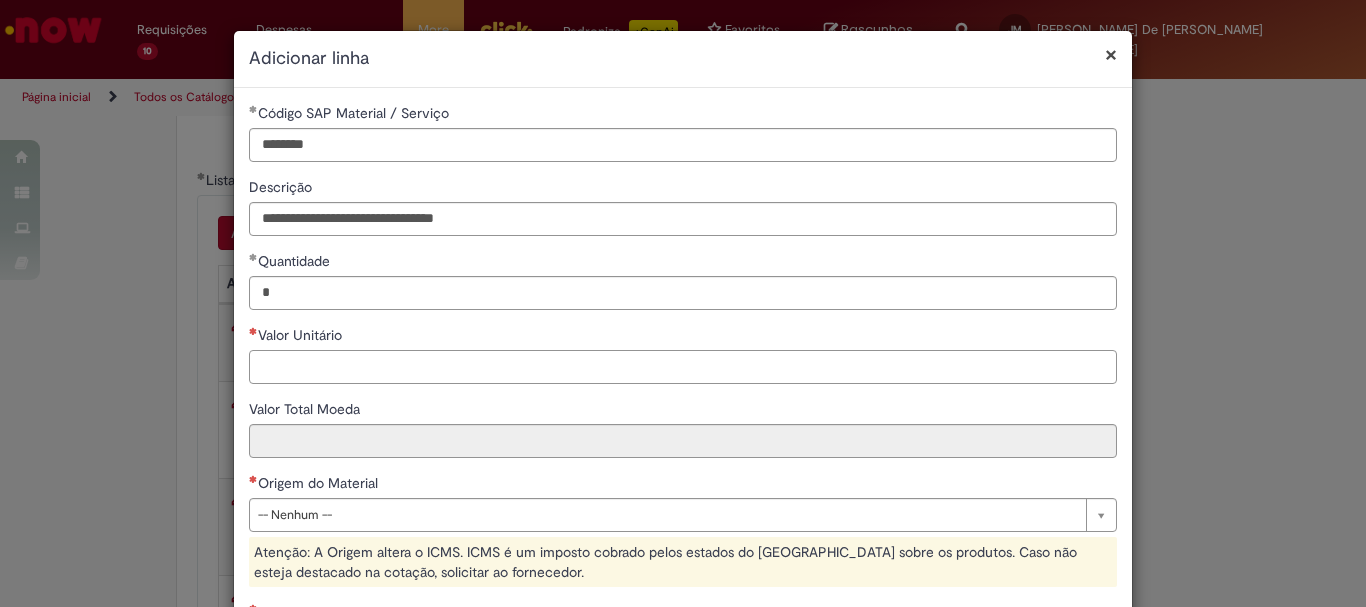 click on "Valor Unitário" at bounding box center (683, 367) 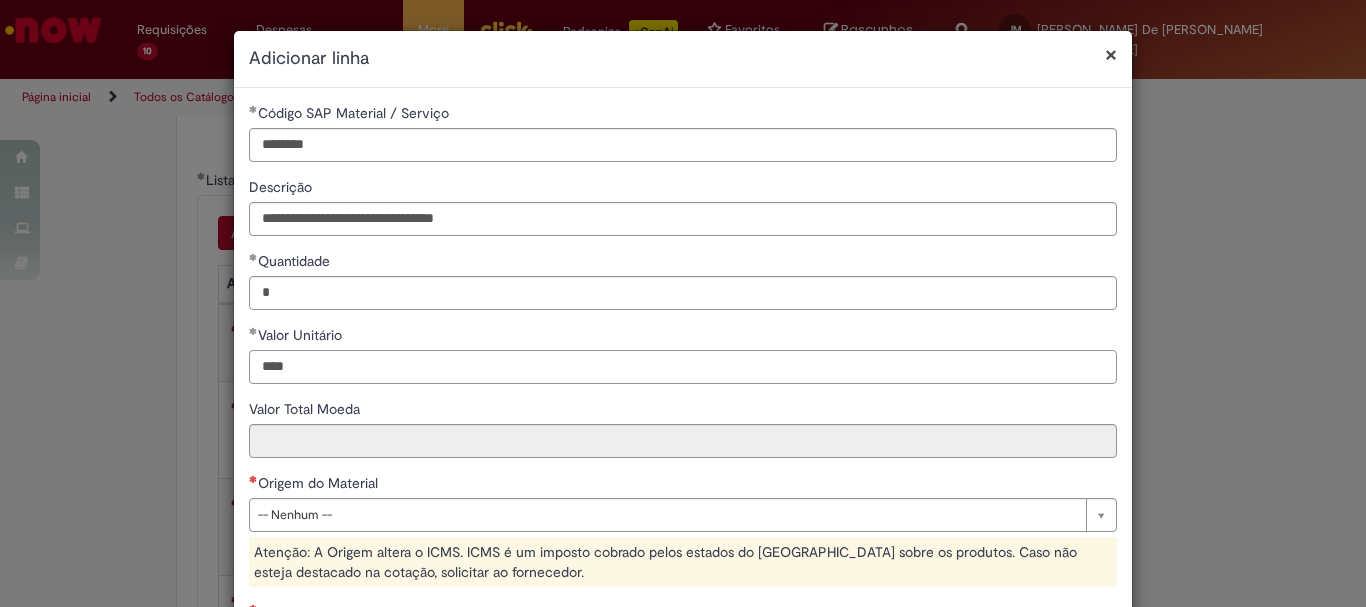 type on "****" 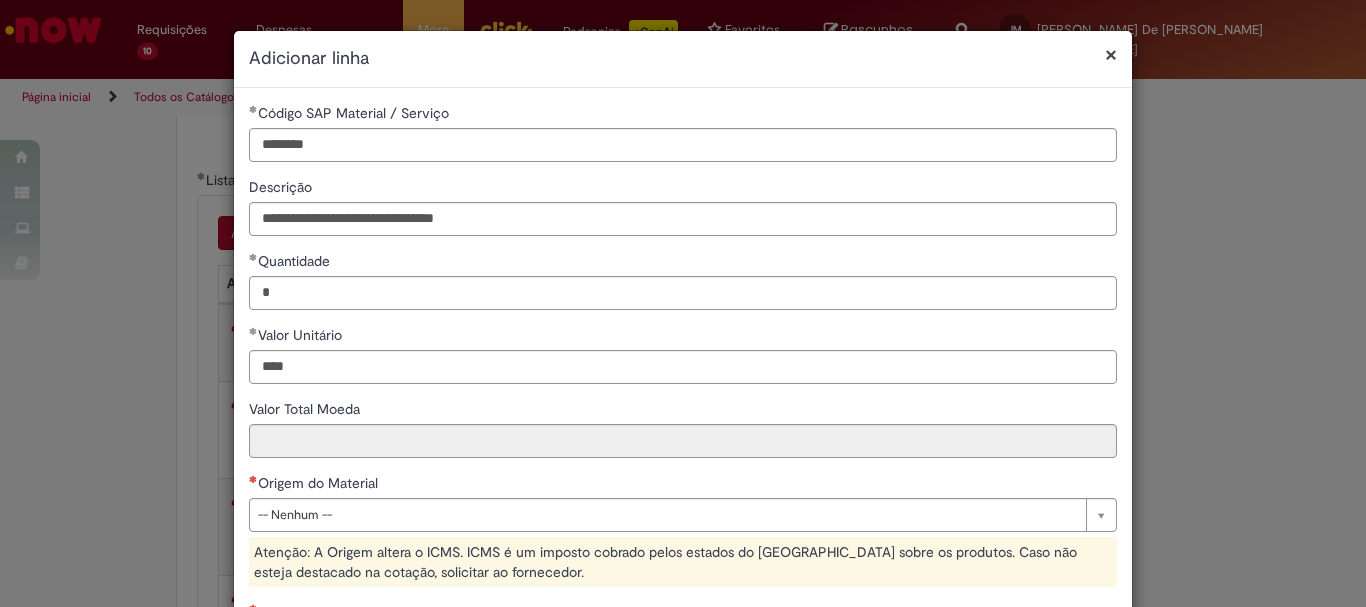 type on "****" 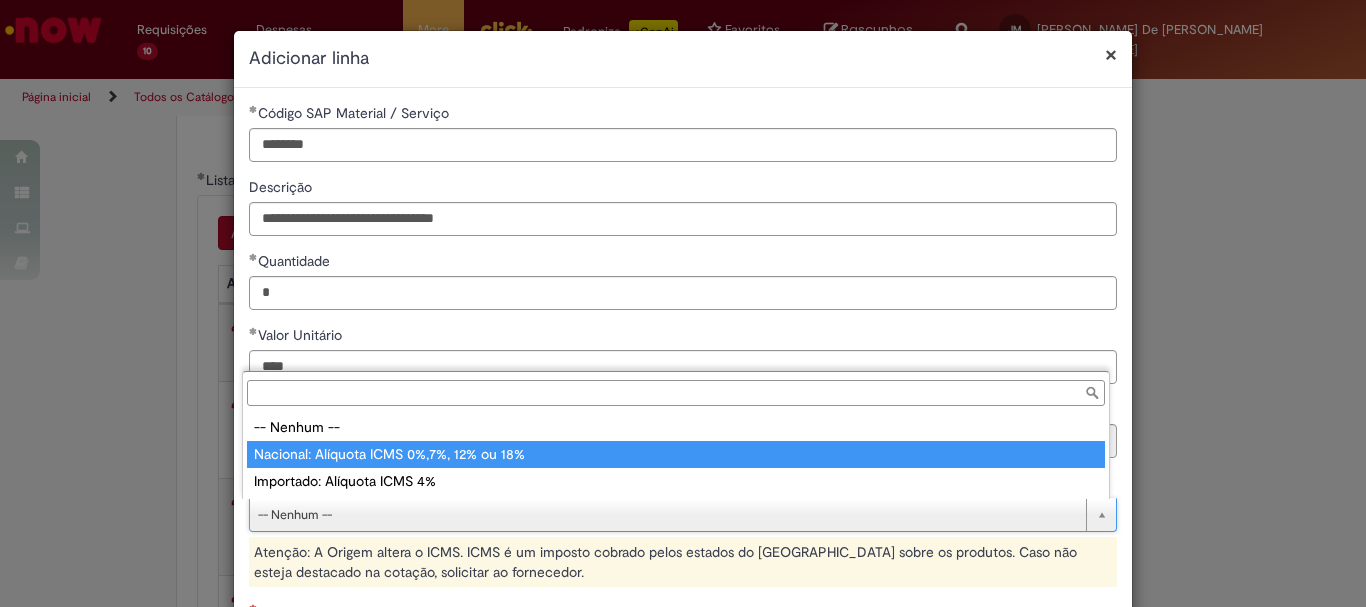 type on "**********" 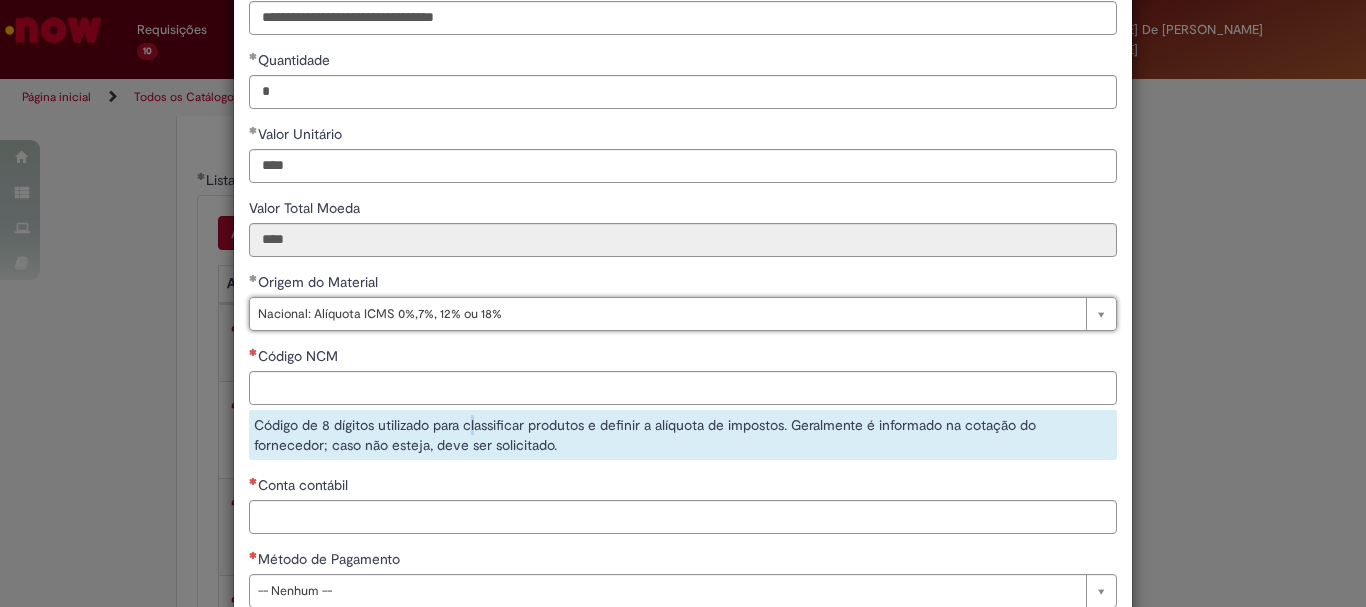 click on "Código NCM Código de 8 dígitos utilizado para classificar produtos e definir a alíquota de impostos. Geralmente é informado na cotação do fornecedor; caso não esteja, deve ser solicitado." at bounding box center (683, 403) 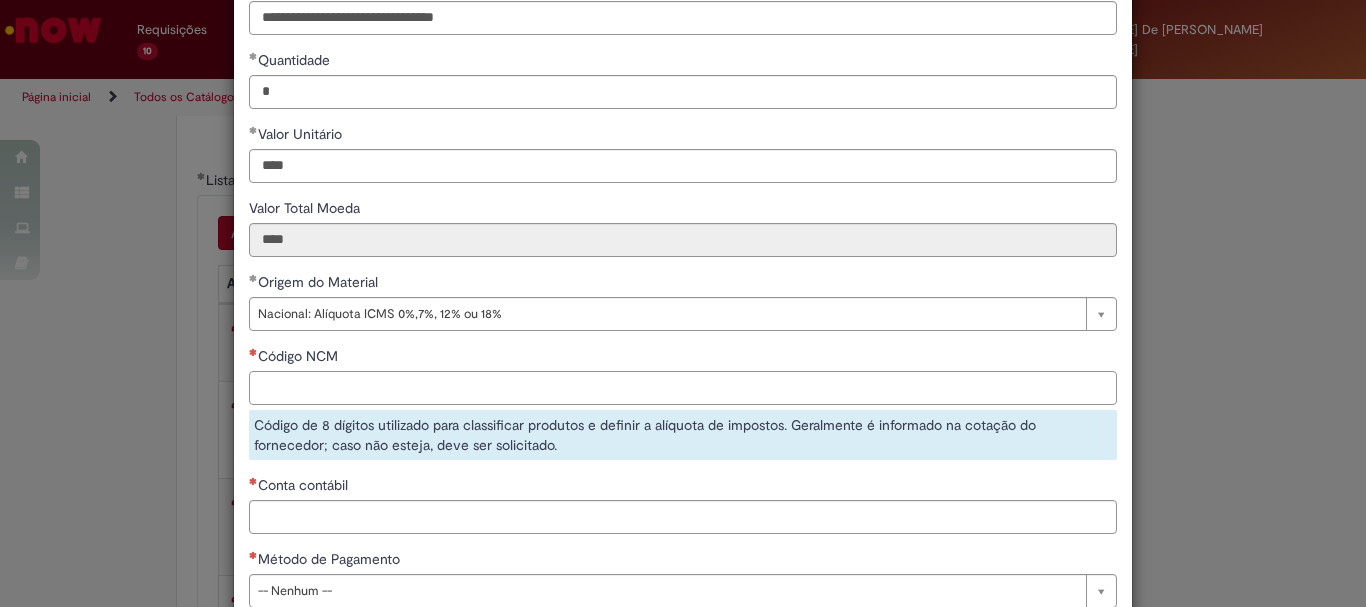 click on "Código NCM" at bounding box center [683, 388] 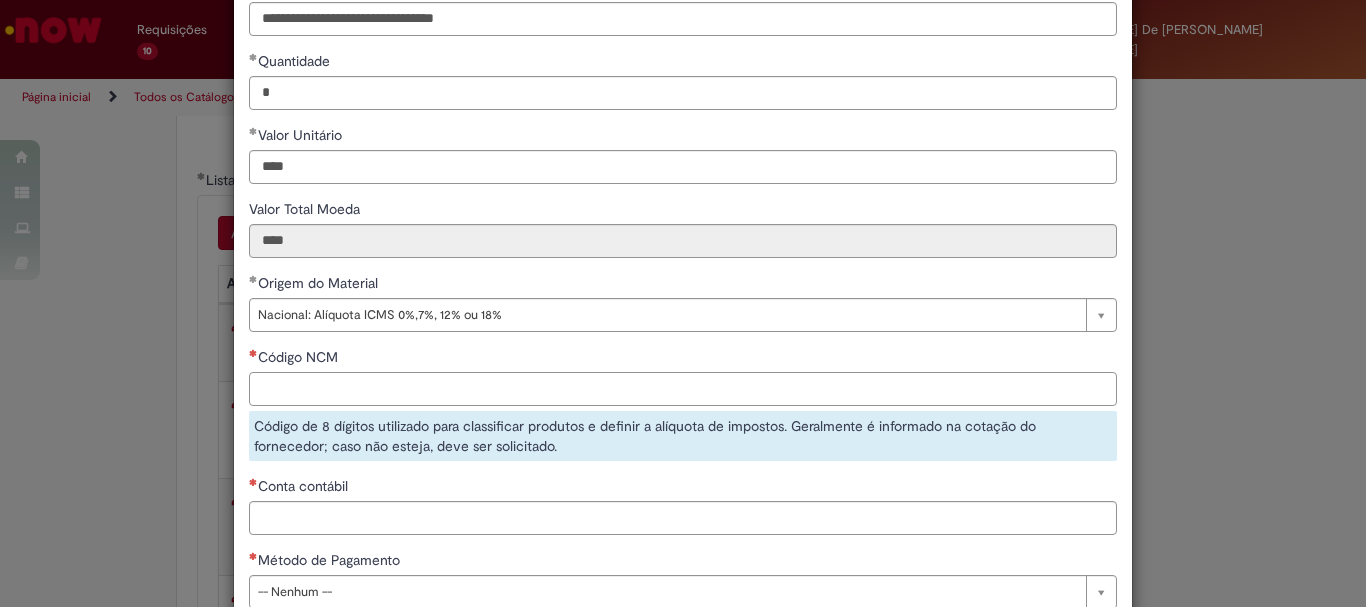 paste on "**********" 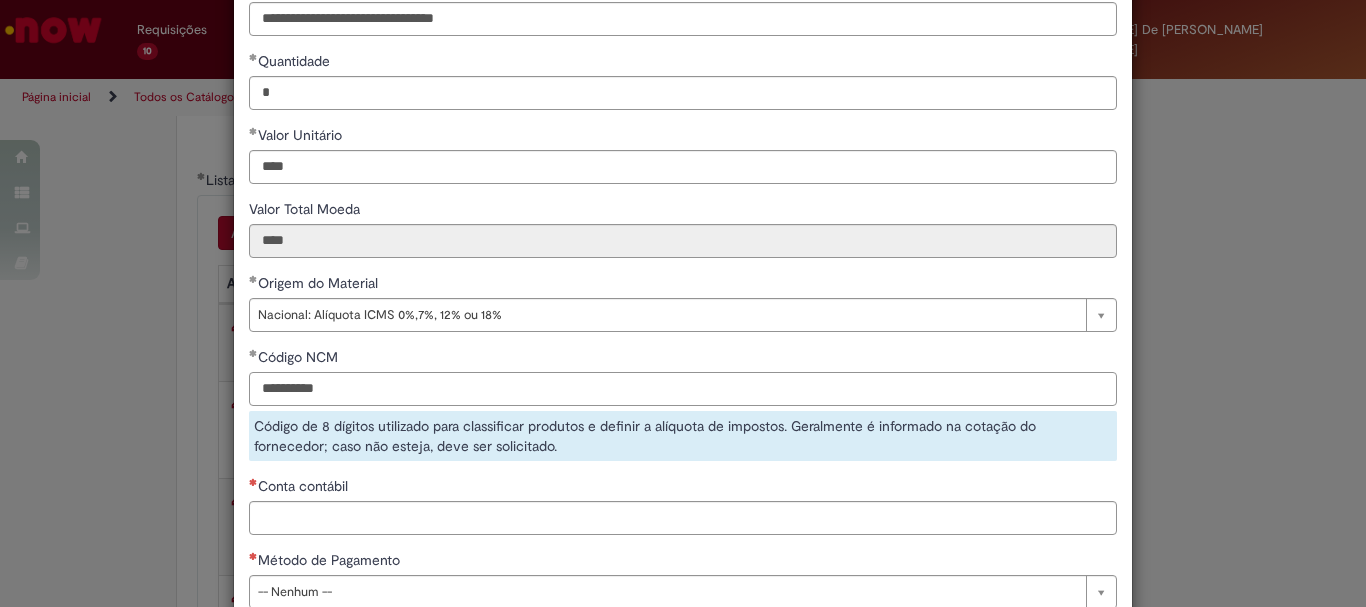 click on "**********" at bounding box center [683, 389] 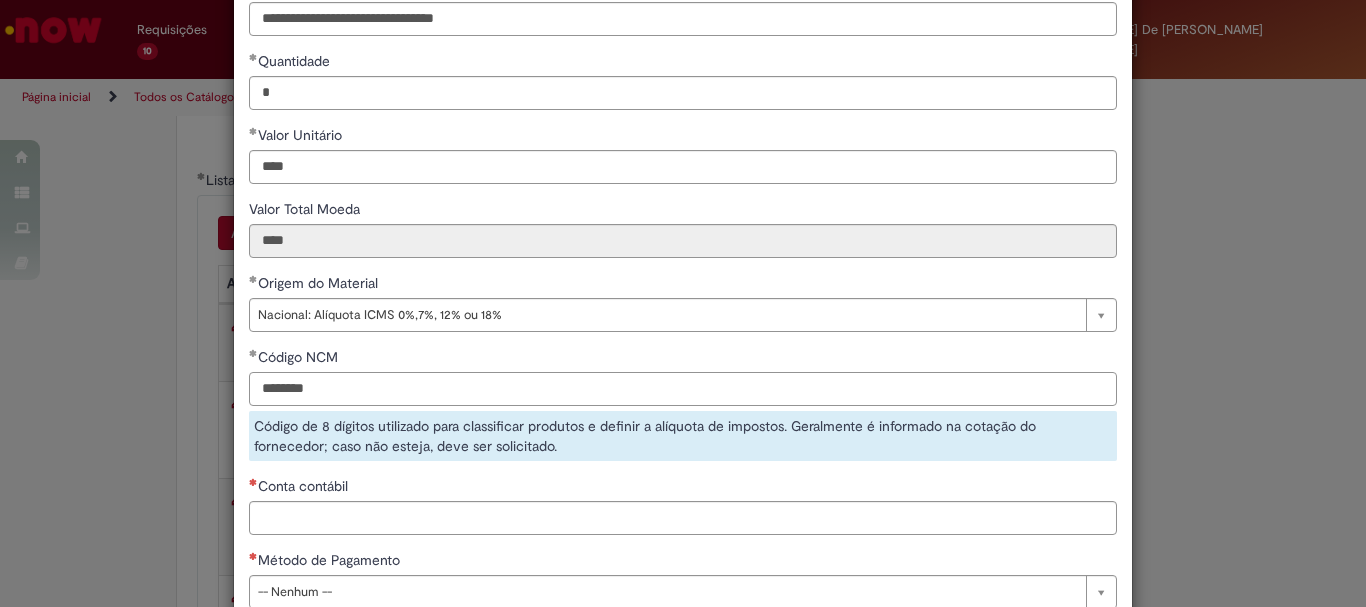 type on "********" 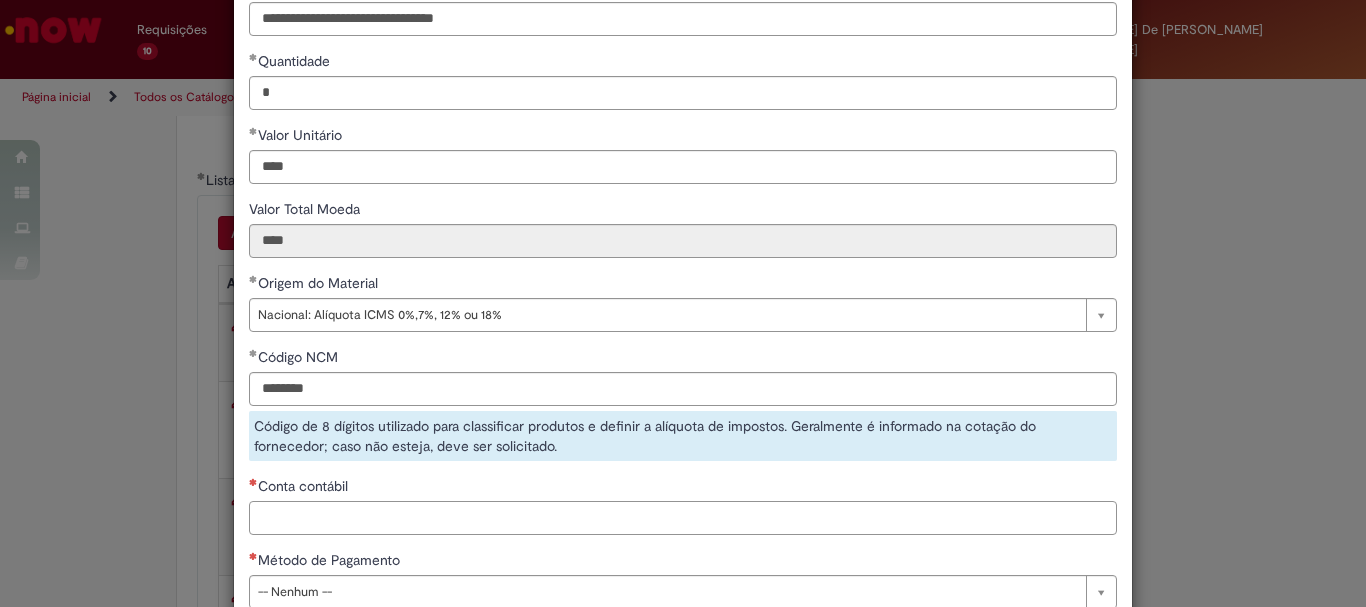 click on "**********" at bounding box center [683, 263] 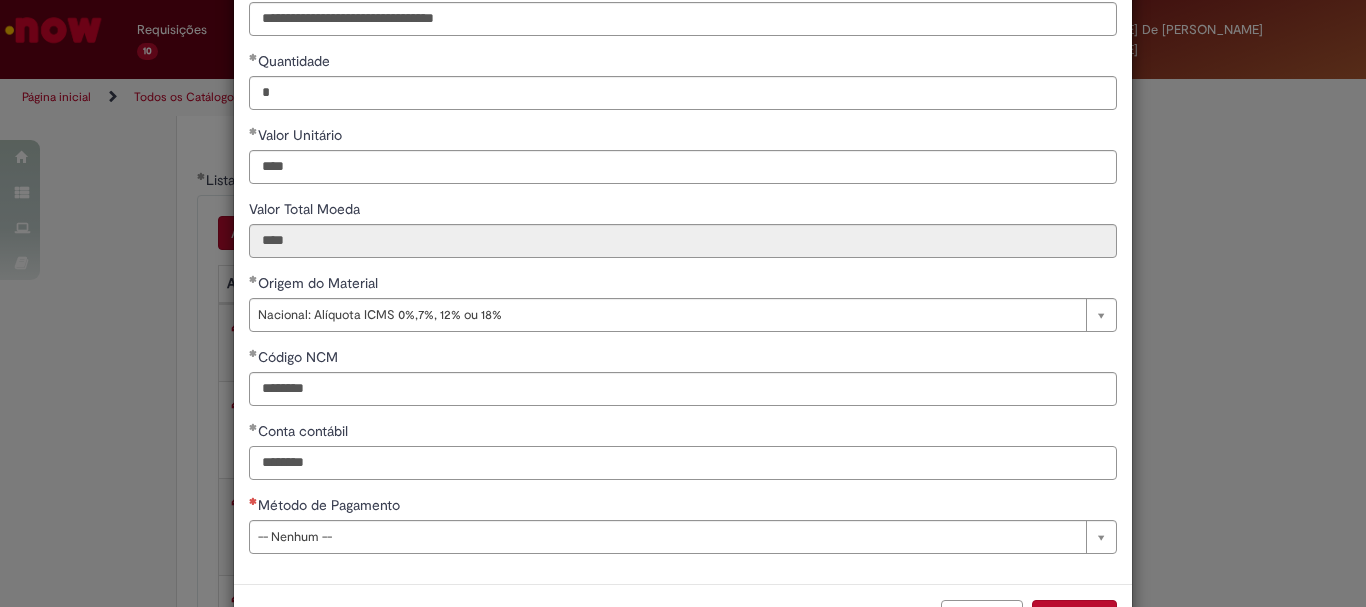 type on "********" 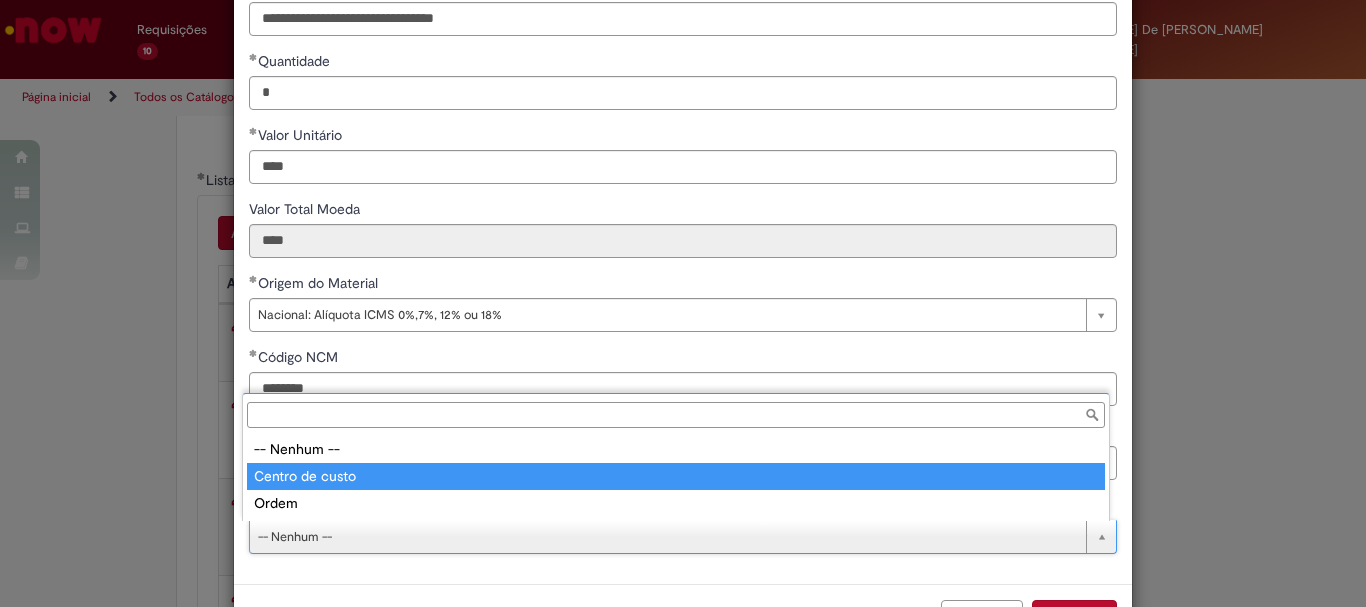 type on "**********" 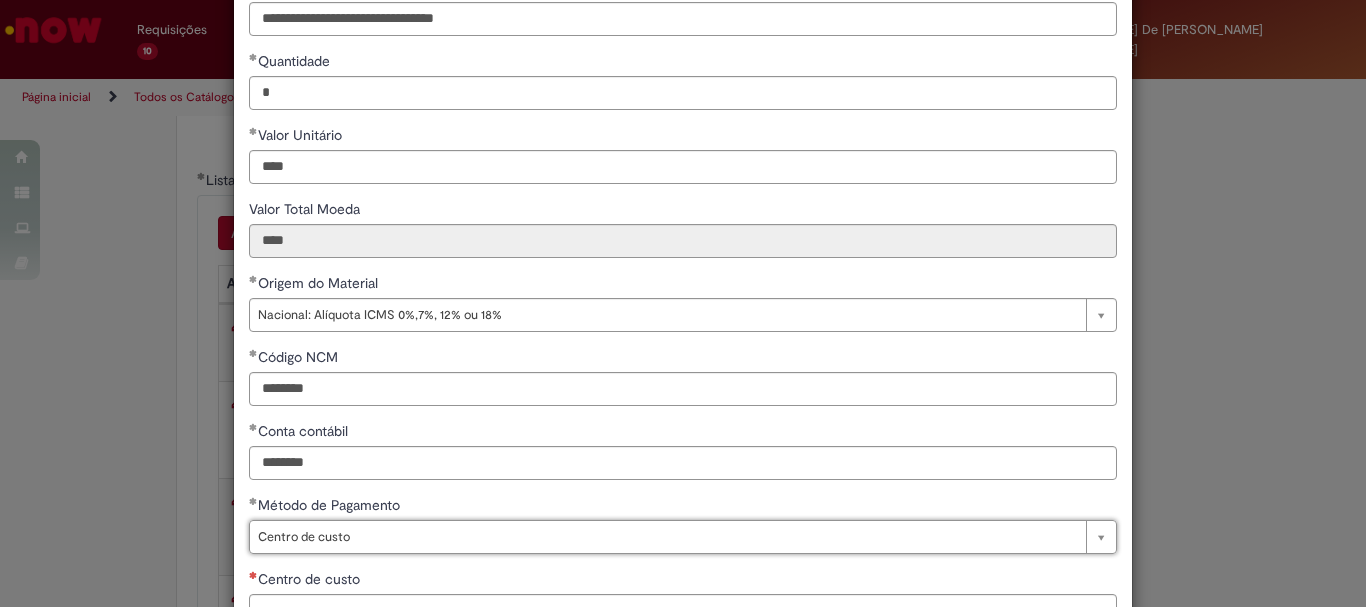 scroll, scrollTop: 347, scrollLeft: 0, axis: vertical 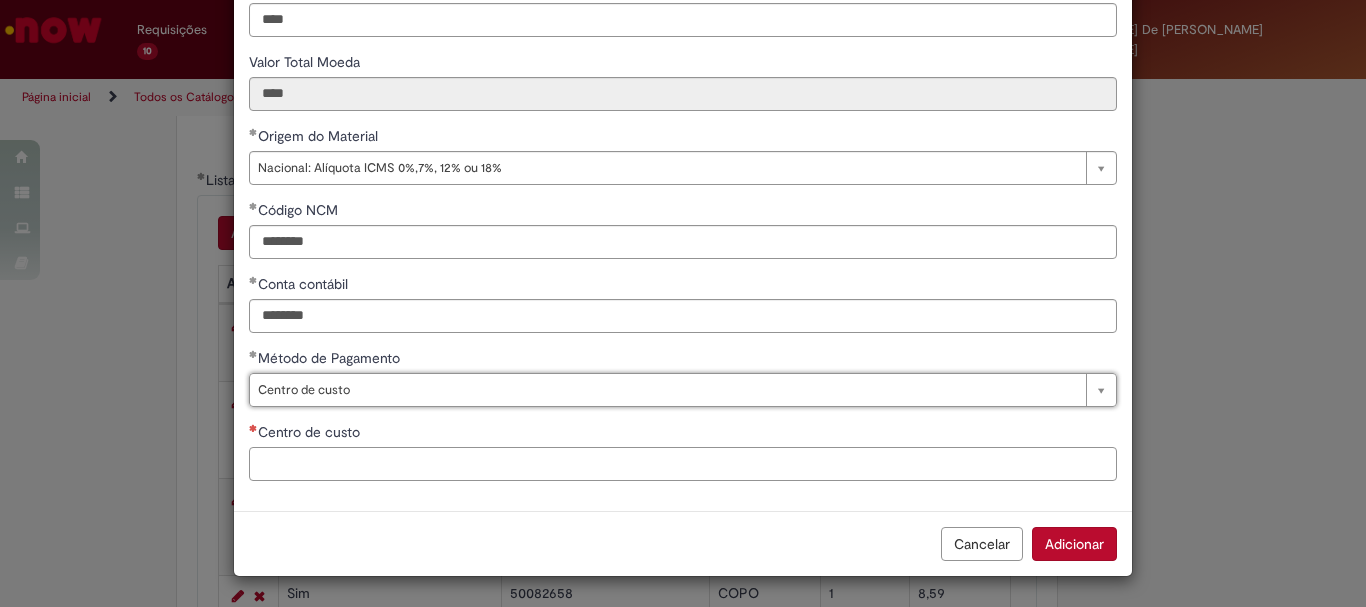 click on "Centro de custo" at bounding box center [683, 464] 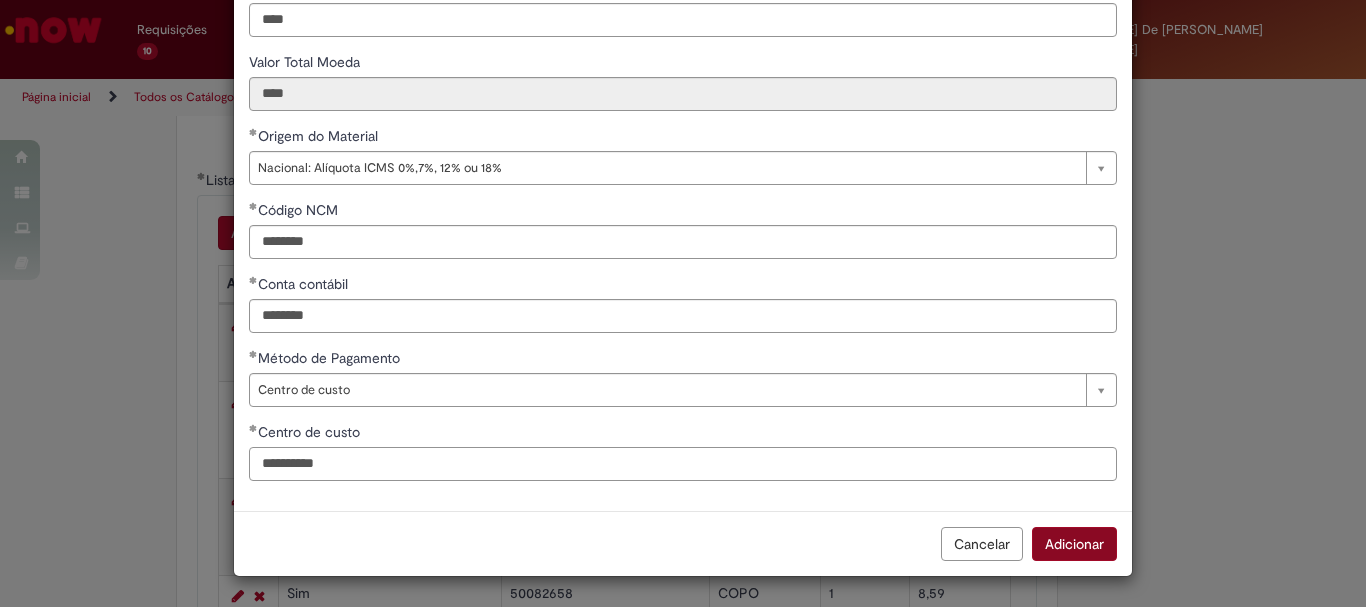 type on "**********" 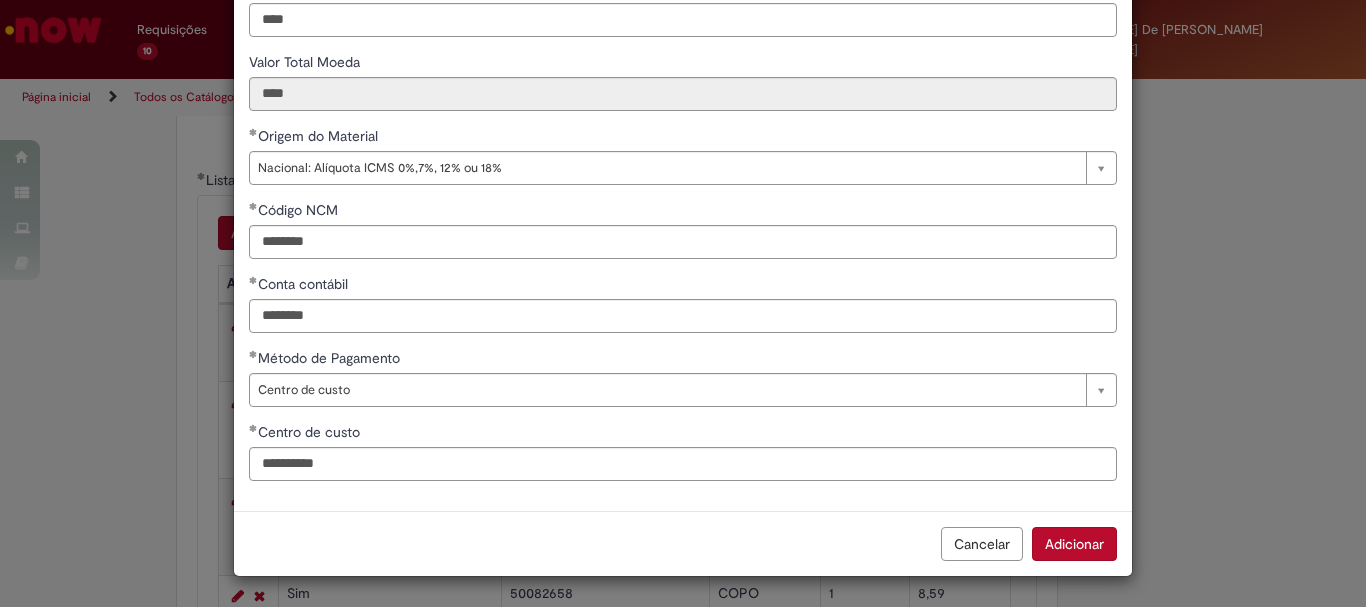 click on "Adicionar" at bounding box center [1074, 544] 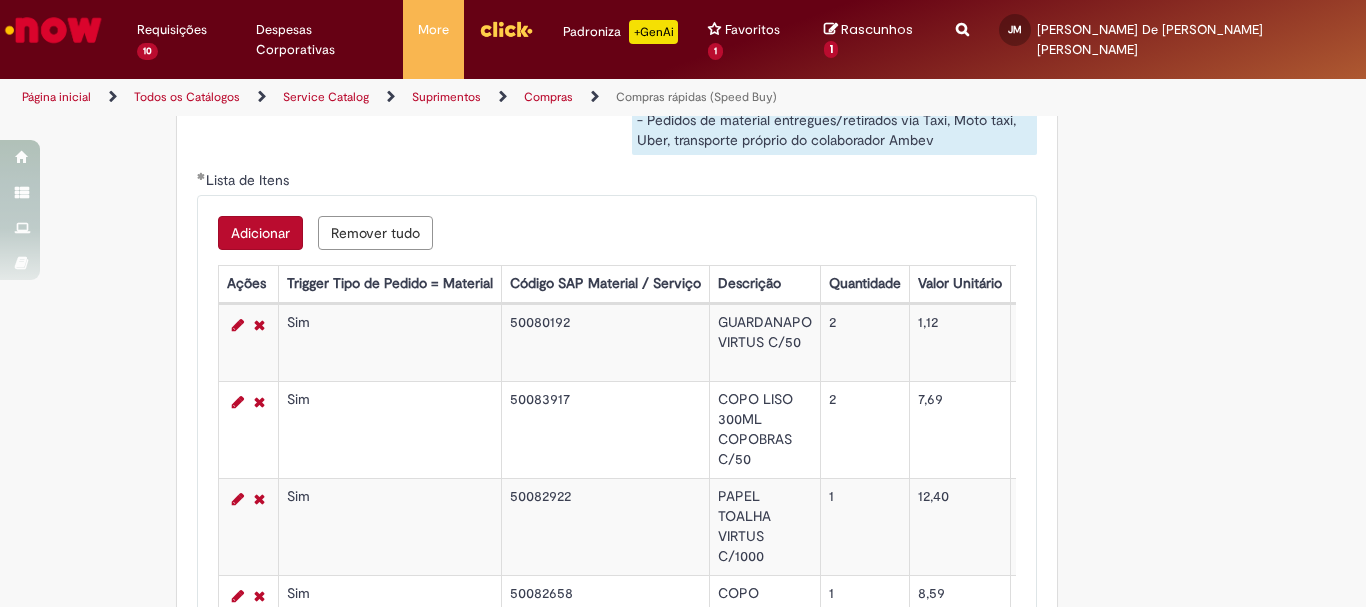 scroll, scrollTop: 3594, scrollLeft: 0, axis: vertical 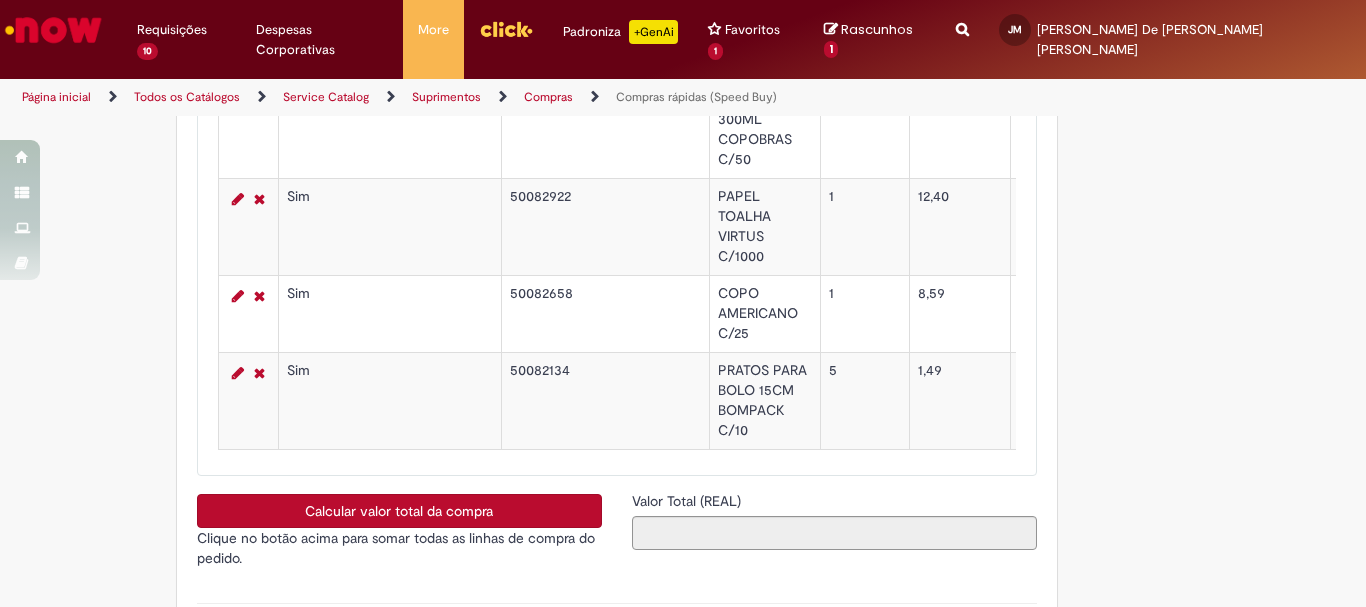 click on "Calcular valor total da compra" at bounding box center (399, 511) 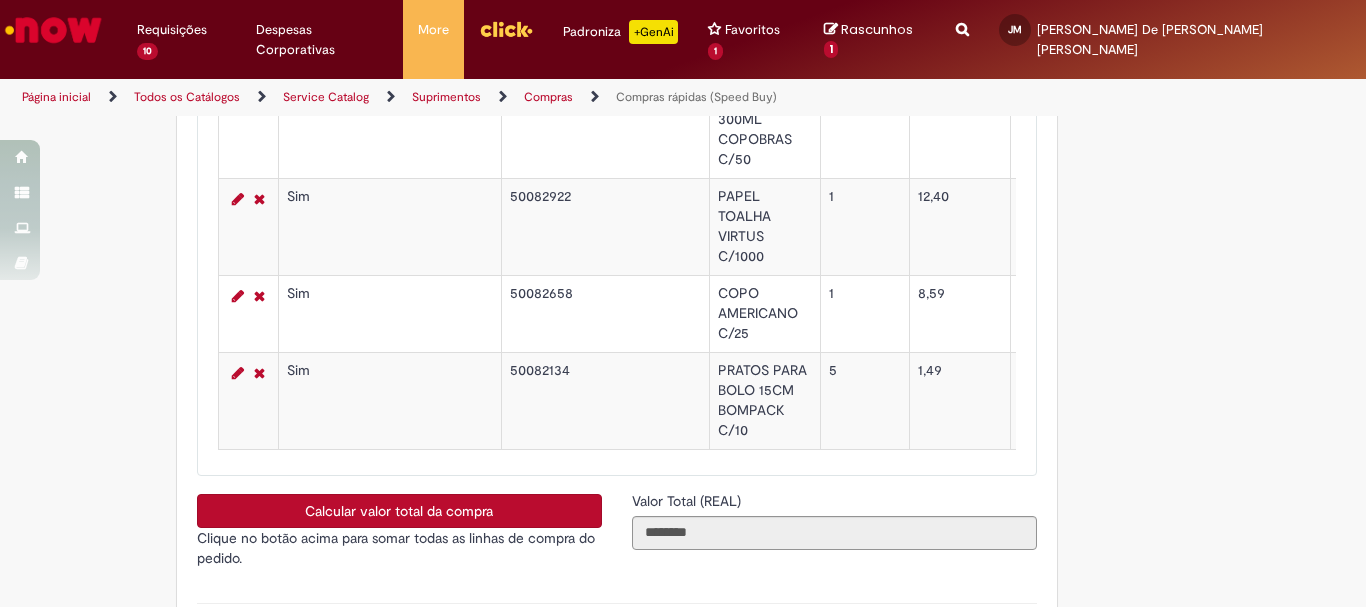 scroll, scrollTop: 3794, scrollLeft: 0, axis: vertical 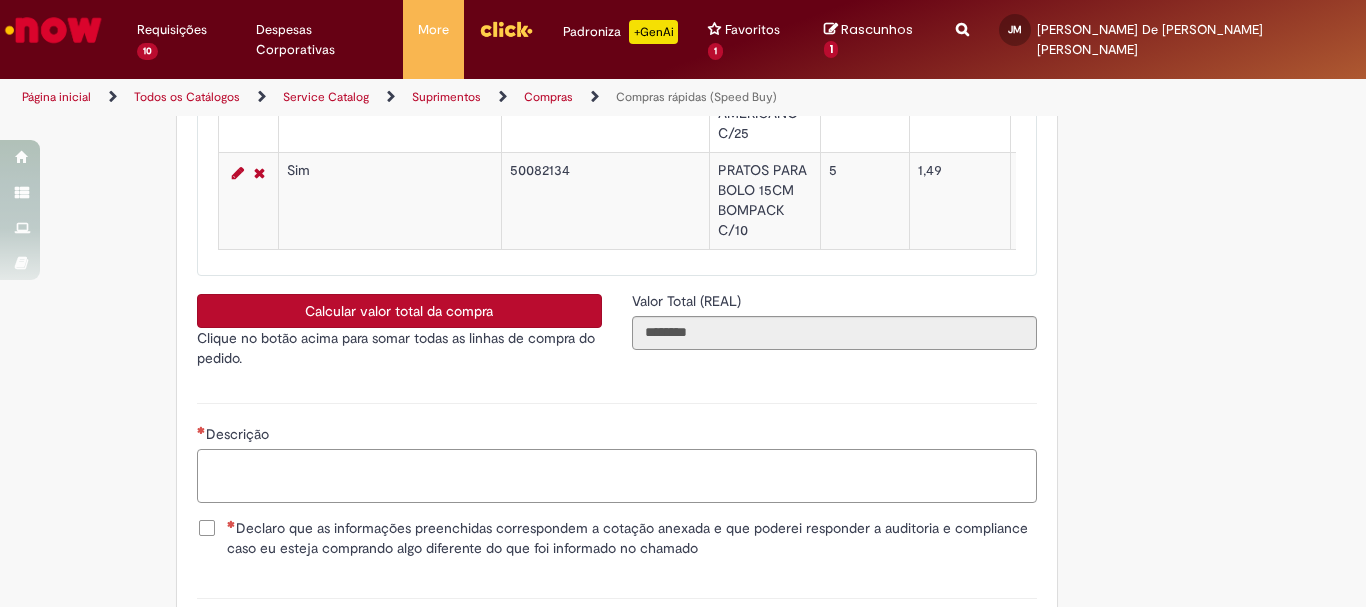 click on "Descrição" at bounding box center [617, 476] 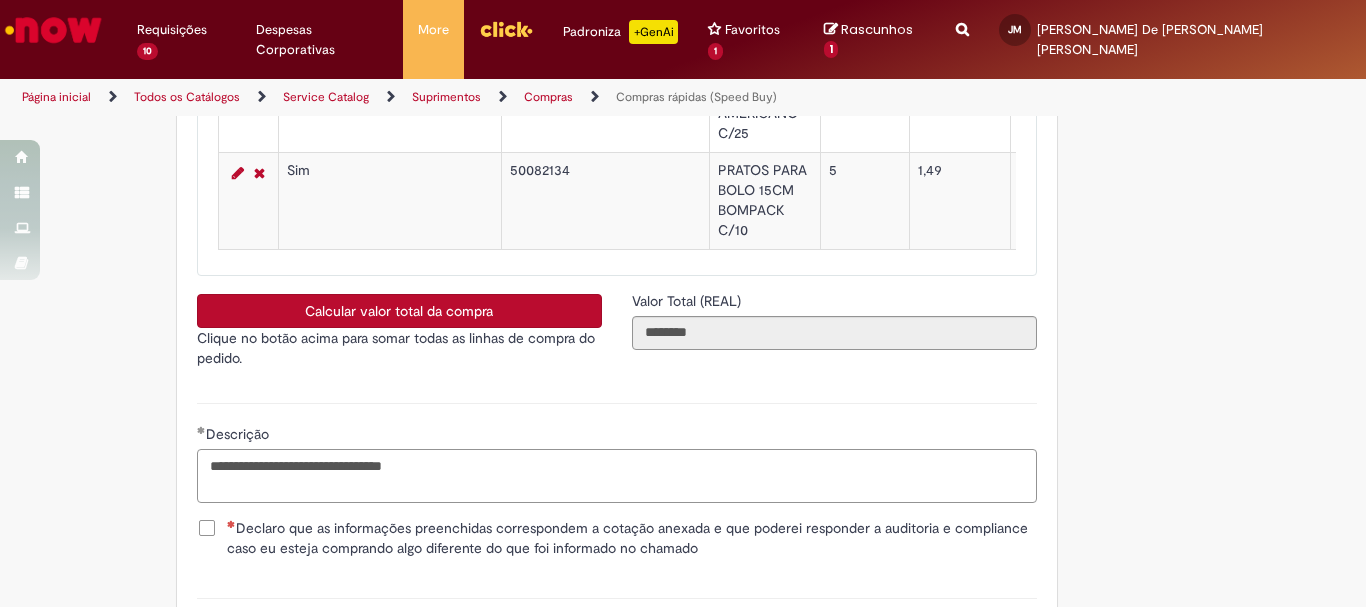 type on "**********" 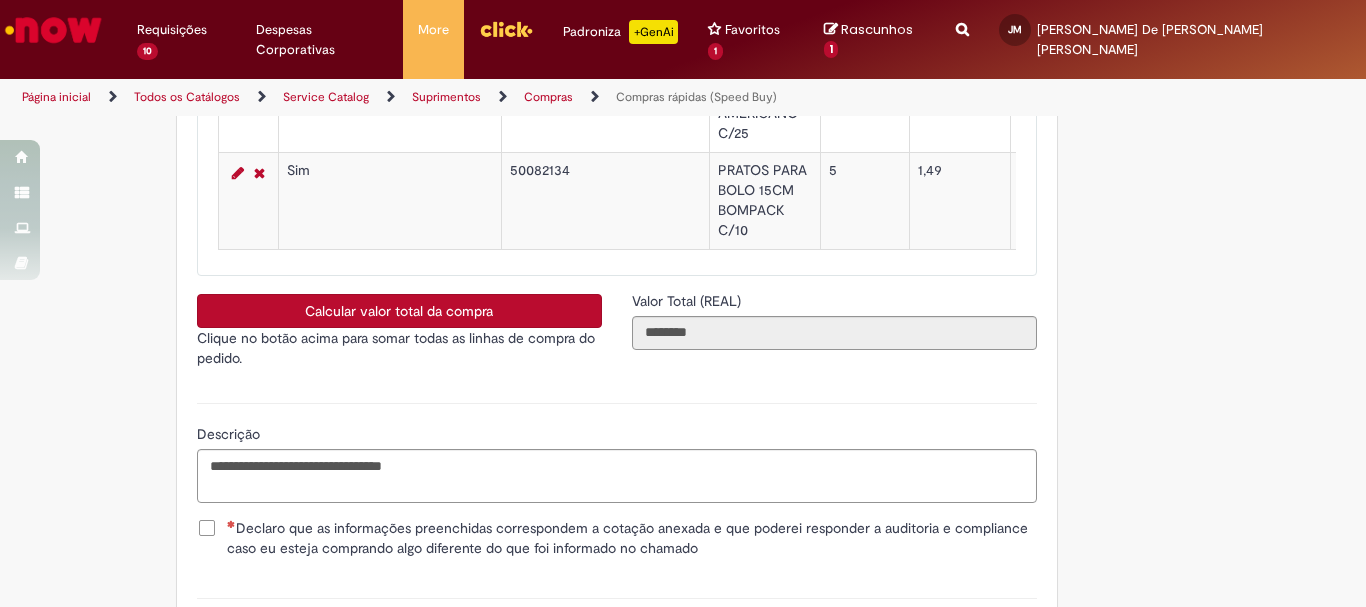 click on "Declaro que as informações preenchidas correspondem a cotação anexada e que poderei responder a auditoria e compliance caso eu esteja comprando algo diferente do que foi informado no chamado" at bounding box center (632, 538) 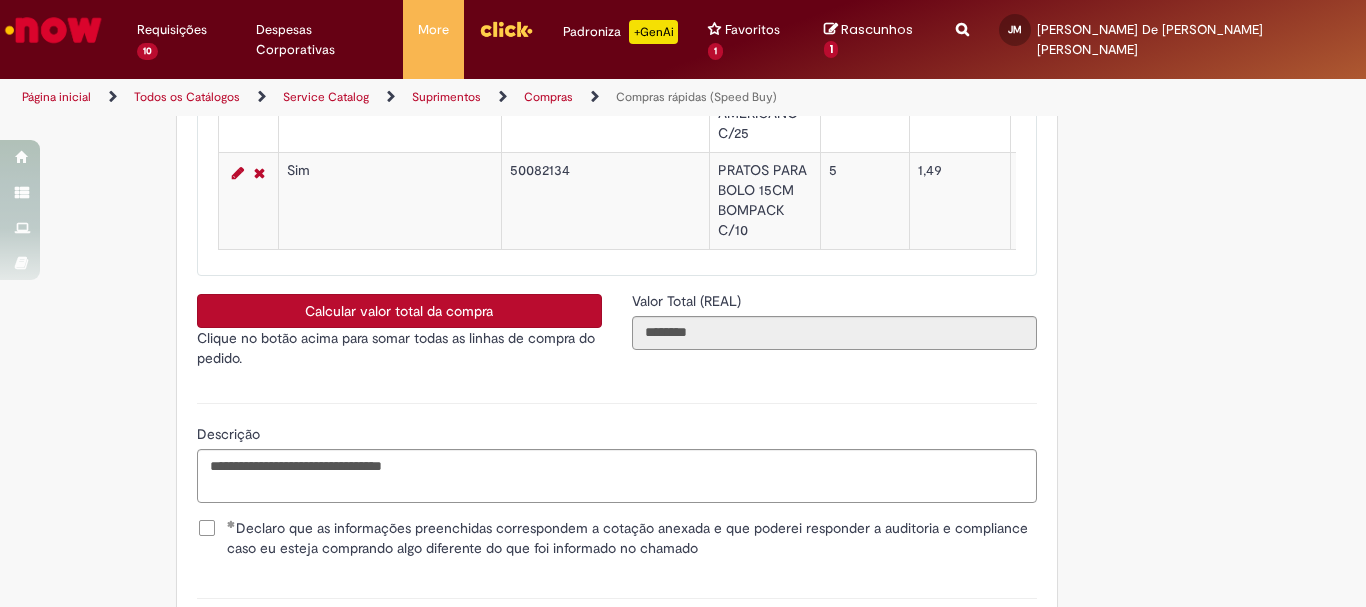 scroll, scrollTop: 3994, scrollLeft: 0, axis: vertical 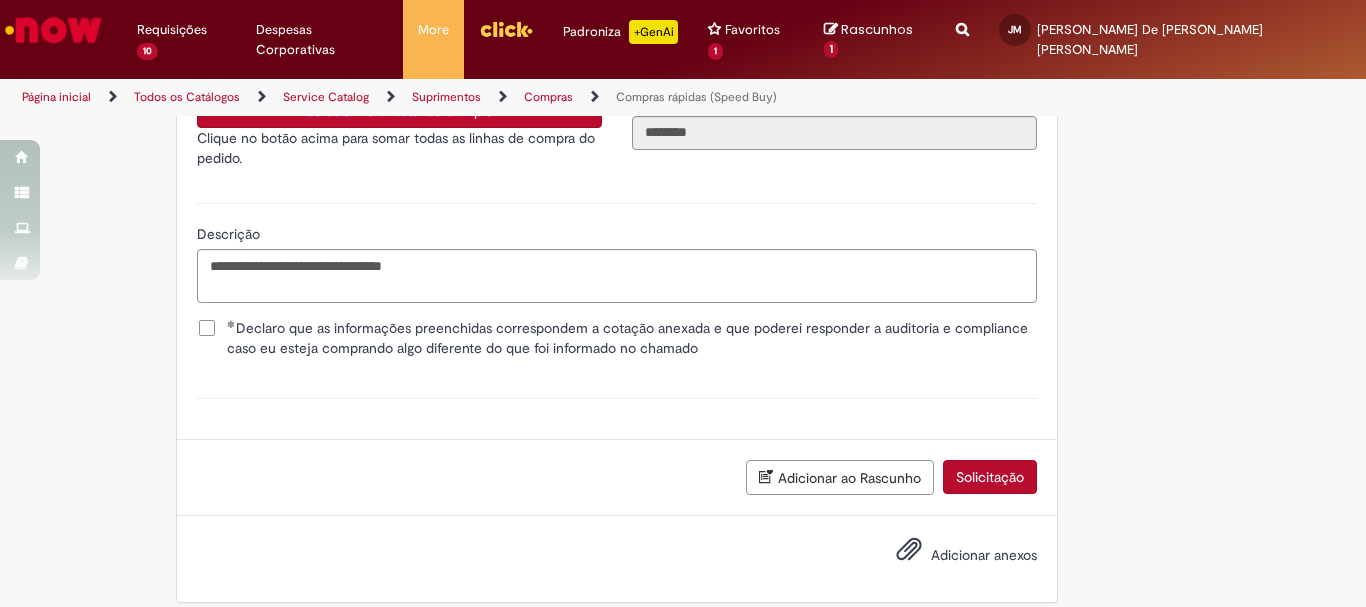 click on "Adicionar anexos" at bounding box center [984, 555] 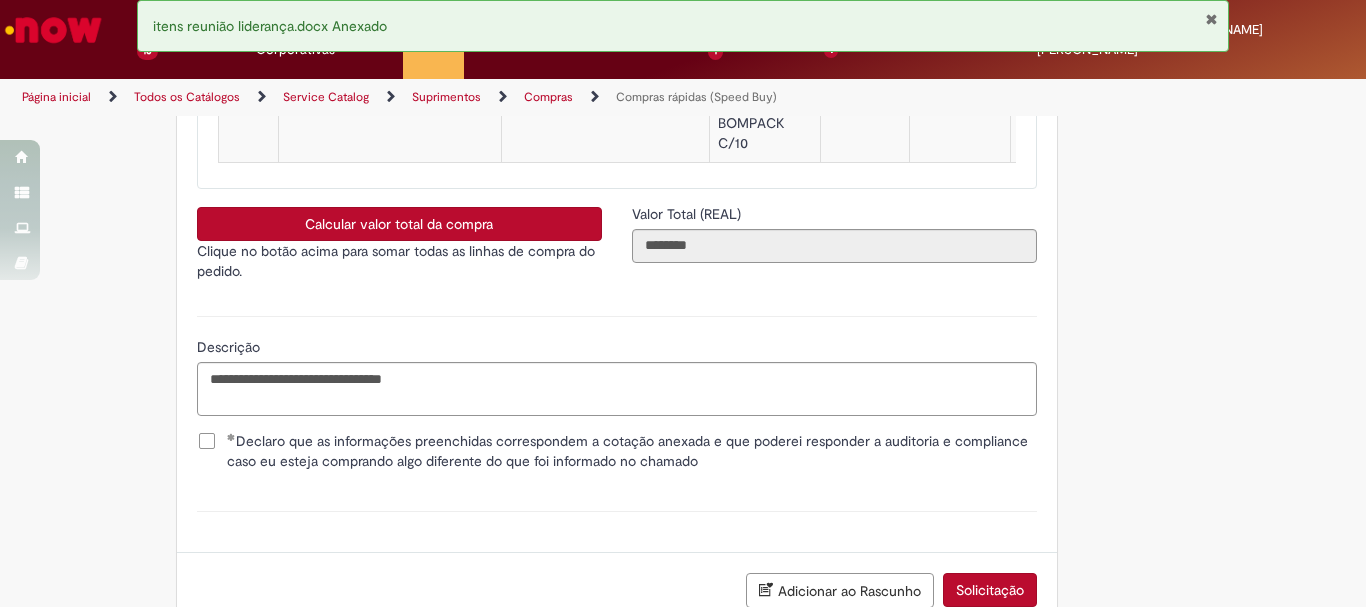 scroll, scrollTop: 3981, scrollLeft: 0, axis: vertical 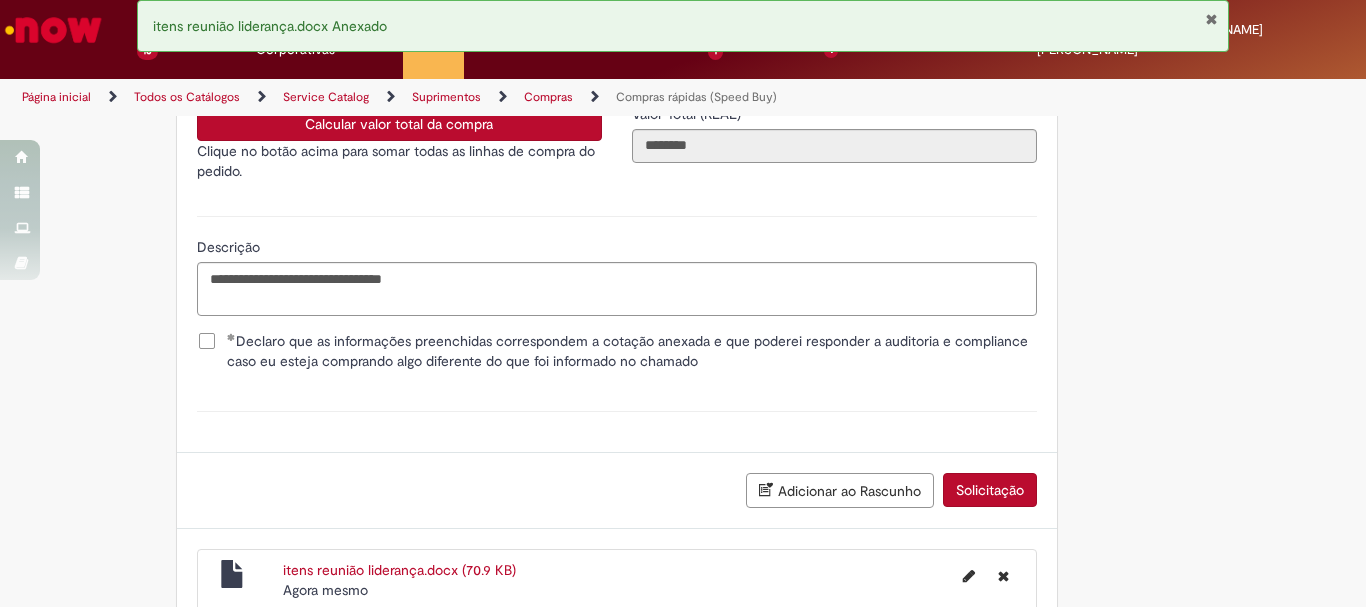 click on "Solicitação" at bounding box center [990, 490] 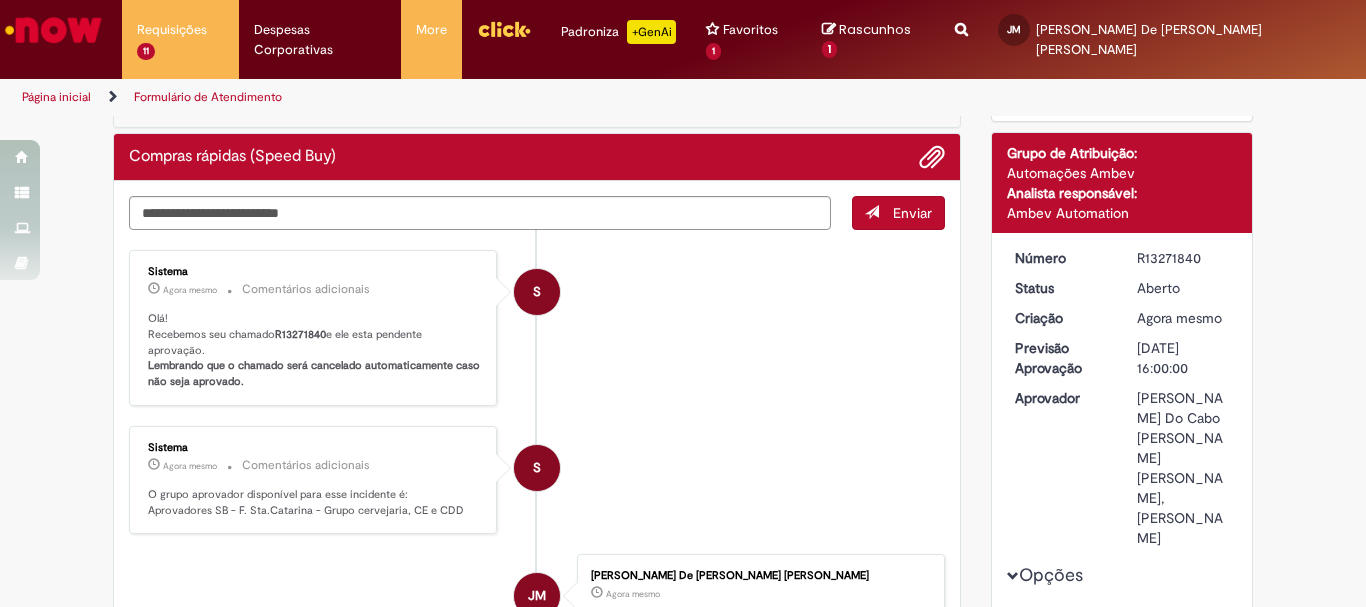 scroll, scrollTop: 0, scrollLeft: 0, axis: both 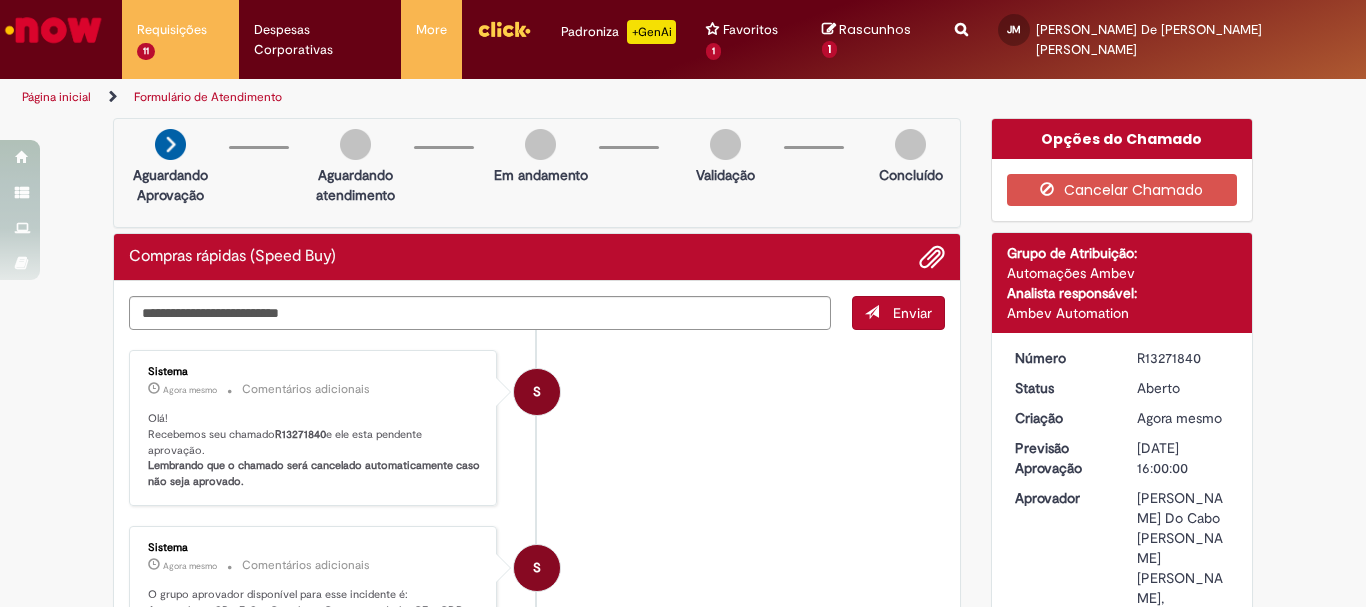drag, startPoint x: 1133, startPoint y: 337, endPoint x: 1208, endPoint y: 338, distance: 75.00667 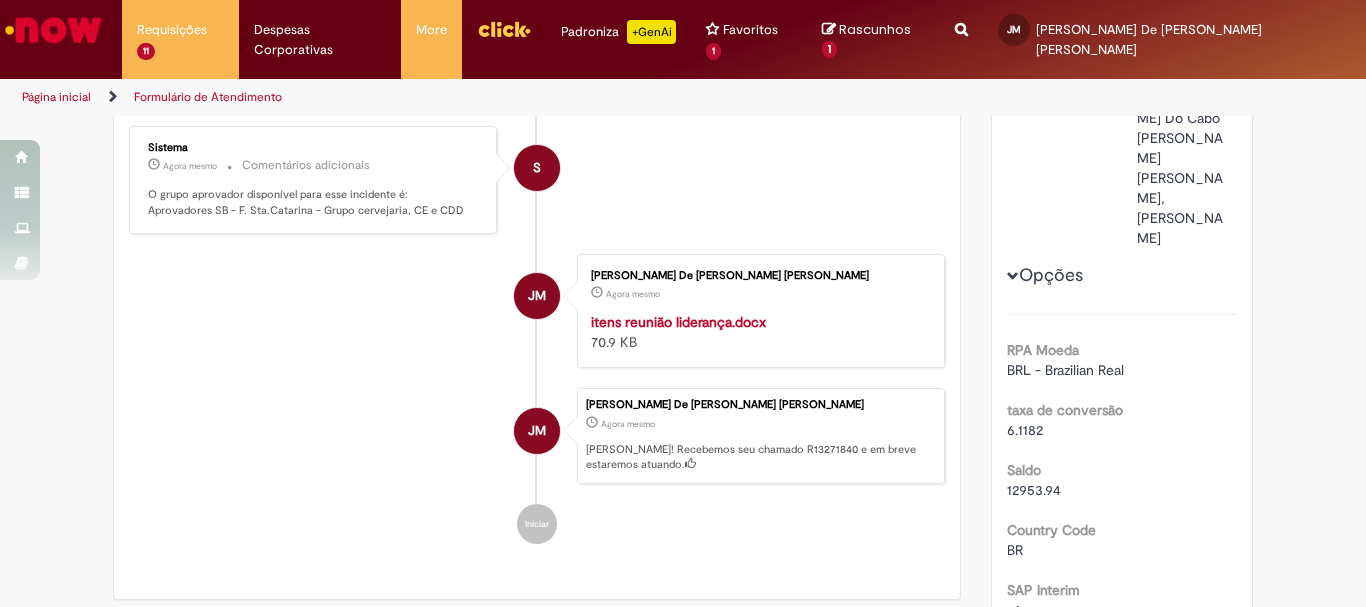 scroll, scrollTop: 0, scrollLeft: 0, axis: both 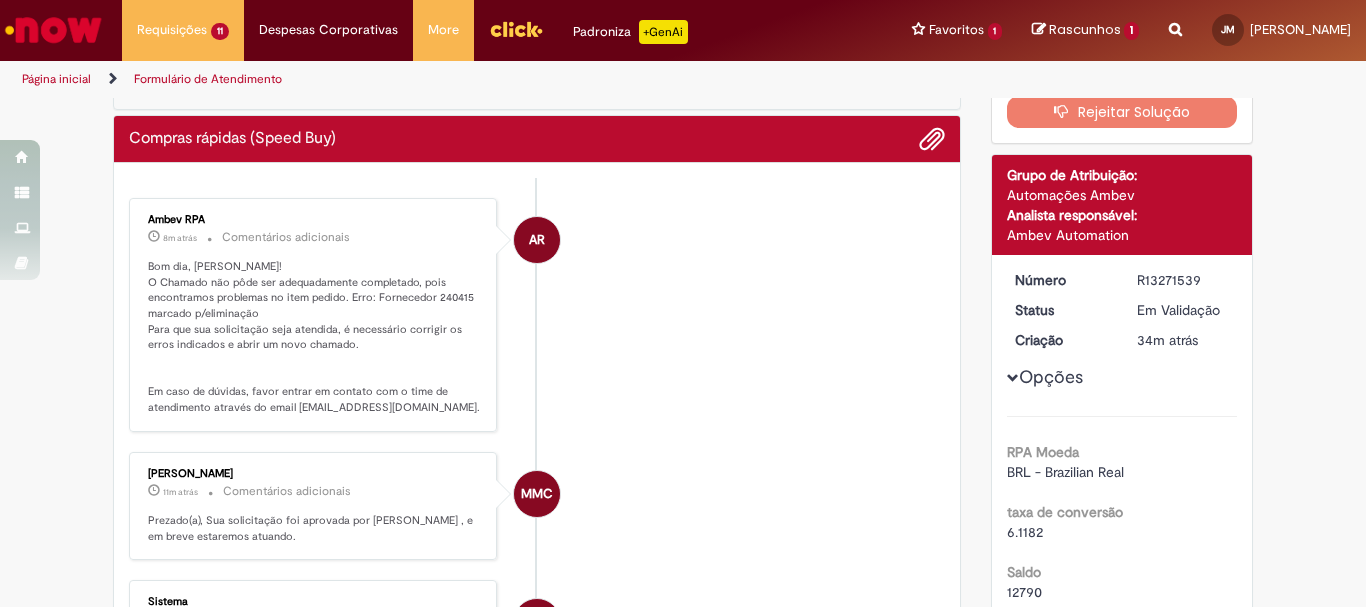 click at bounding box center (53, 30) 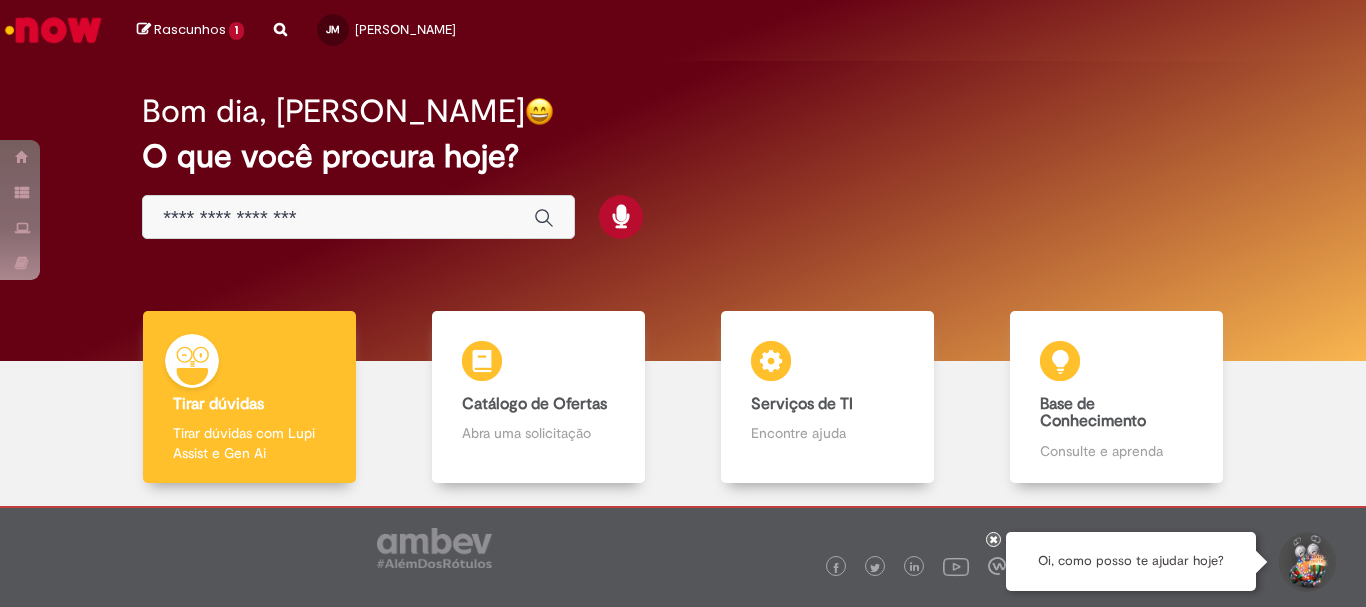 scroll, scrollTop: 0, scrollLeft: 0, axis: both 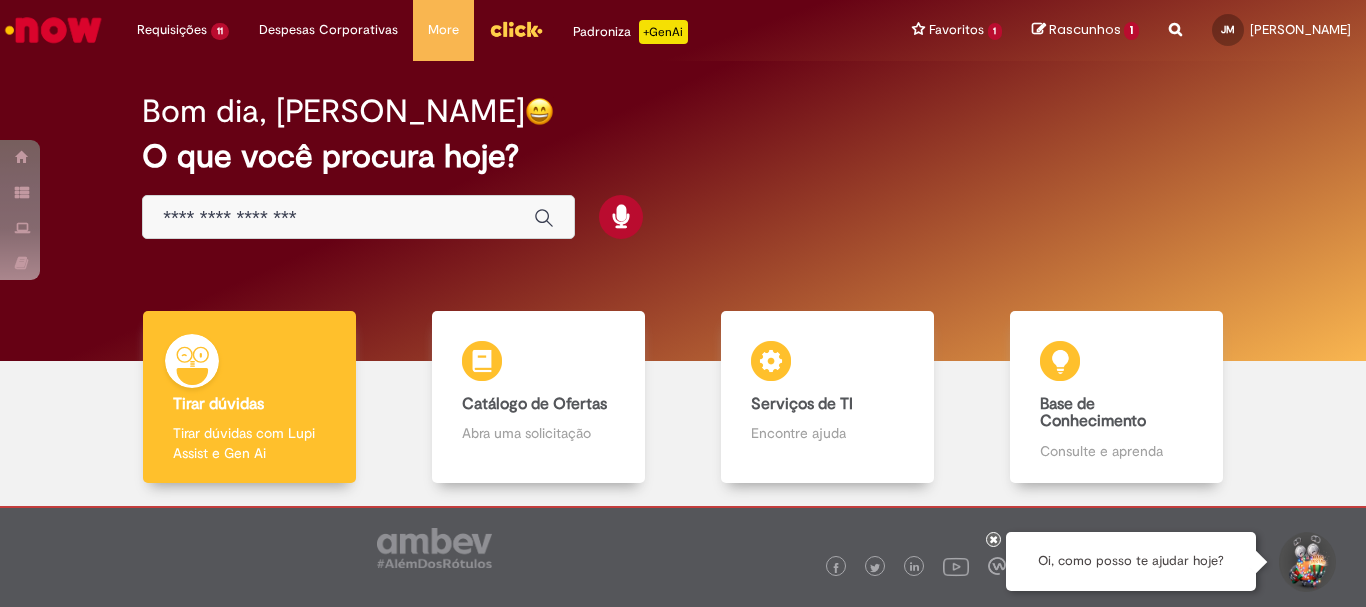 click at bounding box center (358, 217) 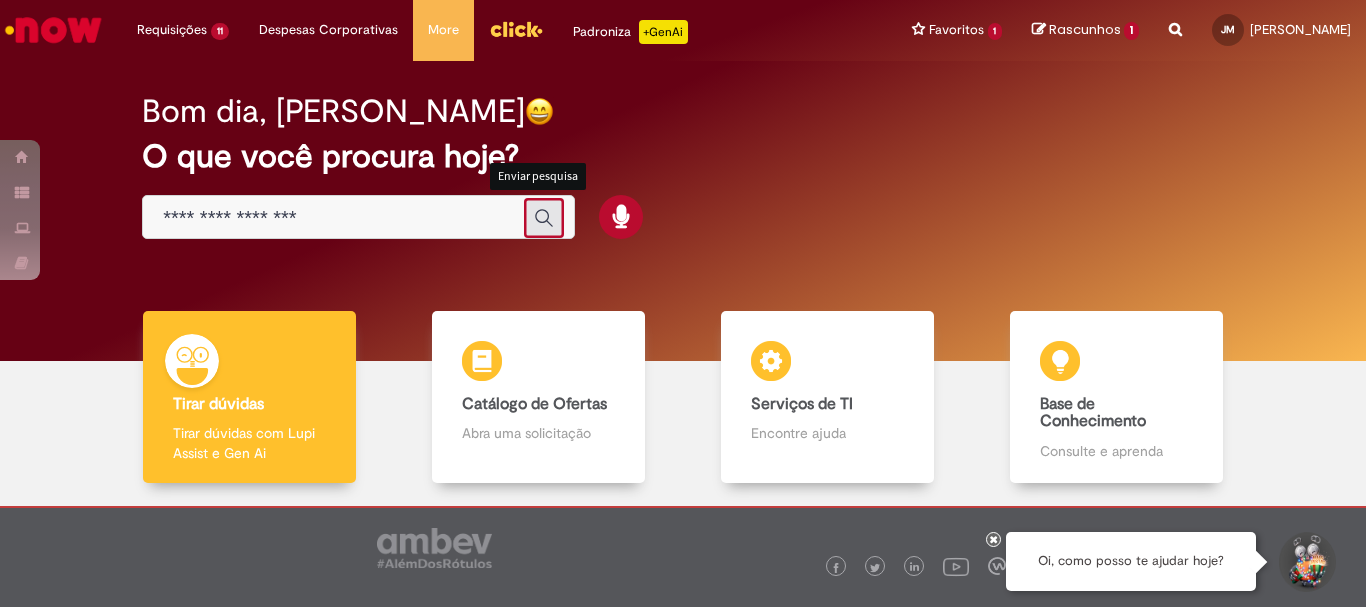 click 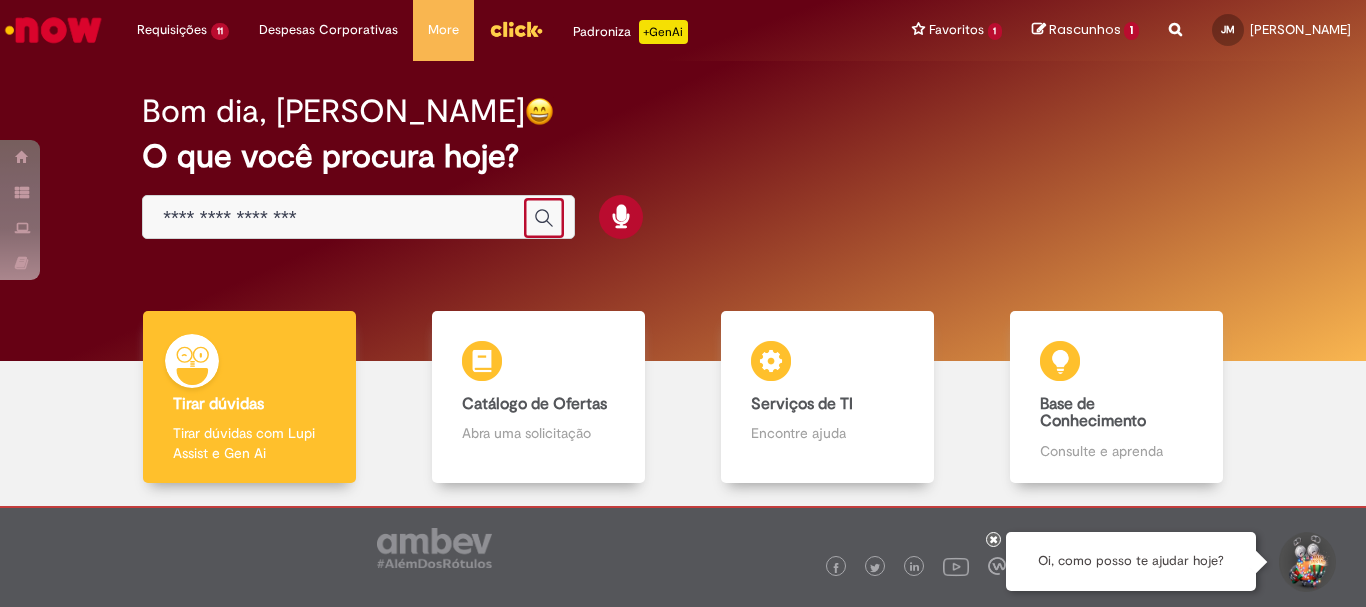 type 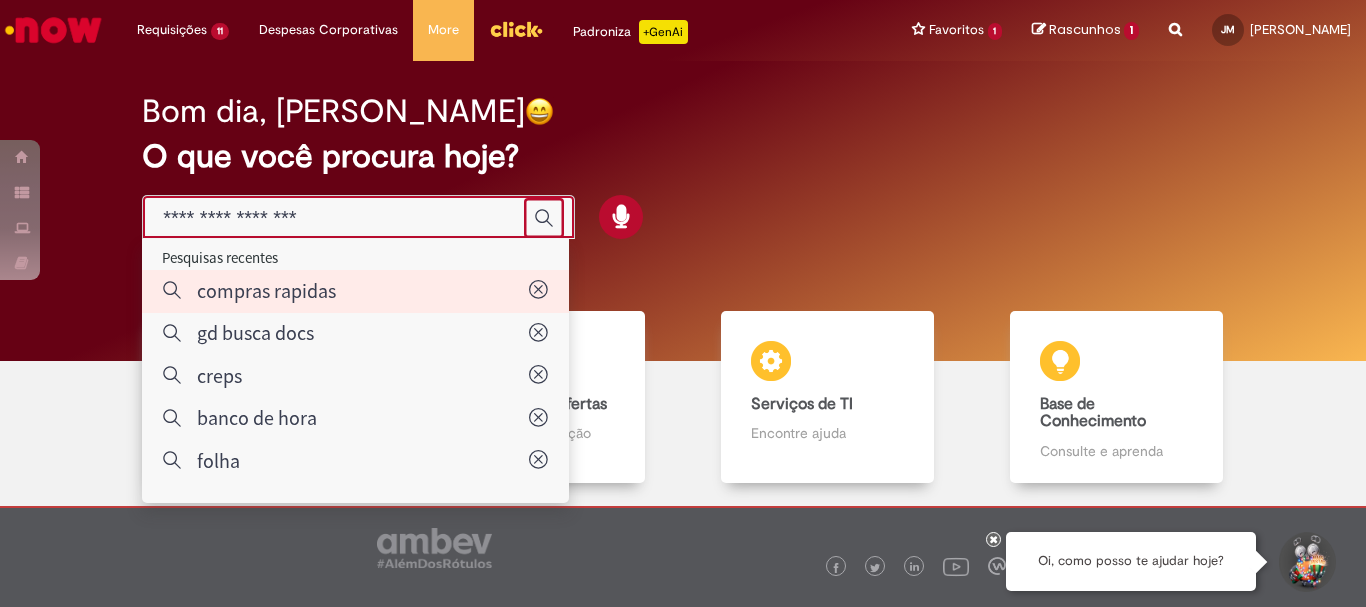 type on "**********" 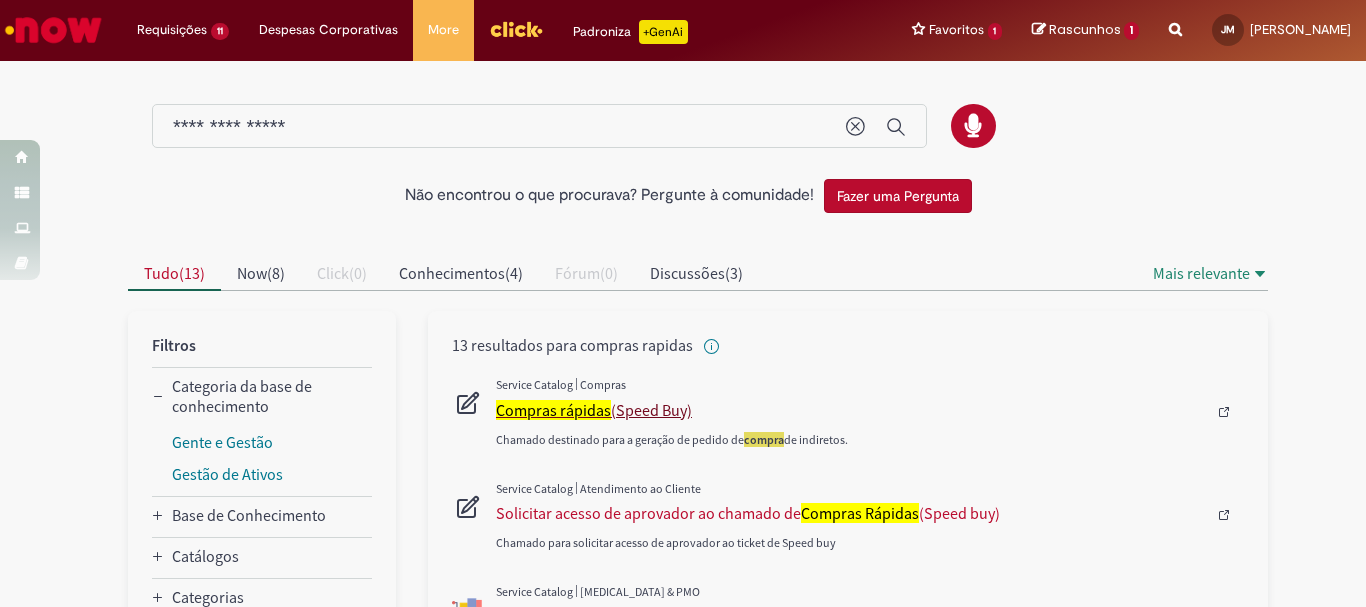 click on "Compras rápidas  (Speed Buy)" at bounding box center [851, 410] 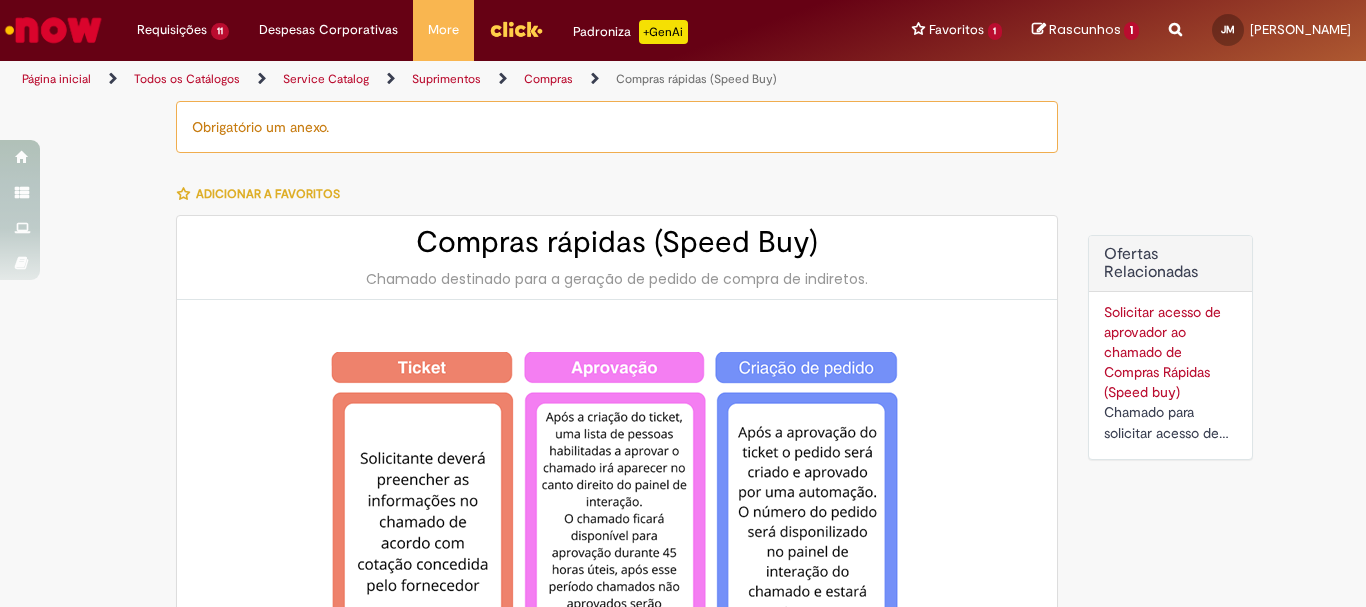 type on "********" 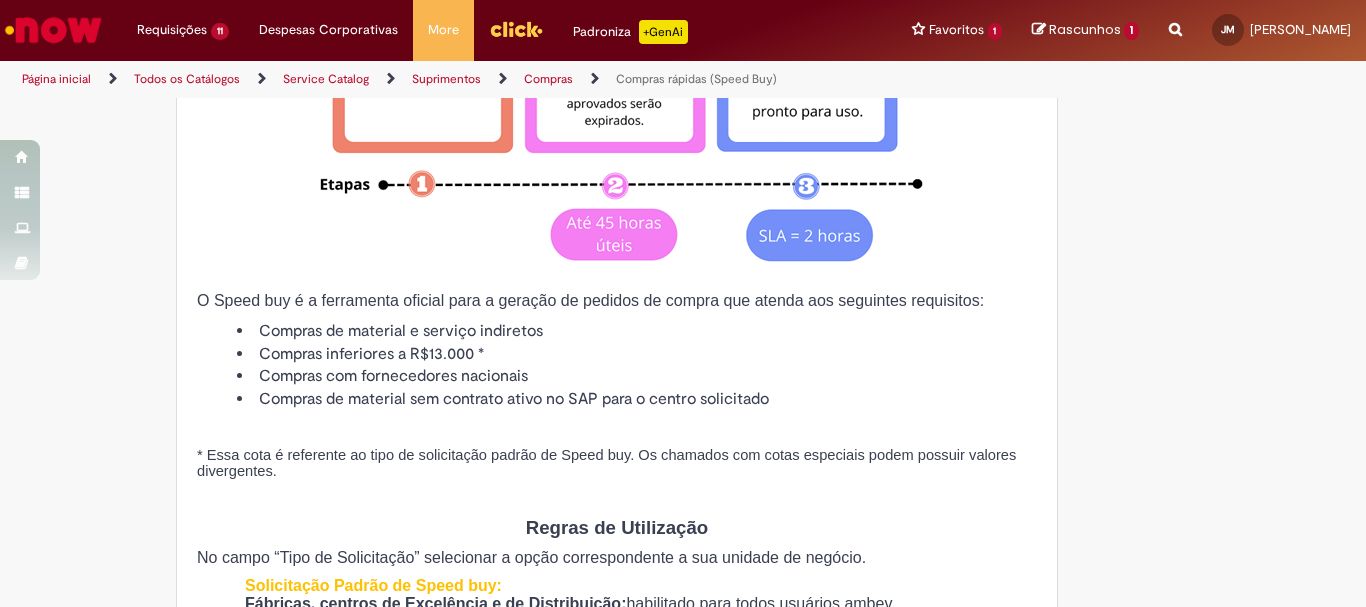type on "**********" 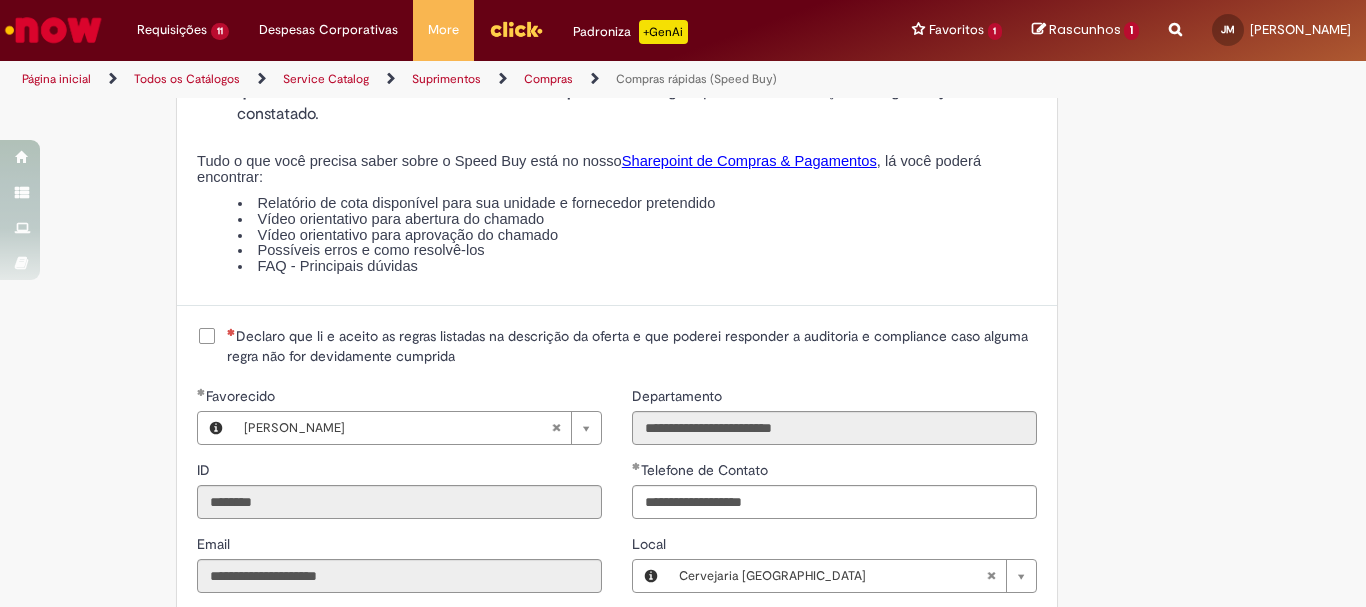 scroll, scrollTop: 2500, scrollLeft: 0, axis: vertical 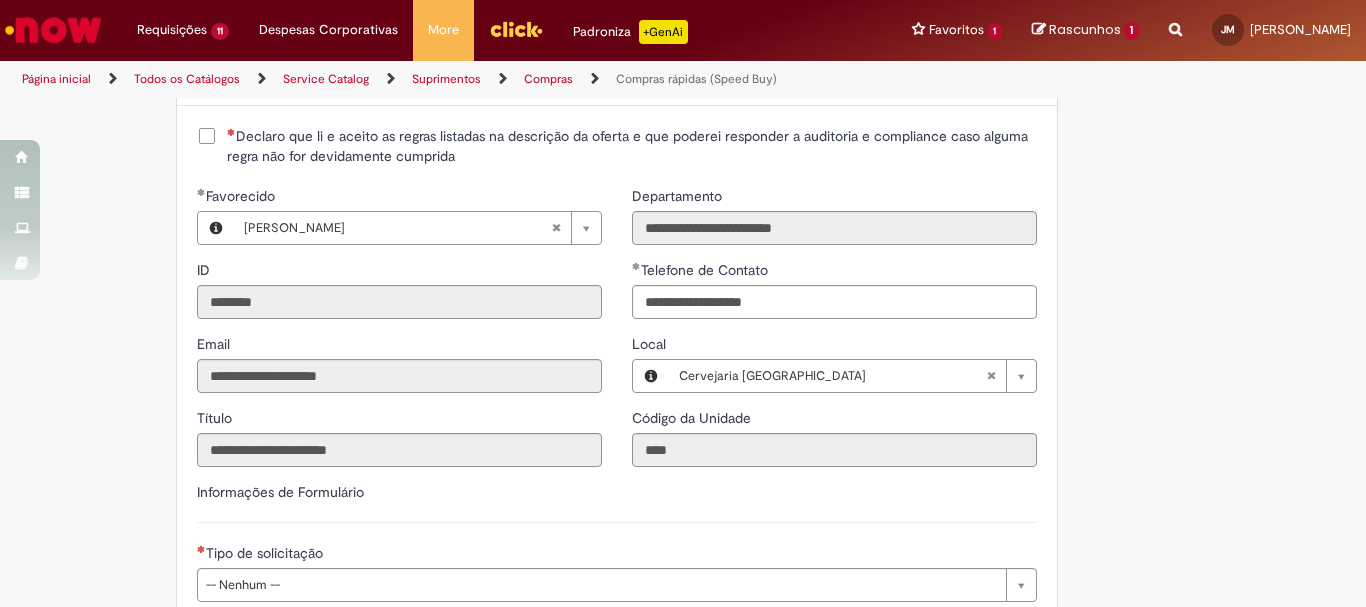 click on "Declaro que li e aceito as regras listadas na descrição da oferta e que poderei responder a auditoria e compliance caso alguma regra não for devidamente cumprida" at bounding box center (632, 146) 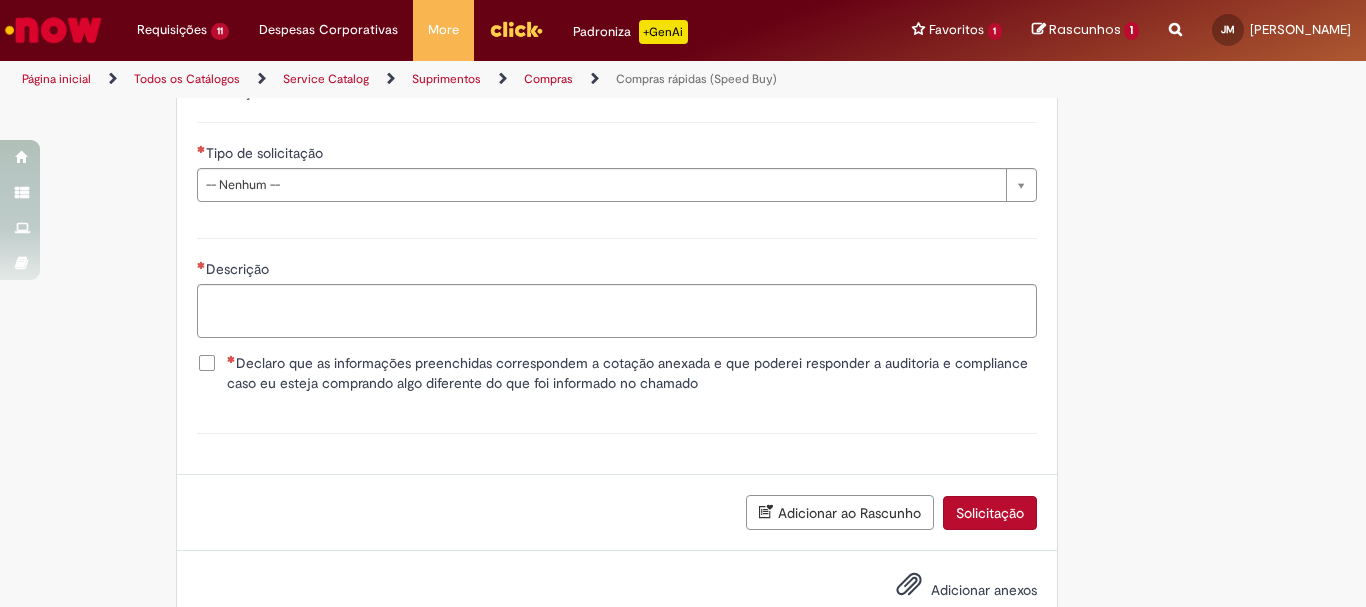scroll, scrollTop: 2800, scrollLeft: 0, axis: vertical 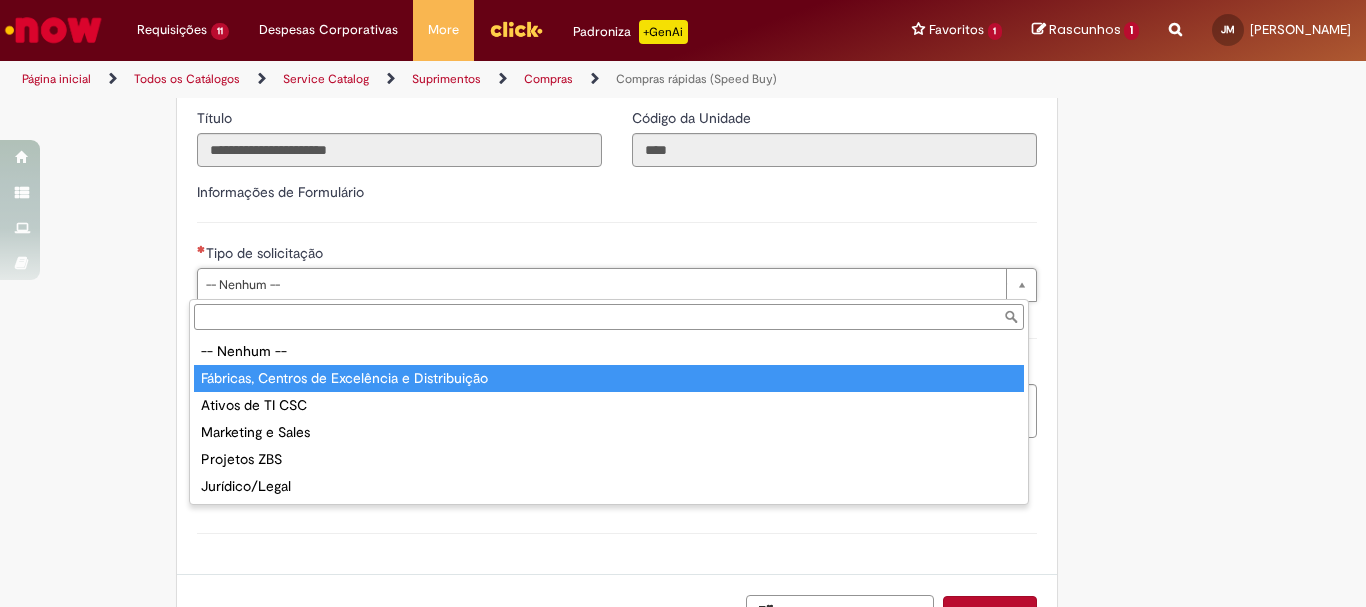 type on "**********" 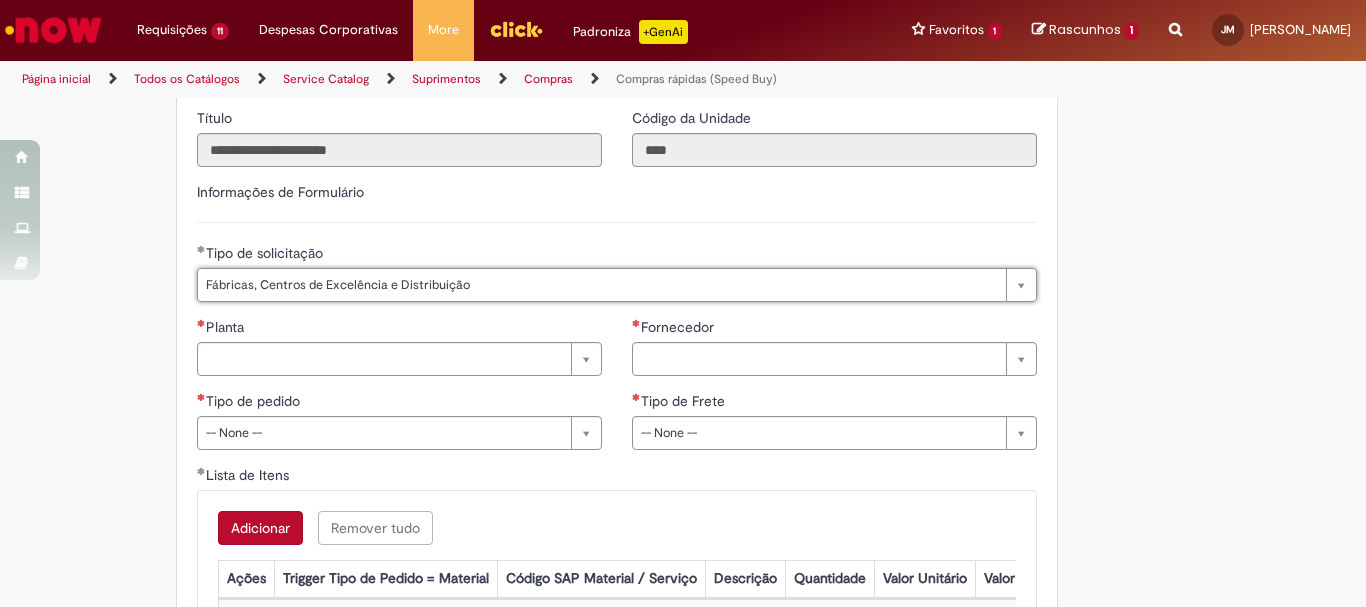click on "Informações de Formulário" at bounding box center (617, 202) 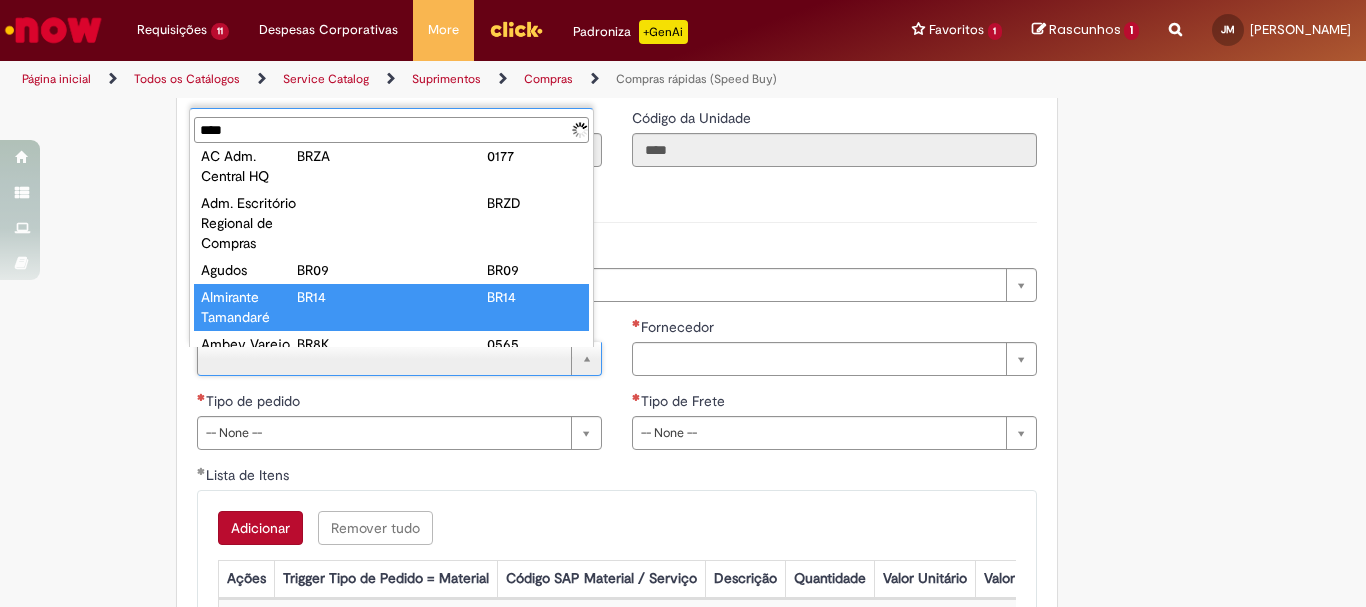 scroll, scrollTop: 0, scrollLeft: 0, axis: both 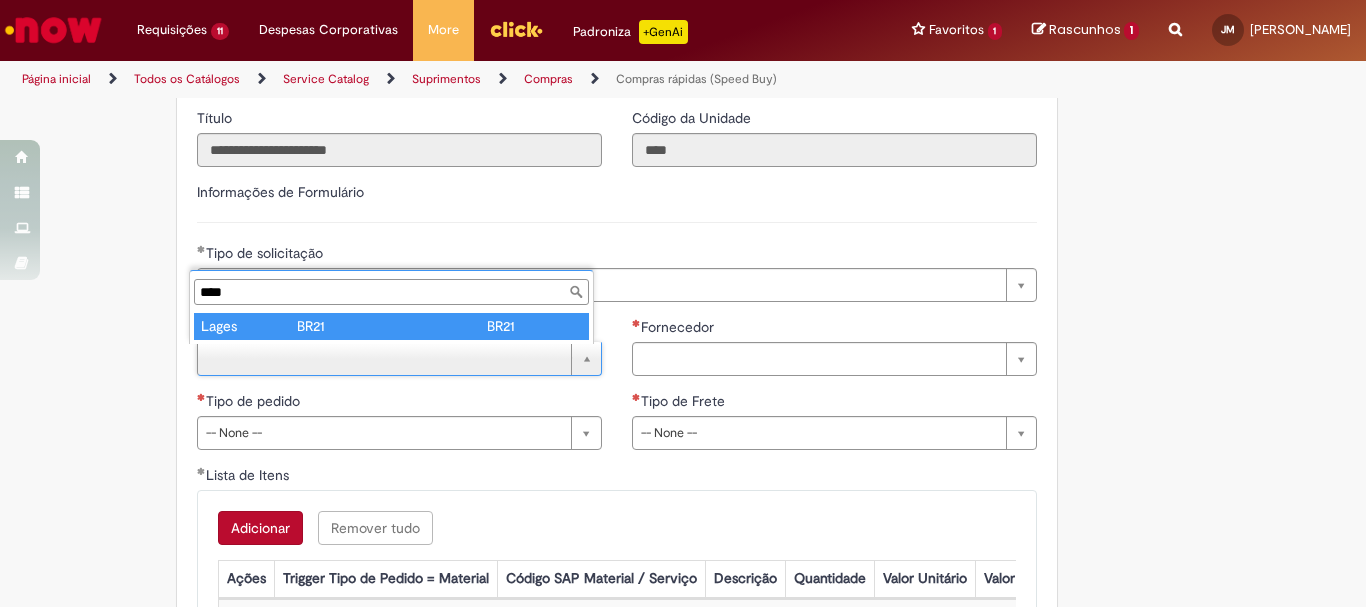 type on "****" 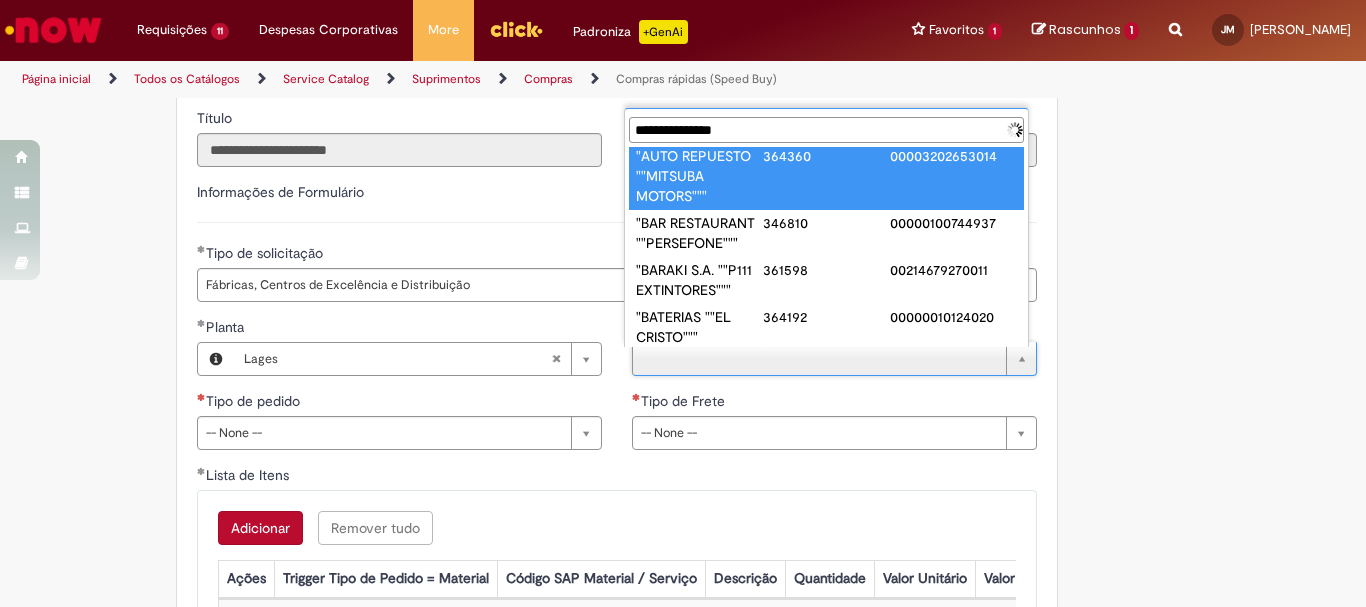 scroll, scrollTop: 0, scrollLeft: 0, axis: both 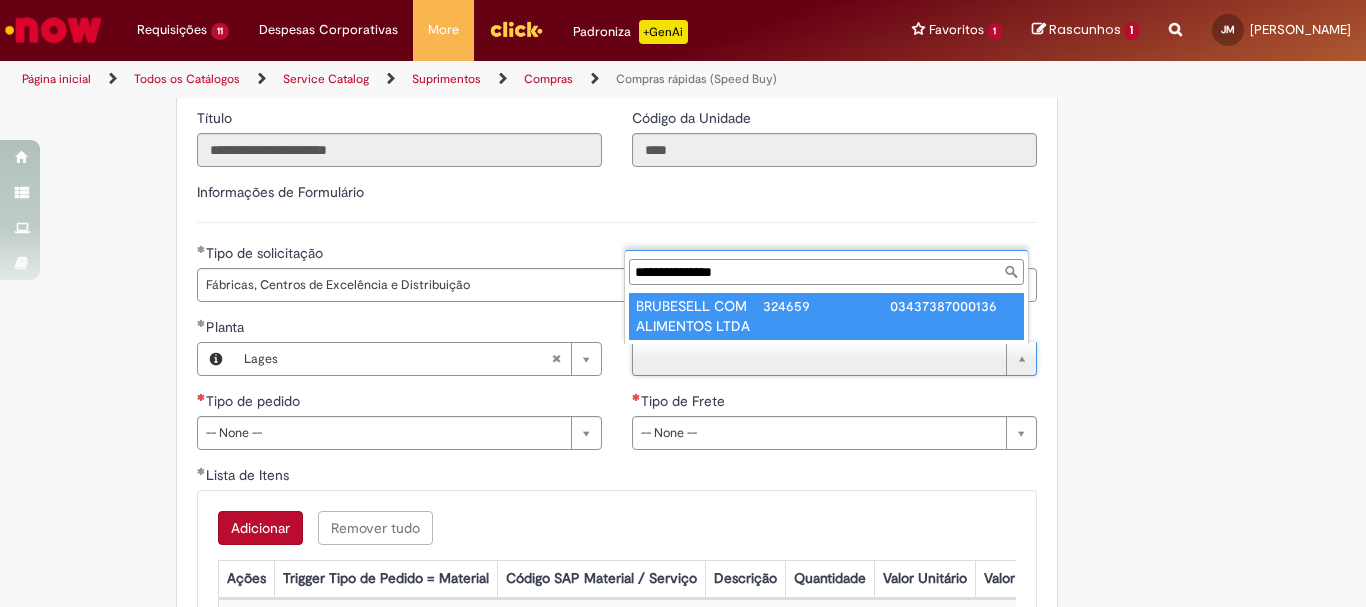 type on "**********" 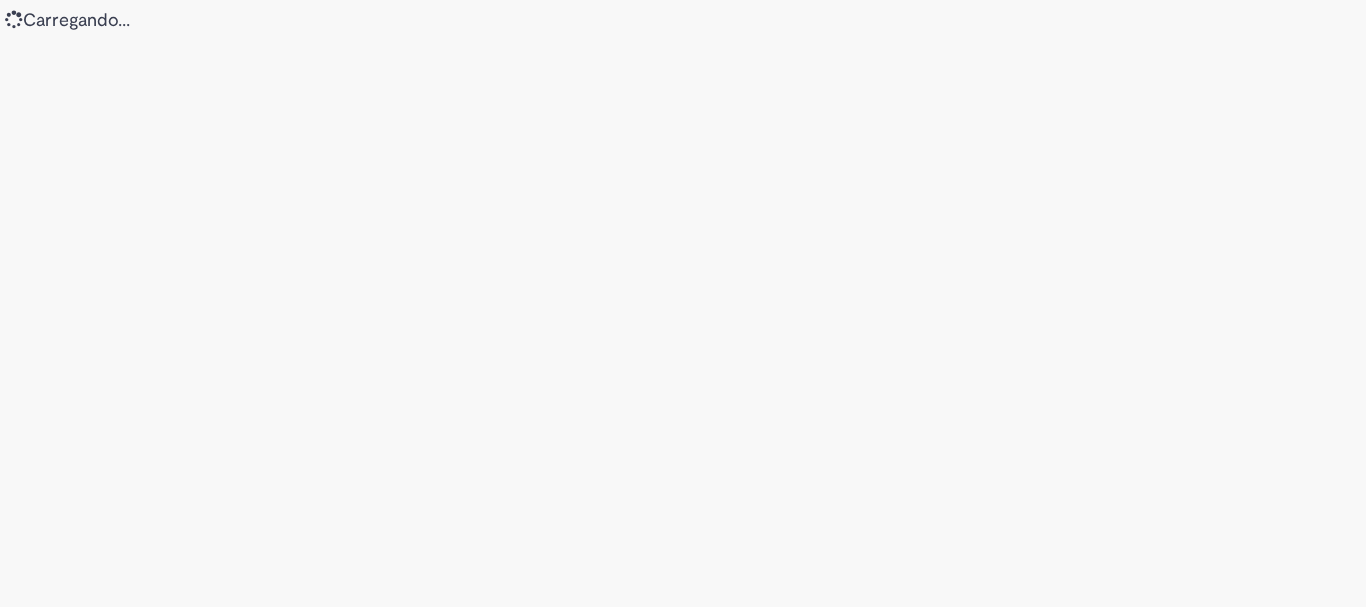 scroll, scrollTop: 0, scrollLeft: 0, axis: both 